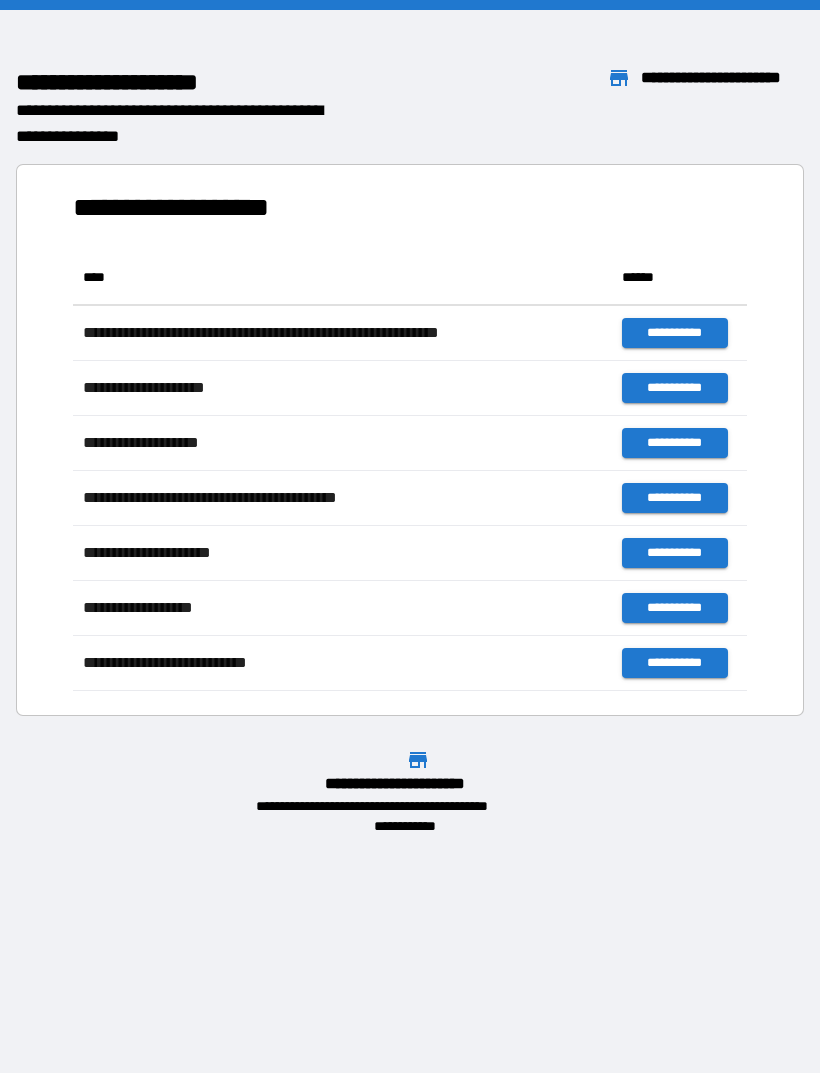 scroll, scrollTop: 0, scrollLeft: 0, axis: both 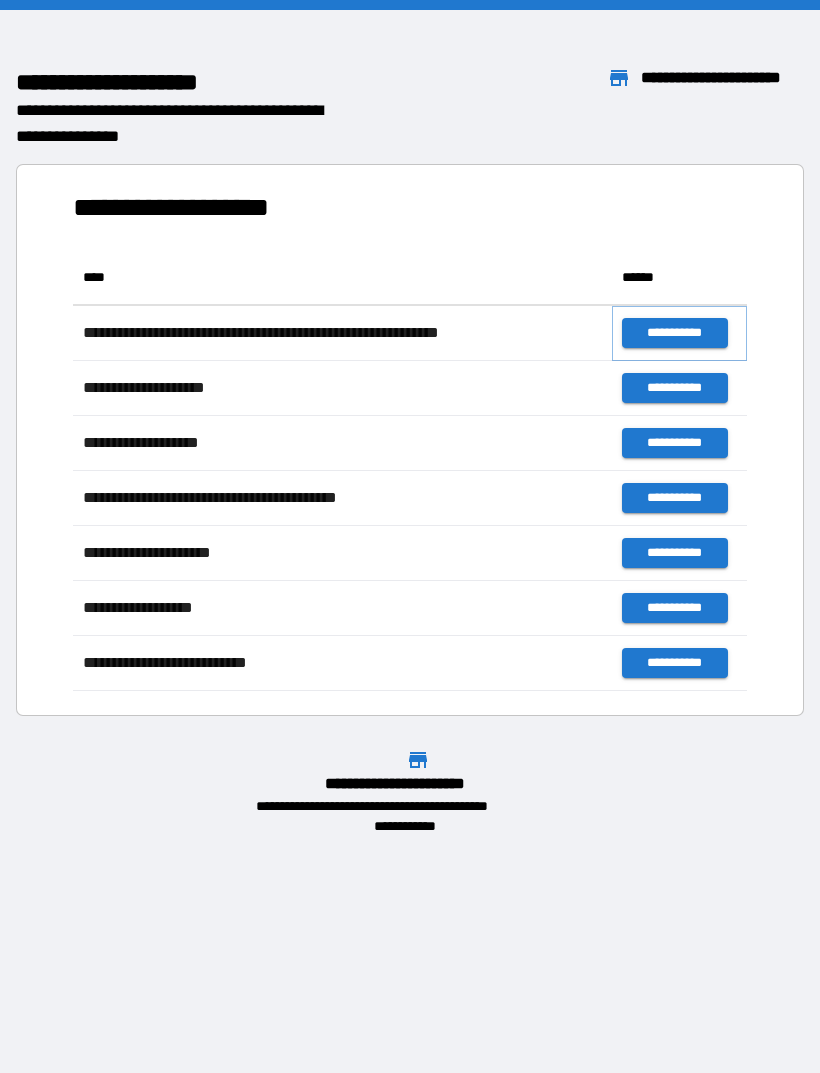 click on "**********" at bounding box center (674, 333) 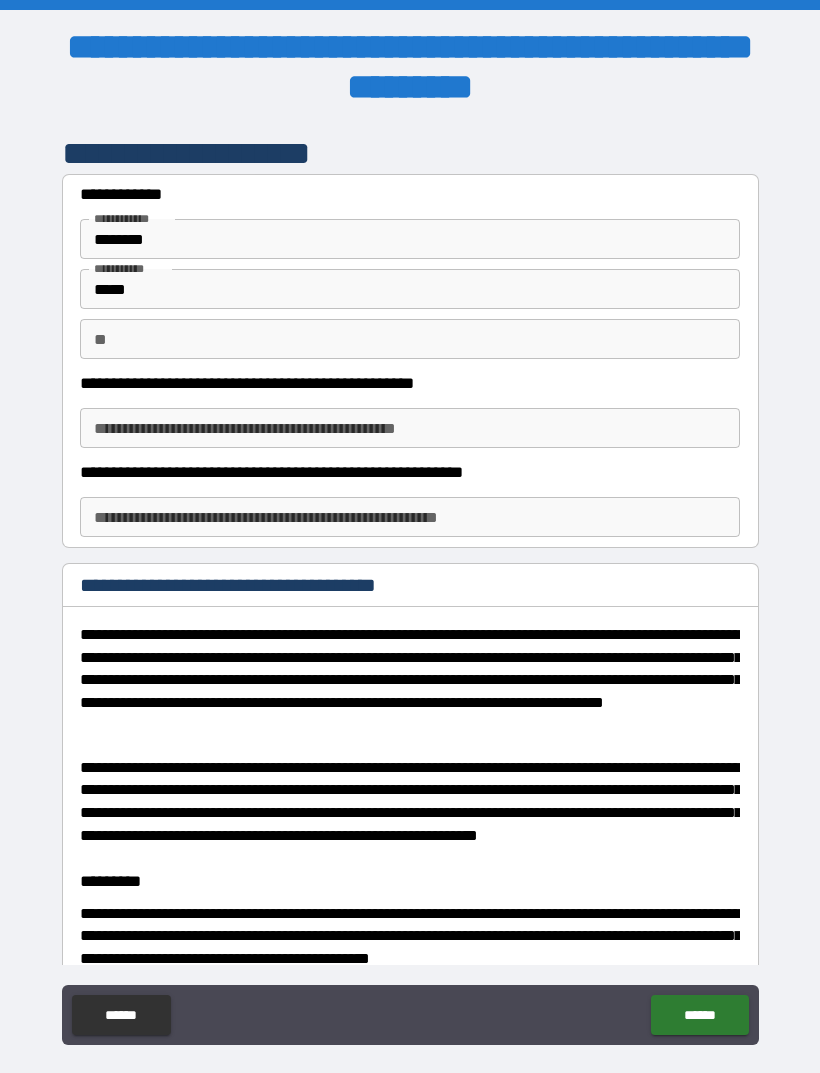 click on "**********" at bounding box center (410, 428) 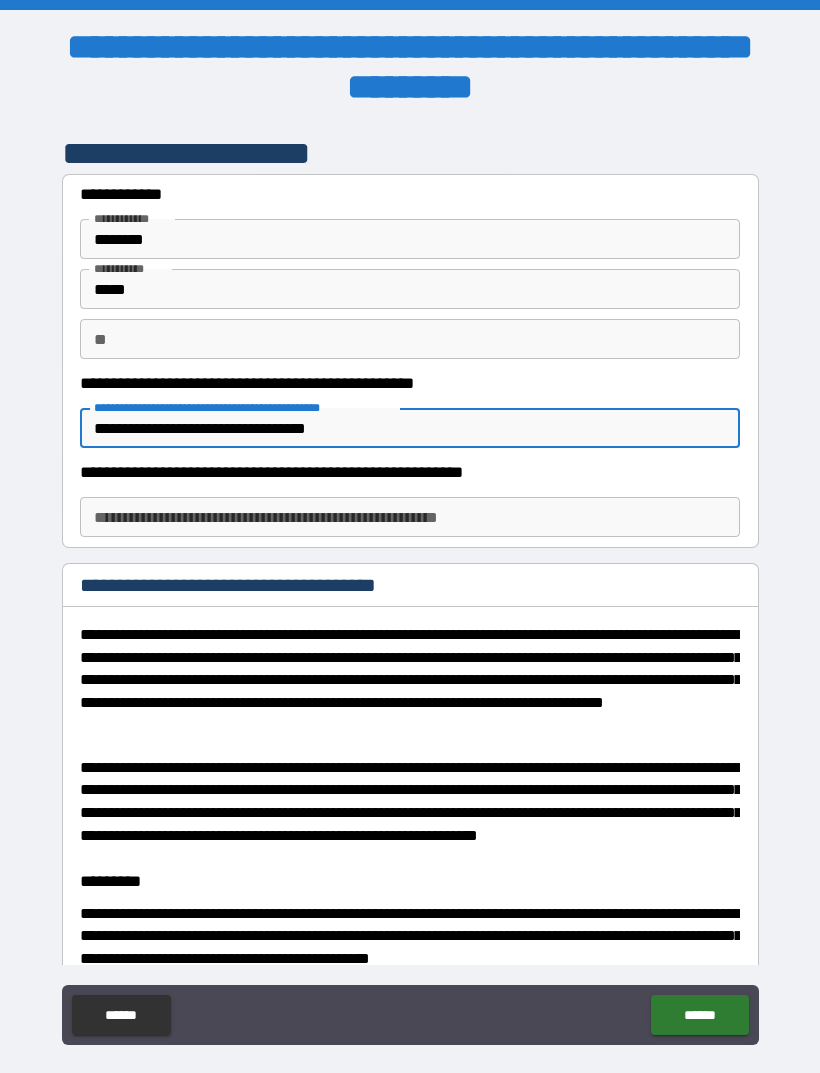 type on "**********" 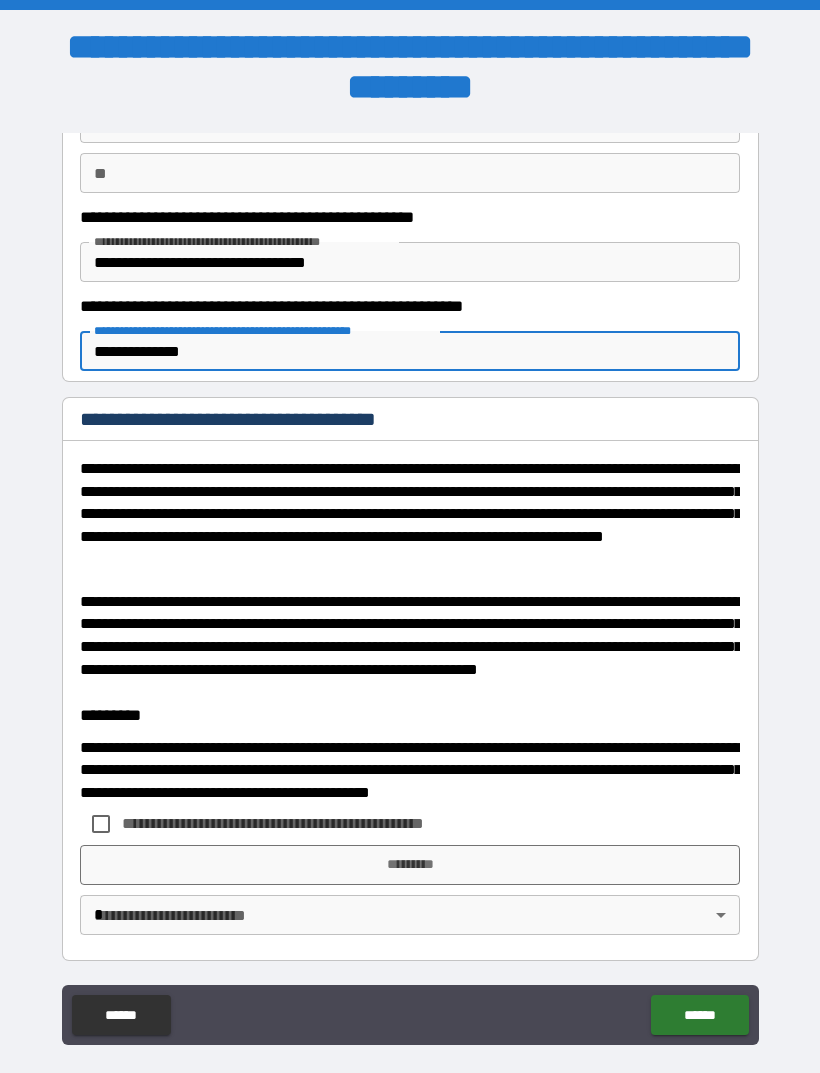 scroll, scrollTop: 166, scrollLeft: 0, axis: vertical 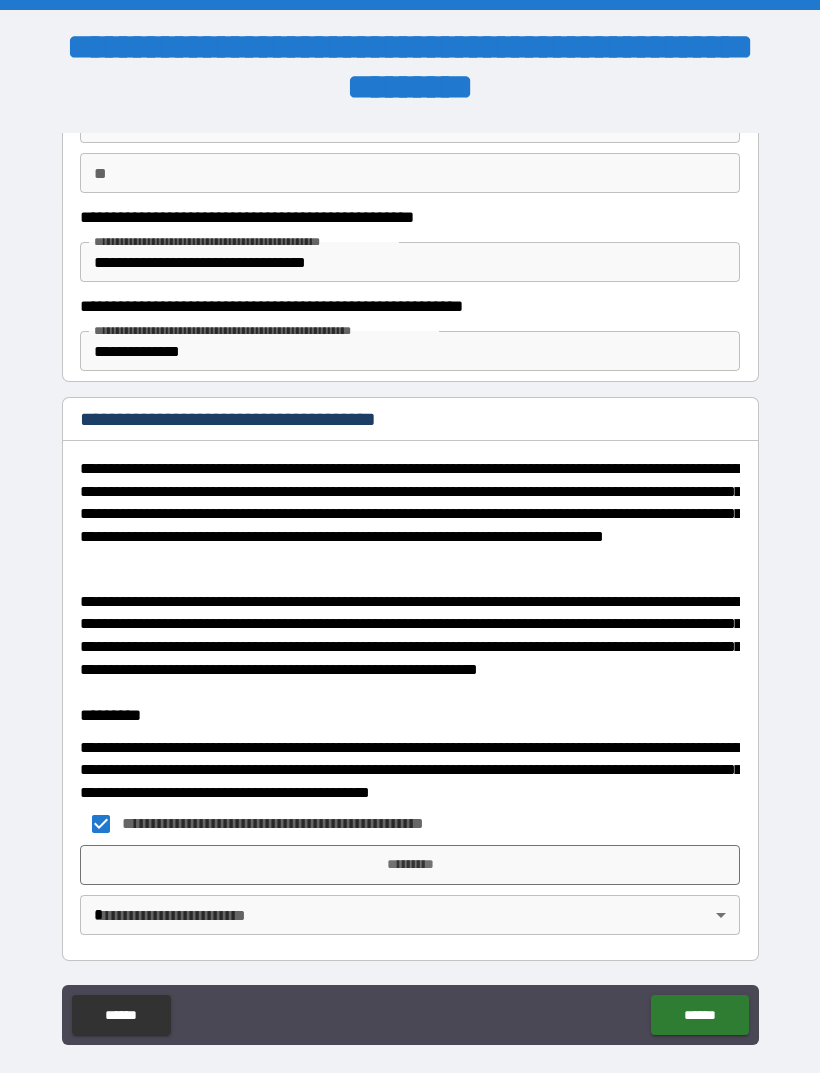 click on "*********" at bounding box center [410, 865] 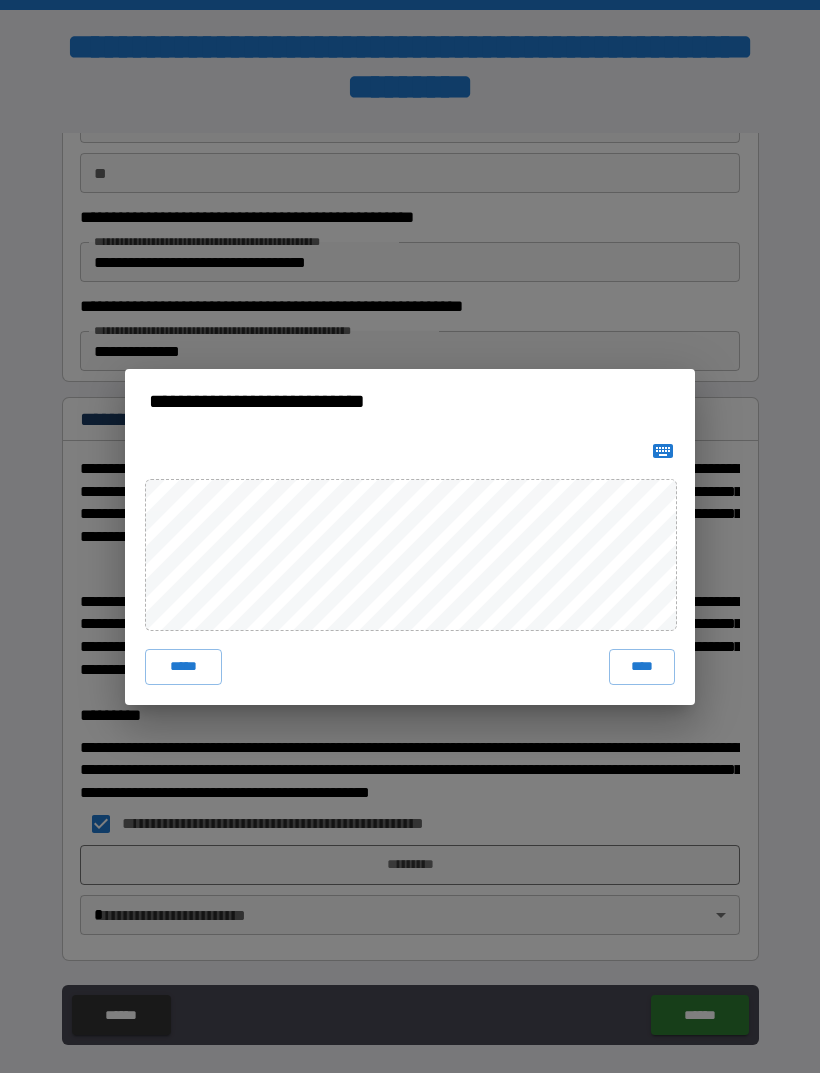 click on "****" at bounding box center (642, 667) 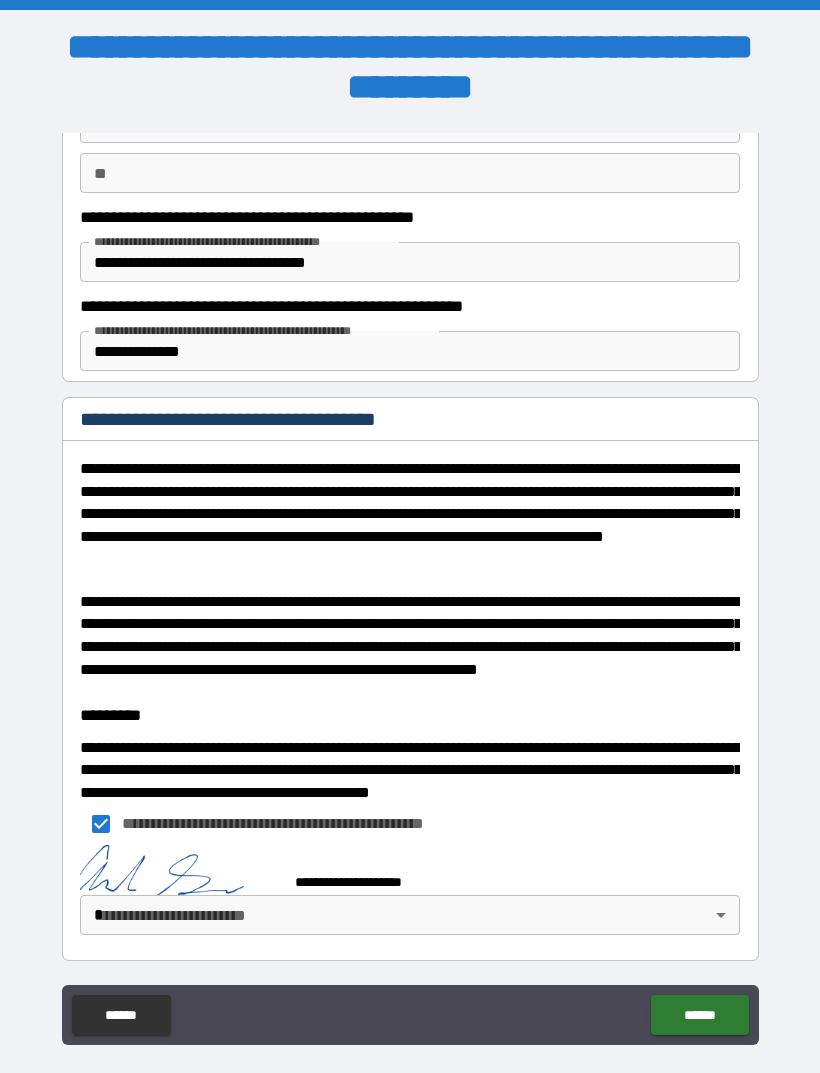 scroll, scrollTop: 156, scrollLeft: 0, axis: vertical 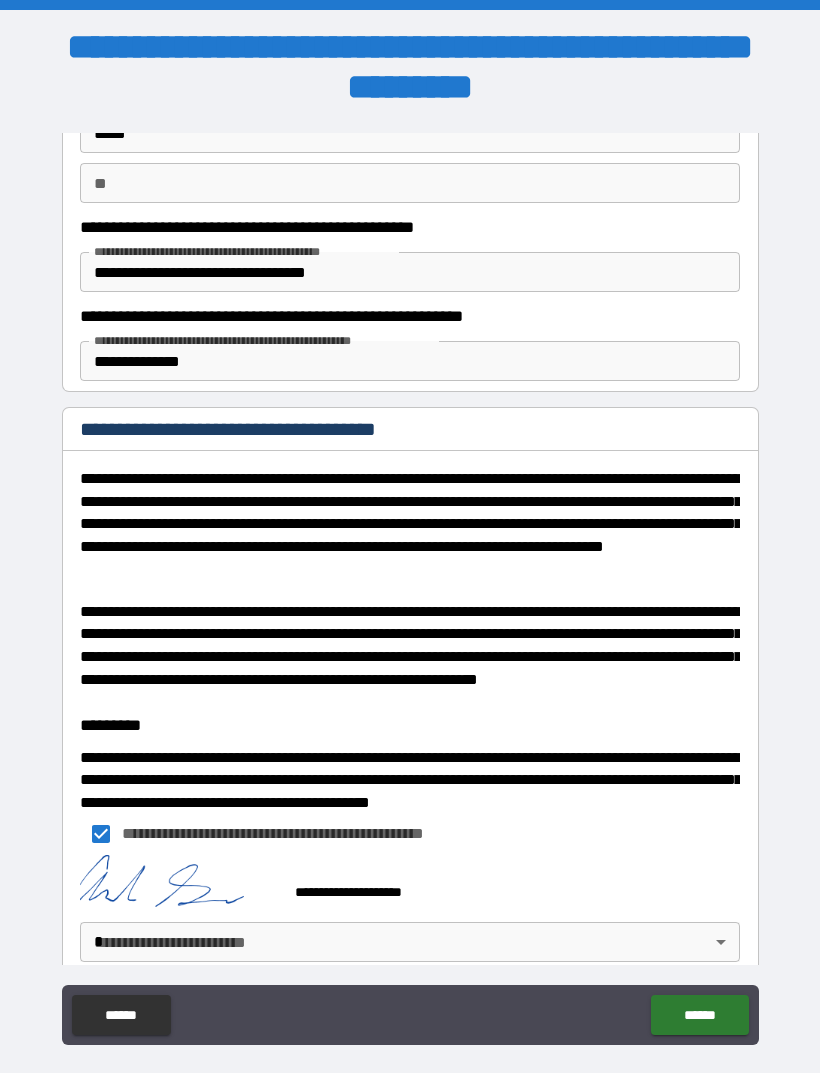 click on "**********" at bounding box center [410, 568] 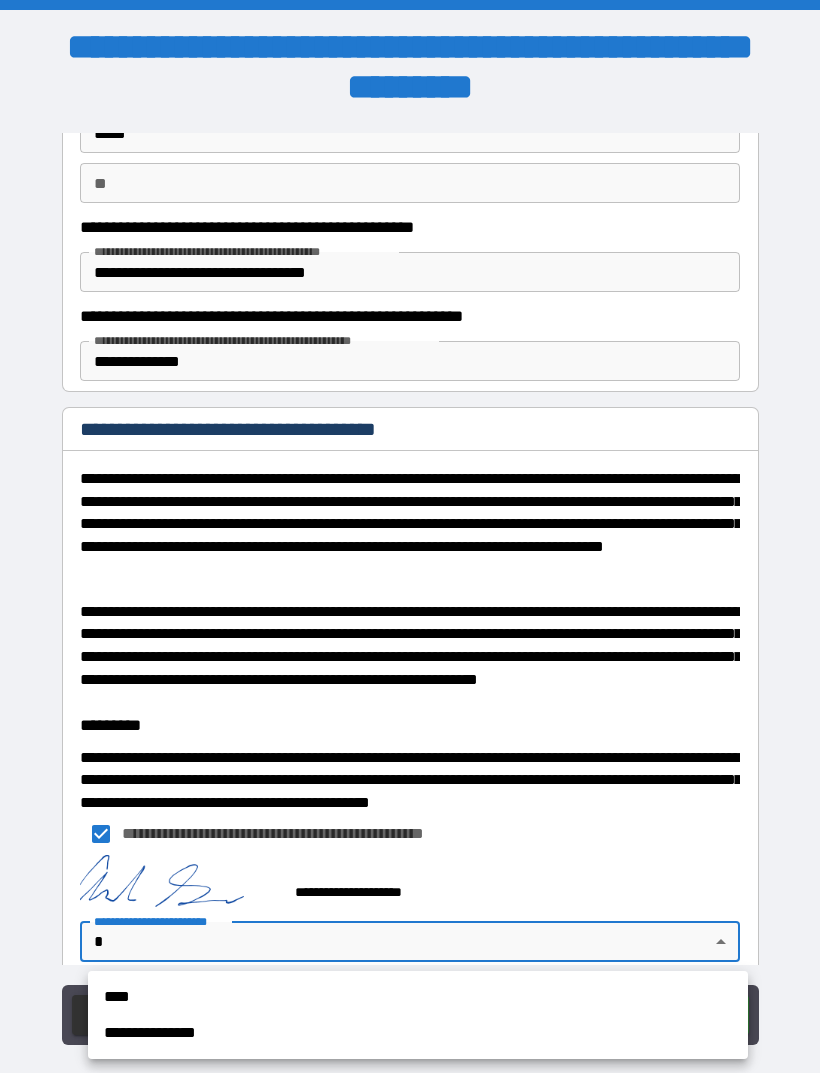 click on "****" at bounding box center [418, 997] 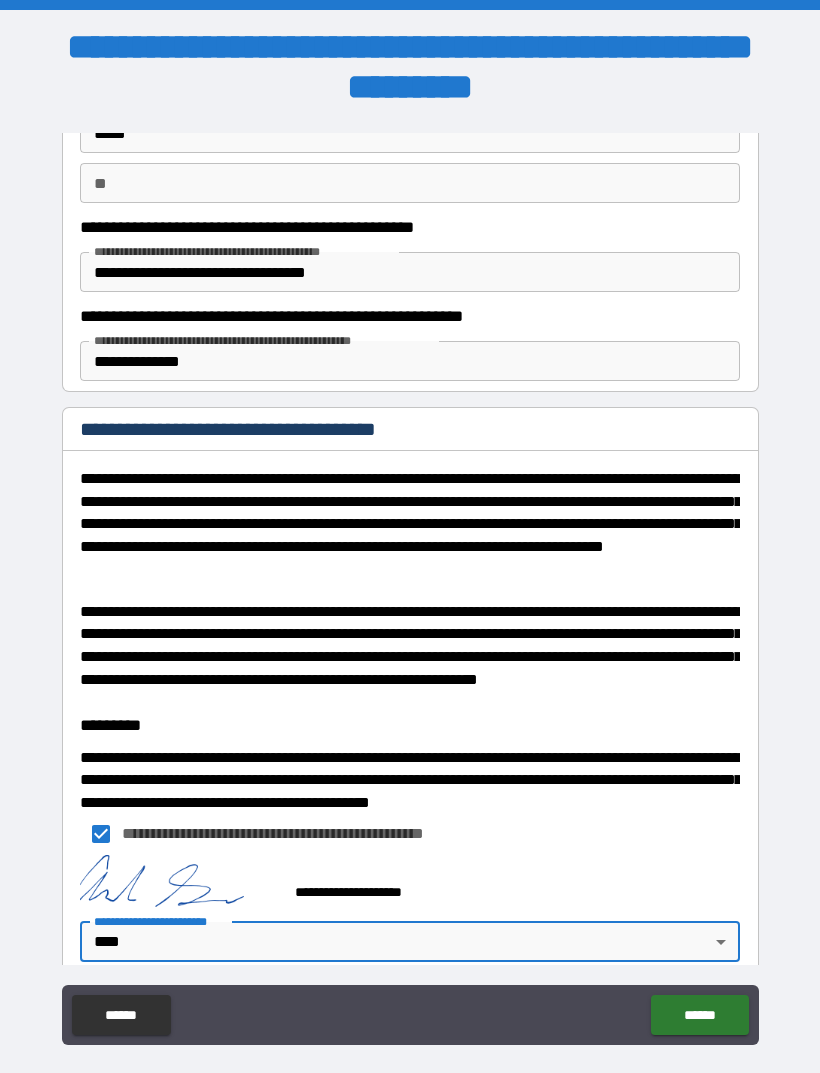 click on "******" at bounding box center [699, 1015] 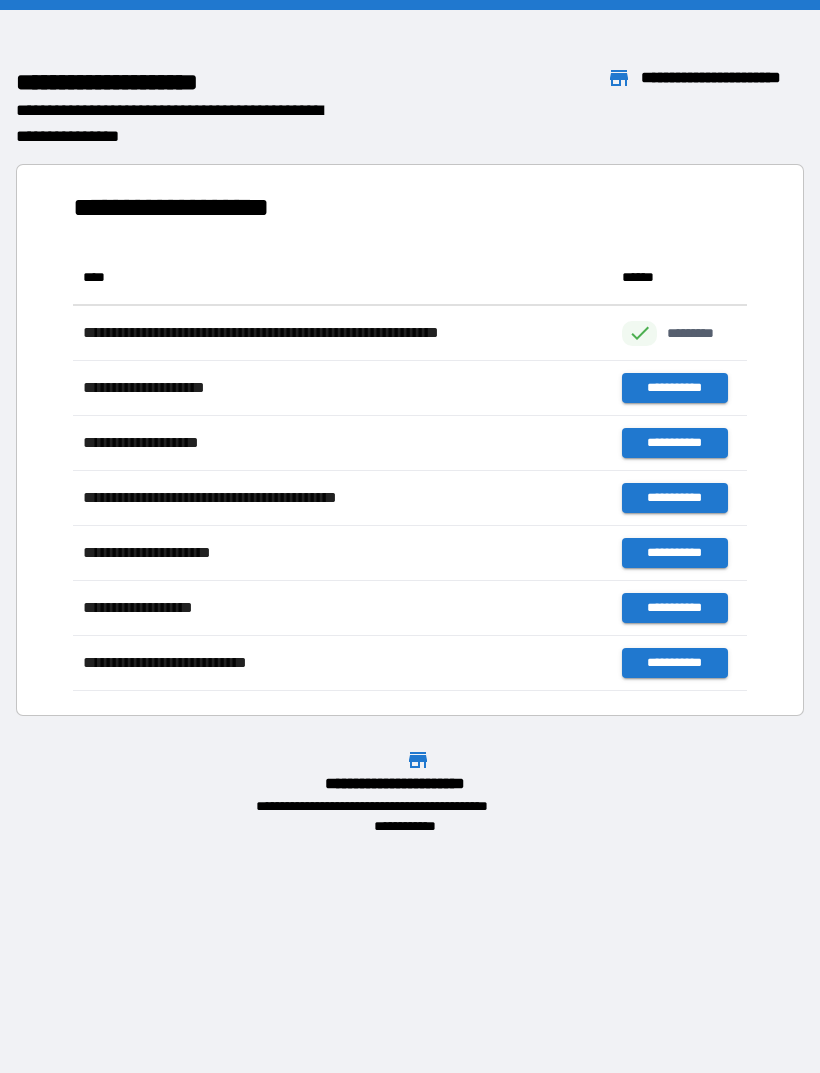 scroll, scrollTop: 441, scrollLeft: 674, axis: both 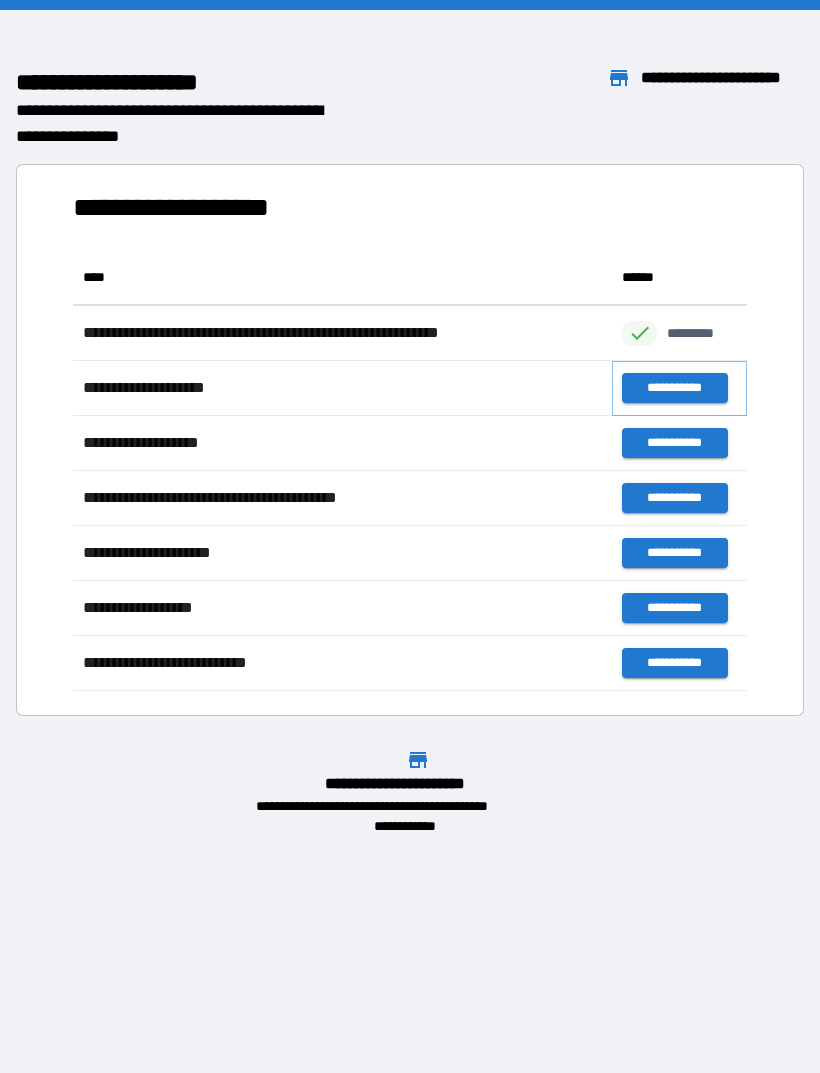 click on "**********" at bounding box center (674, 388) 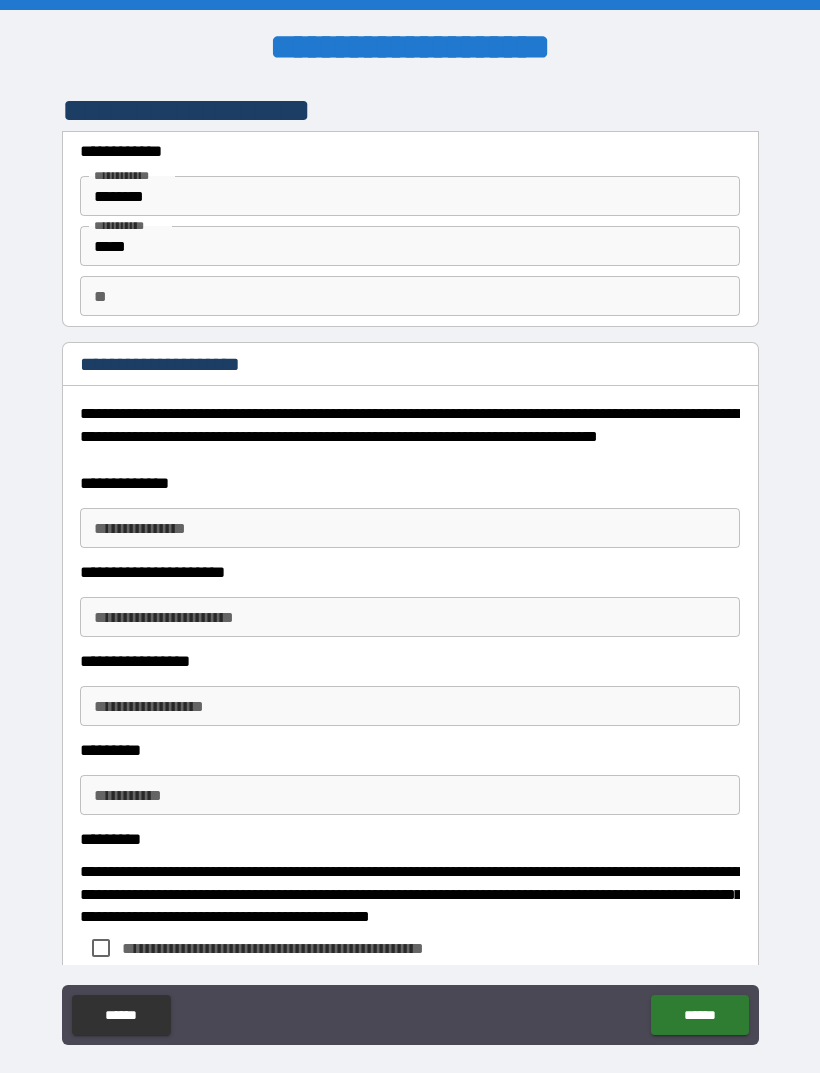 click on "**********" at bounding box center (410, 528) 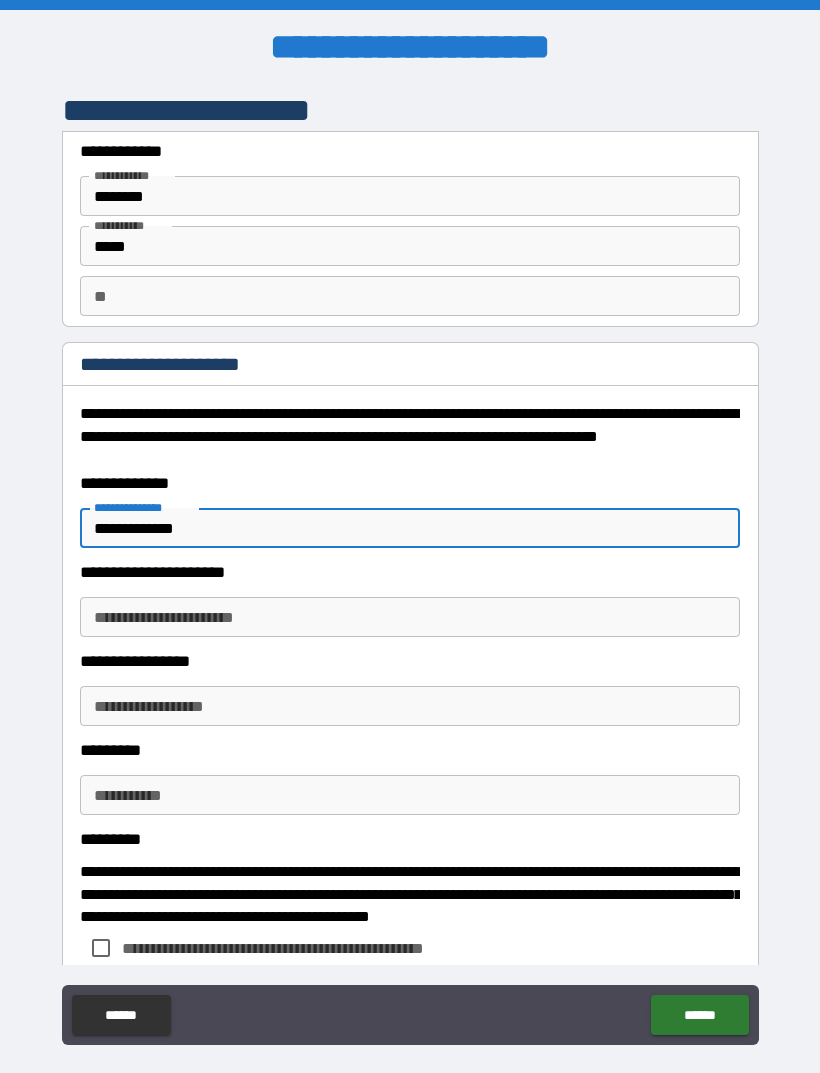 type on "**********" 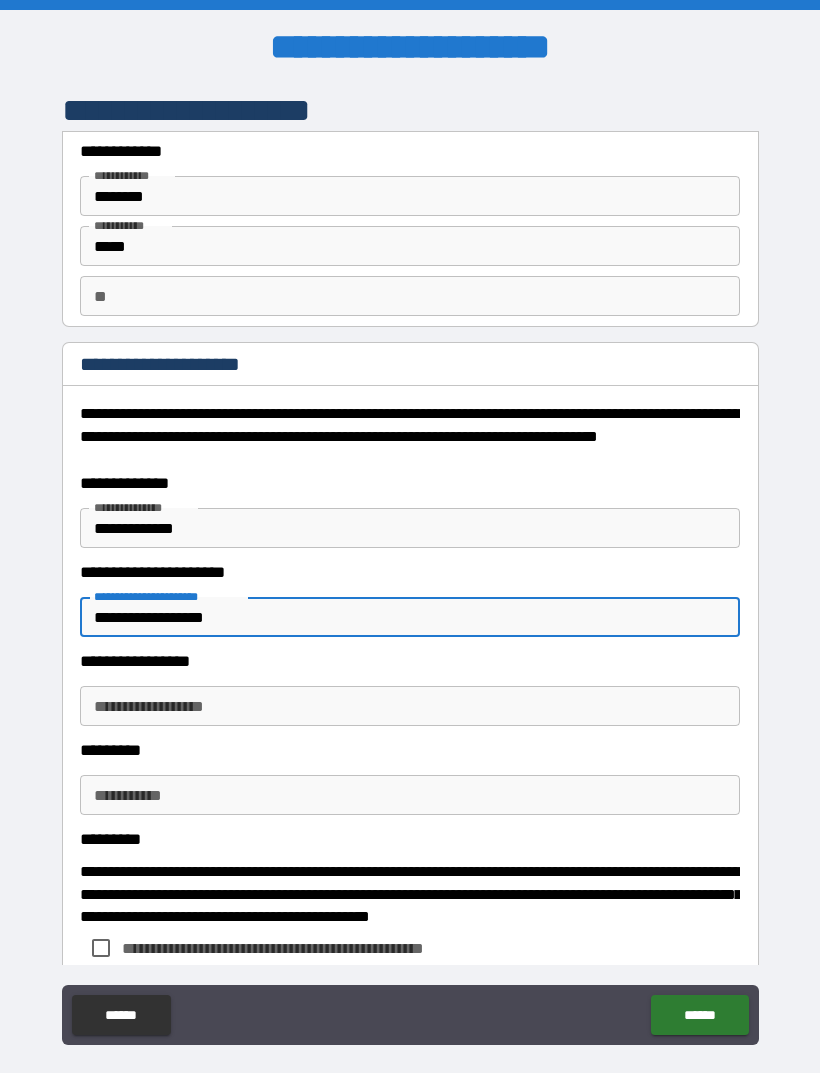 type on "**********" 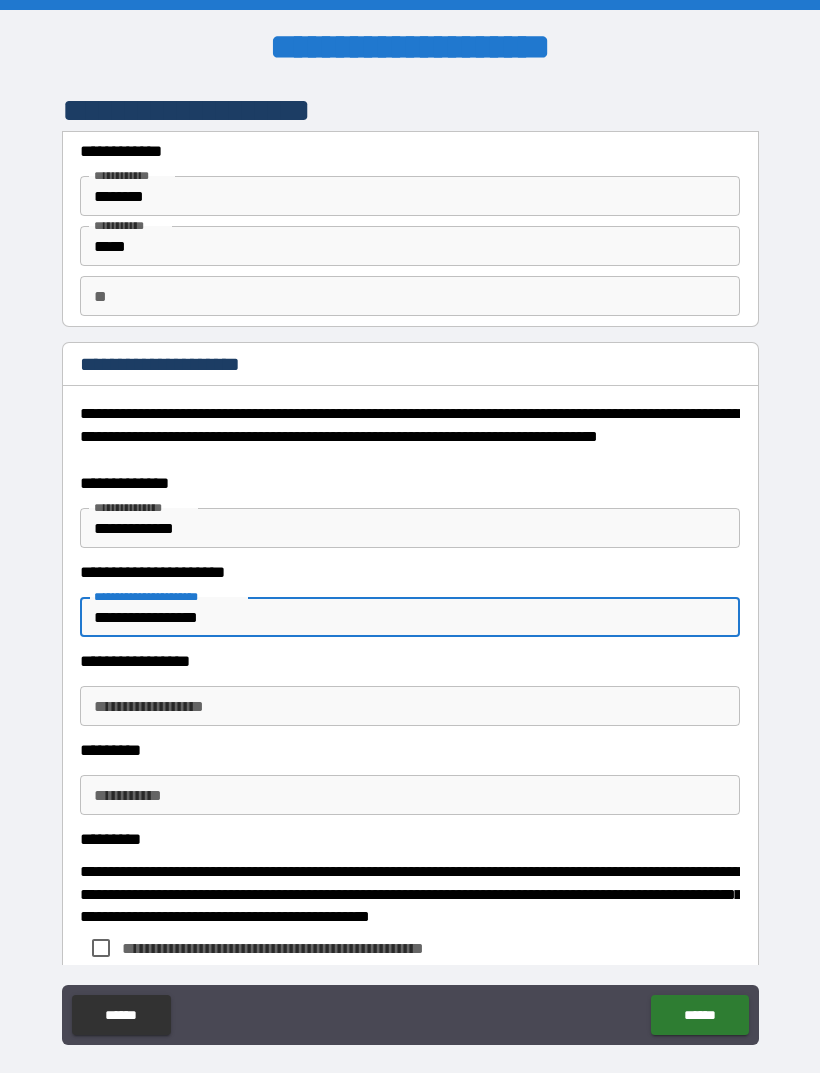click on "**********" at bounding box center [410, 617] 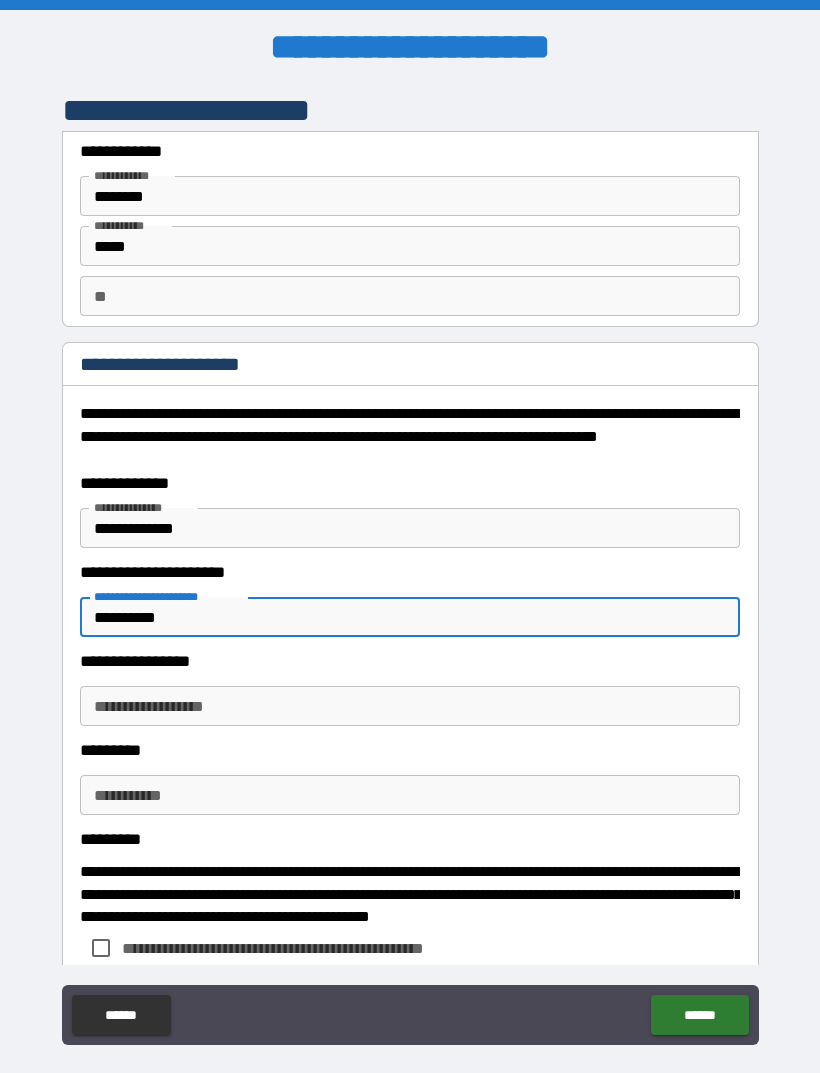 type on "**********" 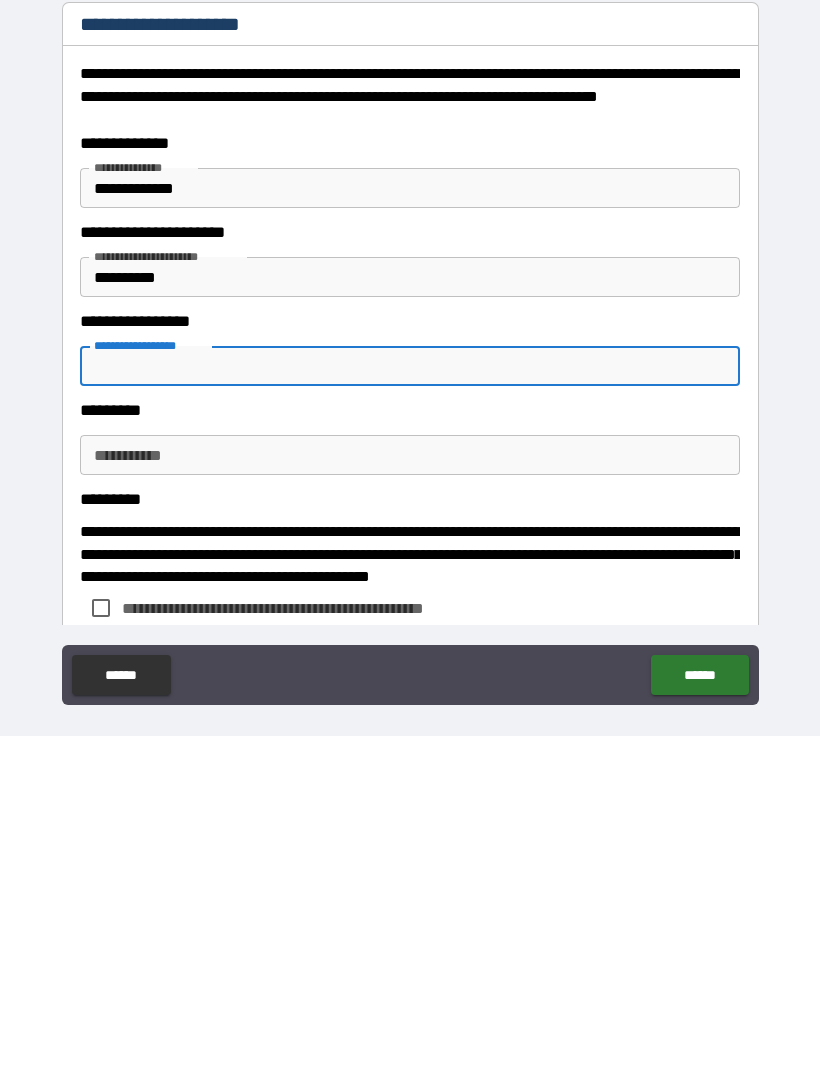 click on "**********" at bounding box center (410, 703) 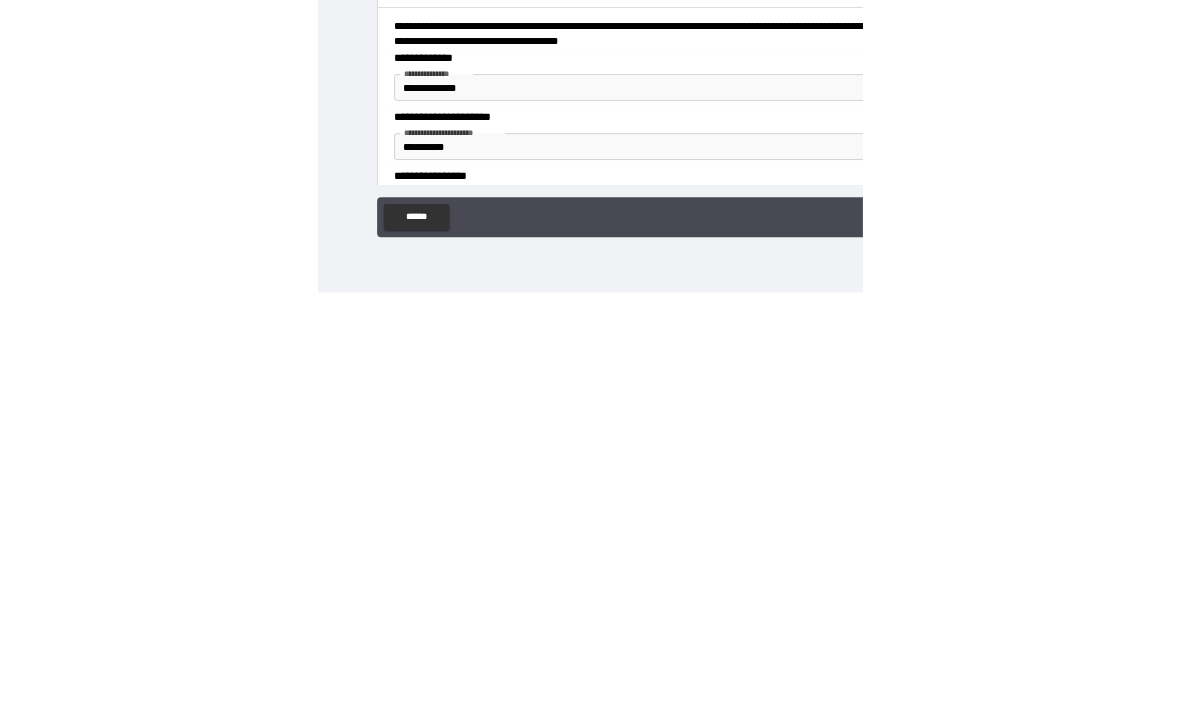 scroll, scrollTop: 64, scrollLeft: 0, axis: vertical 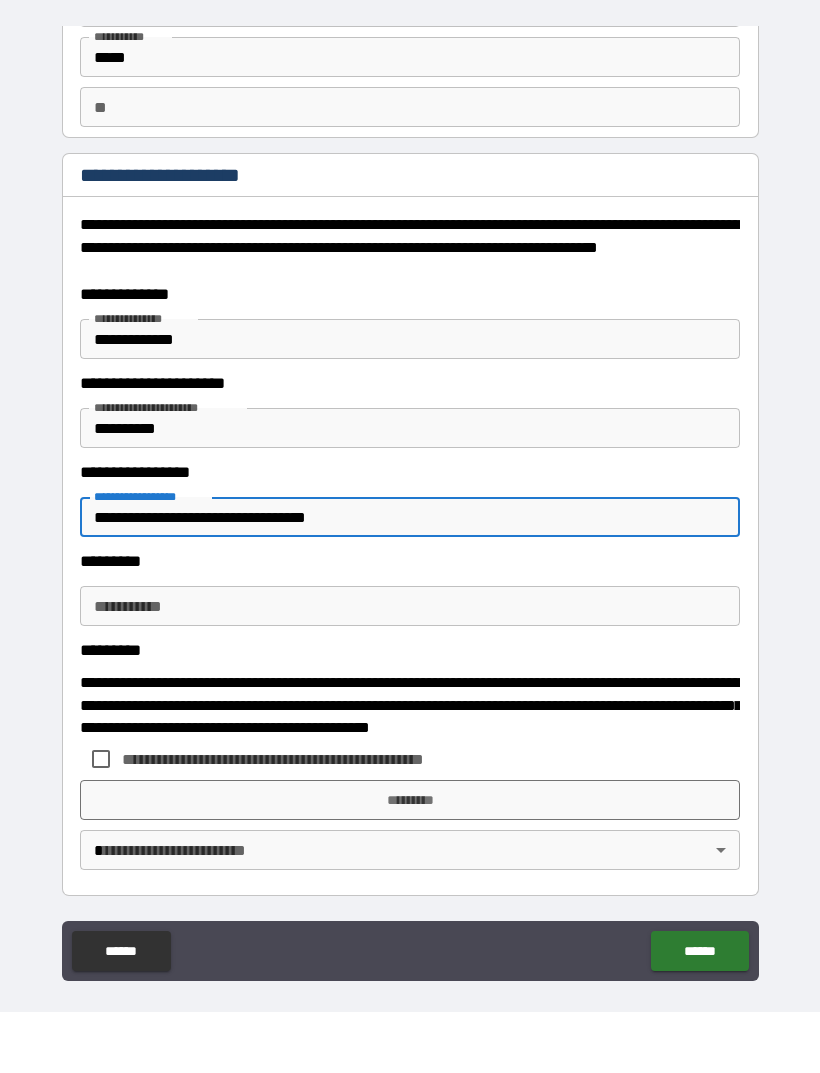 type on "**********" 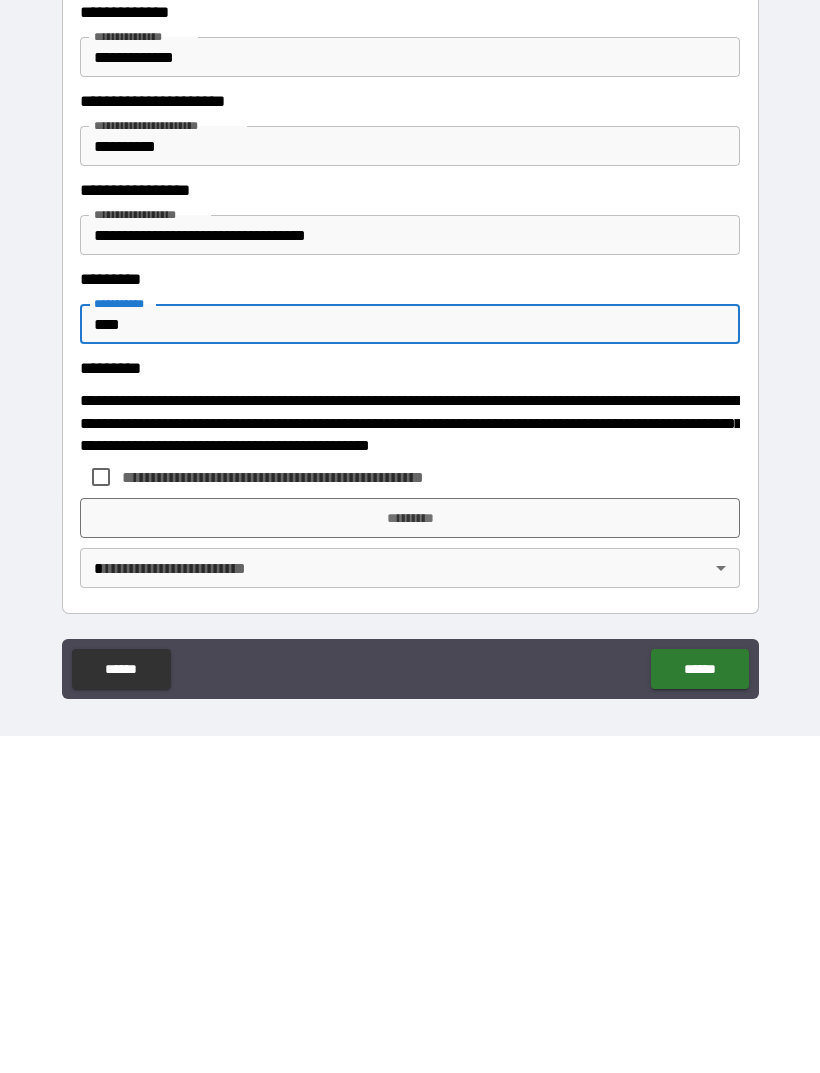 type on "****" 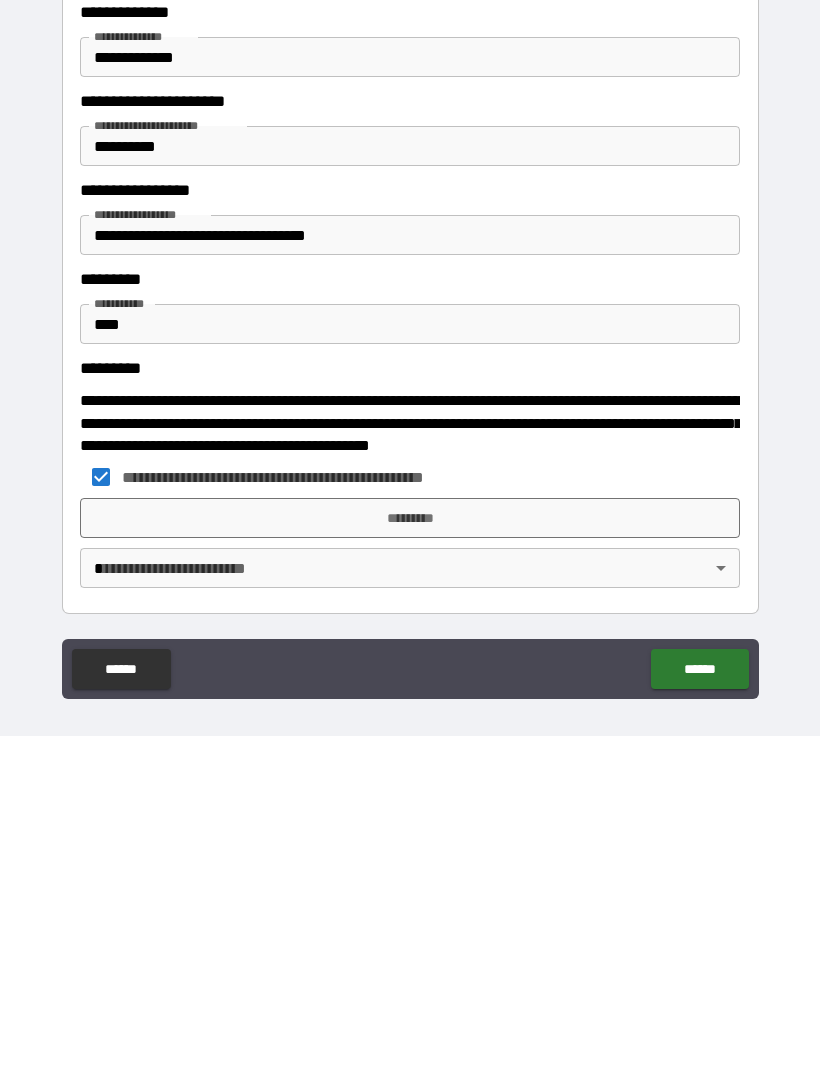 scroll, scrollTop: 64, scrollLeft: 0, axis: vertical 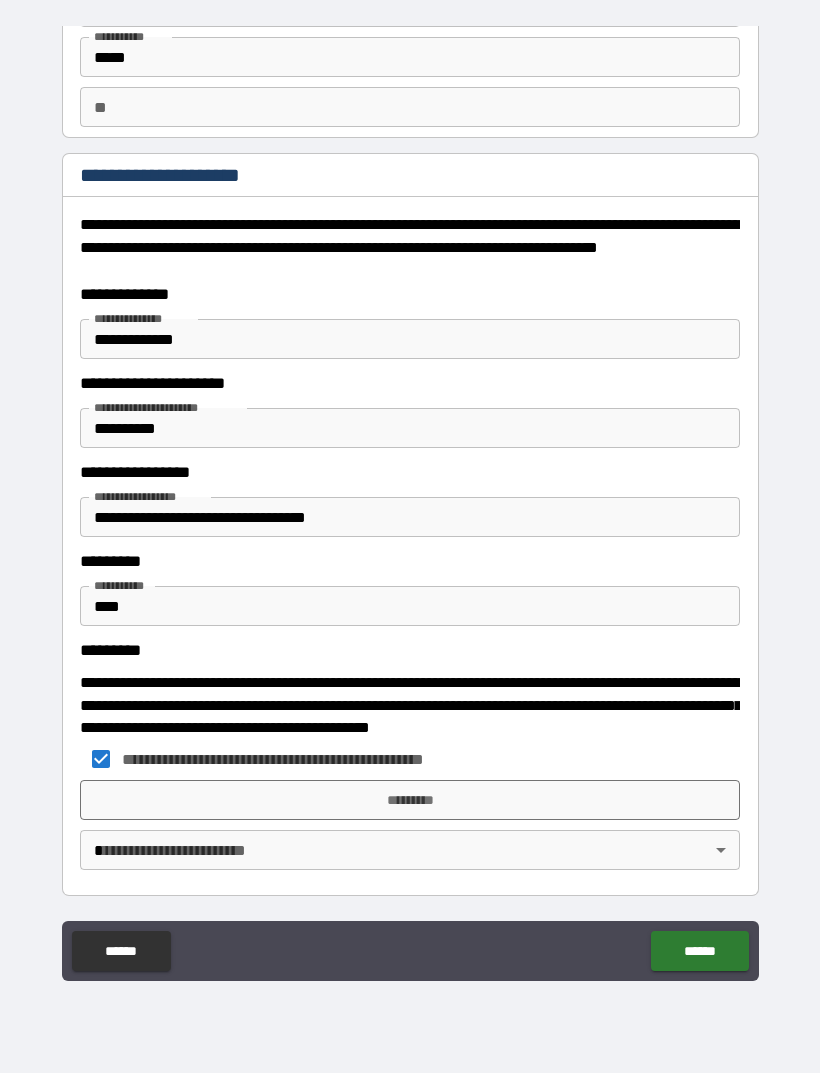 click on "*********" at bounding box center (410, 800) 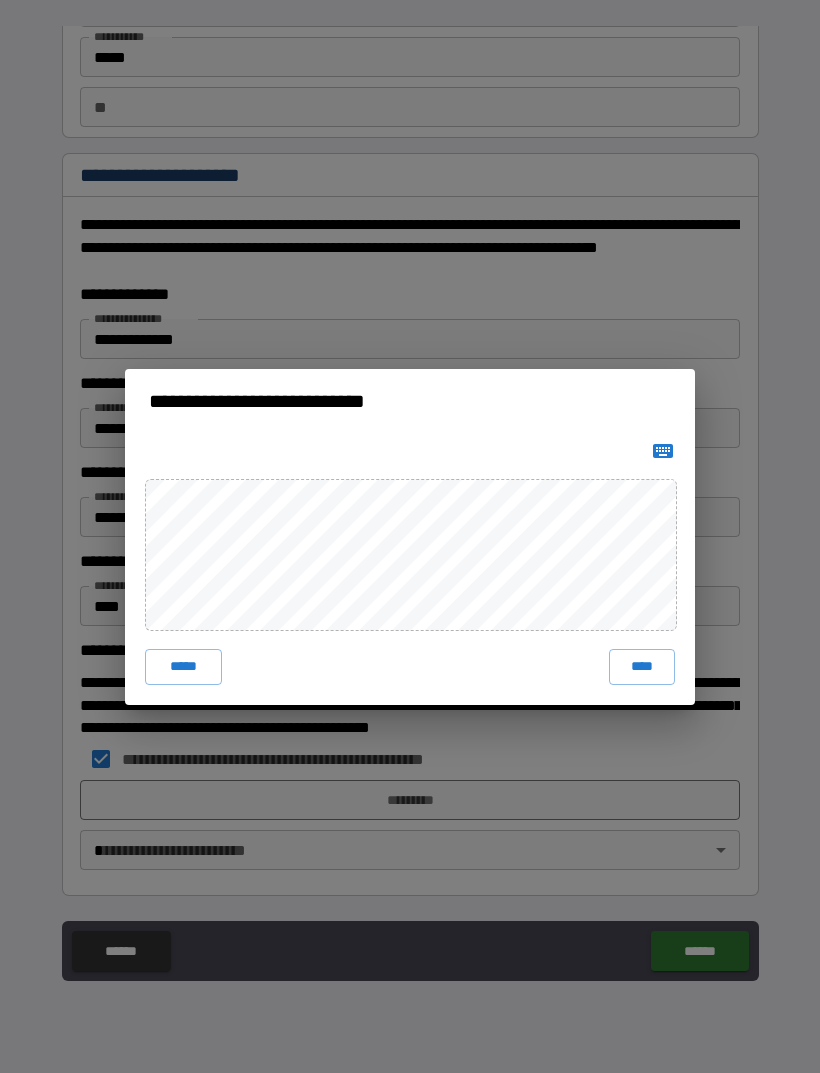 click on "****" at bounding box center (642, 667) 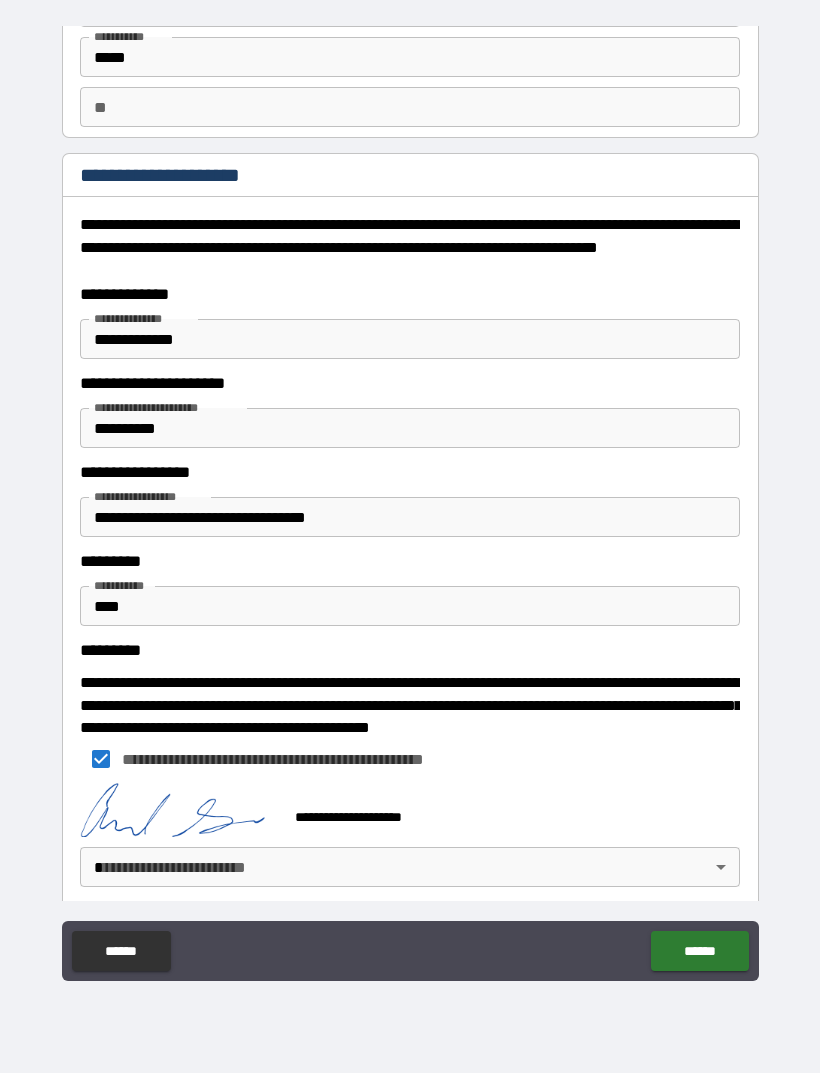 scroll, scrollTop: 115, scrollLeft: 0, axis: vertical 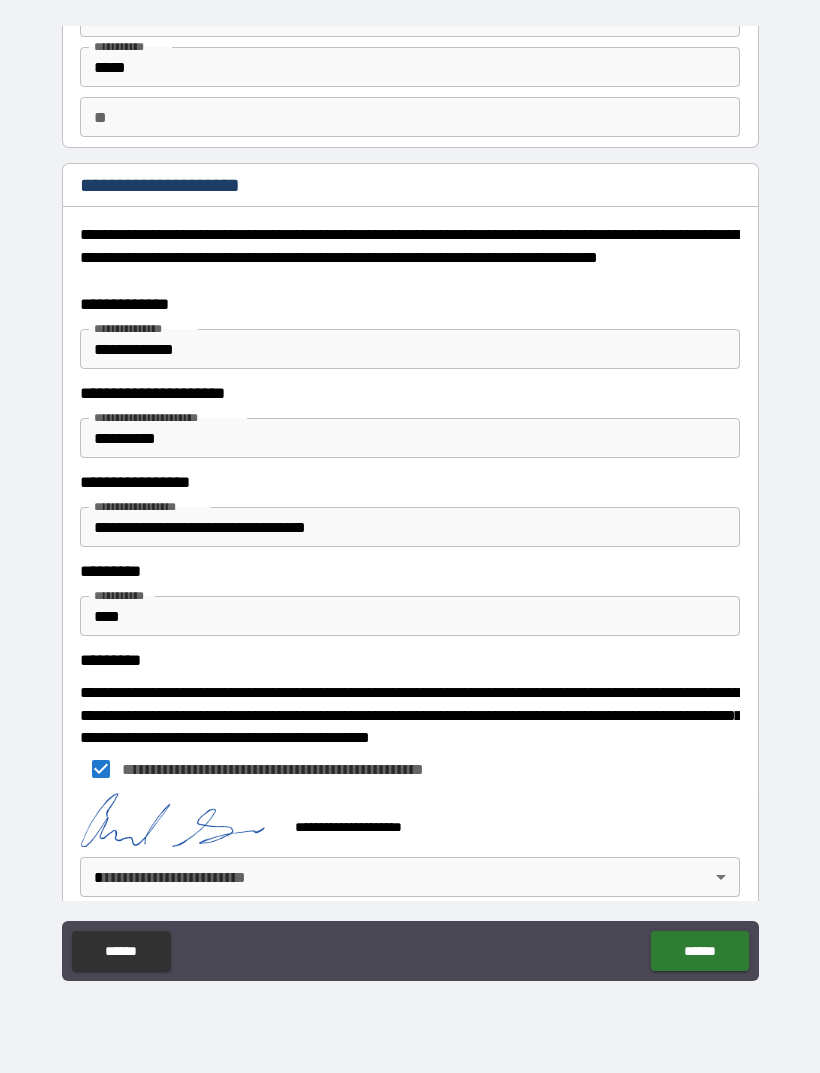 click on "**********" at bounding box center (410, 504) 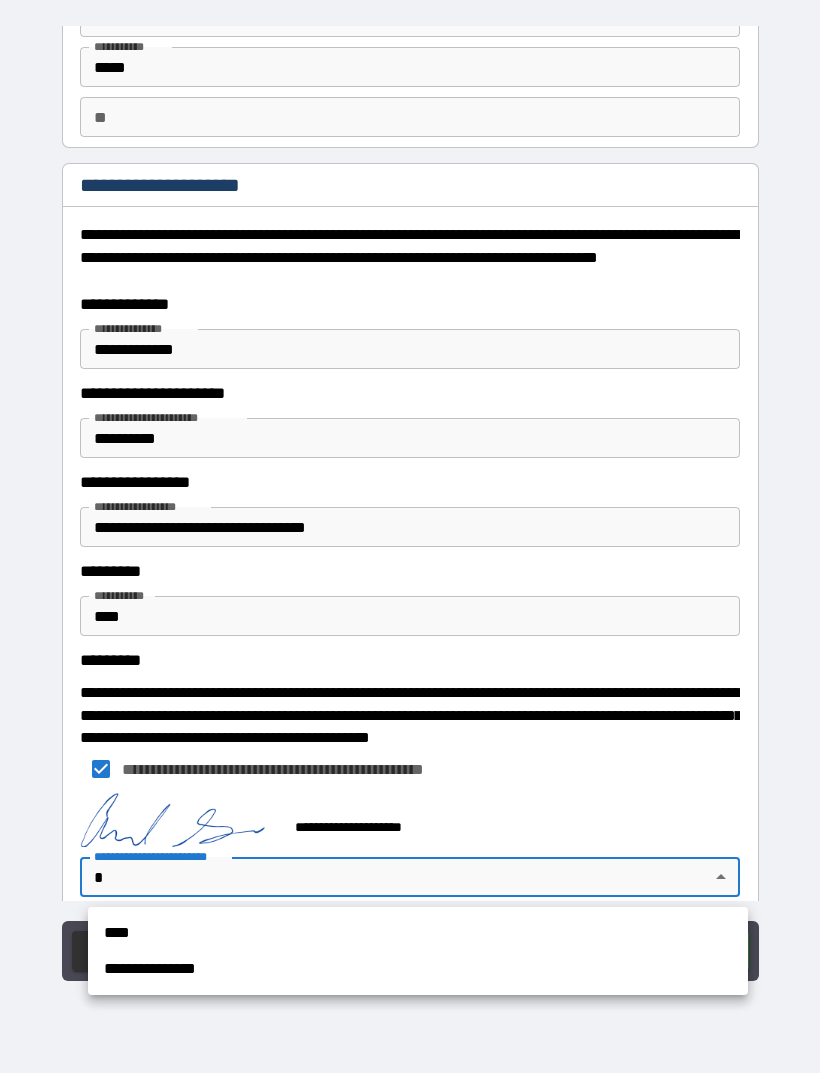 click on "****" at bounding box center [418, 933] 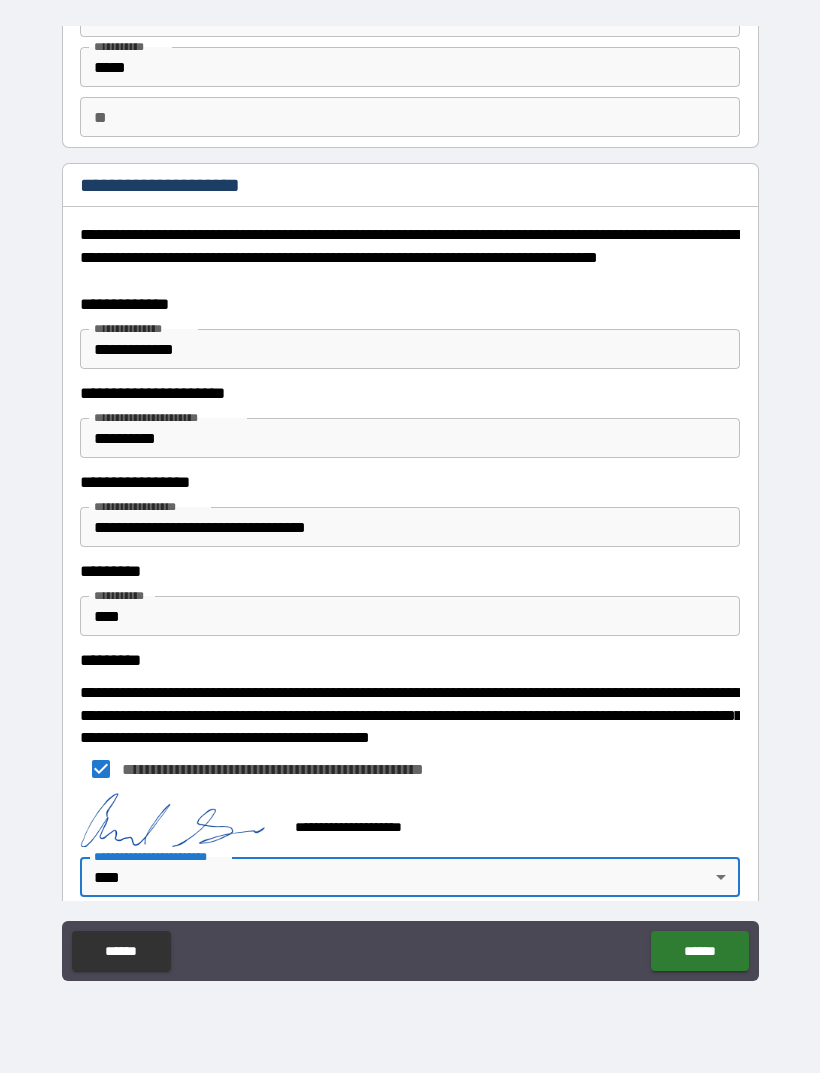 click on "******" at bounding box center (699, 951) 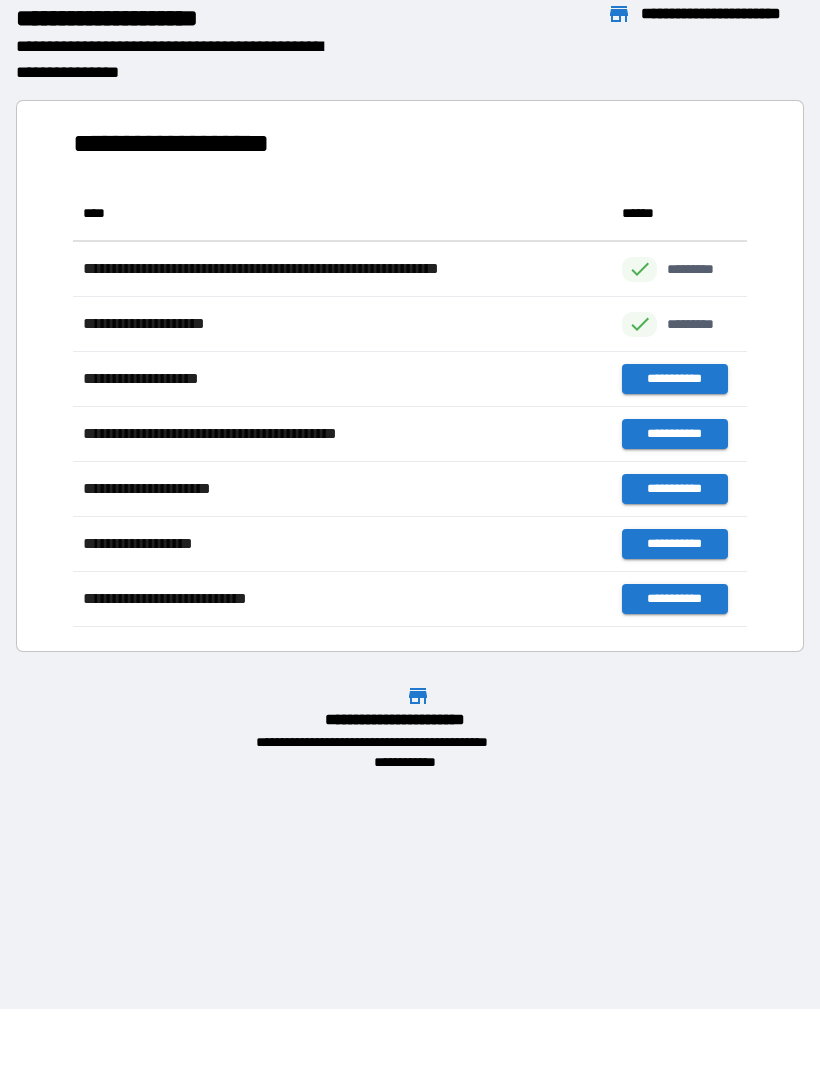 scroll, scrollTop: 441, scrollLeft: 674, axis: both 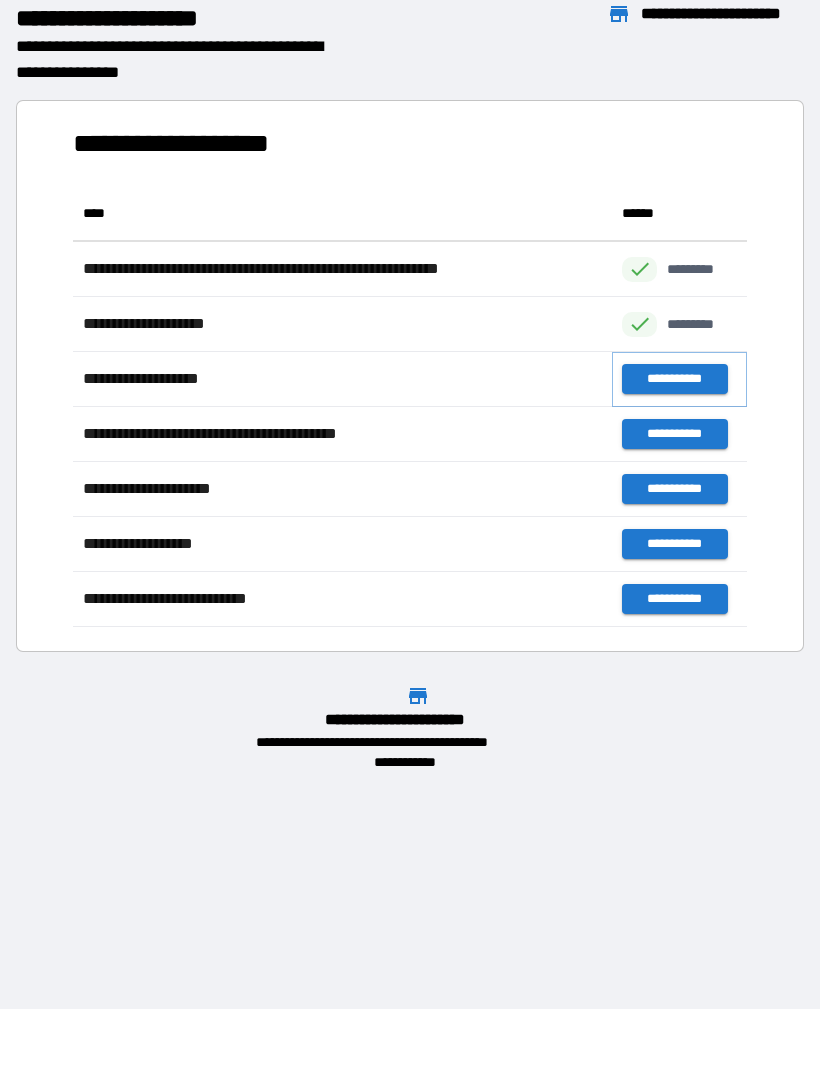 click on "**********" at bounding box center (674, 379) 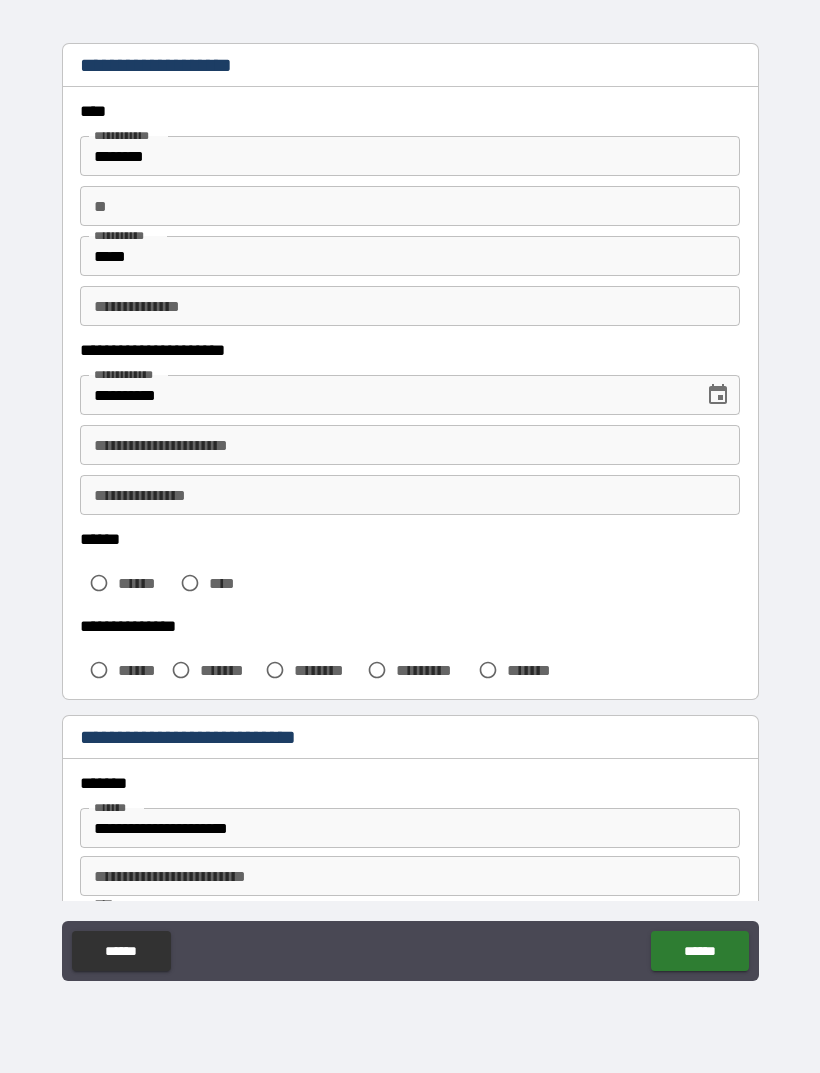 scroll, scrollTop: 56, scrollLeft: 0, axis: vertical 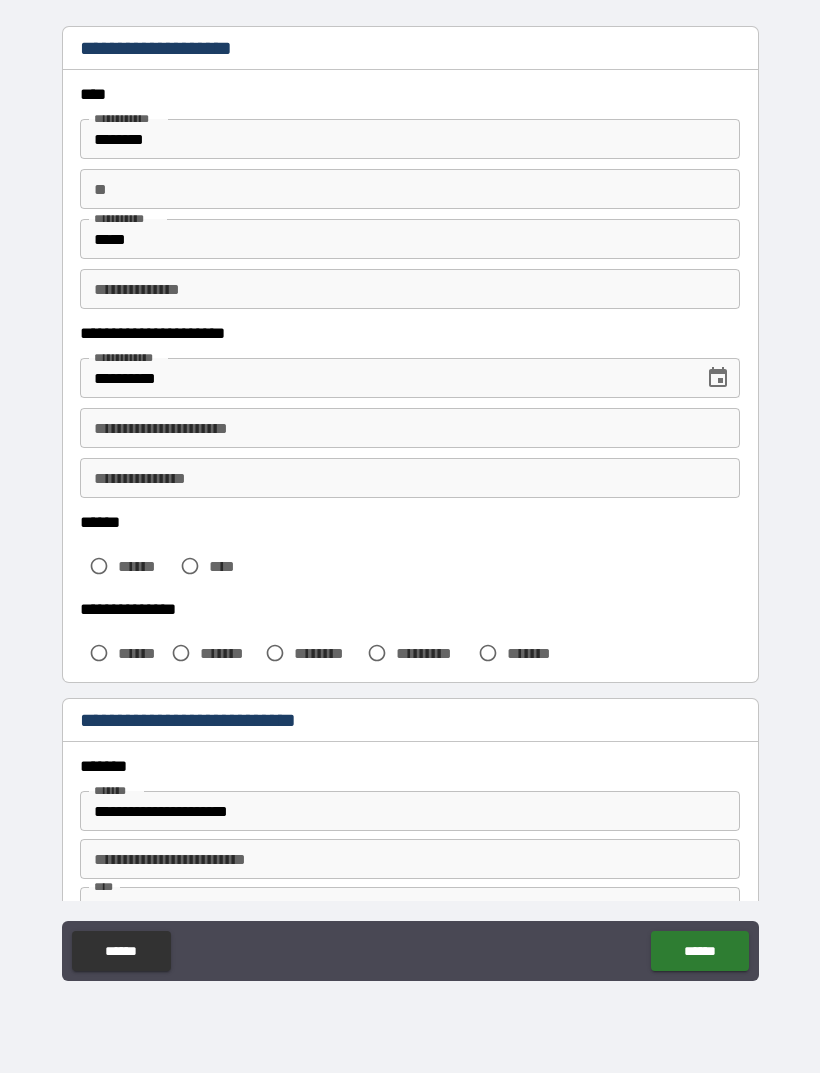 click on "**********" at bounding box center (410, 428) 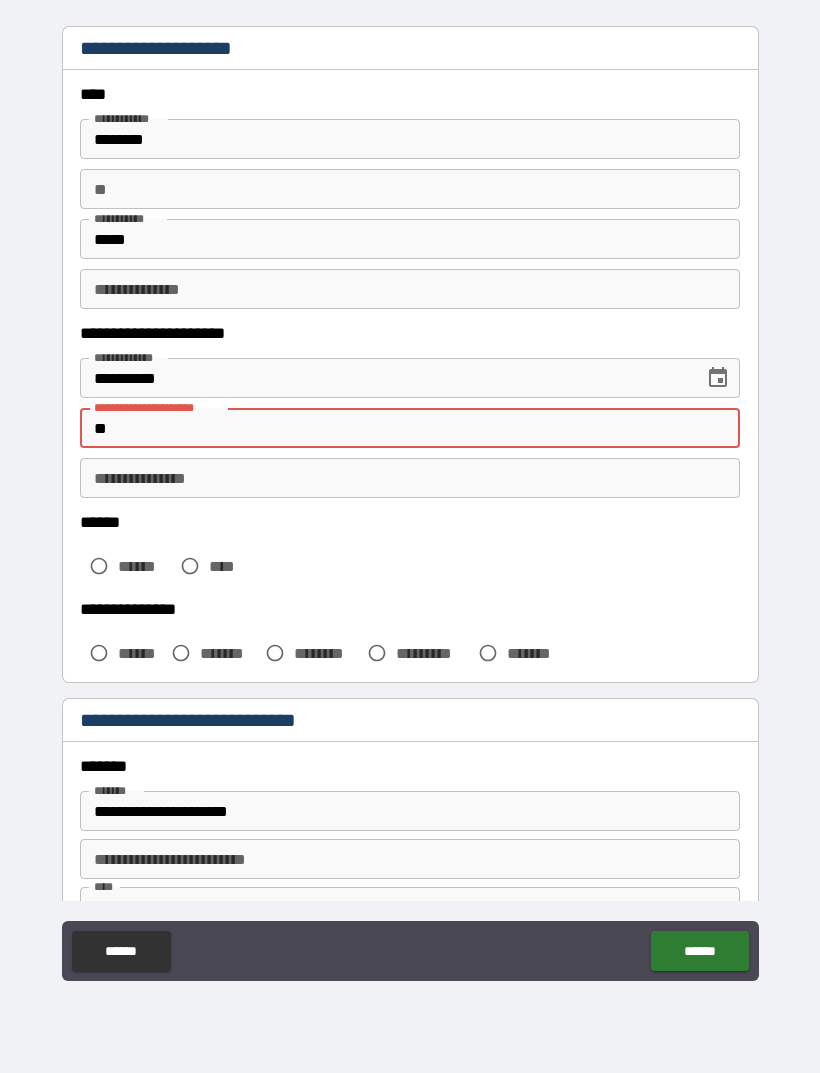 type on "*" 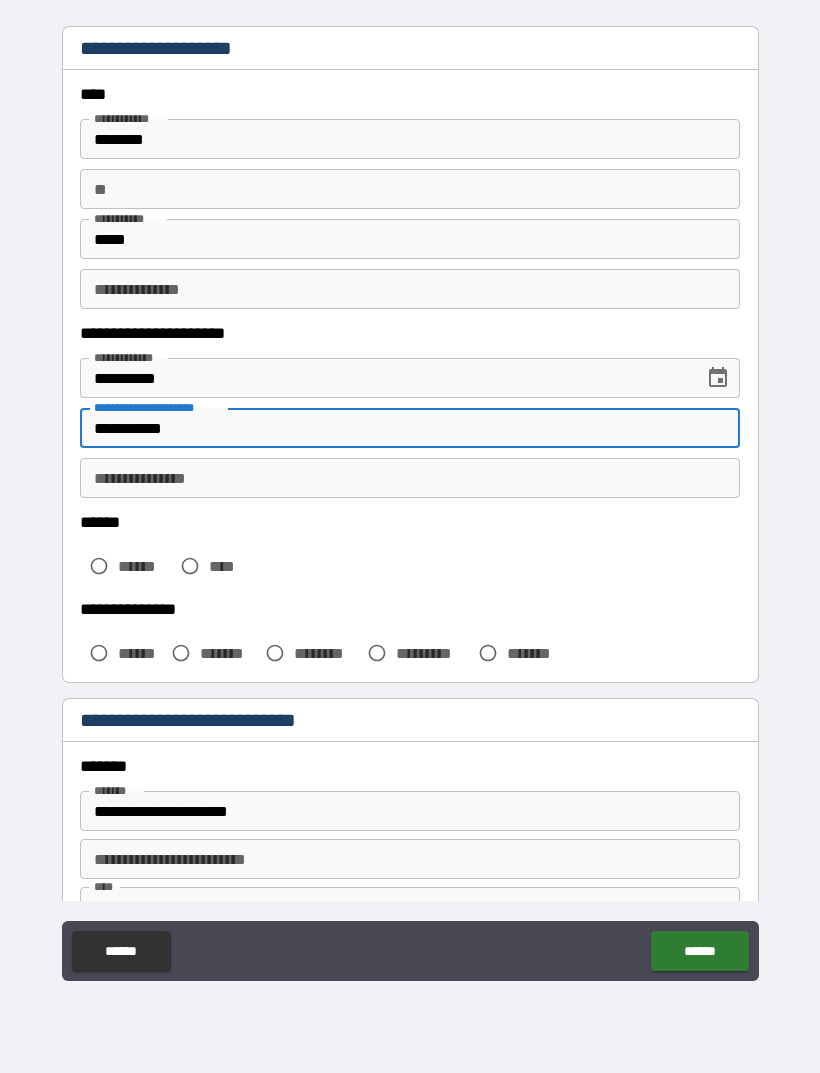 type on "**********" 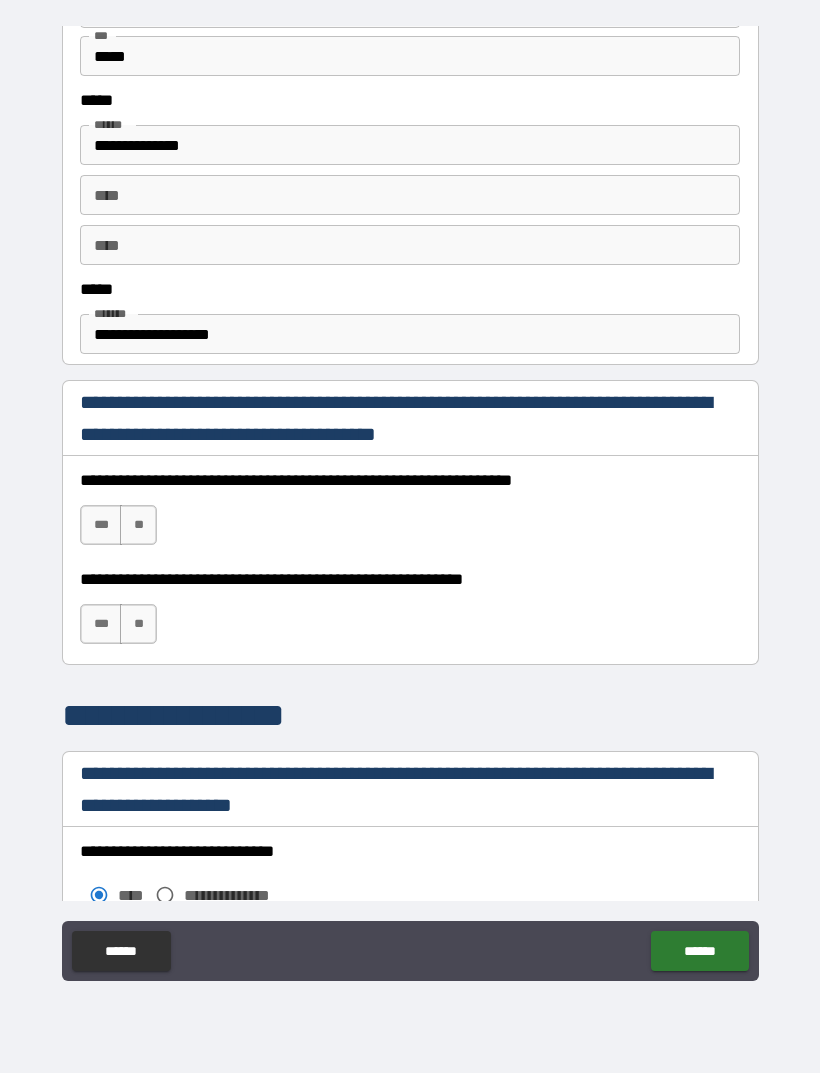 scroll, scrollTop: 1009, scrollLeft: 0, axis: vertical 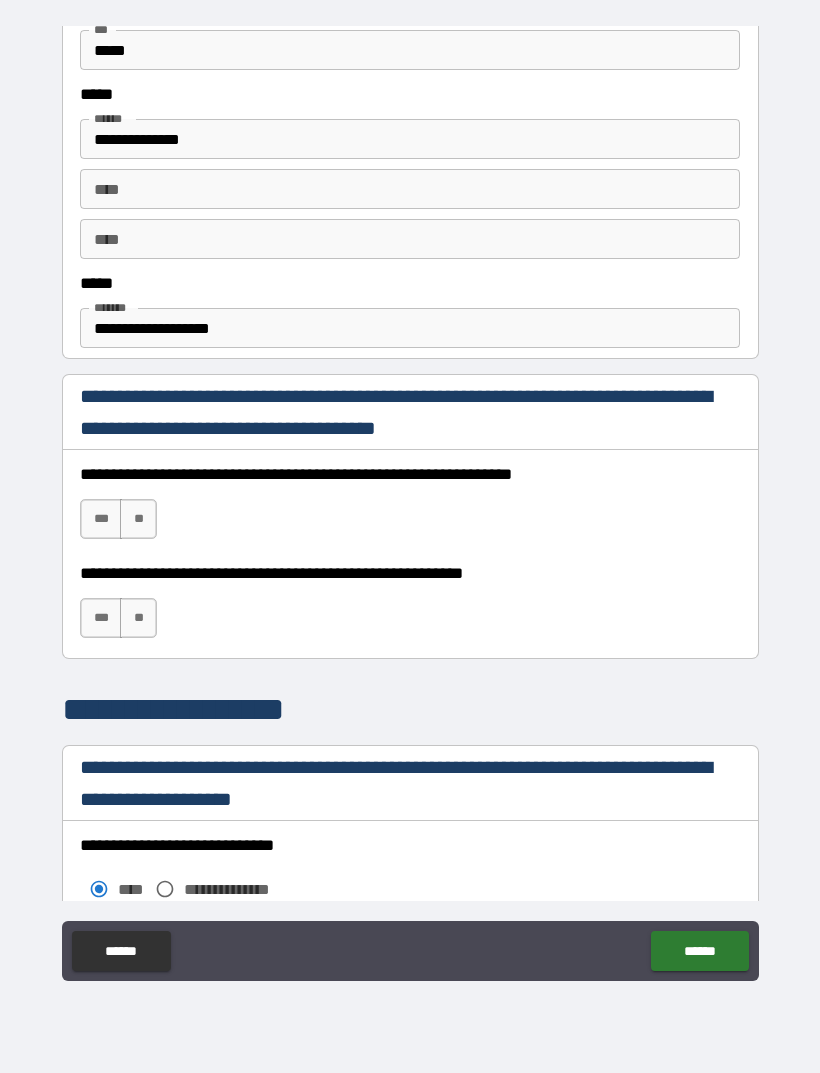 click on "***" at bounding box center [101, 519] 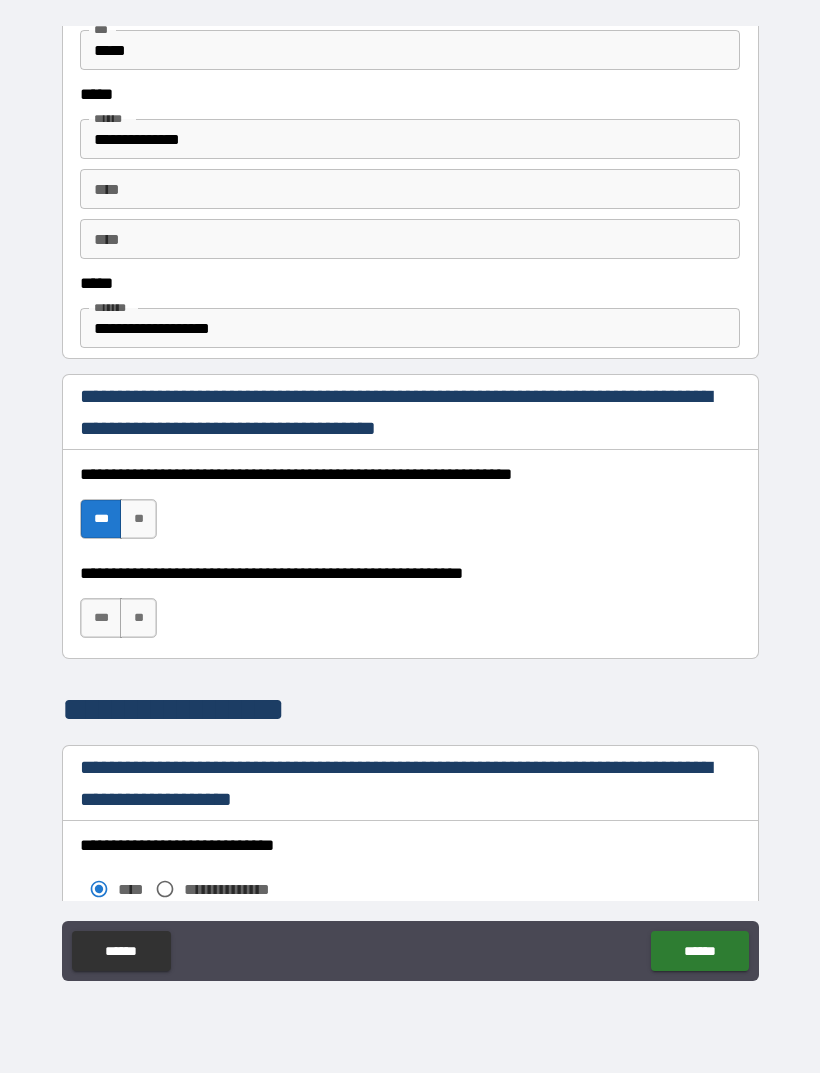 click on "***" at bounding box center [101, 618] 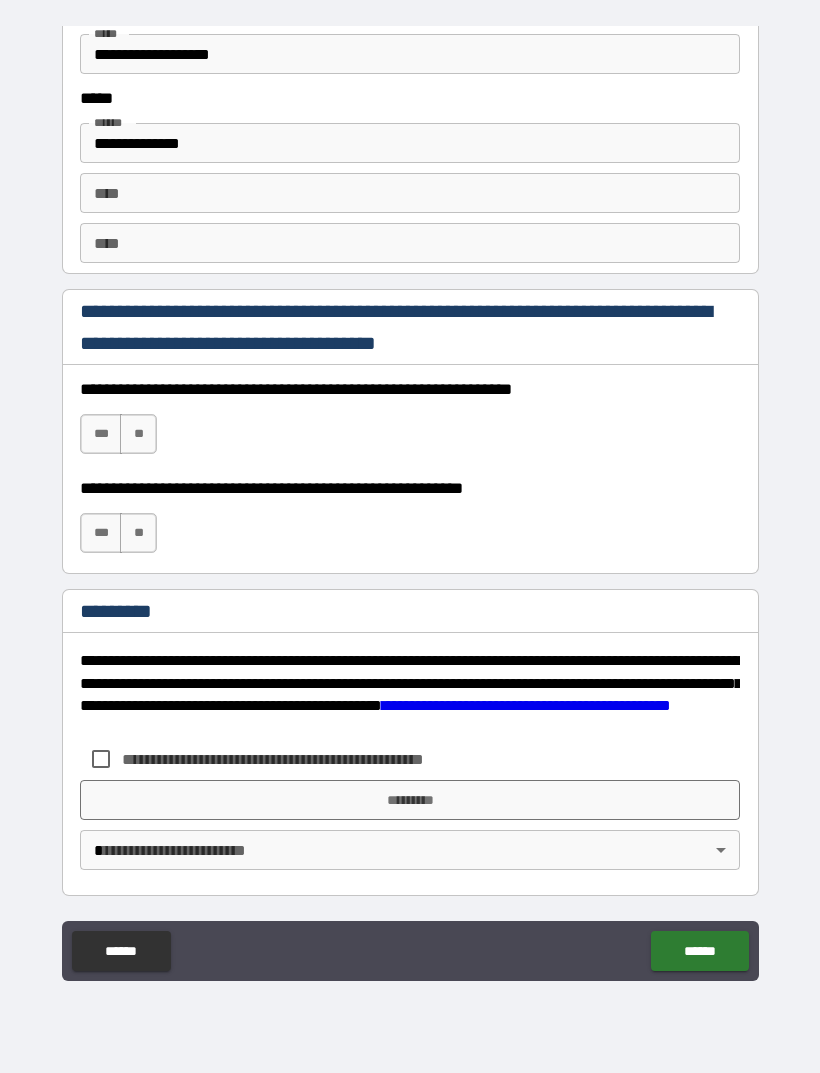 scroll, scrollTop: 2731, scrollLeft: 0, axis: vertical 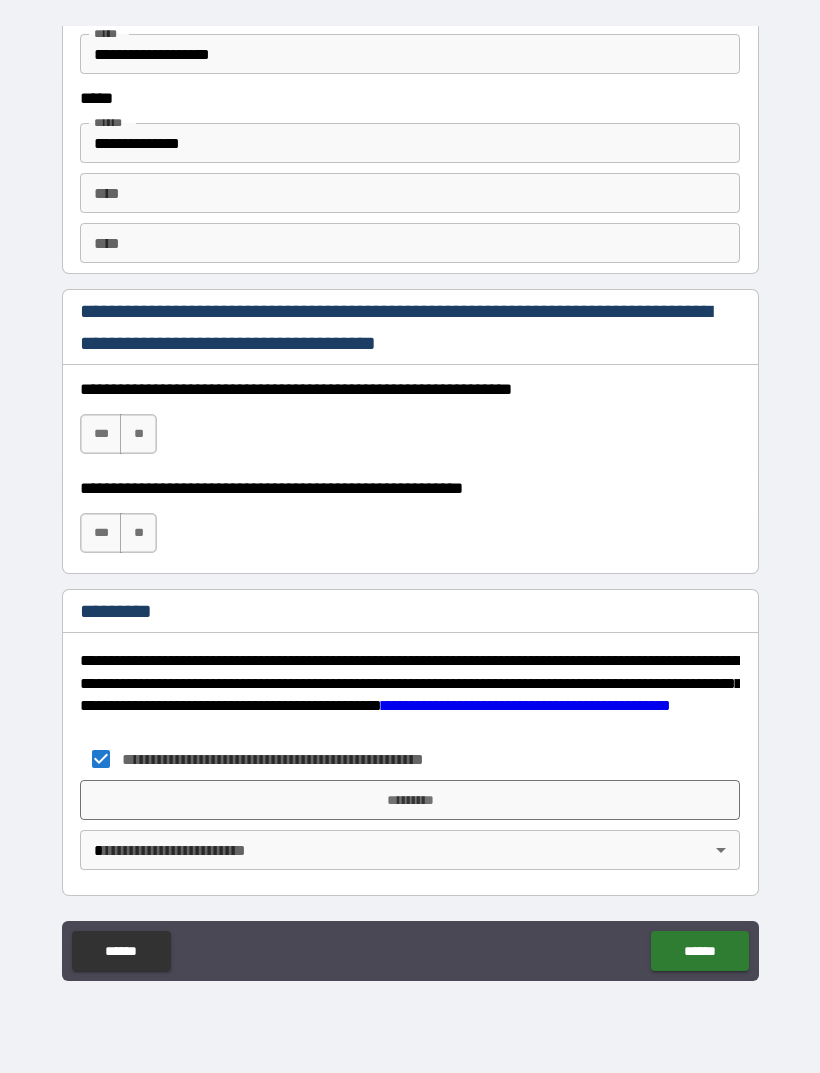 click on "*********" at bounding box center [410, 800] 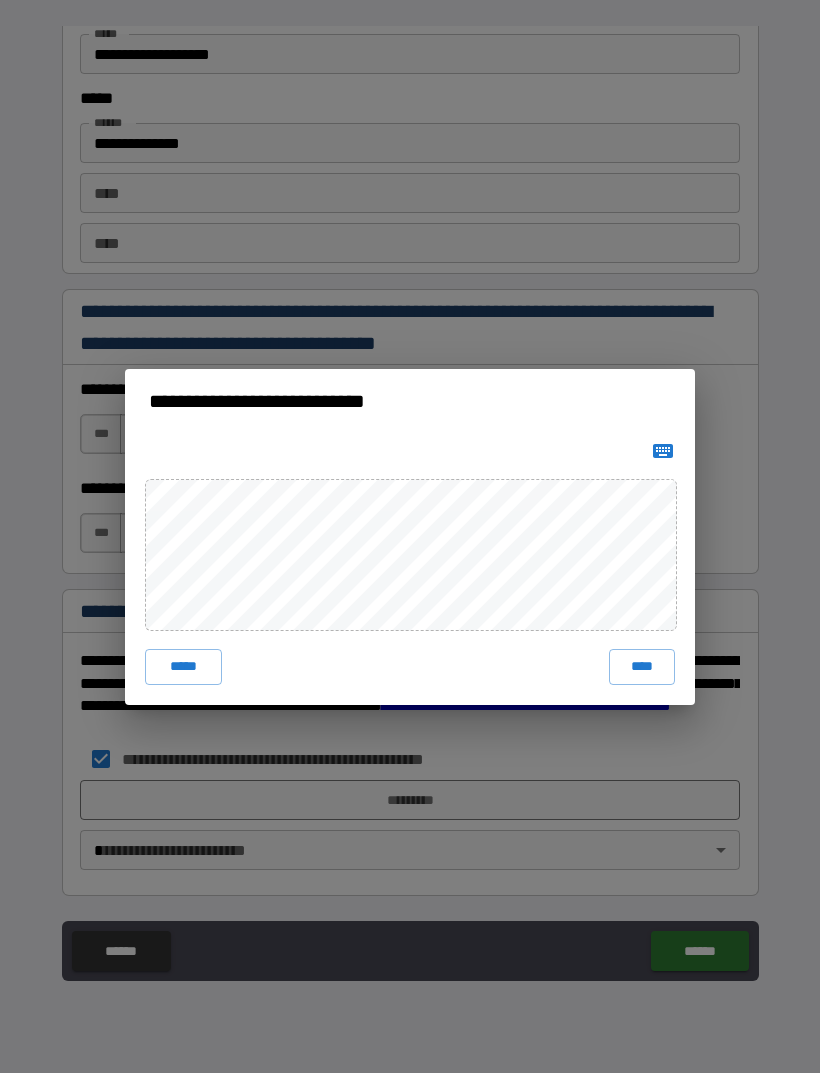 click on "****" at bounding box center [642, 667] 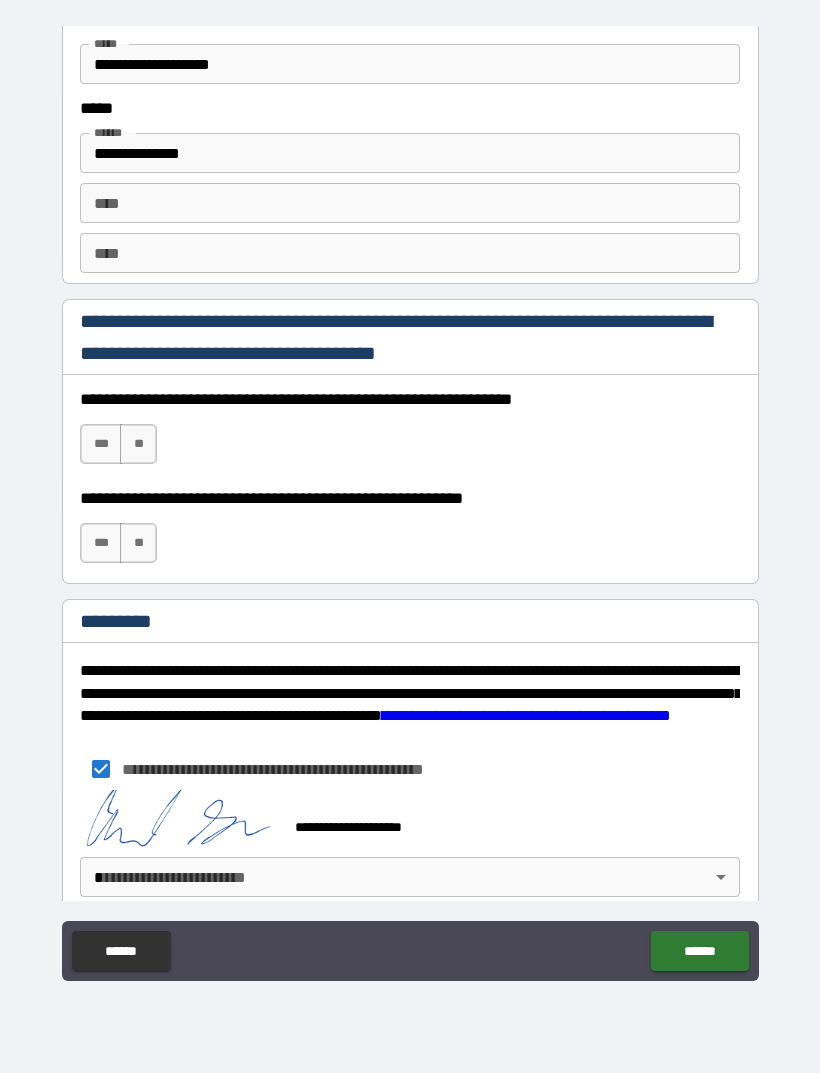 click on "**********" at bounding box center [410, 504] 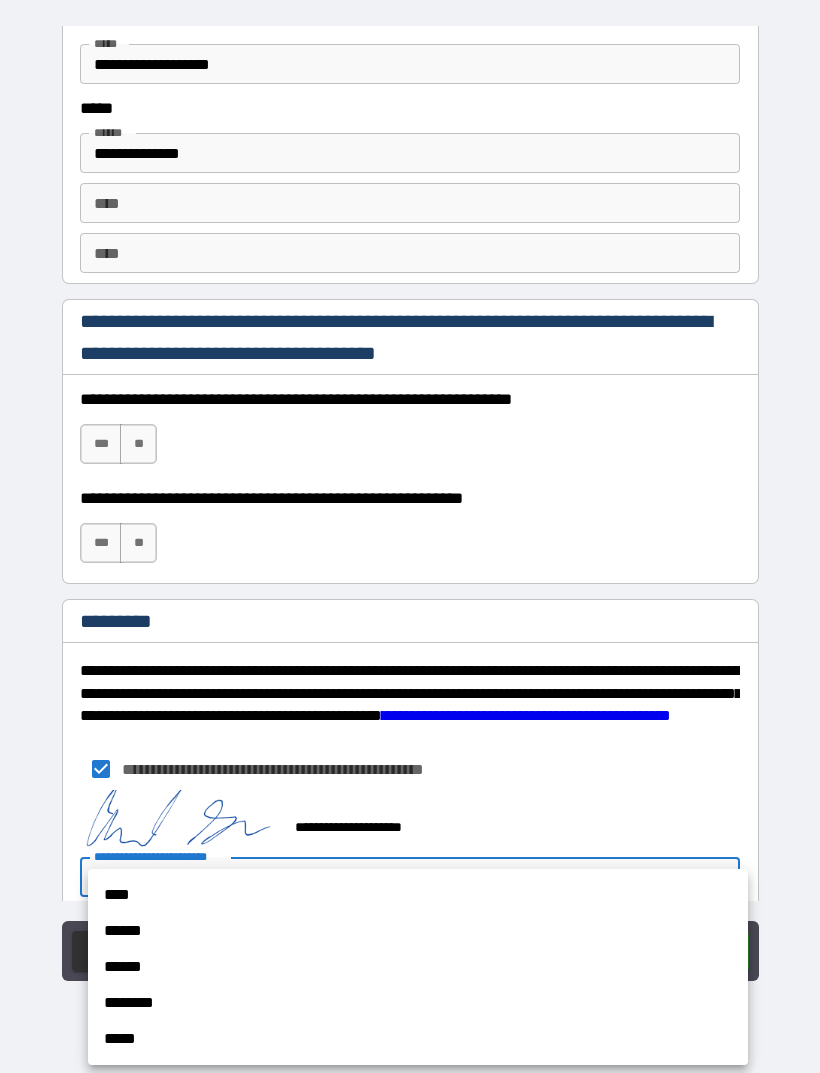 click on "****" at bounding box center (418, 895) 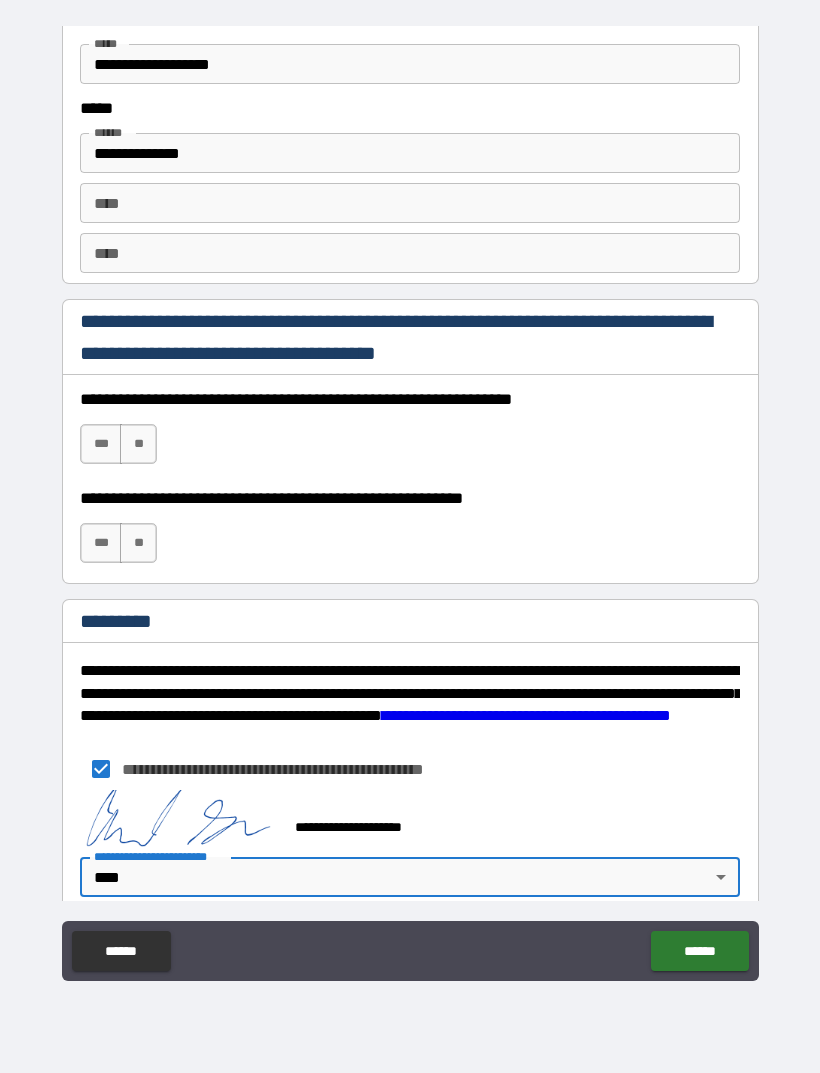 click on "******" at bounding box center [699, 951] 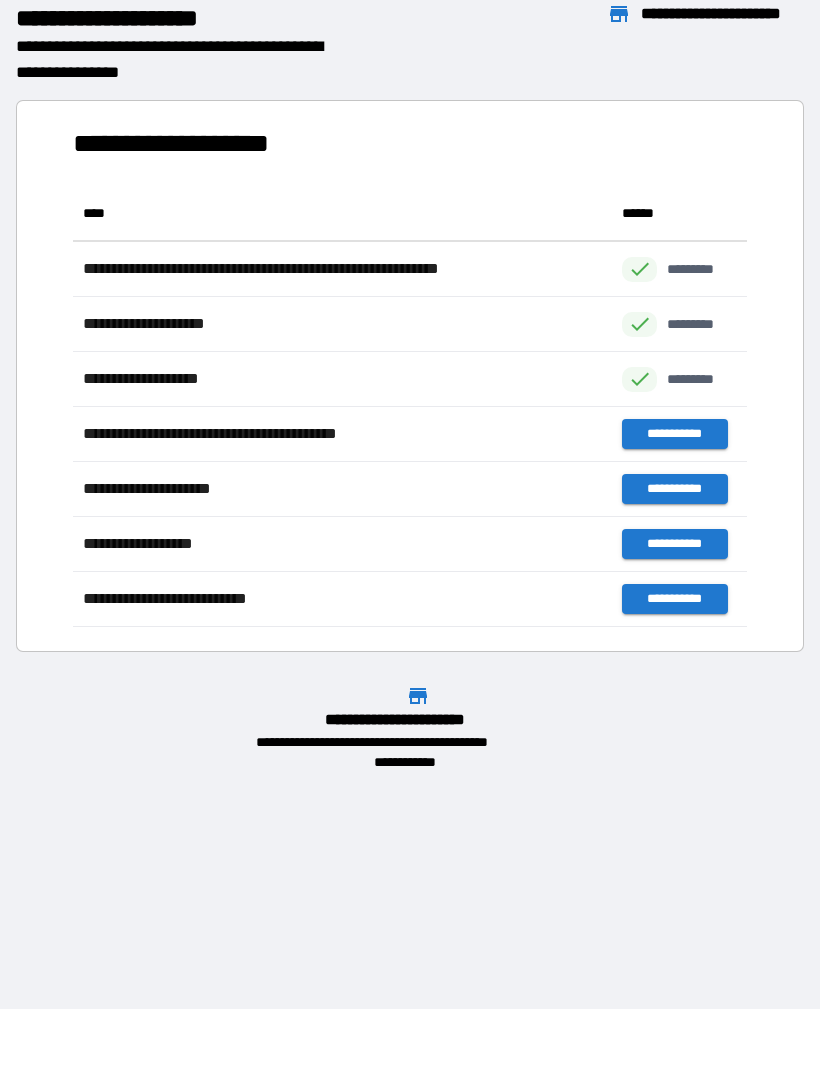 scroll, scrollTop: 1, scrollLeft: 1, axis: both 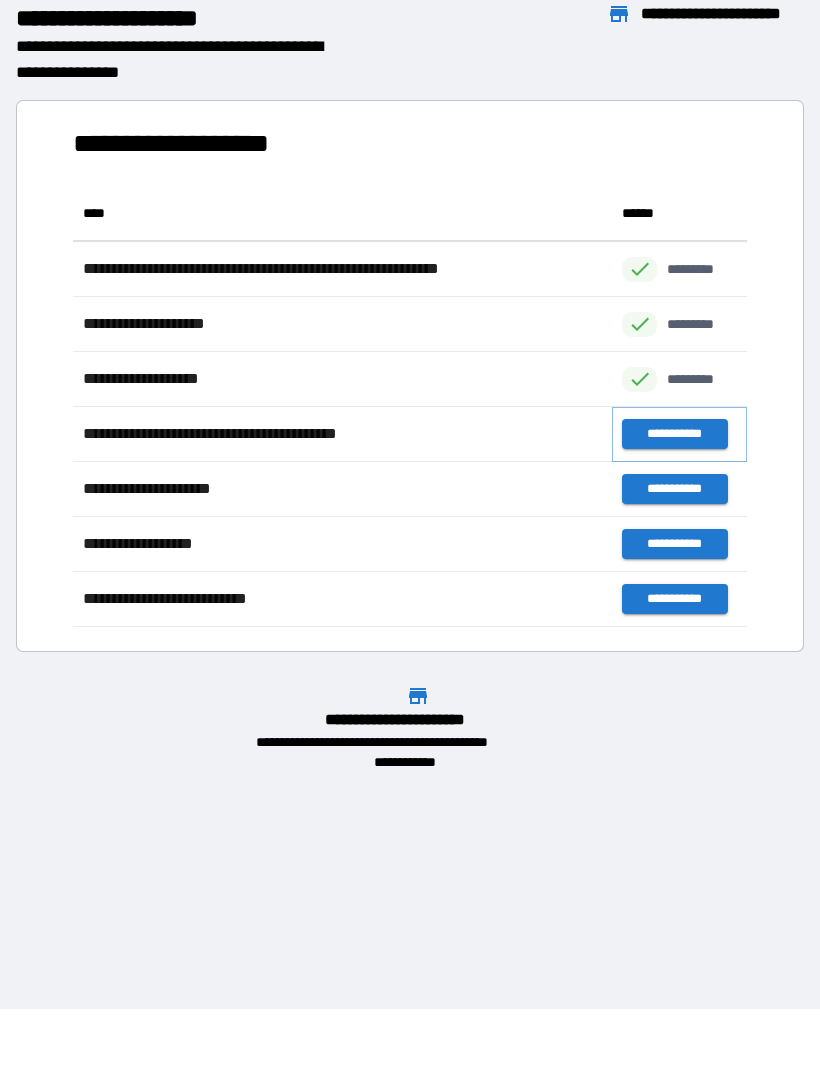 click on "**********" at bounding box center (674, 434) 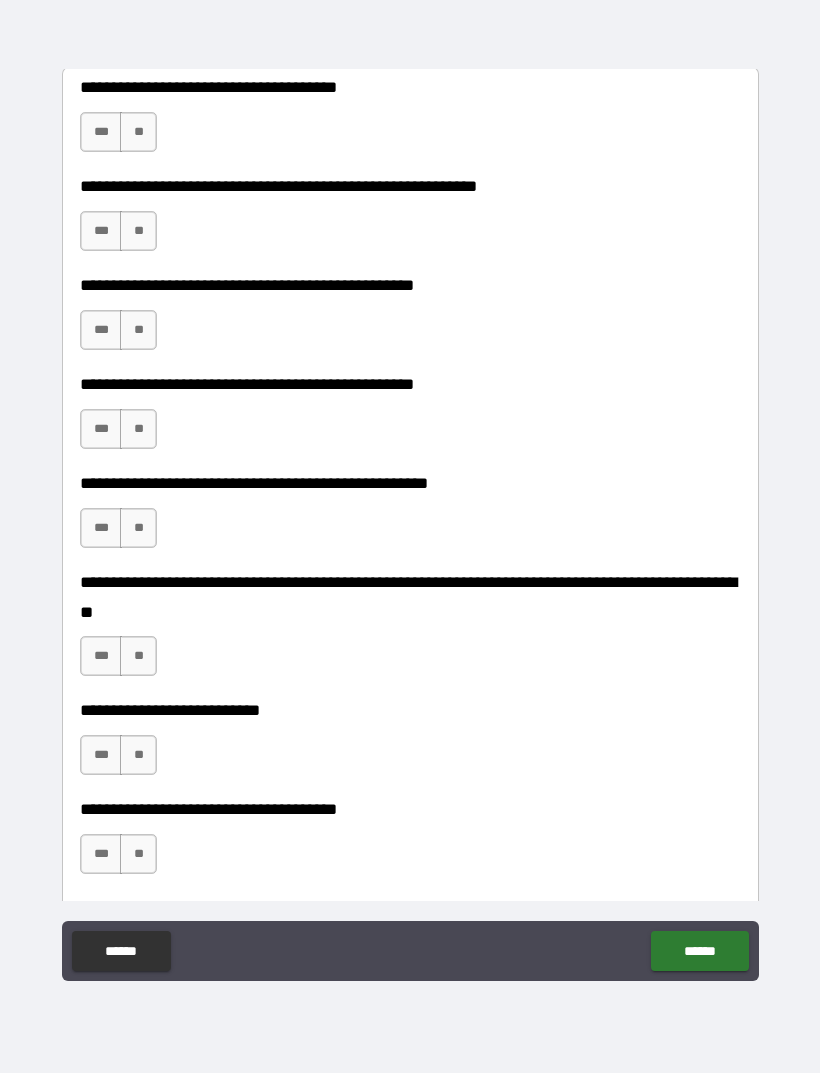 scroll, scrollTop: 494, scrollLeft: 0, axis: vertical 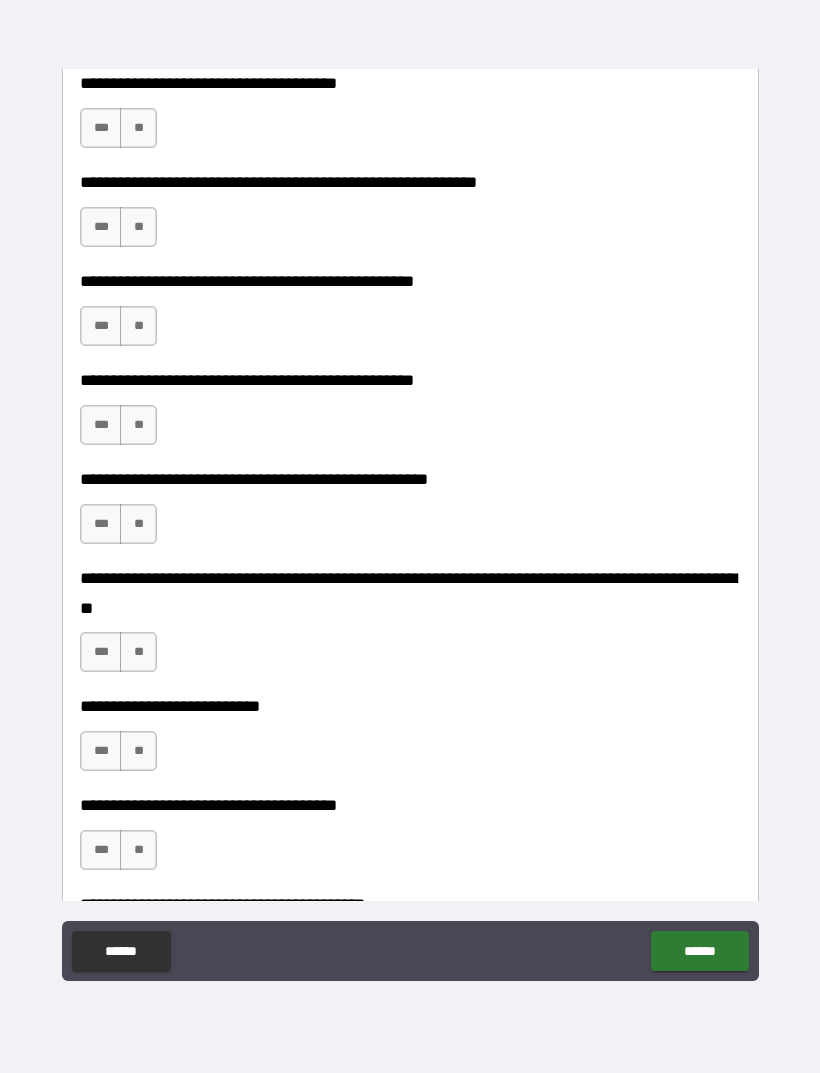 click on "**" at bounding box center (138, 128) 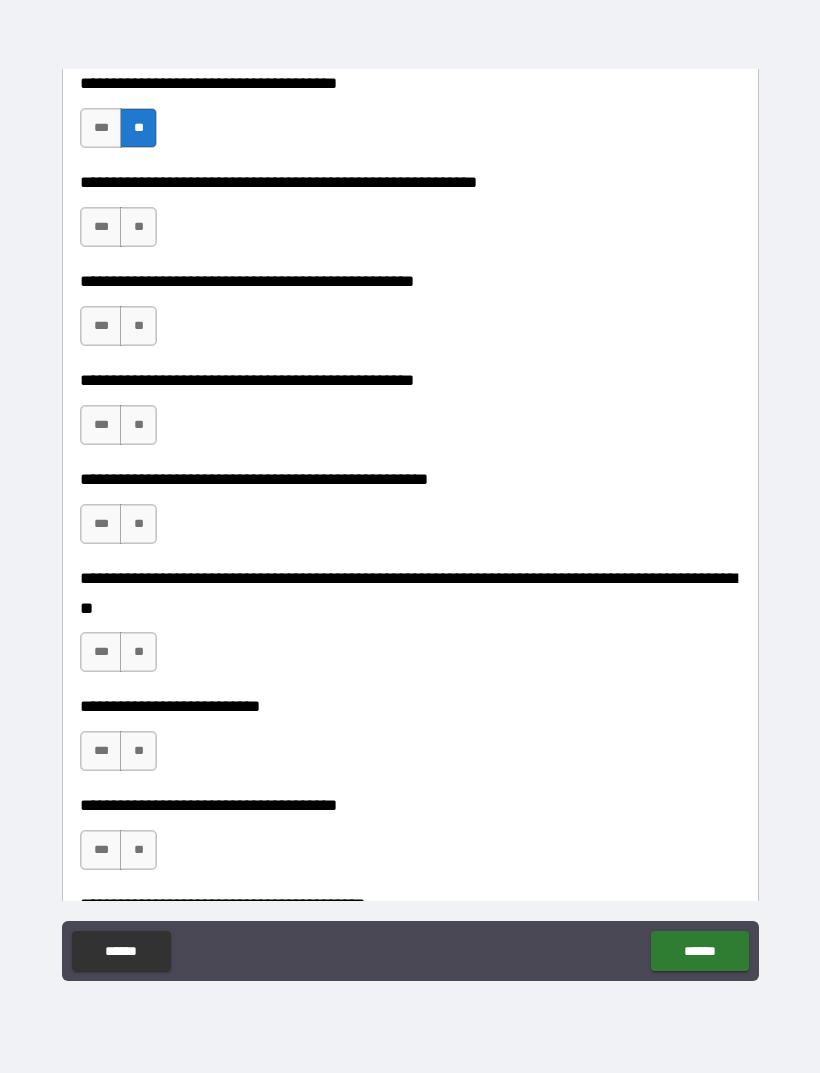 click on "**" at bounding box center (138, 227) 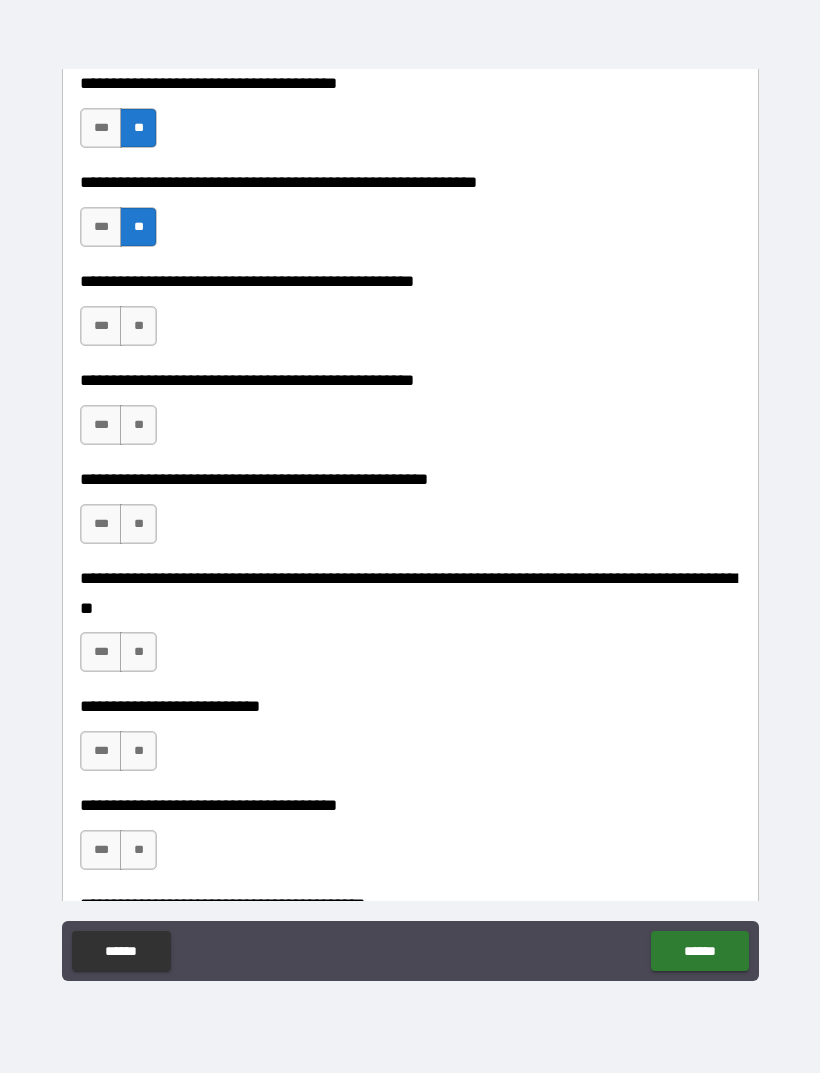 click on "**" at bounding box center [138, 326] 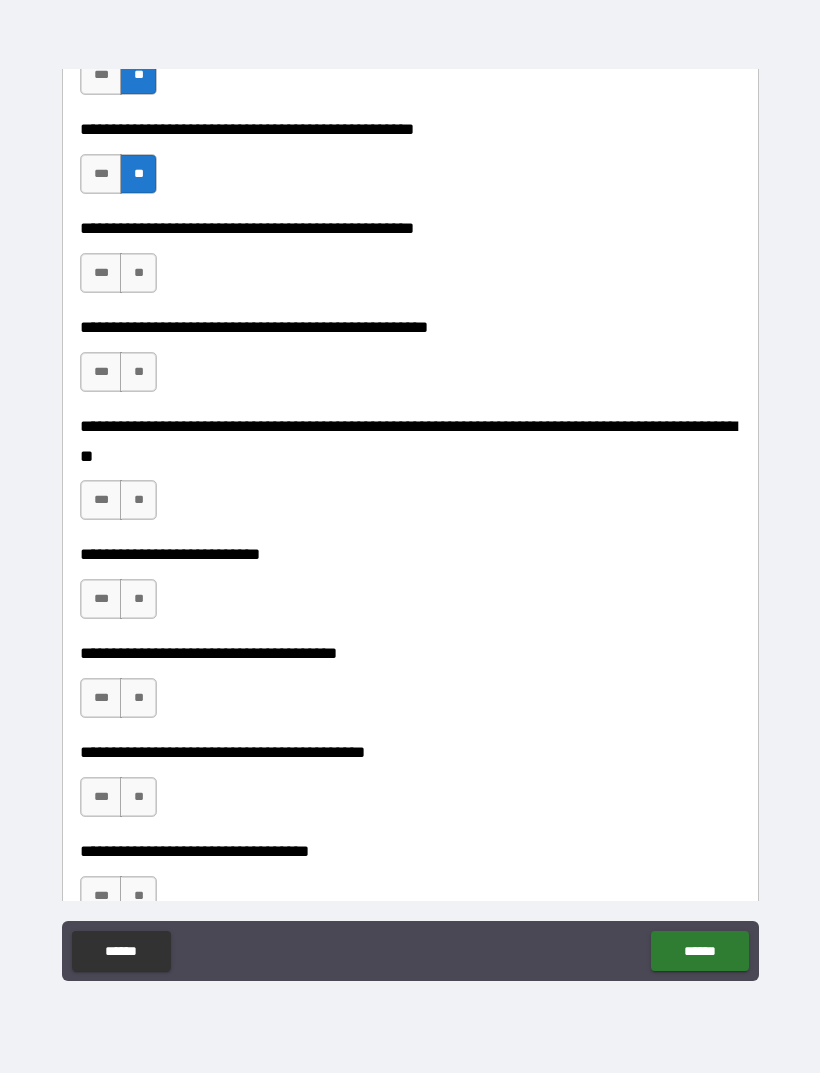 click on "**" at bounding box center (138, 273) 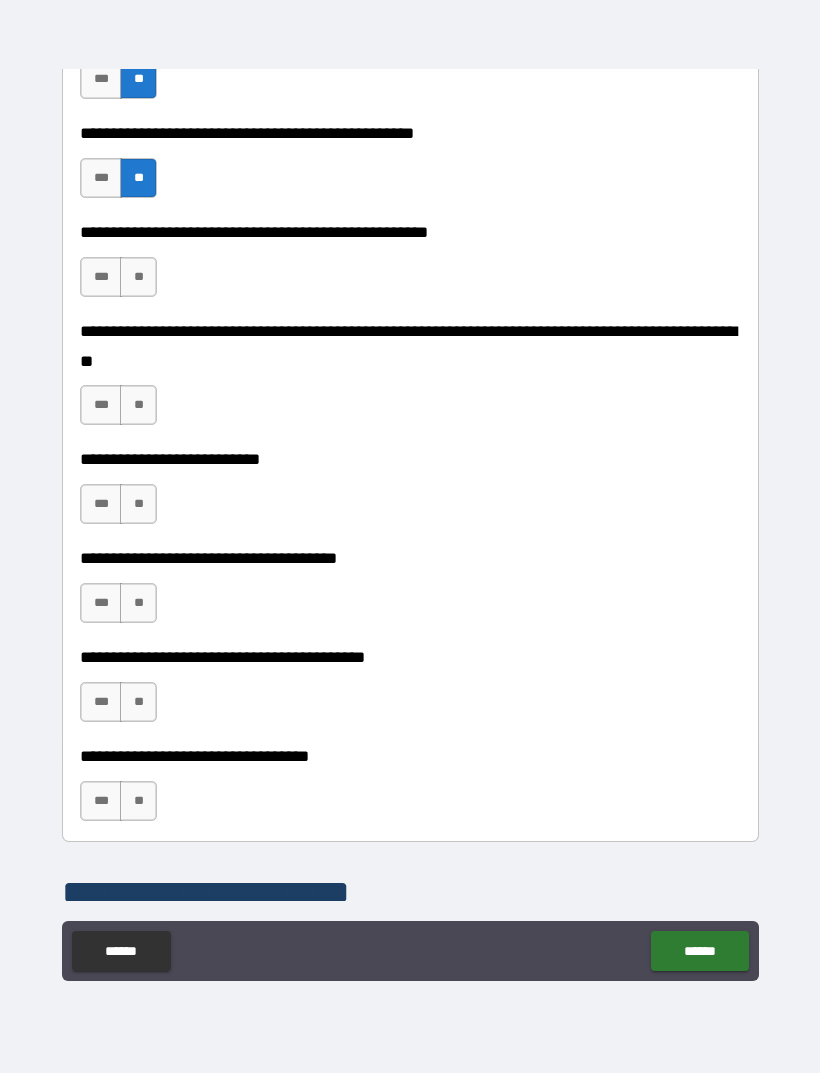 scroll, scrollTop: 742, scrollLeft: 0, axis: vertical 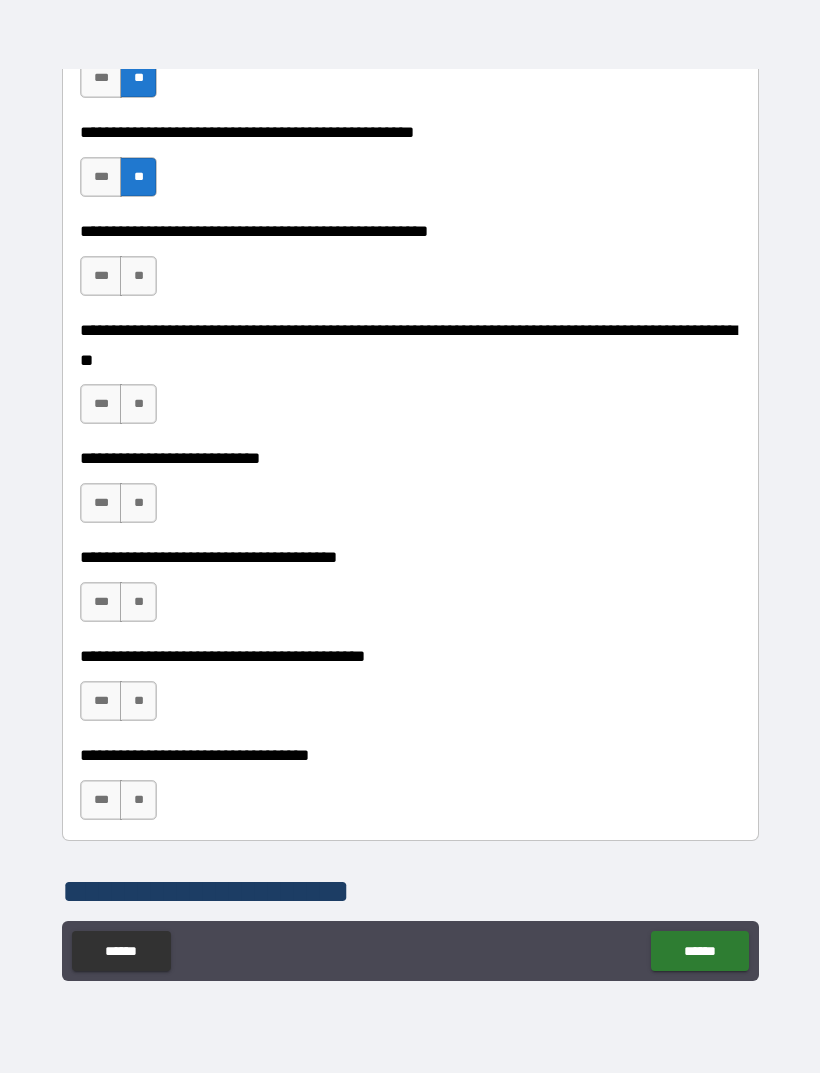 click on "***" at bounding box center (101, 177) 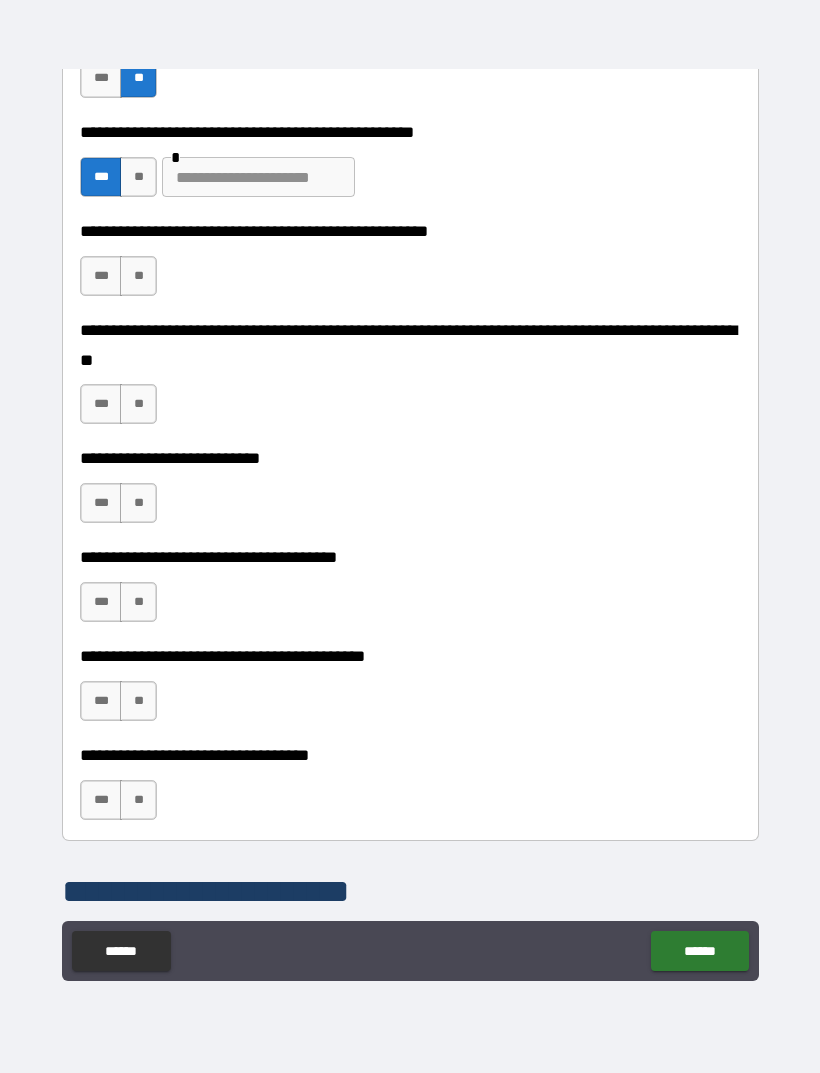 click at bounding box center [258, 177] 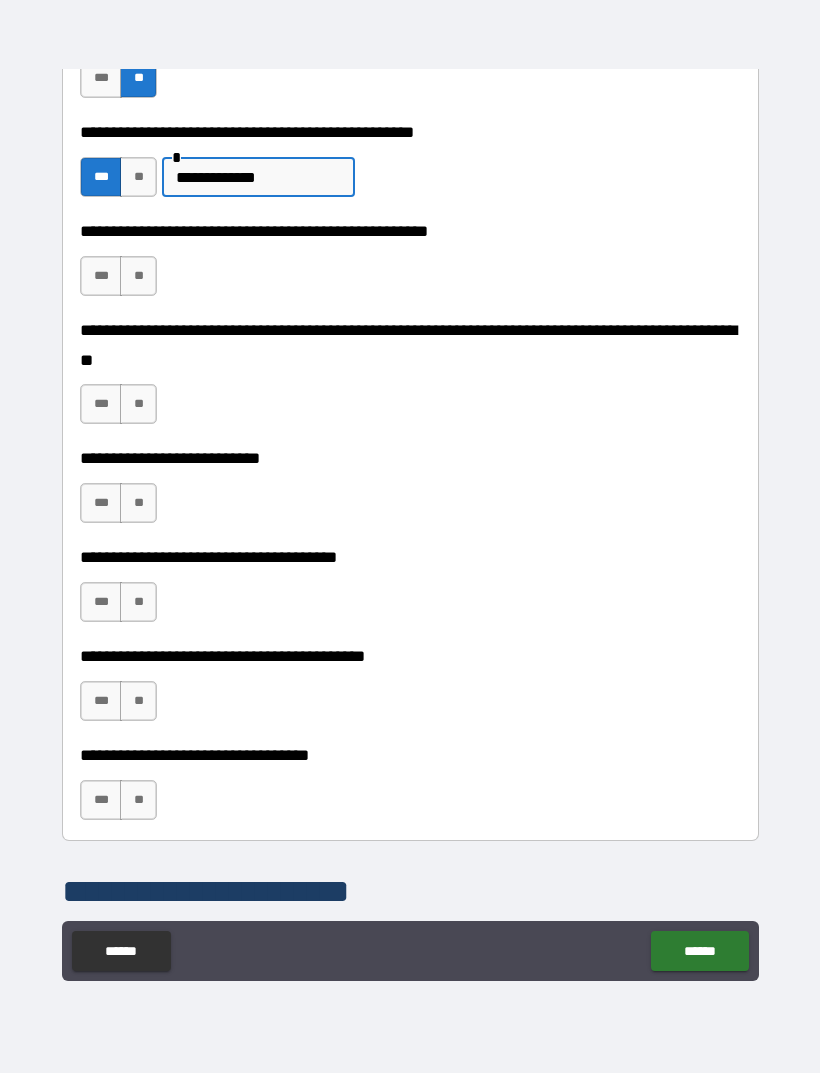 type on "**********" 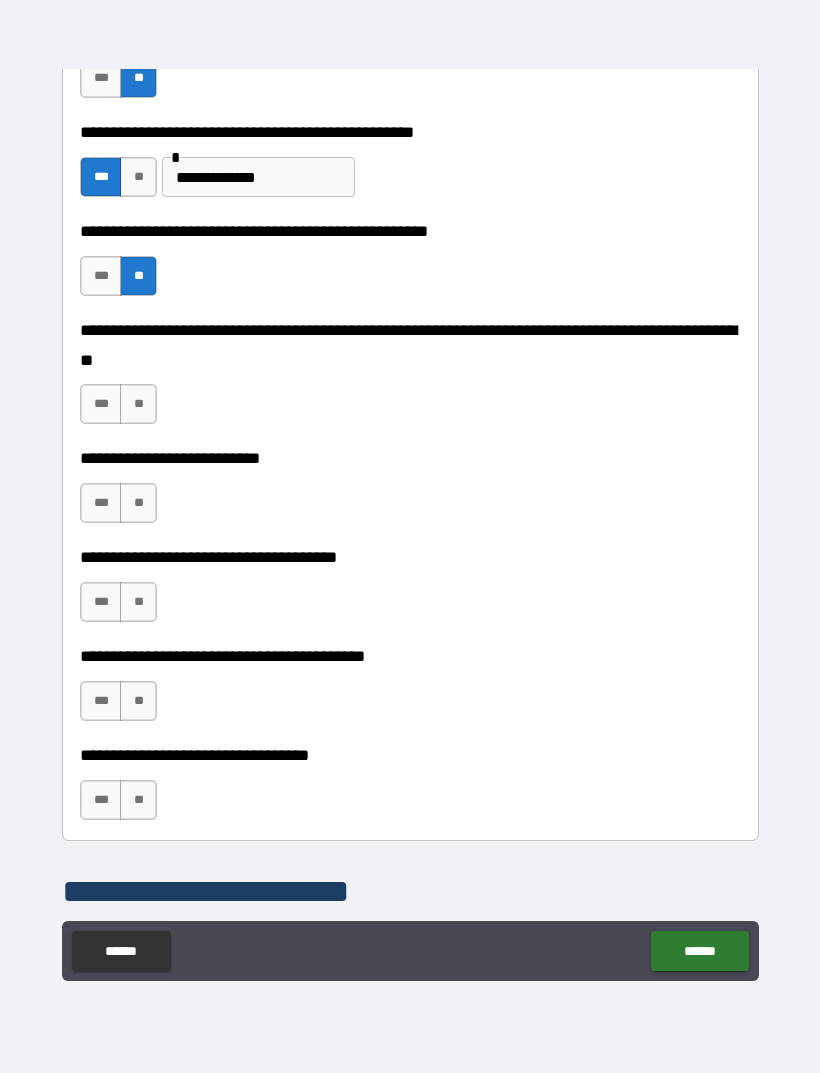 click on "**" at bounding box center (138, 404) 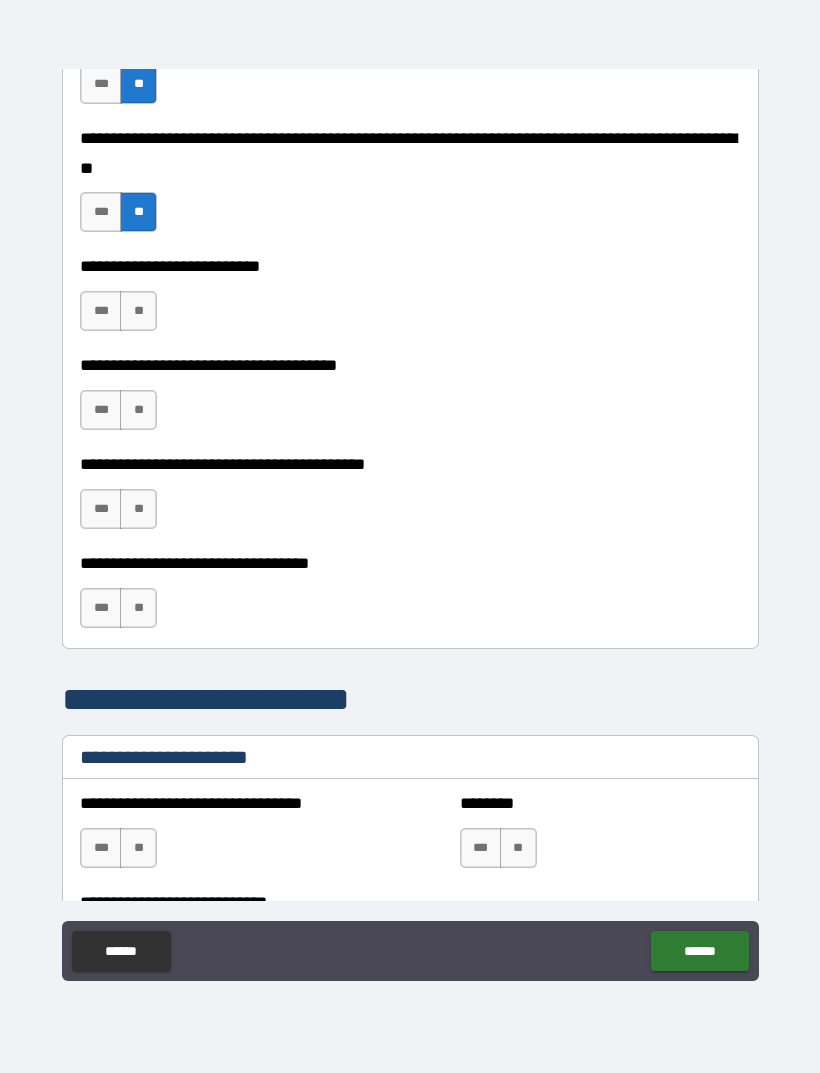 scroll, scrollTop: 942, scrollLeft: 0, axis: vertical 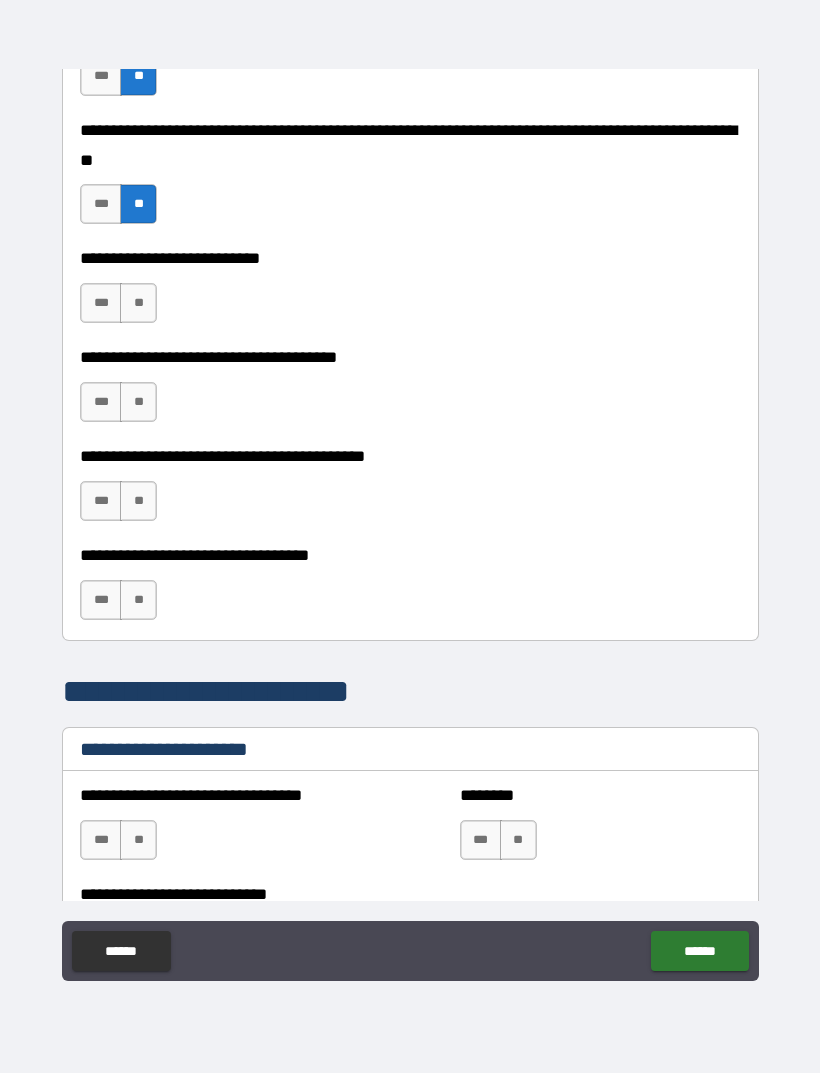 click on "**" at bounding box center (138, 303) 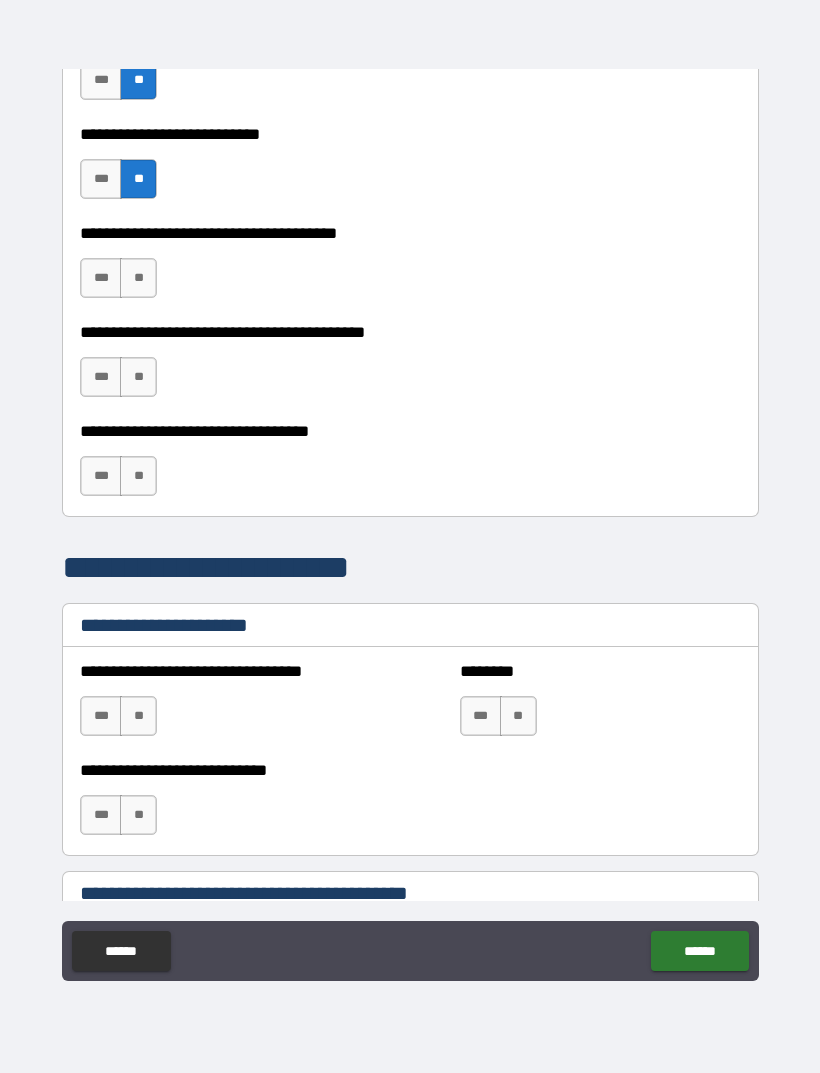 scroll, scrollTop: 1069, scrollLeft: 0, axis: vertical 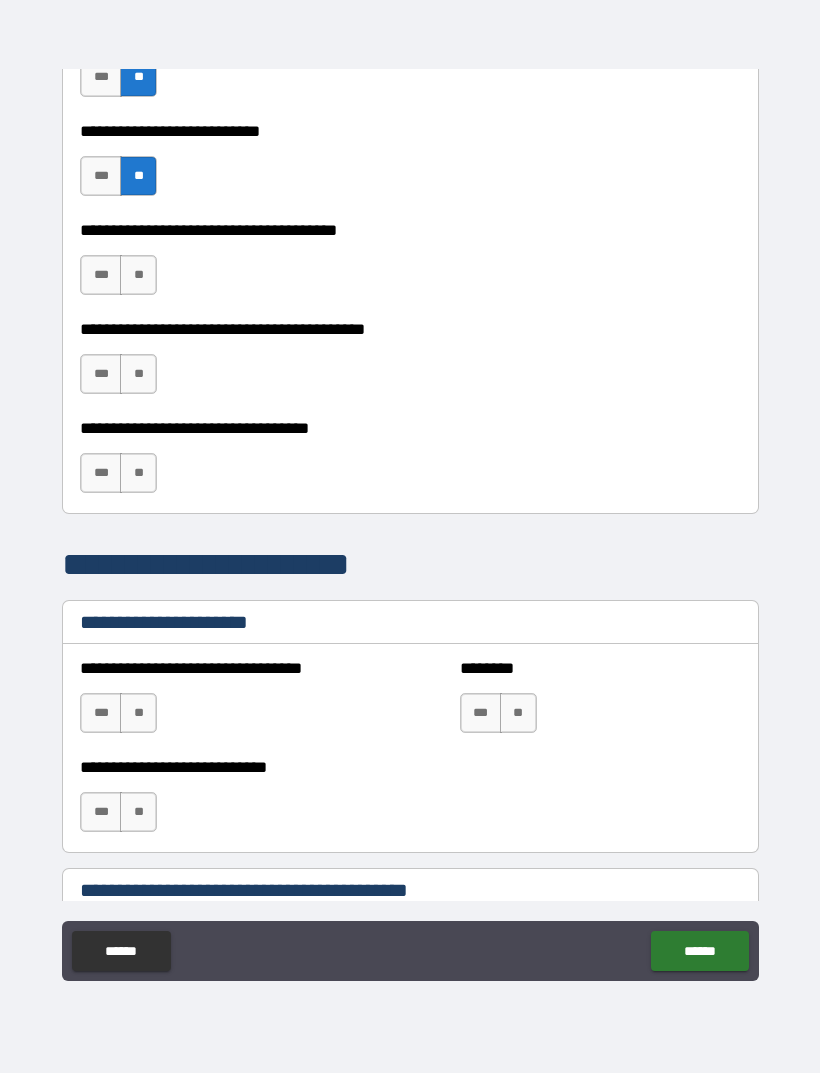 click on "**" at bounding box center [138, 275] 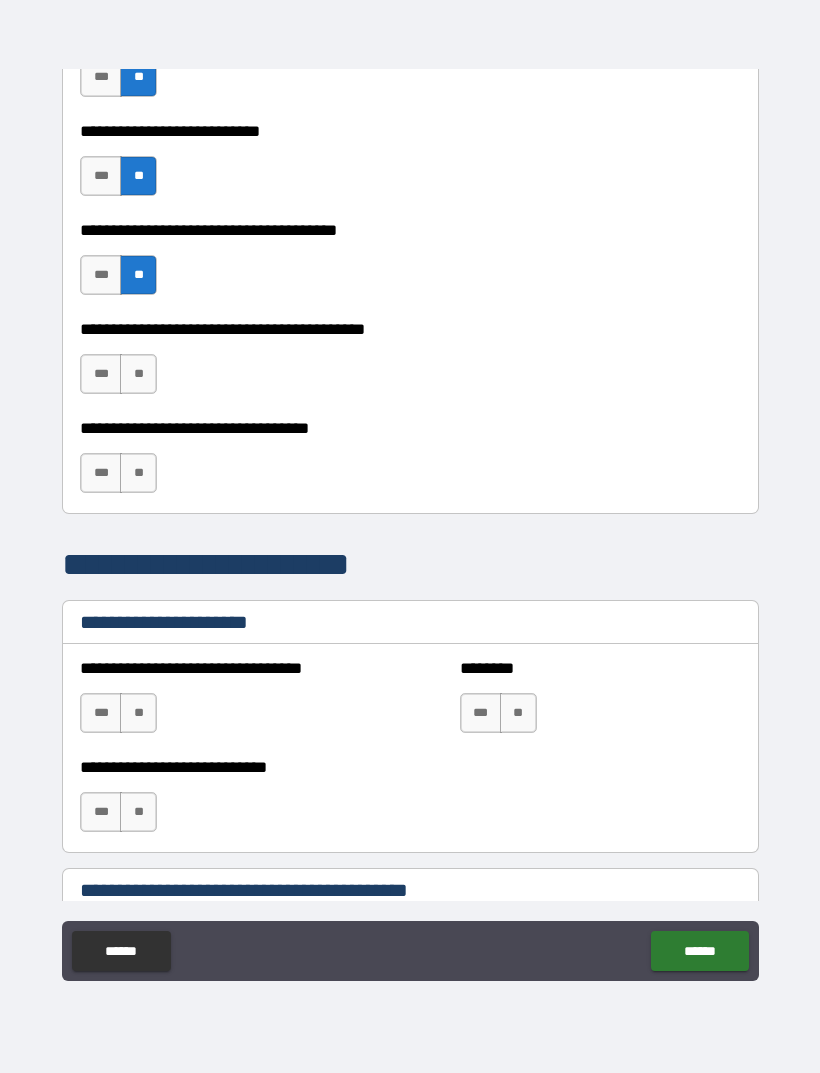 click on "**" at bounding box center [138, 374] 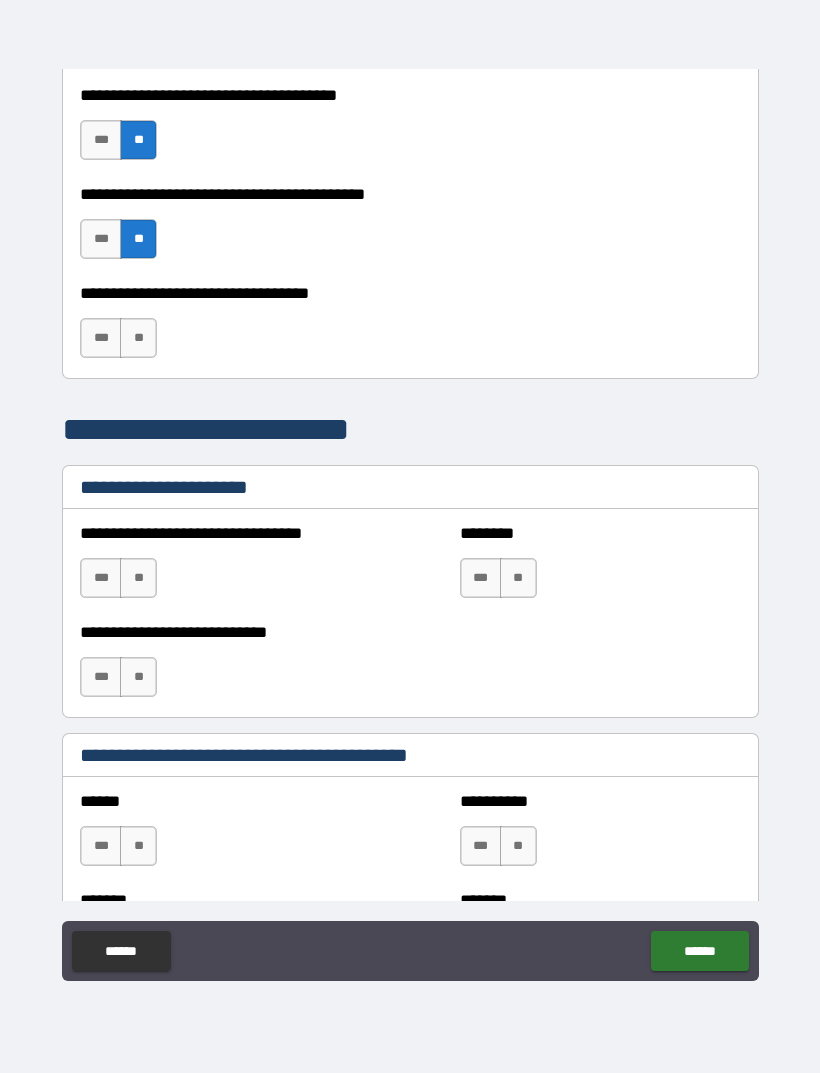 scroll, scrollTop: 1208, scrollLeft: 0, axis: vertical 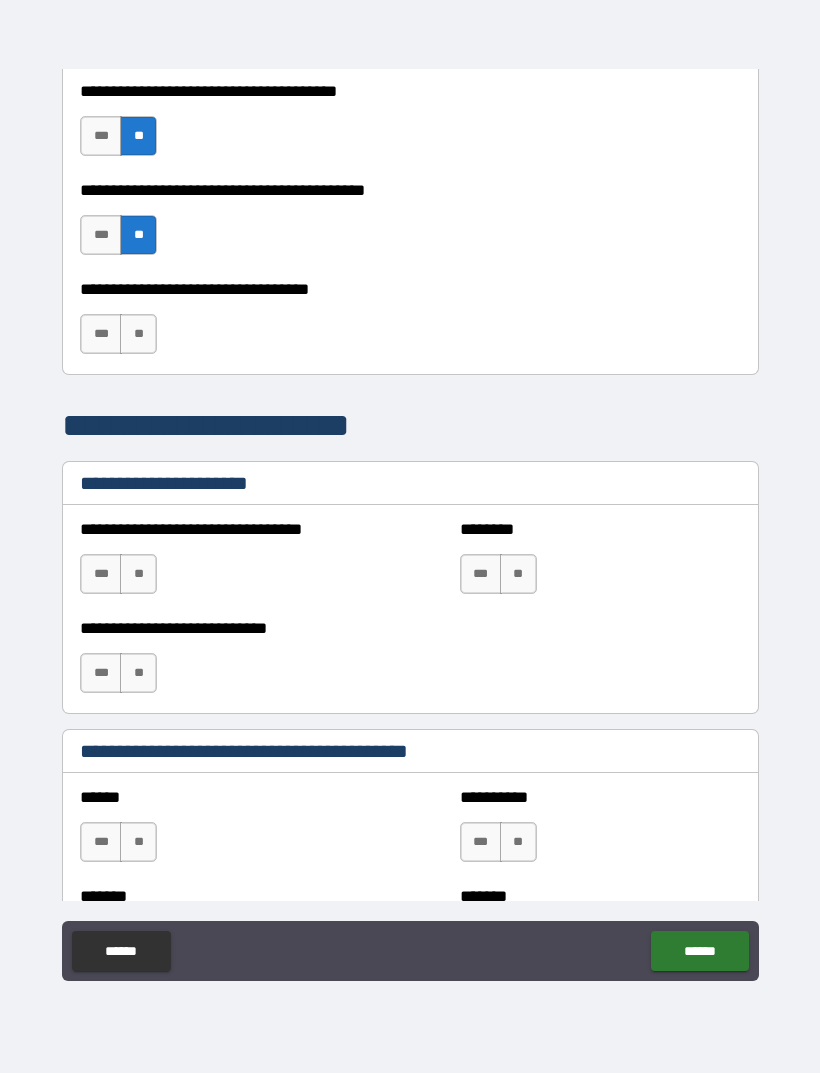 click on "**" at bounding box center [138, 334] 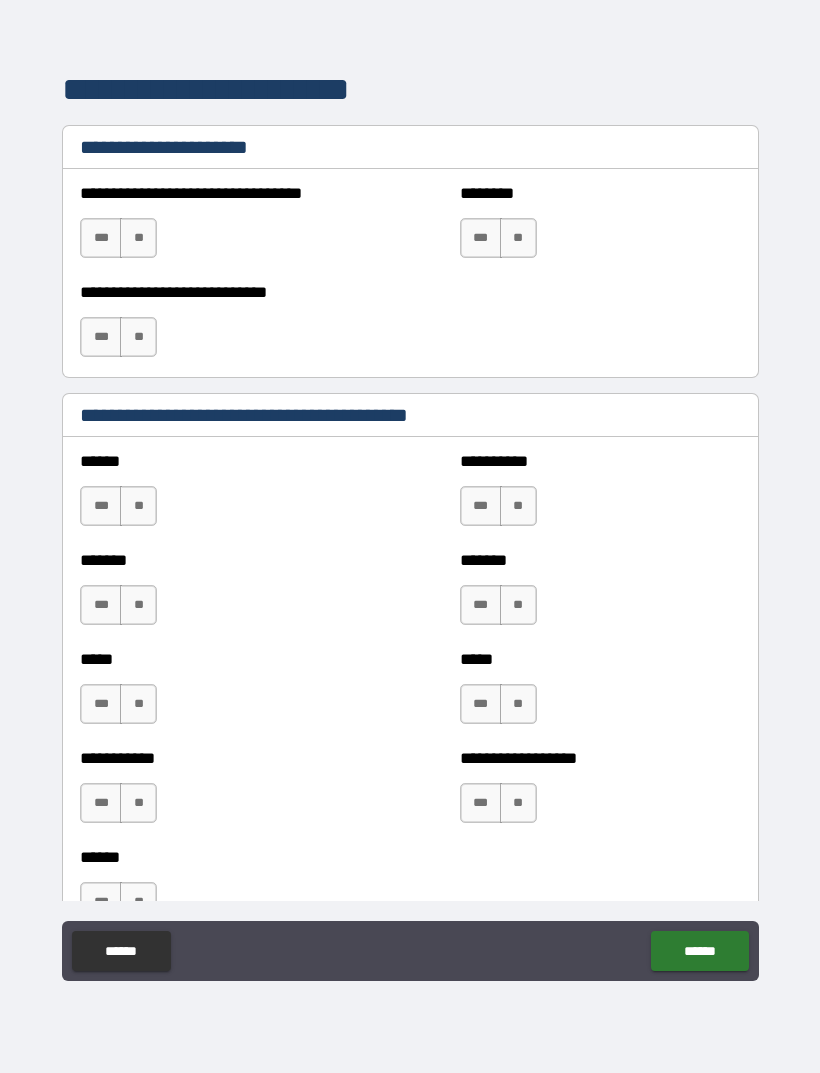 scroll, scrollTop: 1557, scrollLeft: 0, axis: vertical 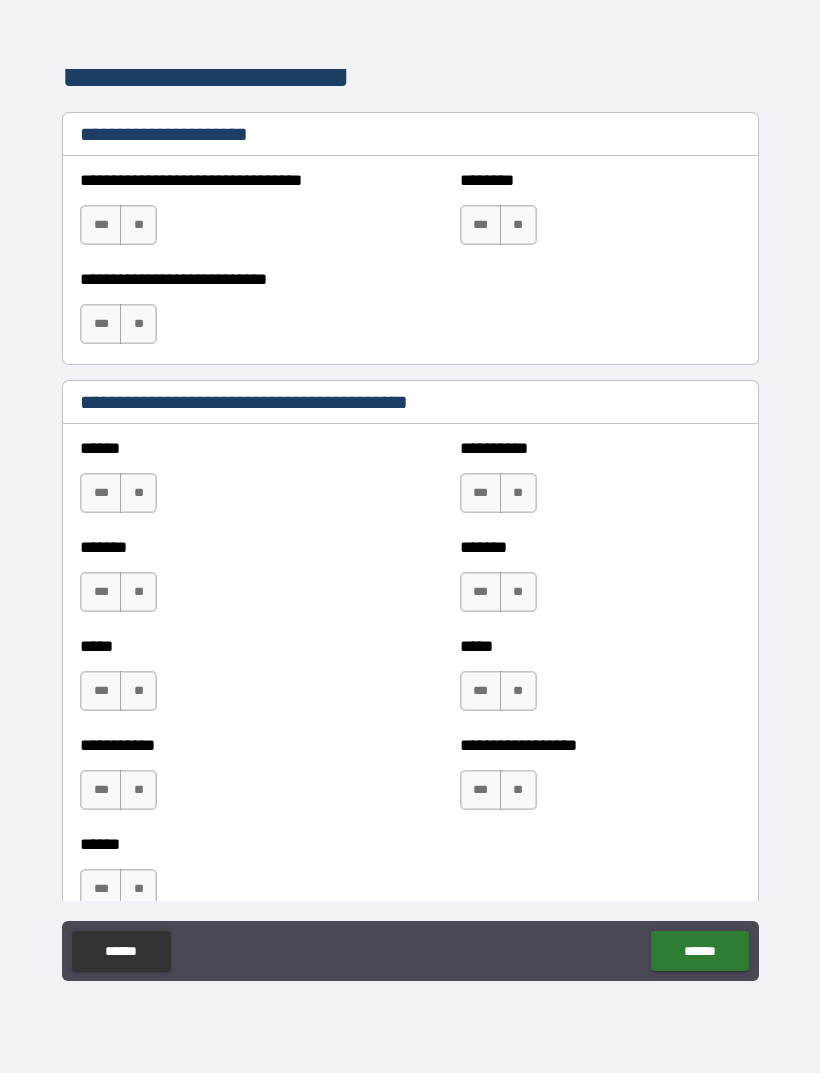 click on "**" at bounding box center [138, 225] 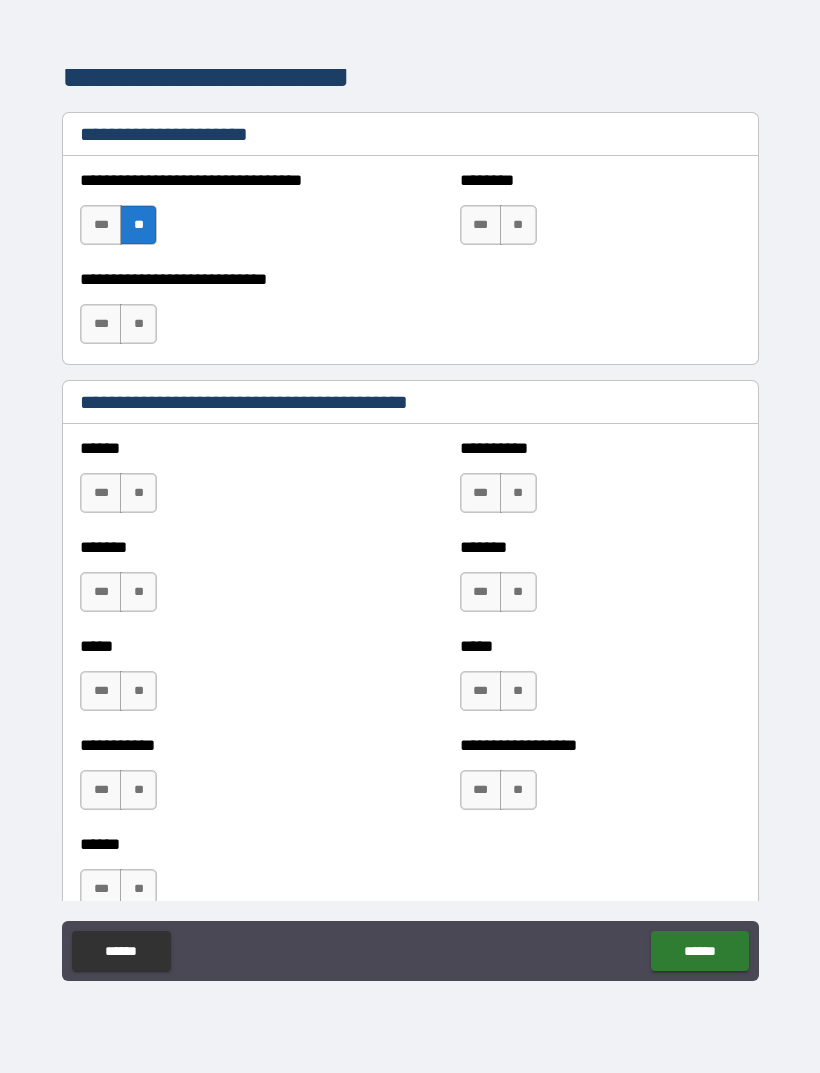 click on "**" at bounding box center (518, 225) 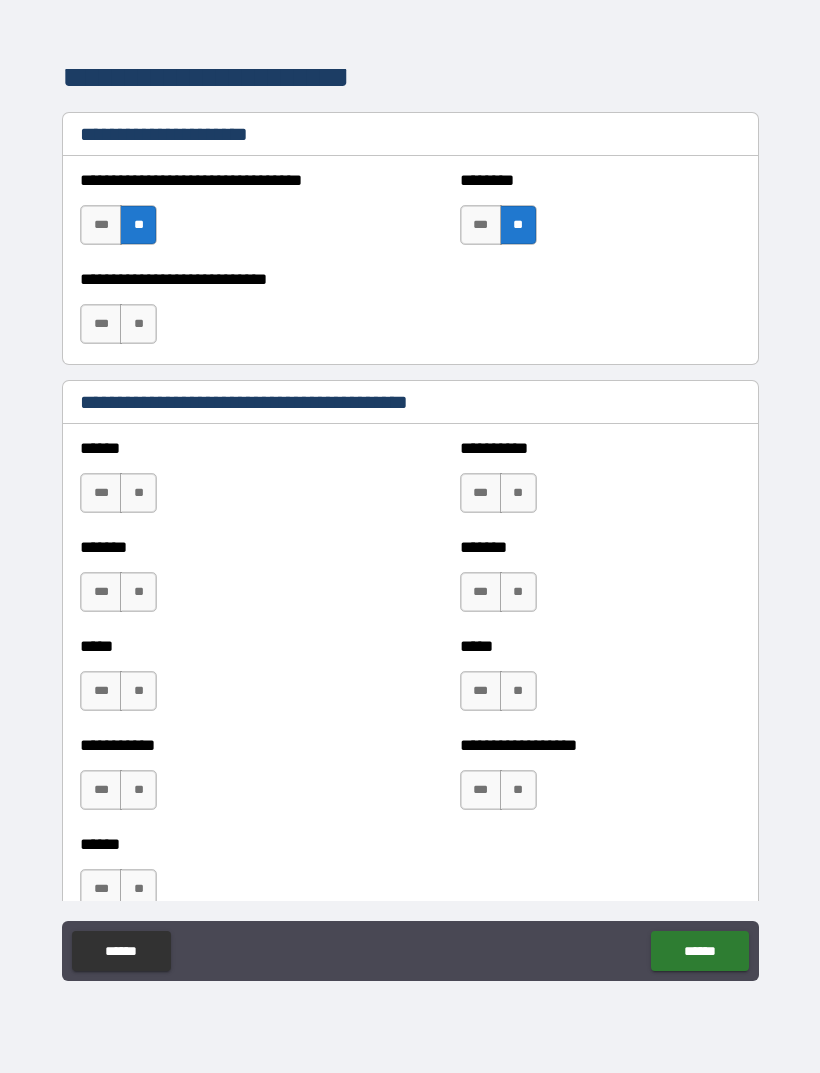 click on "**" at bounding box center [138, 324] 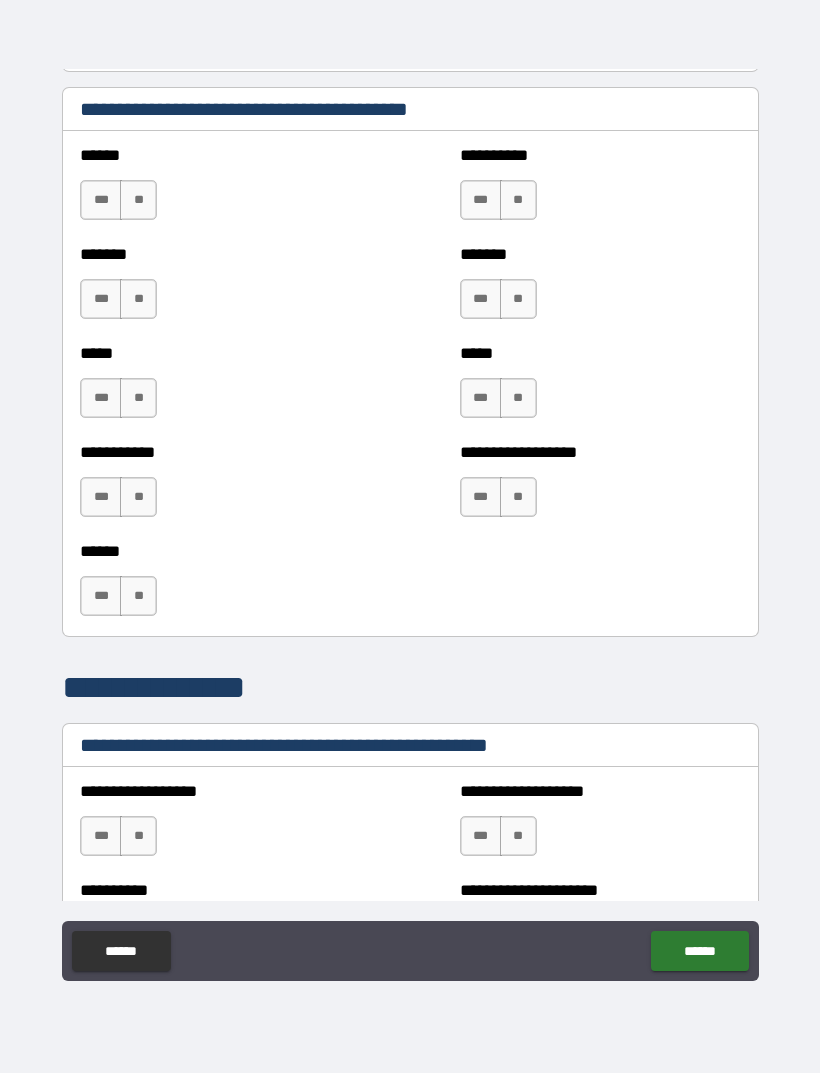 scroll, scrollTop: 1851, scrollLeft: 0, axis: vertical 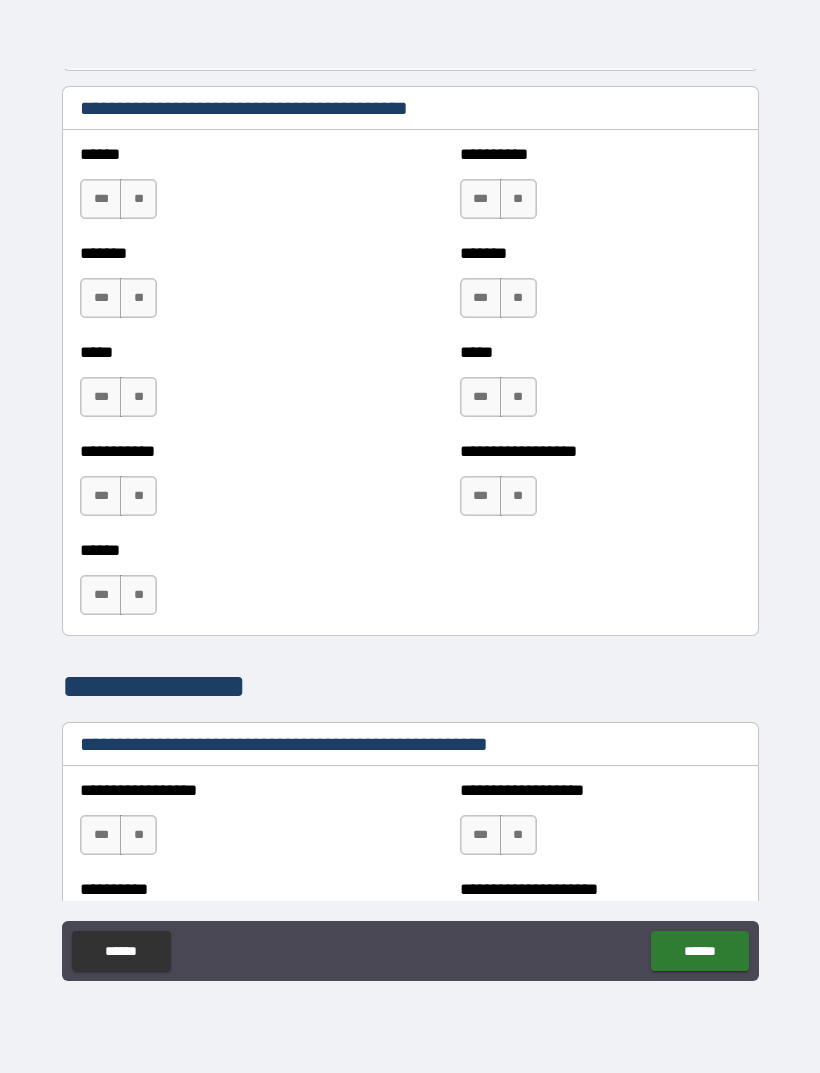 click on "**" at bounding box center [138, 199] 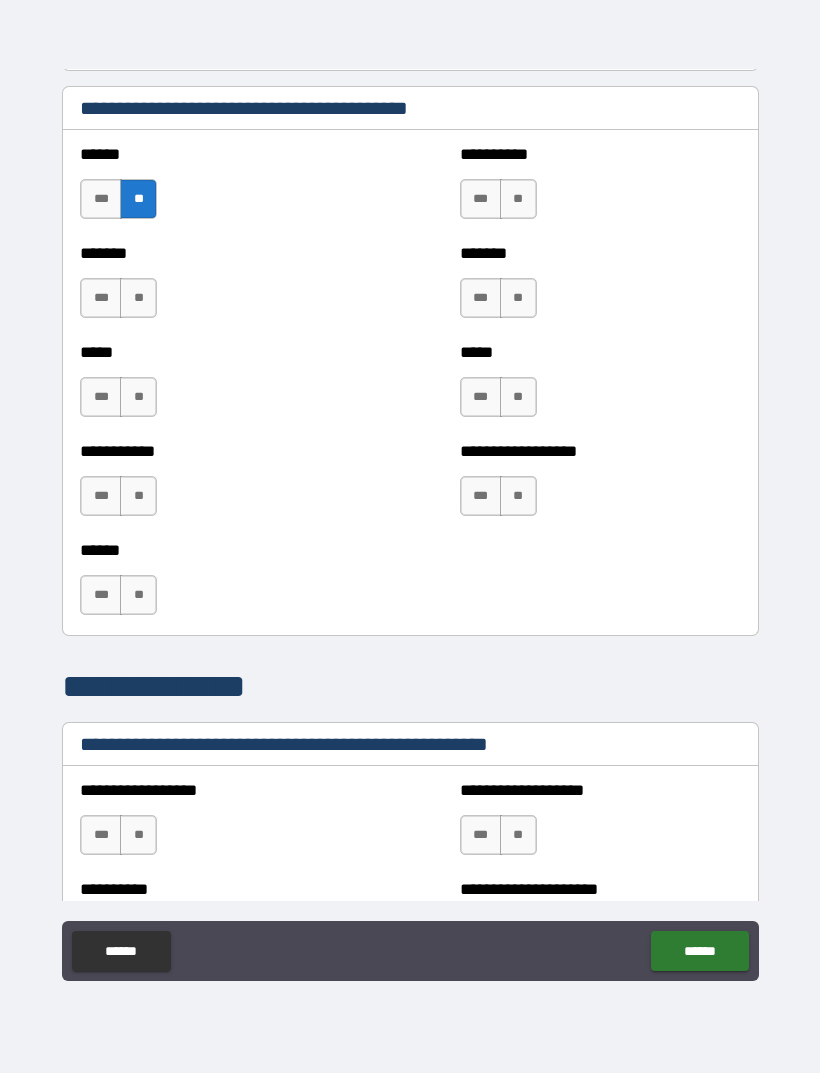 click on "**" at bounding box center (138, 298) 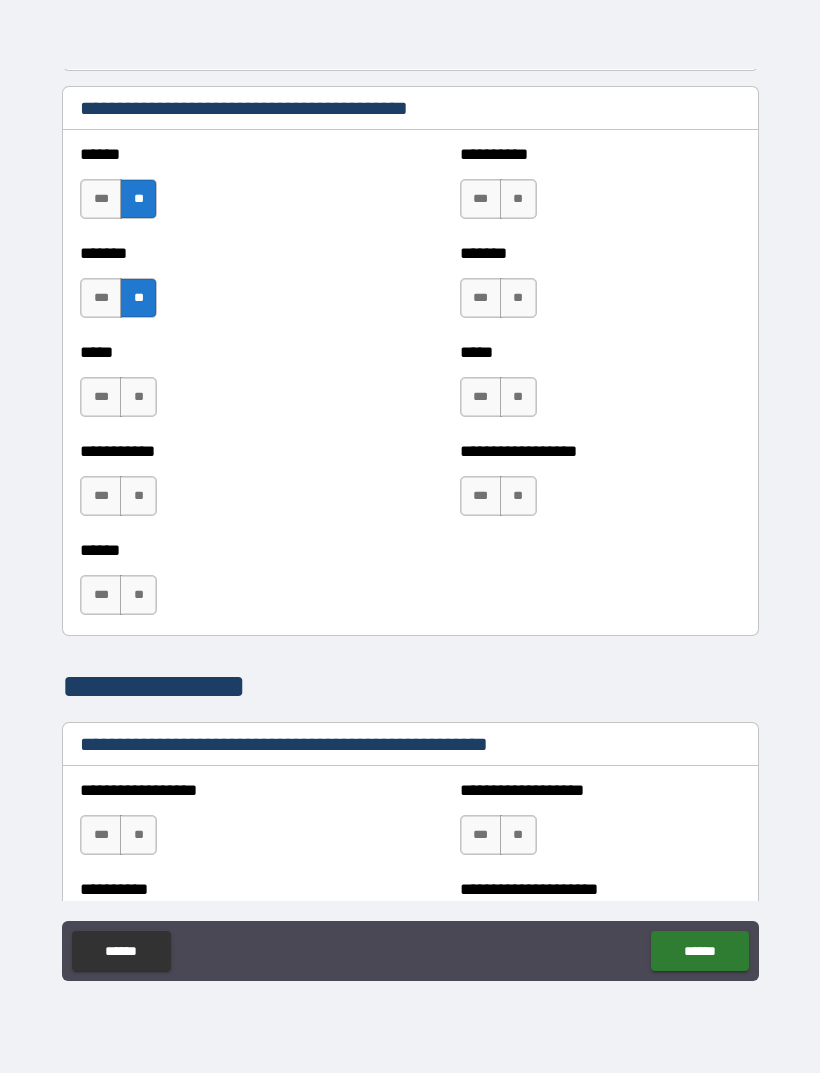 click on "*** **" at bounding box center (121, 402) 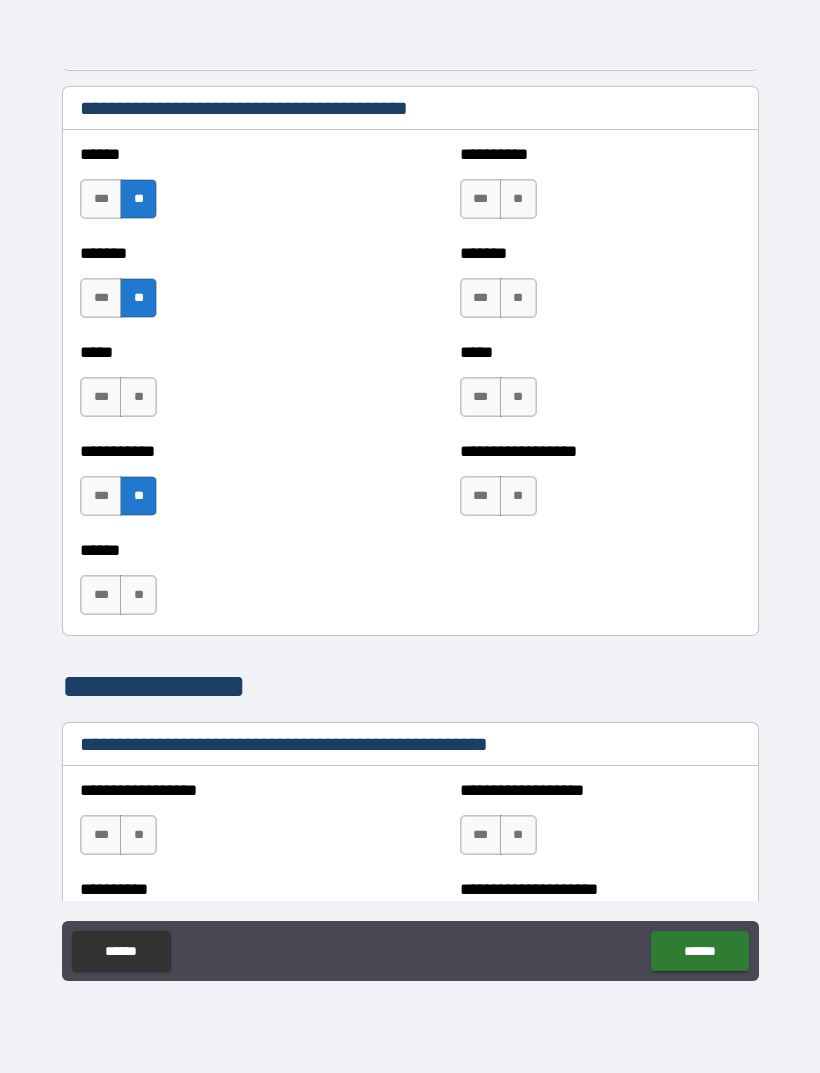 click on "**" at bounding box center (138, 595) 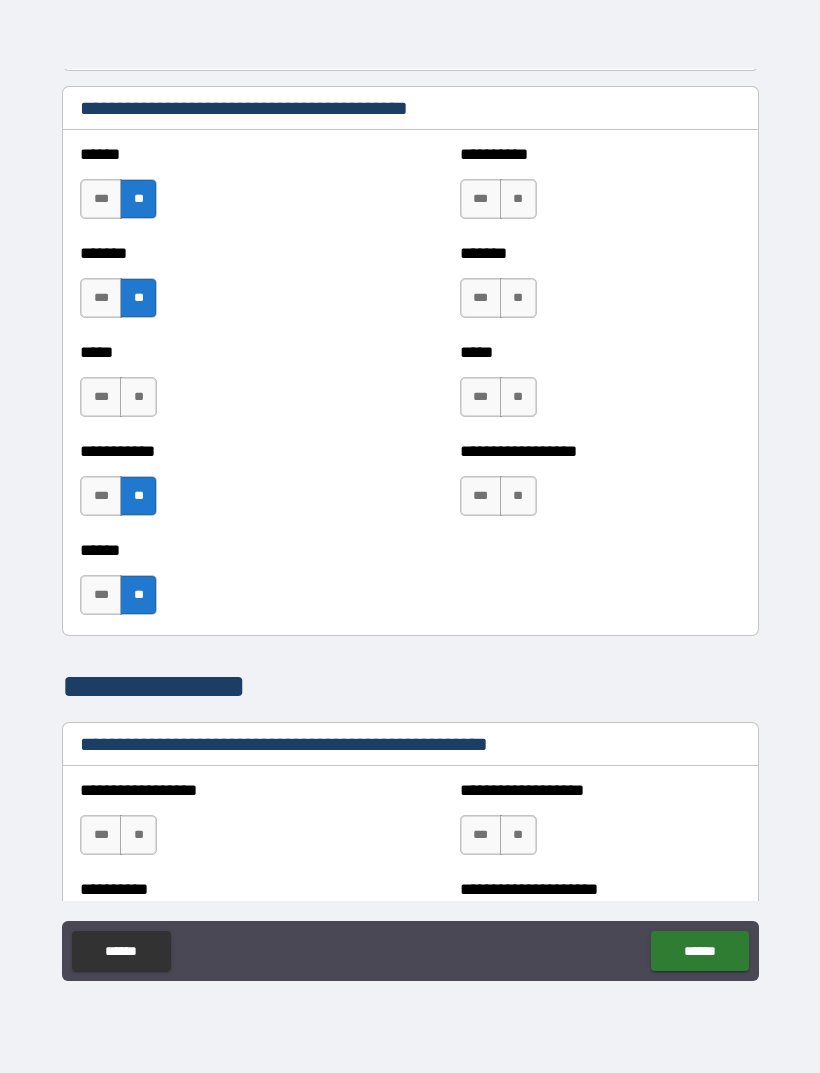 click on "**" at bounding box center (138, 397) 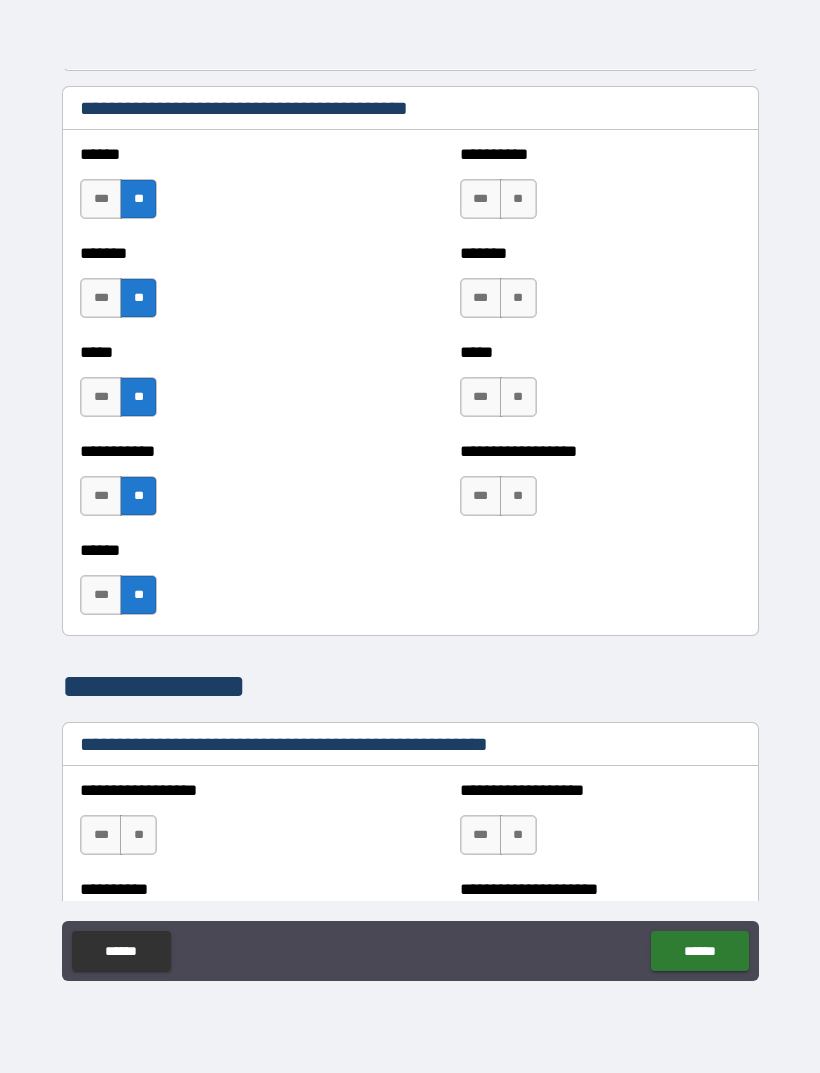 click on "**" at bounding box center (518, 298) 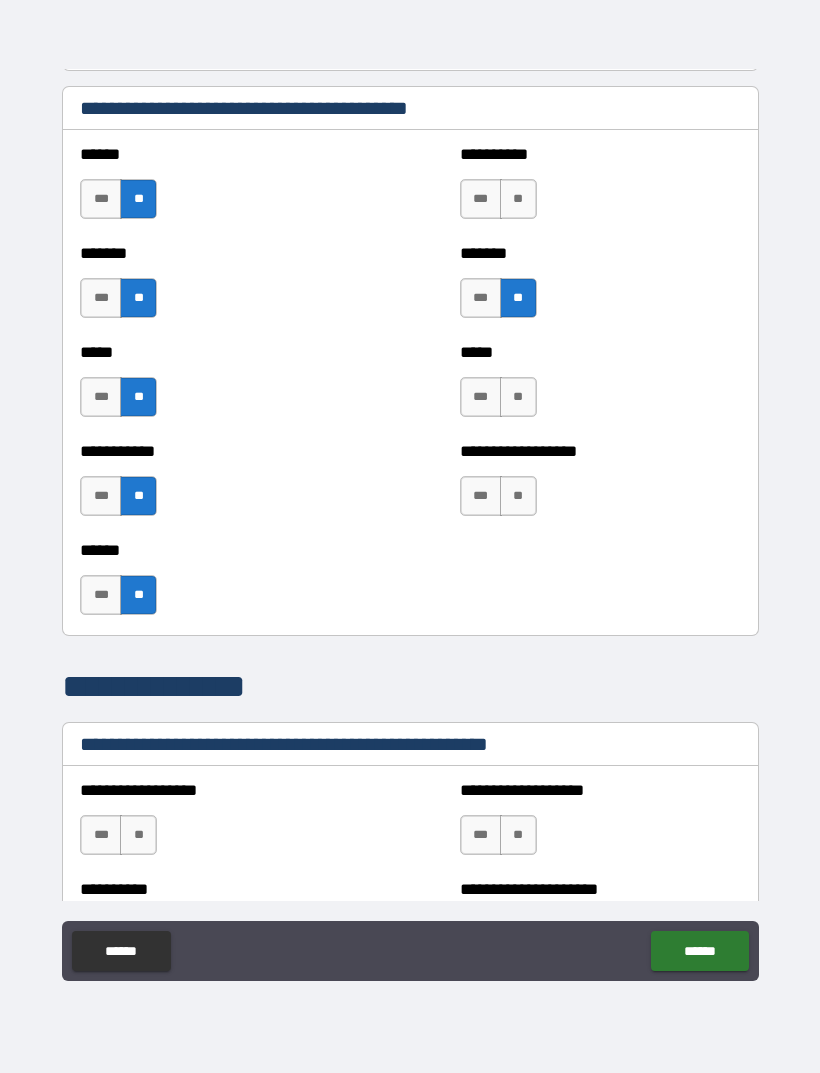 click on "**" at bounding box center [518, 199] 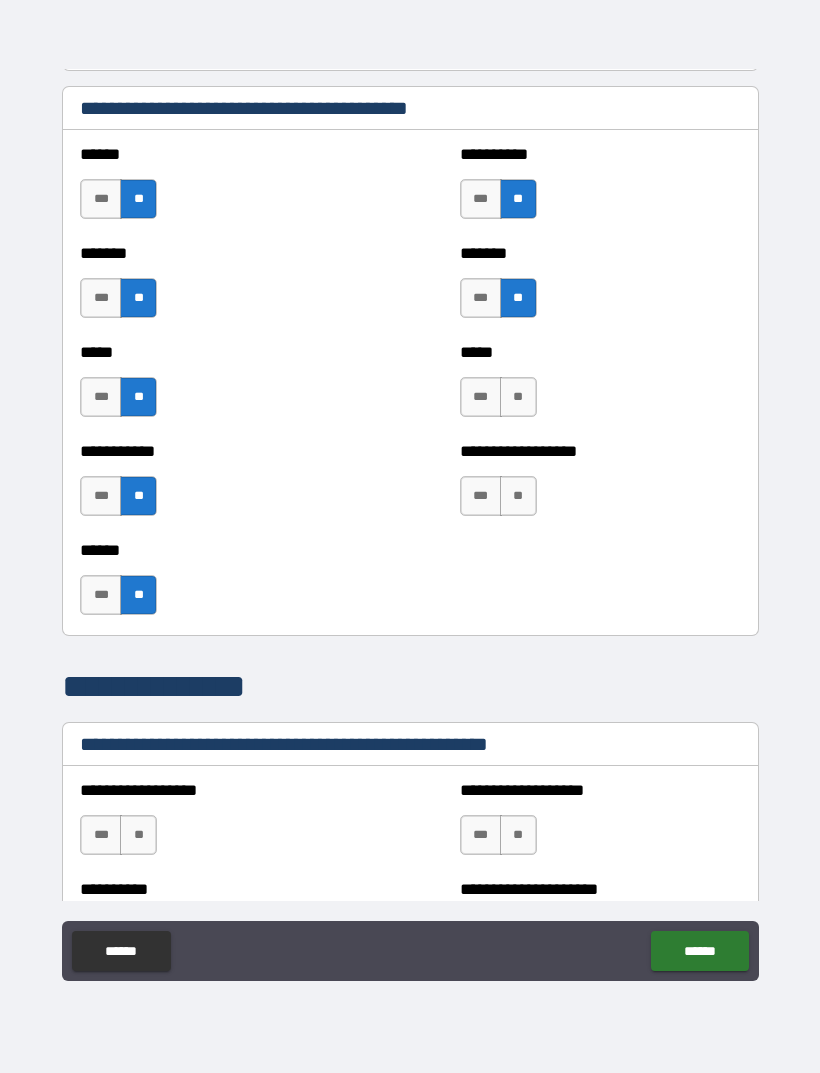 click on "**" at bounding box center [518, 397] 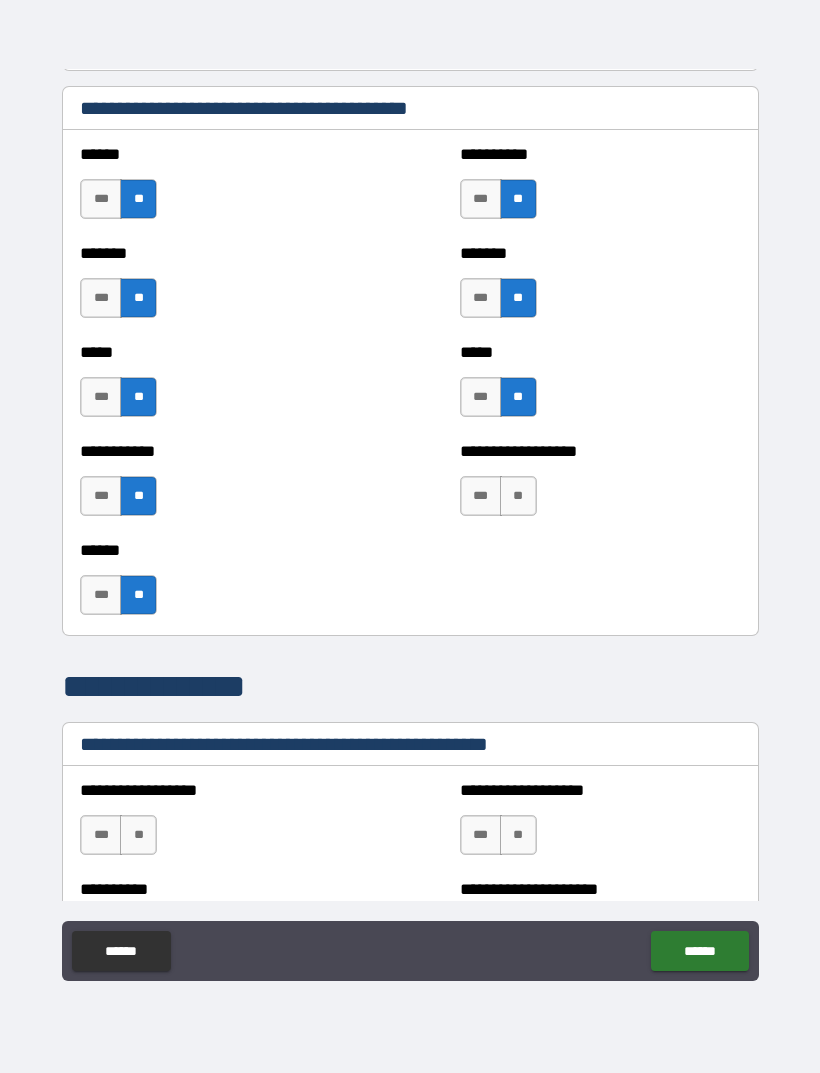 click on "**" at bounding box center (518, 496) 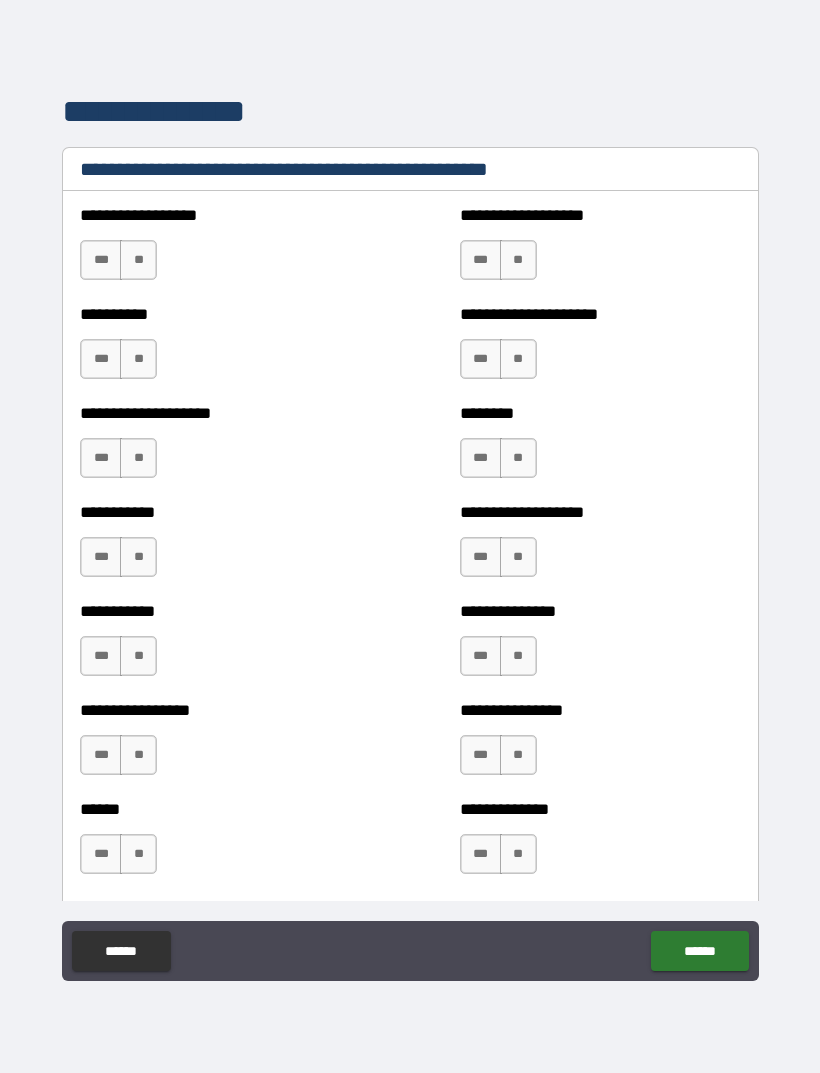 scroll, scrollTop: 2427, scrollLeft: 0, axis: vertical 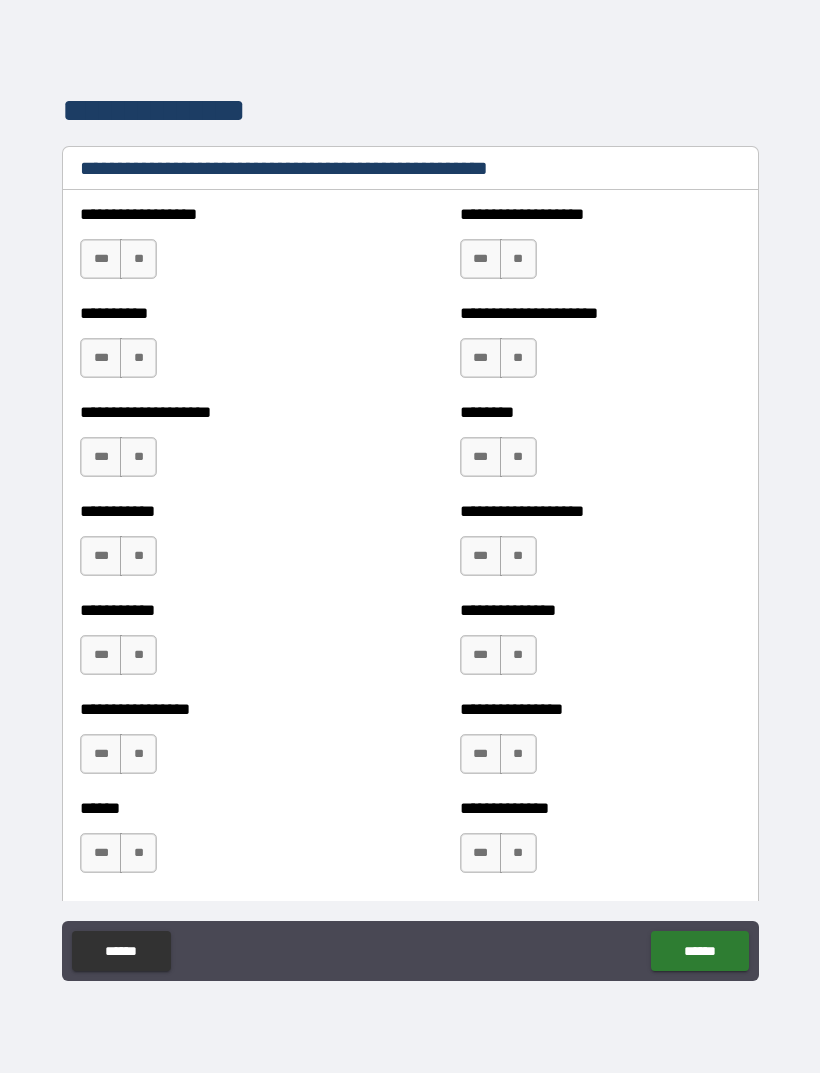 click on "**" at bounding box center (138, 259) 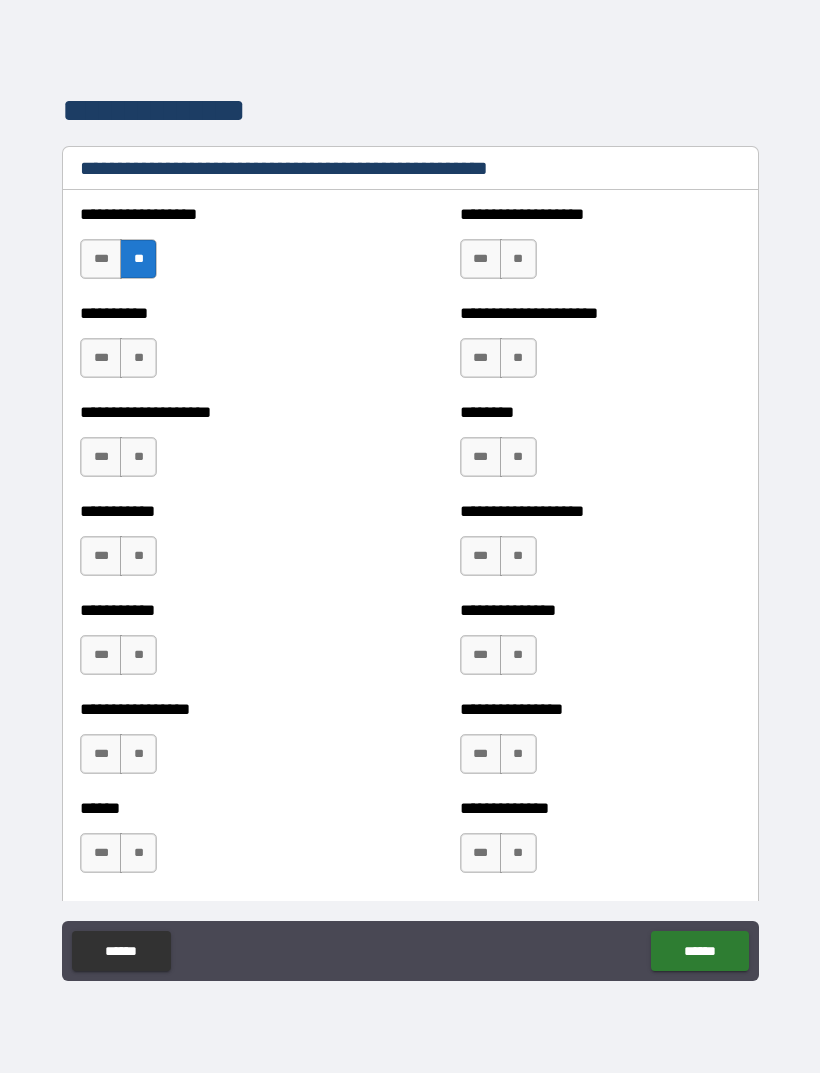 click on "**" at bounding box center [138, 358] 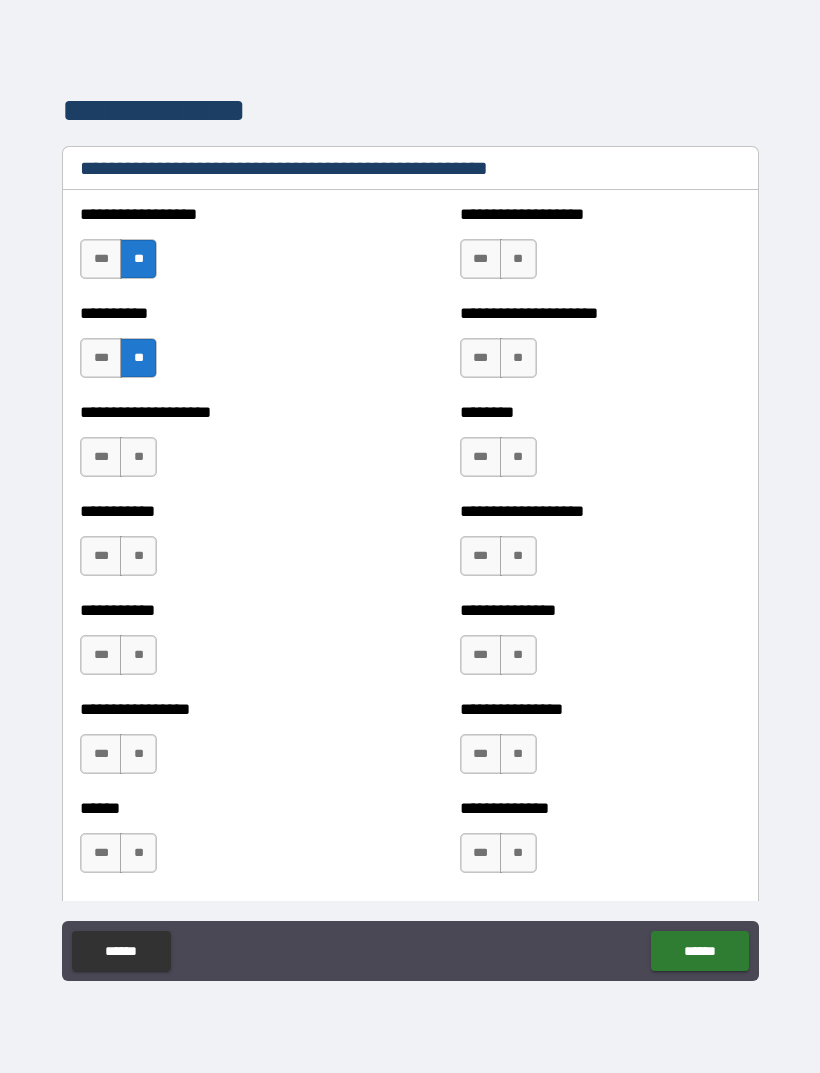 click on "**" at bounding box center (138, 457) 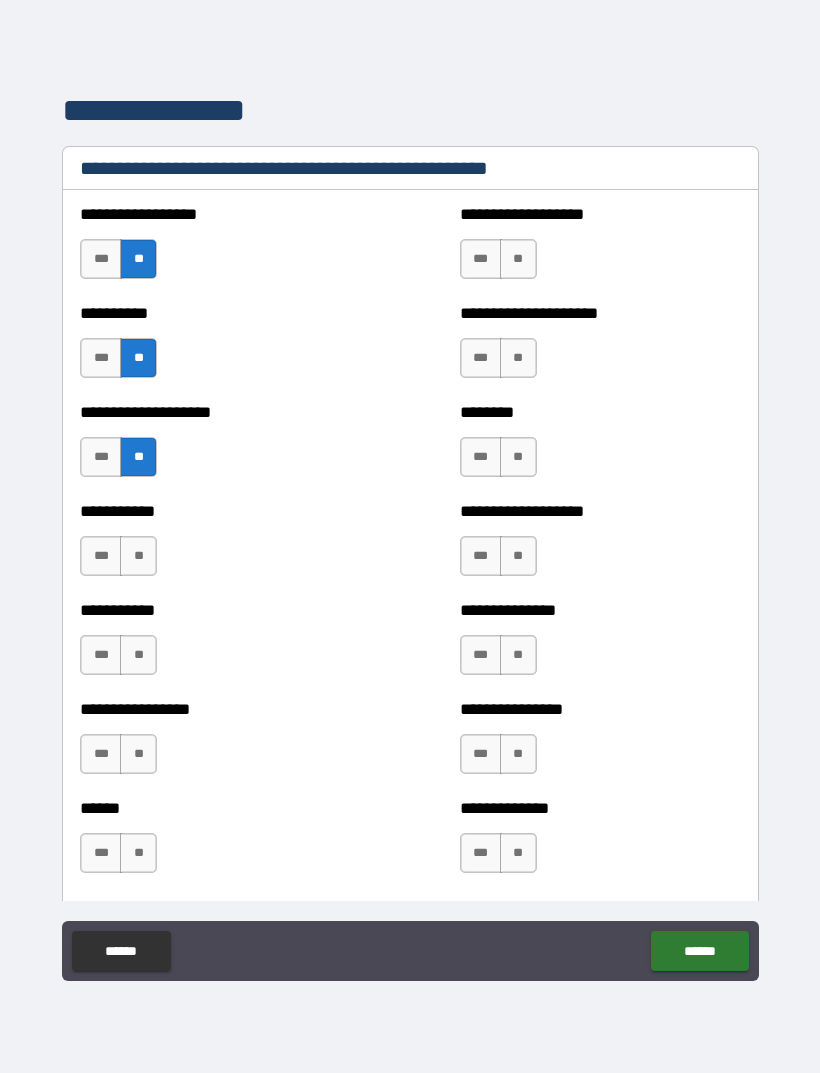 click on "**" at bounding box center [138, 556] 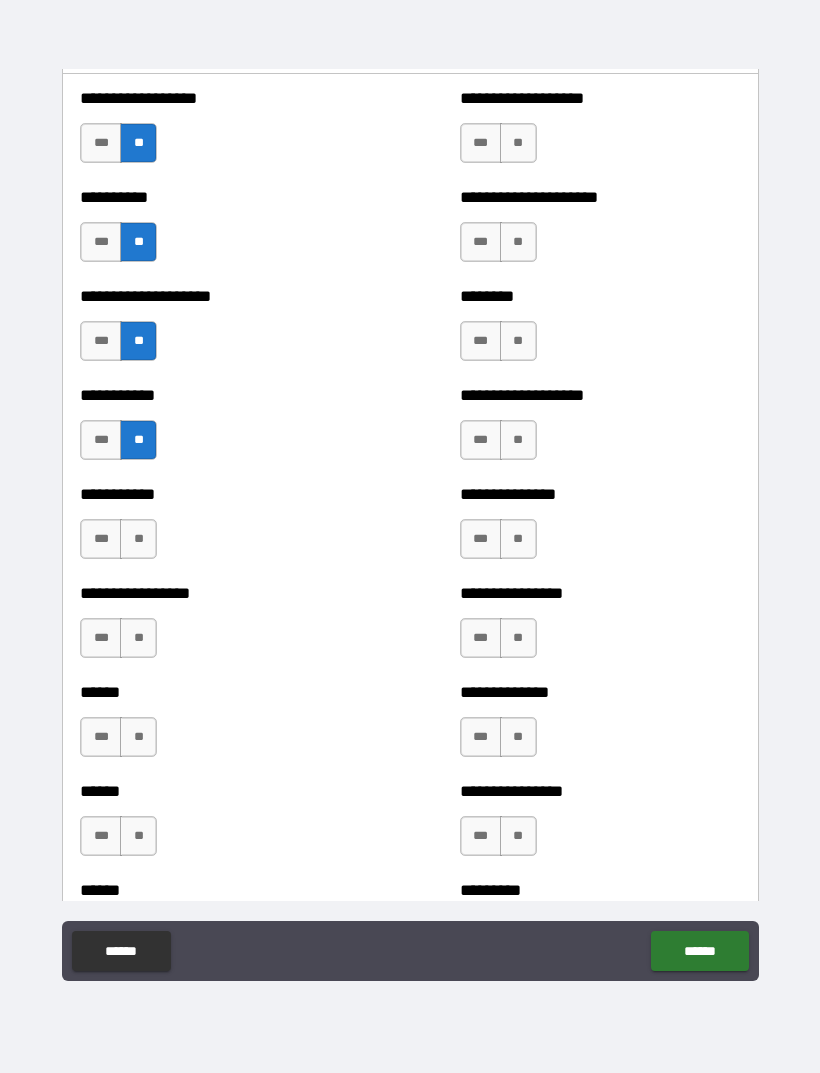 scroll, scrollTop: 2544, scrollLeft: 0, axis: vertical 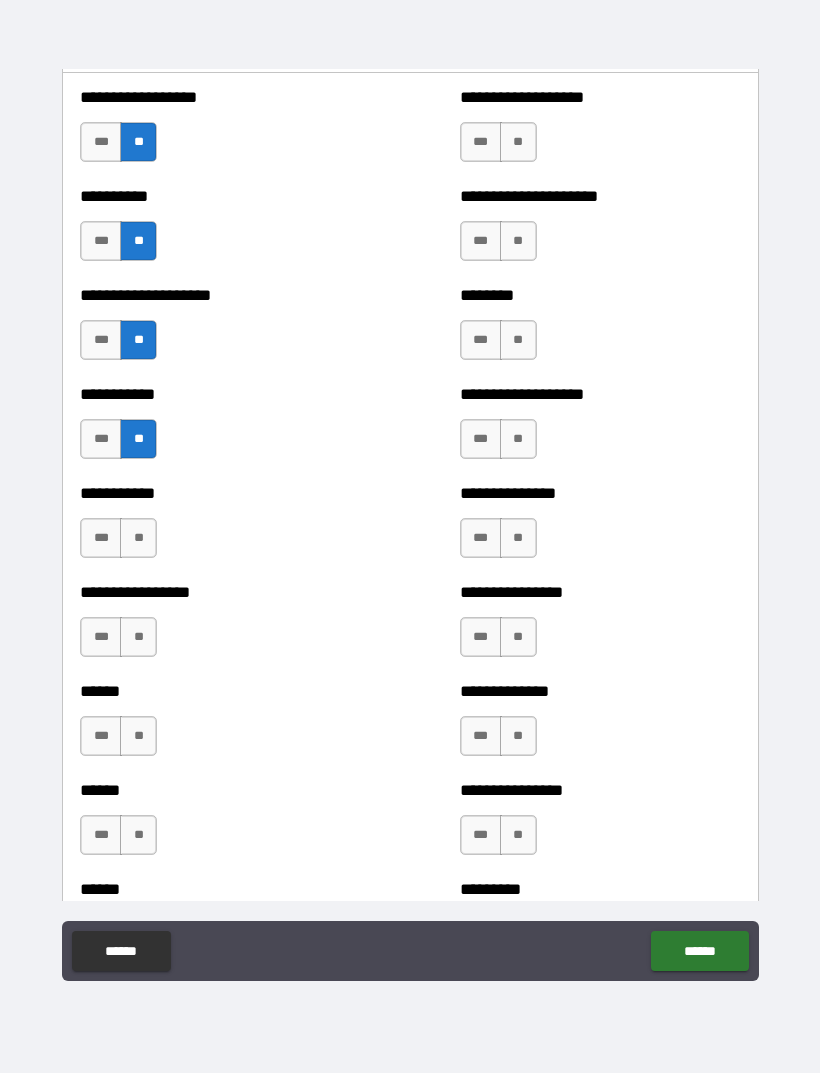 click on "**" at bounding box center (518, 142) 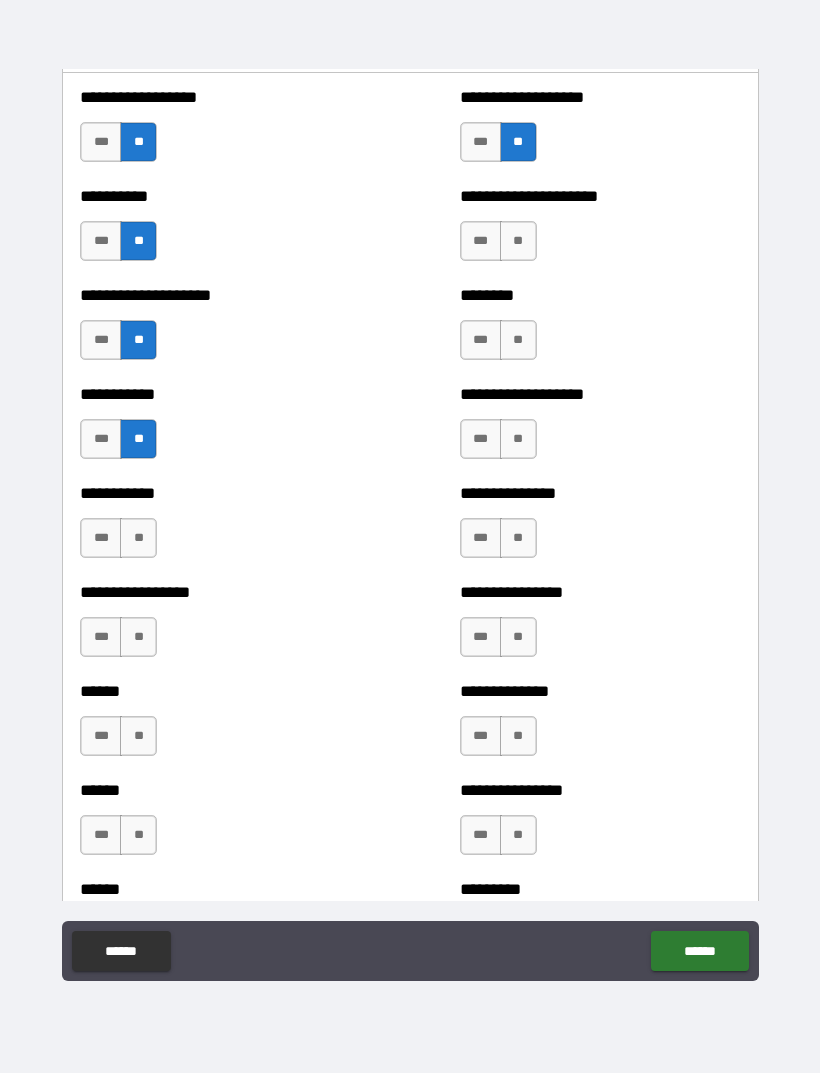 click on "**" at bounding box center (518, 241) 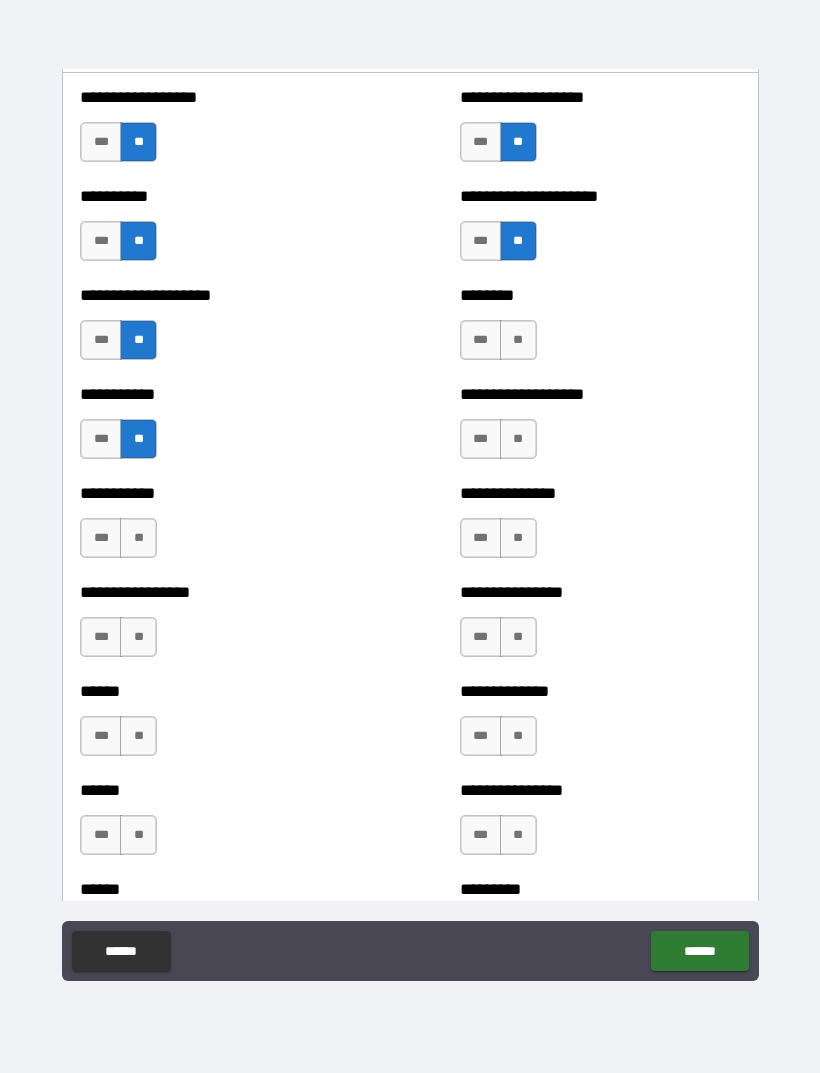 click on "**" at bounding box center [518, 340] 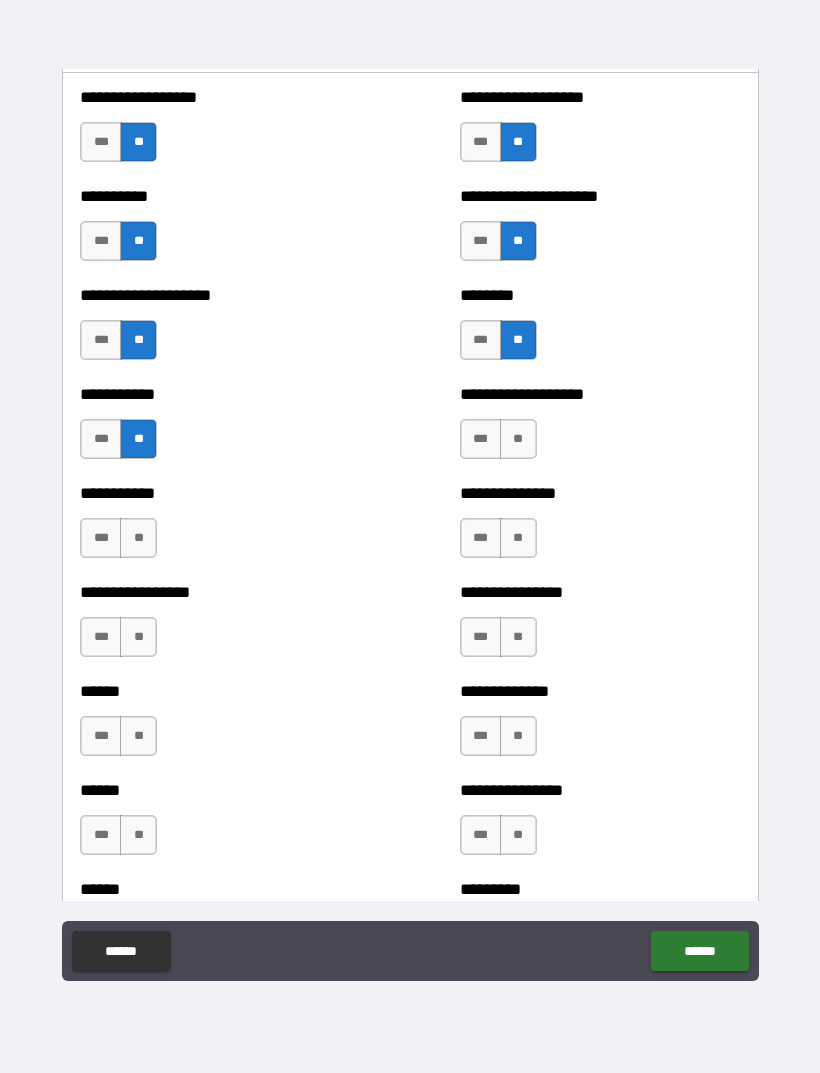 click on "**" at bounding box center [518, 439] 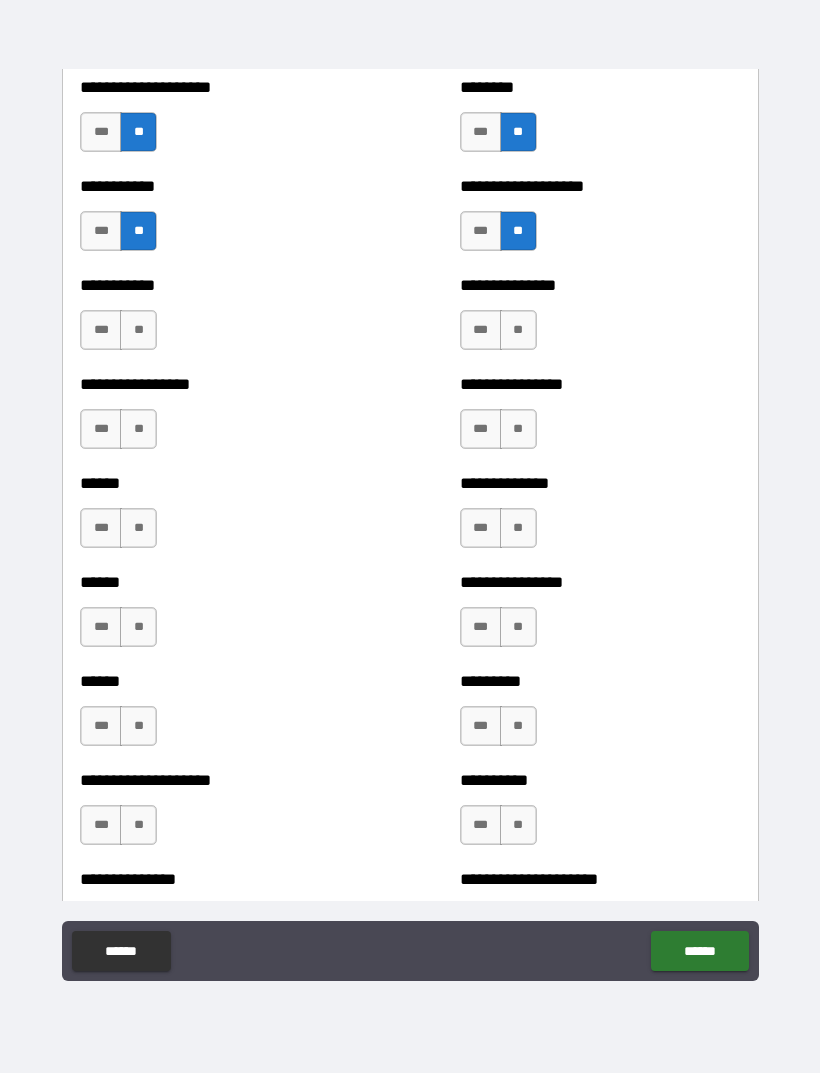 click on "**" at bounding box center (518, 330) 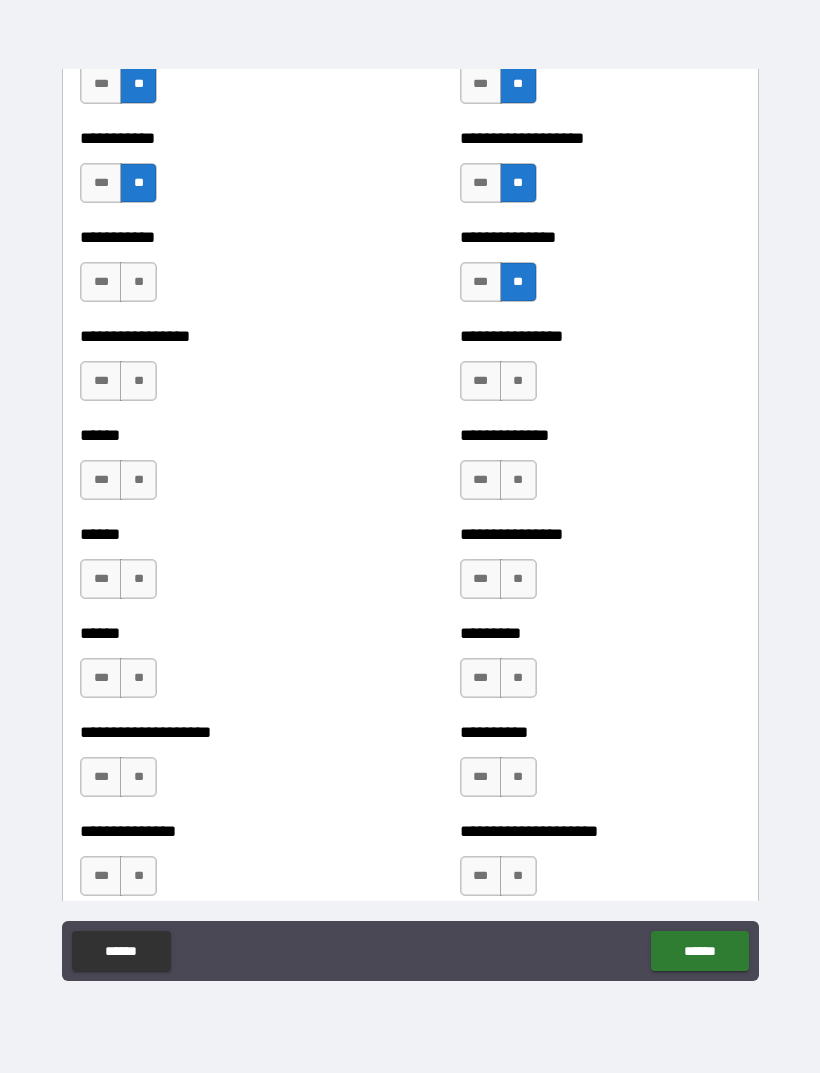 scroll, scrollTop: 2898, scrollLeft: 0, axis: vertical 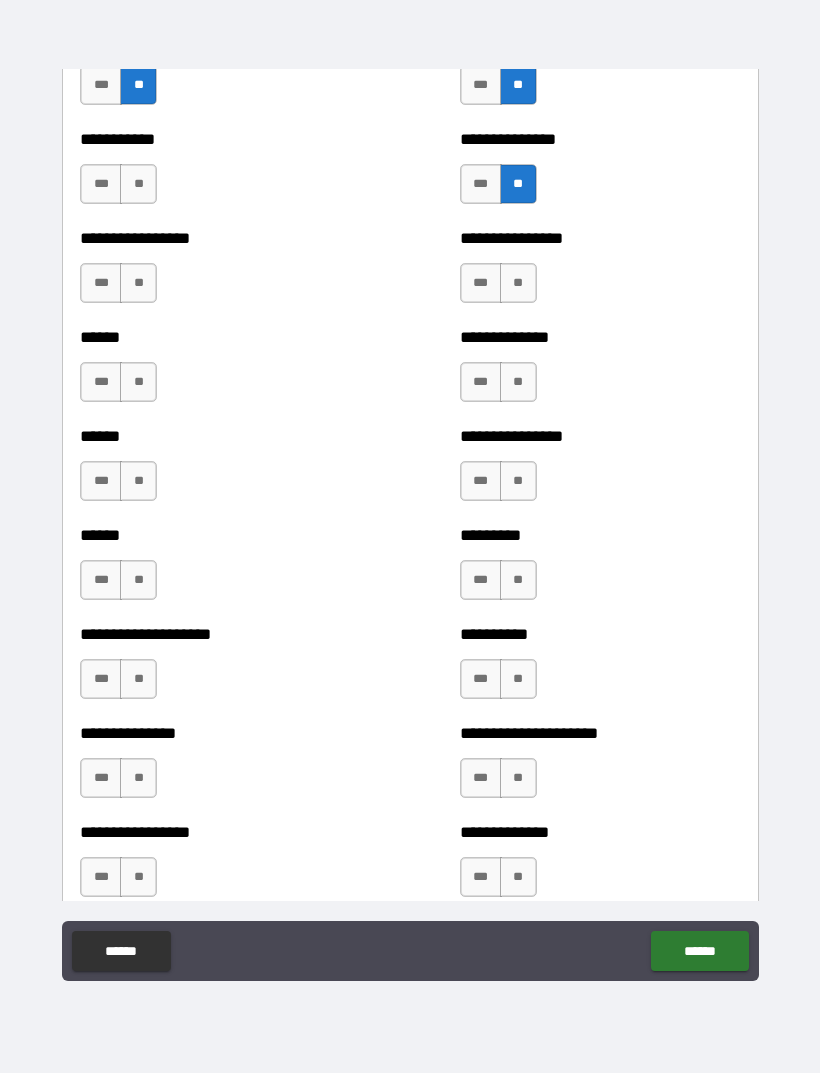 click on "**" at bounding box center (518, 283) 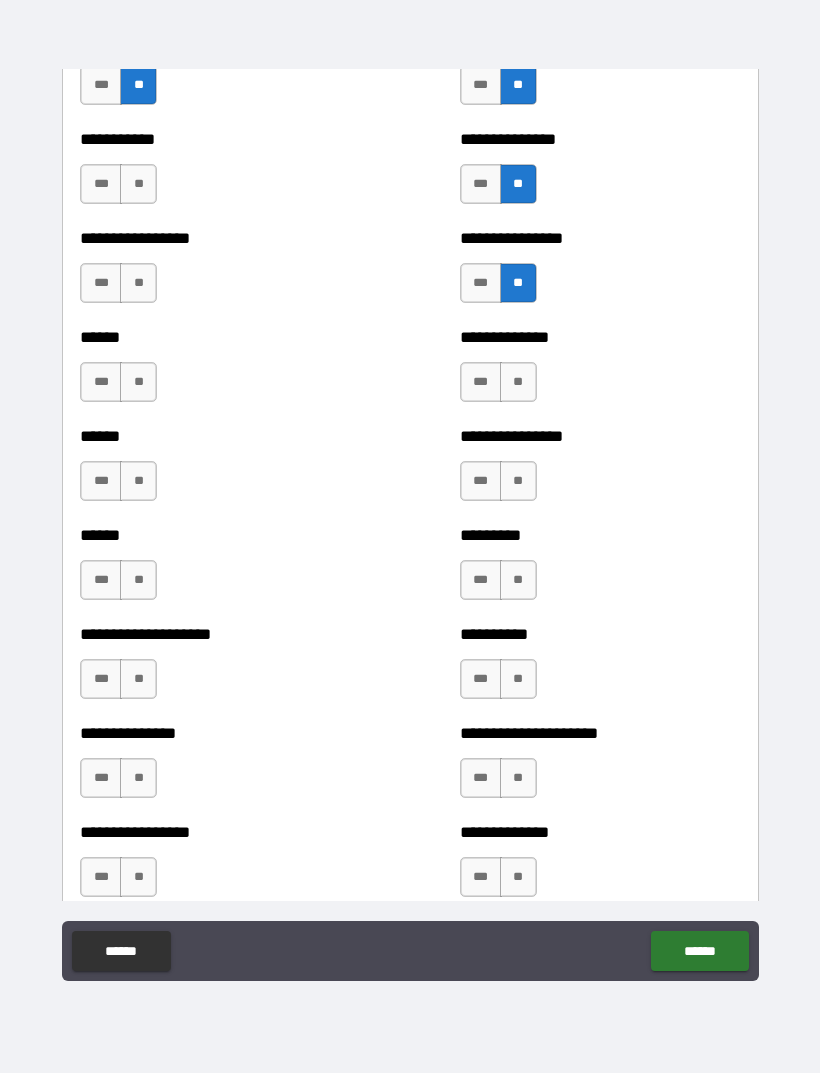 click on "*** **" at bounding box center (498, 382) 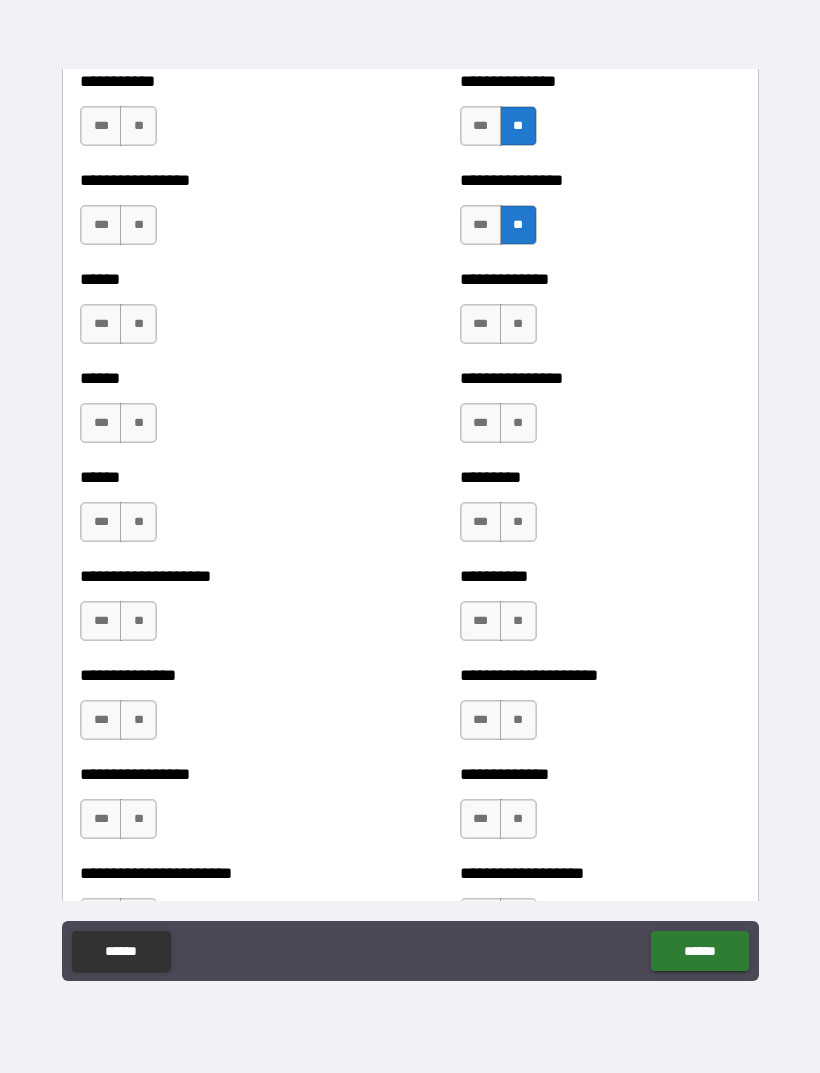 scroll, scrollTop: 3043, scrollLeft: 0, axis: vertical 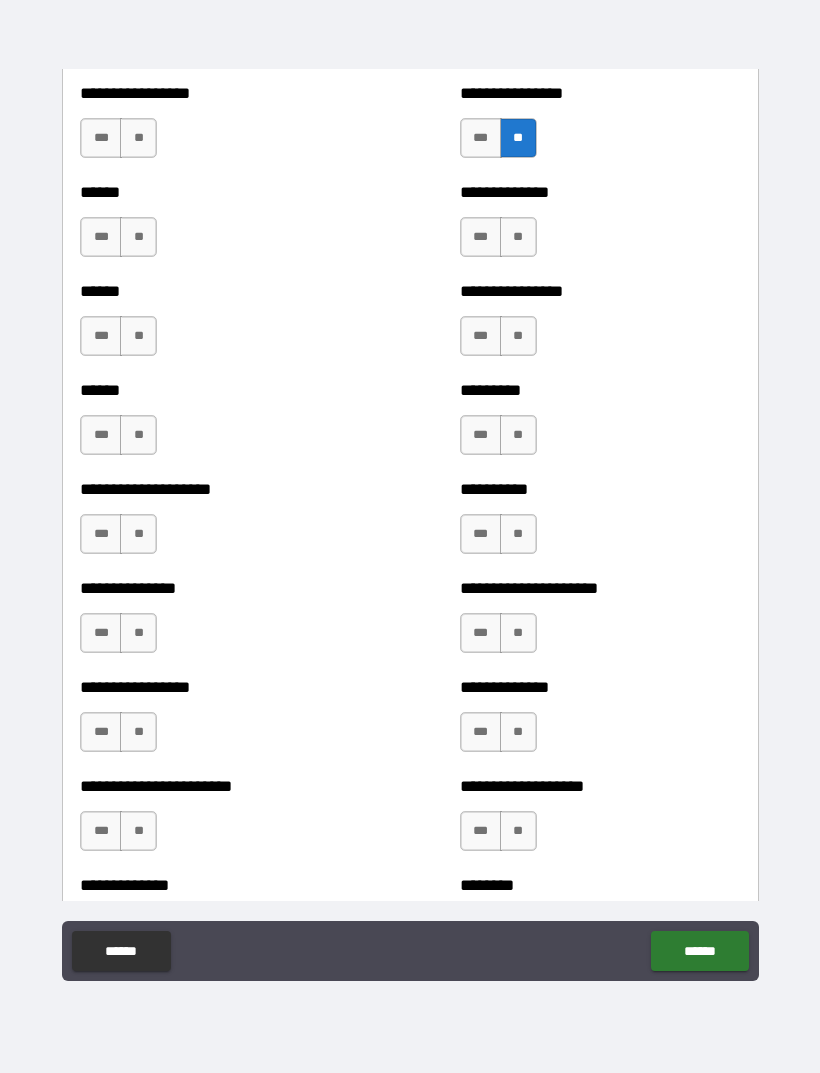 click on "**" at bounding box center [518, 336] 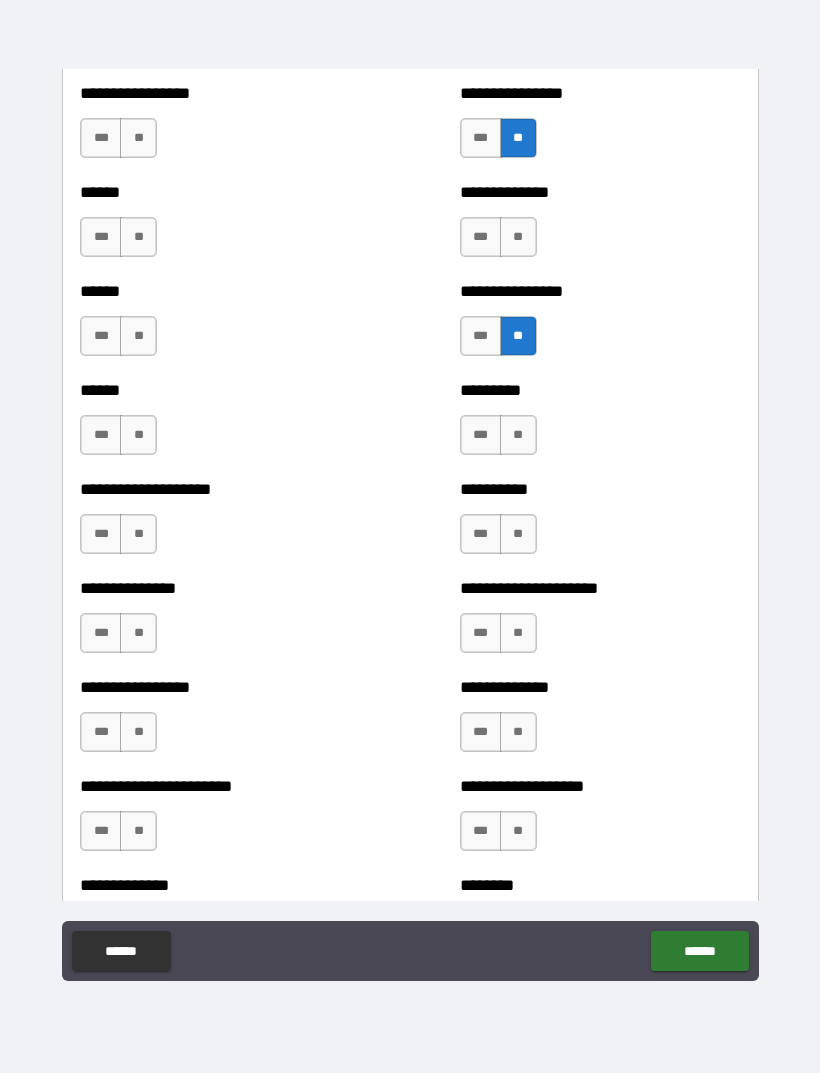 click on "**" at bounding box center [518, 435] 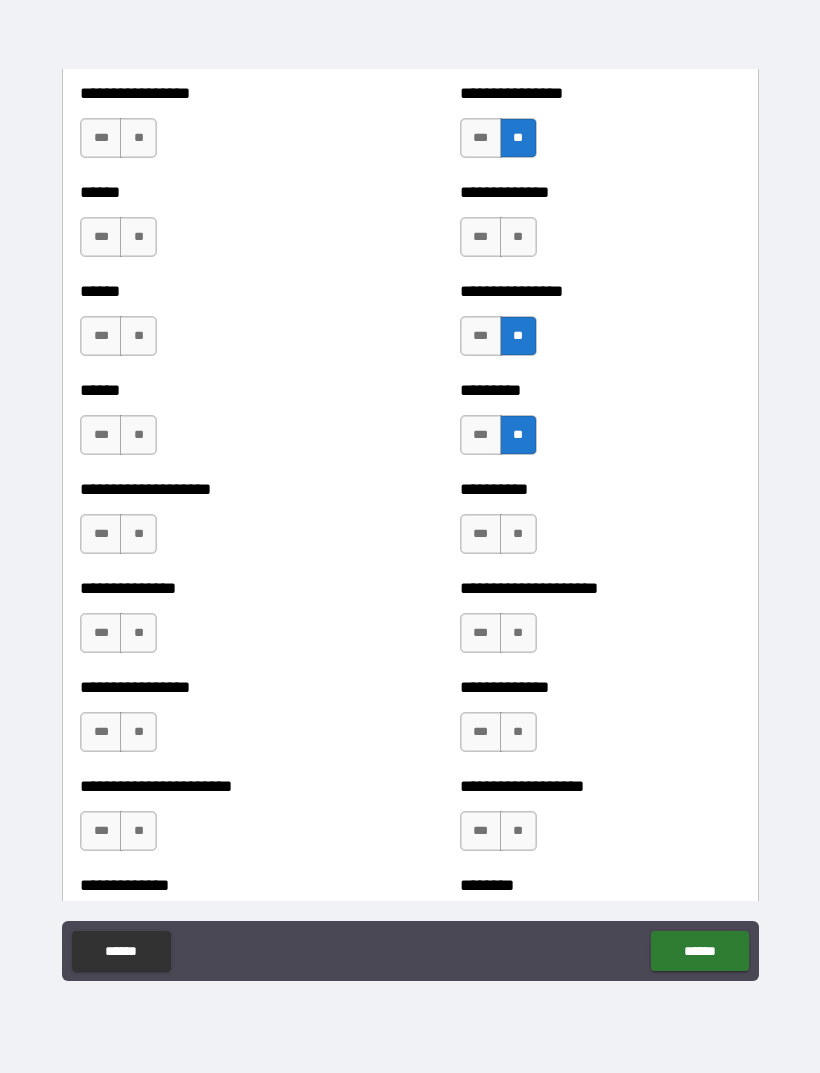 click on "**" at bounding box center [518, 237] 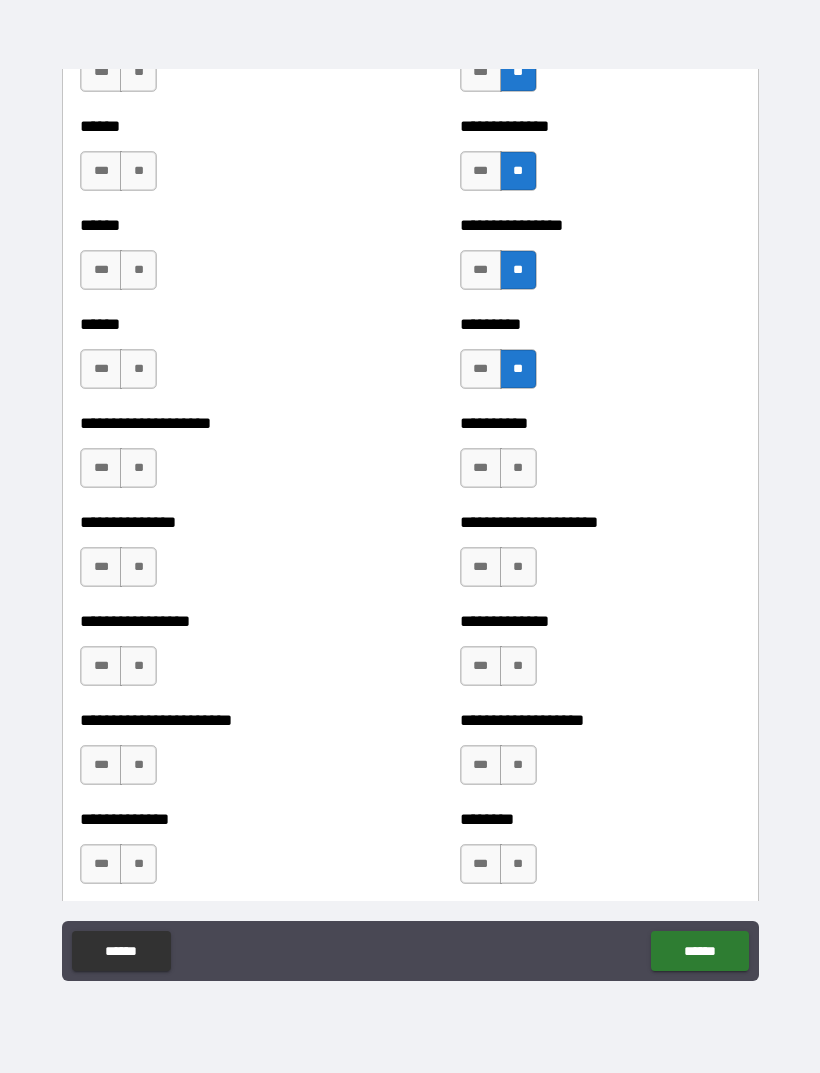 scroll, scrollTop: 3183, scrollLeft: 0, axis: vertical 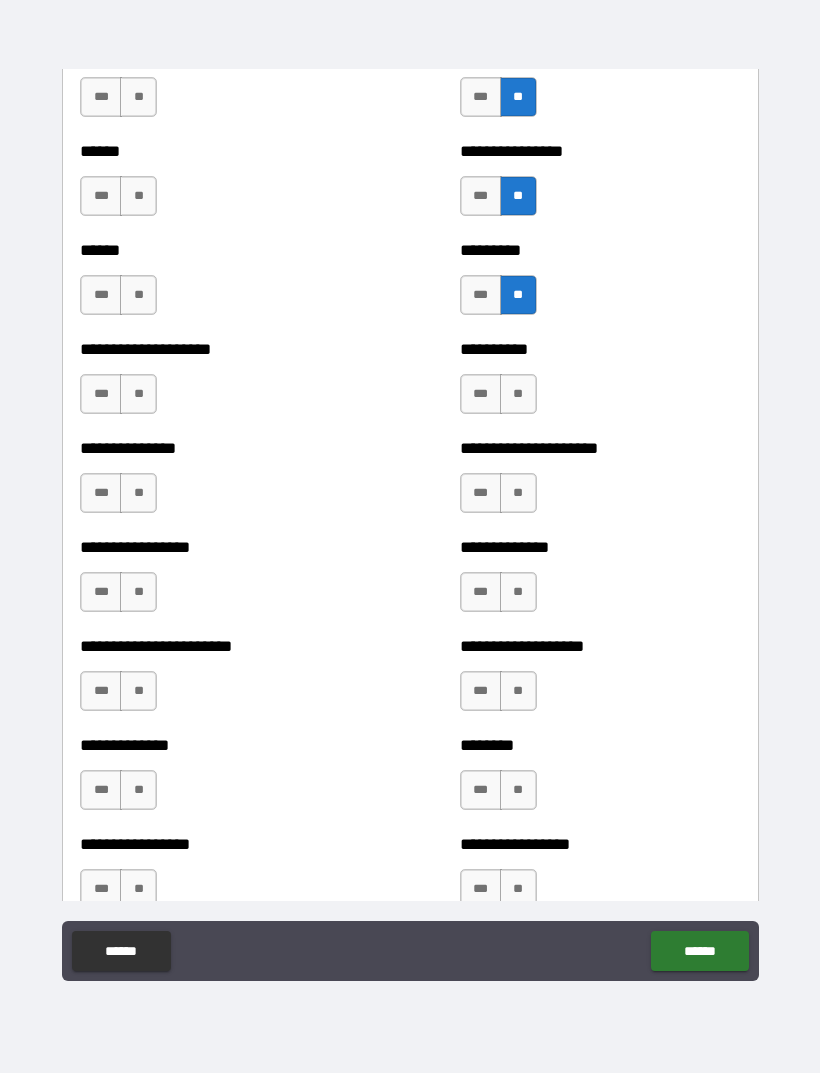 click on "**" at bounding box center (518, 394) 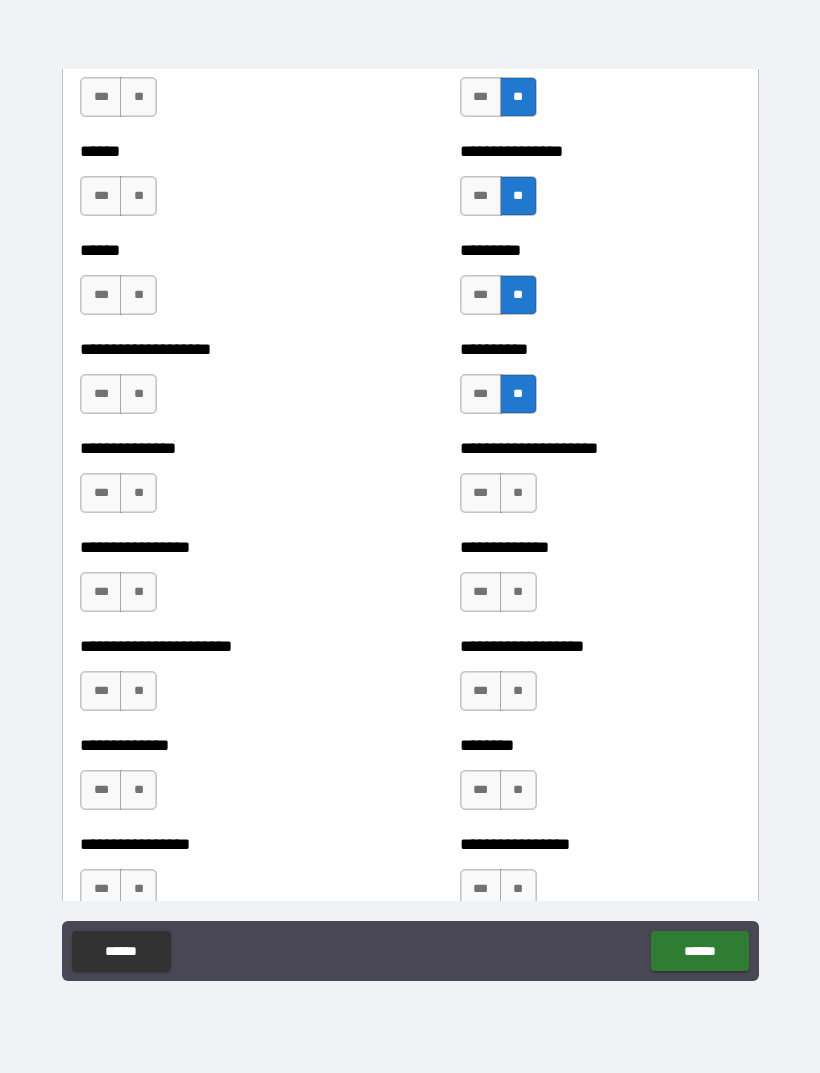 click on "**" at bounding box center [518, 493] 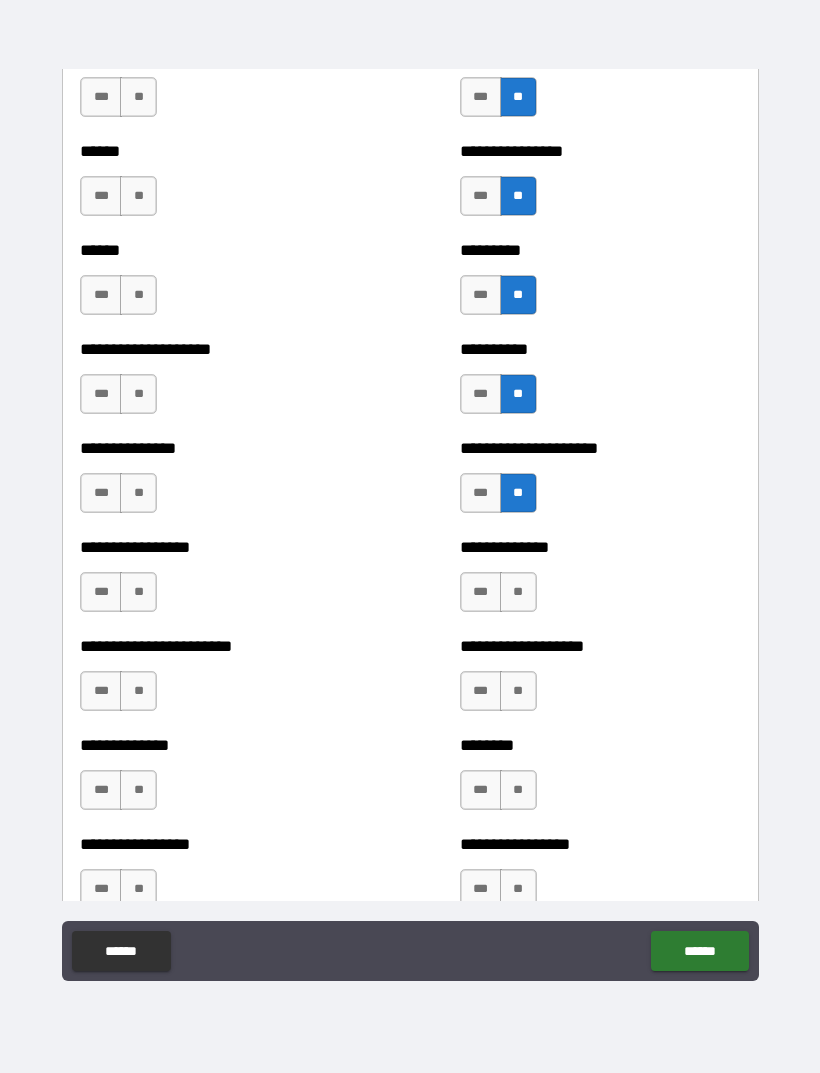 click on "**" at bounding box center (138, 493) 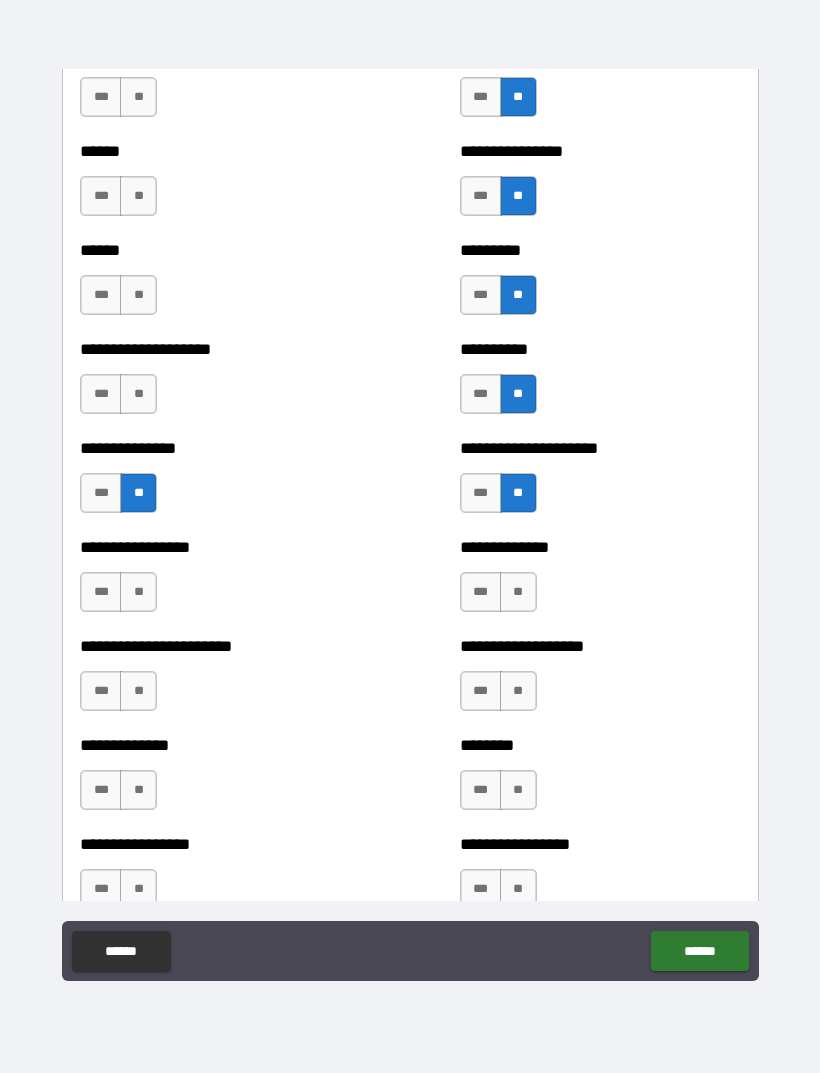 click on "**" at bounding box center (138, 394) 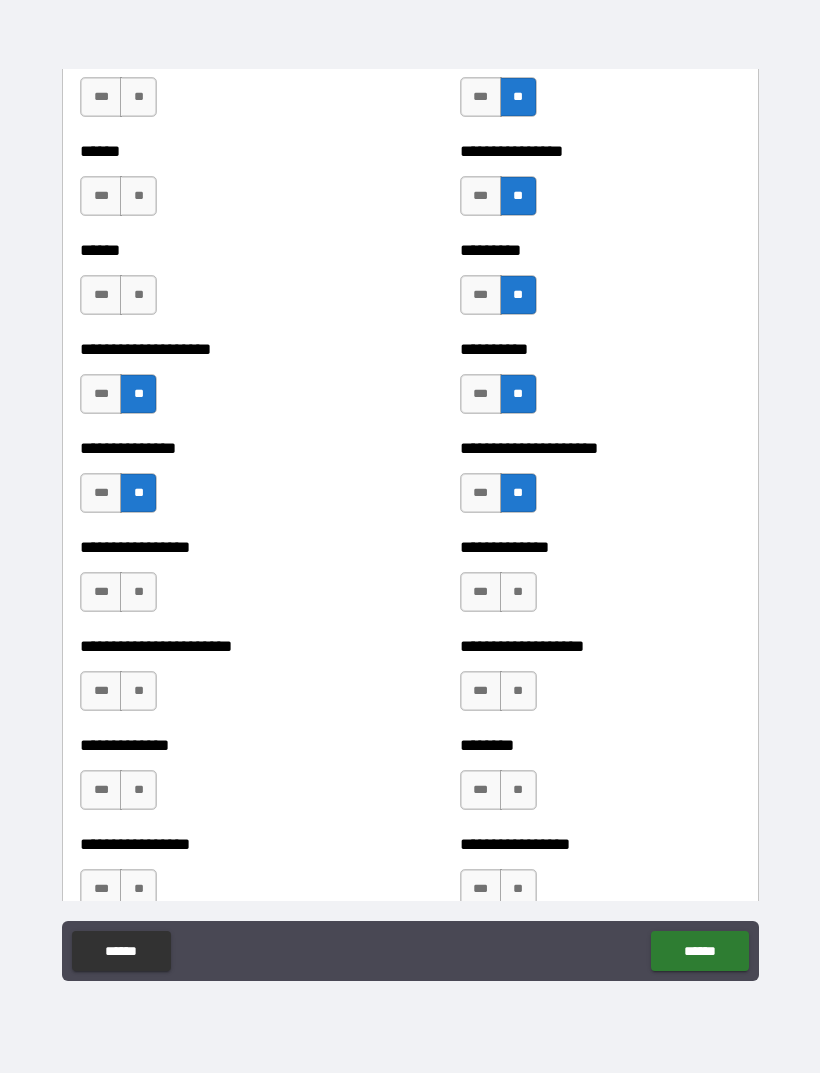click on "**" at bounding box center (138, 295) 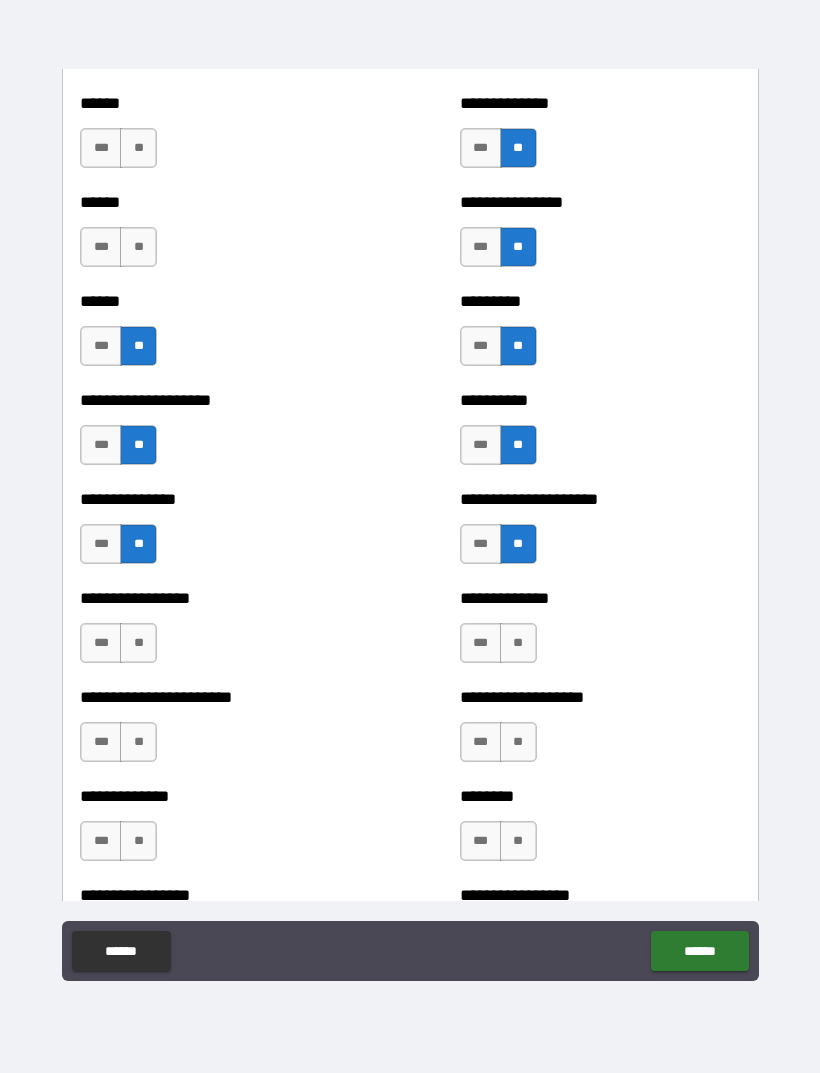 scroll, scrollTop: 3056, scrollLeft: 0, axis: vertical 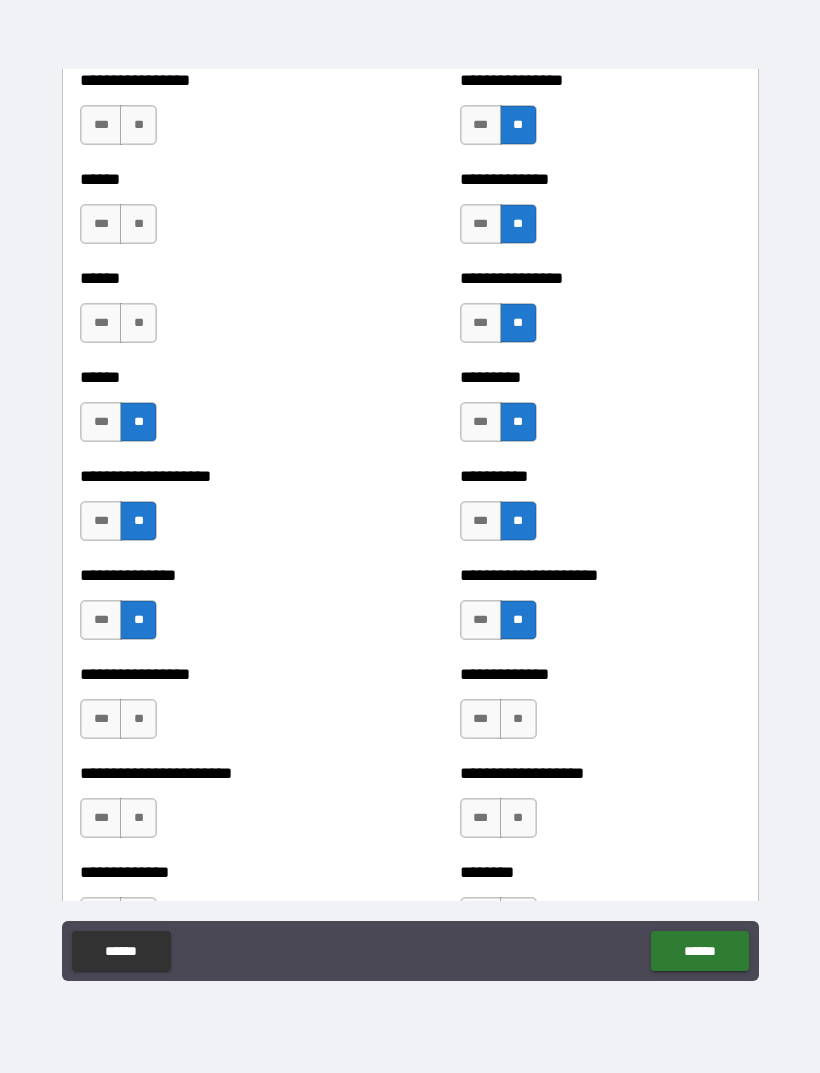 click on "****** *** **" at bounding box center (220, 313) 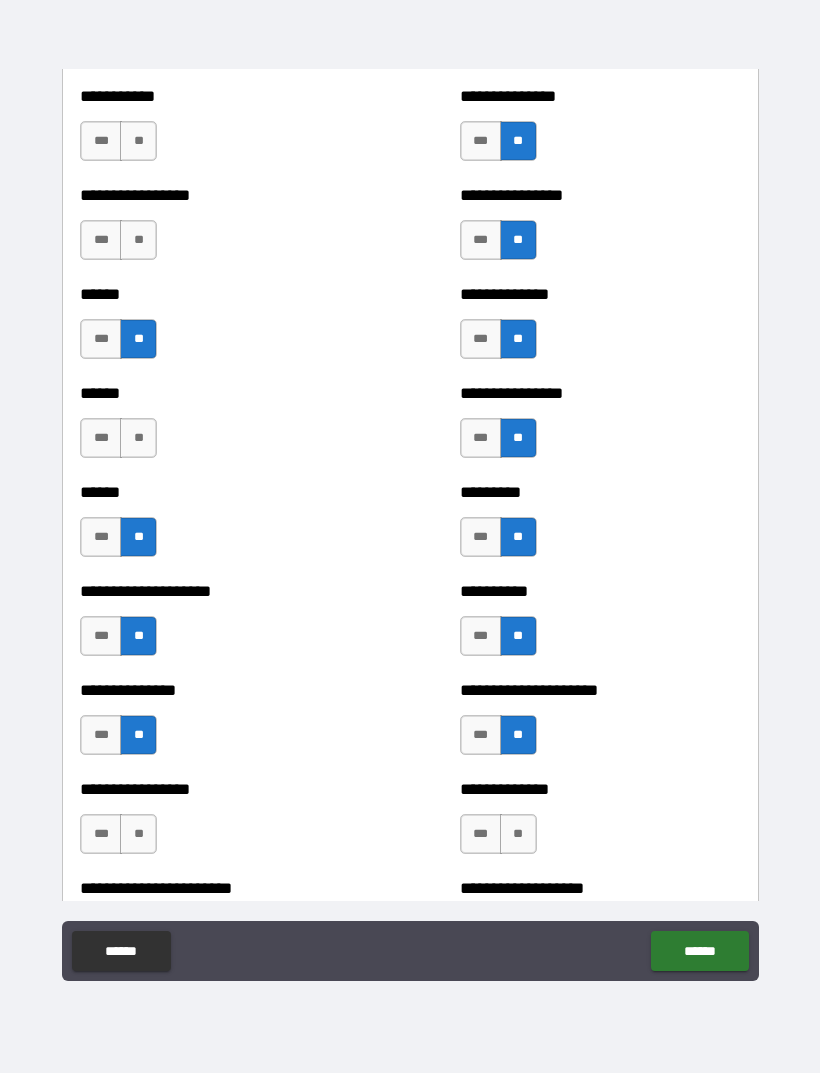 click on "**" at bounding box center [138, 240] 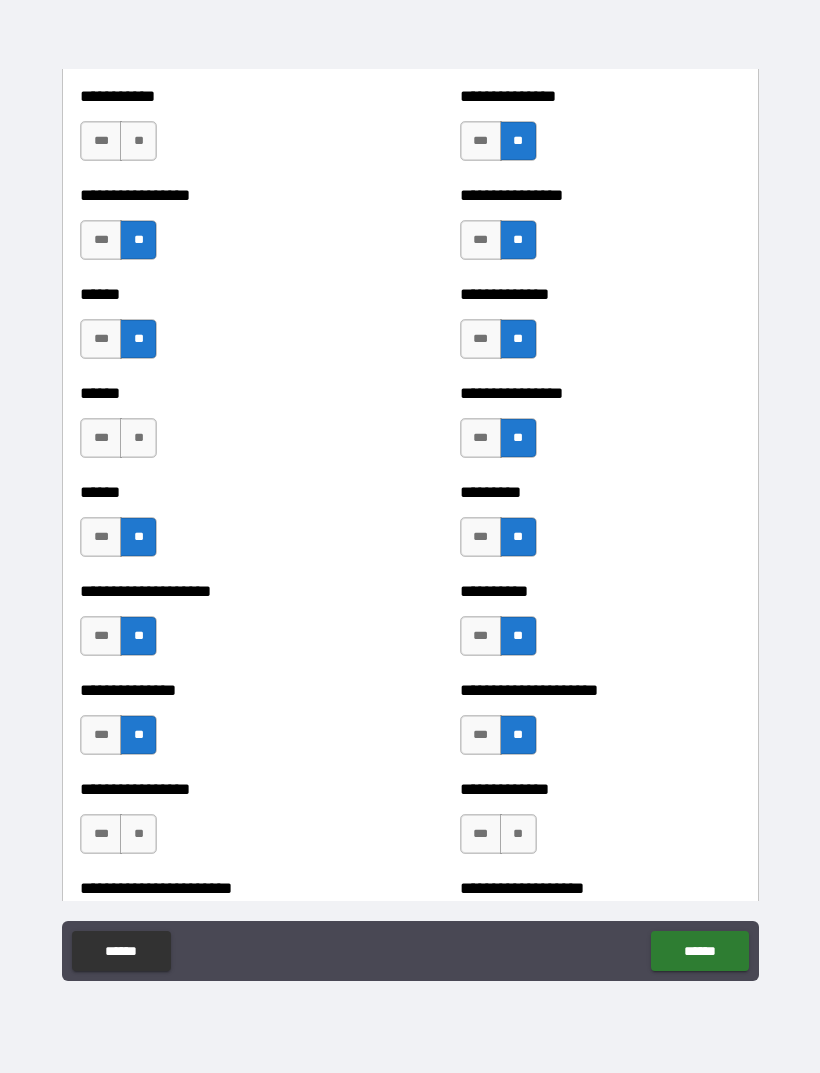 click on "**" at bounding box center (138, 141) 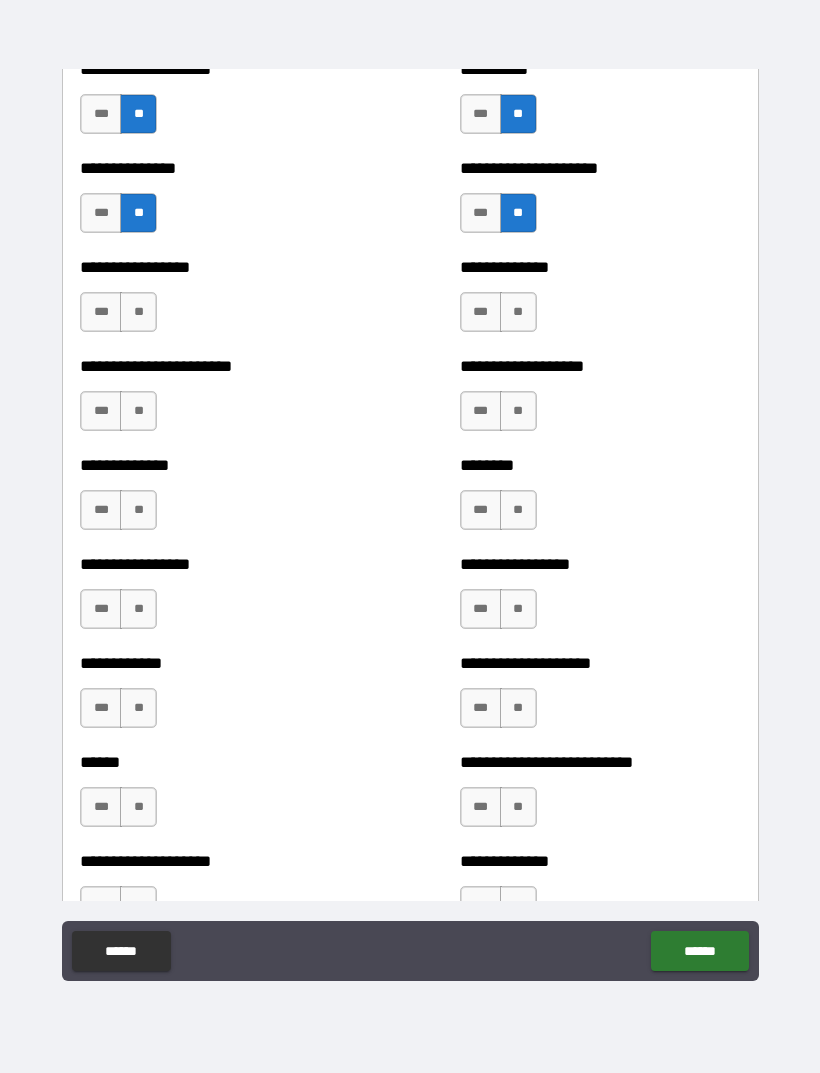 scroll, scrollTop: 3465, scrollLeft: 0, axis: vertical 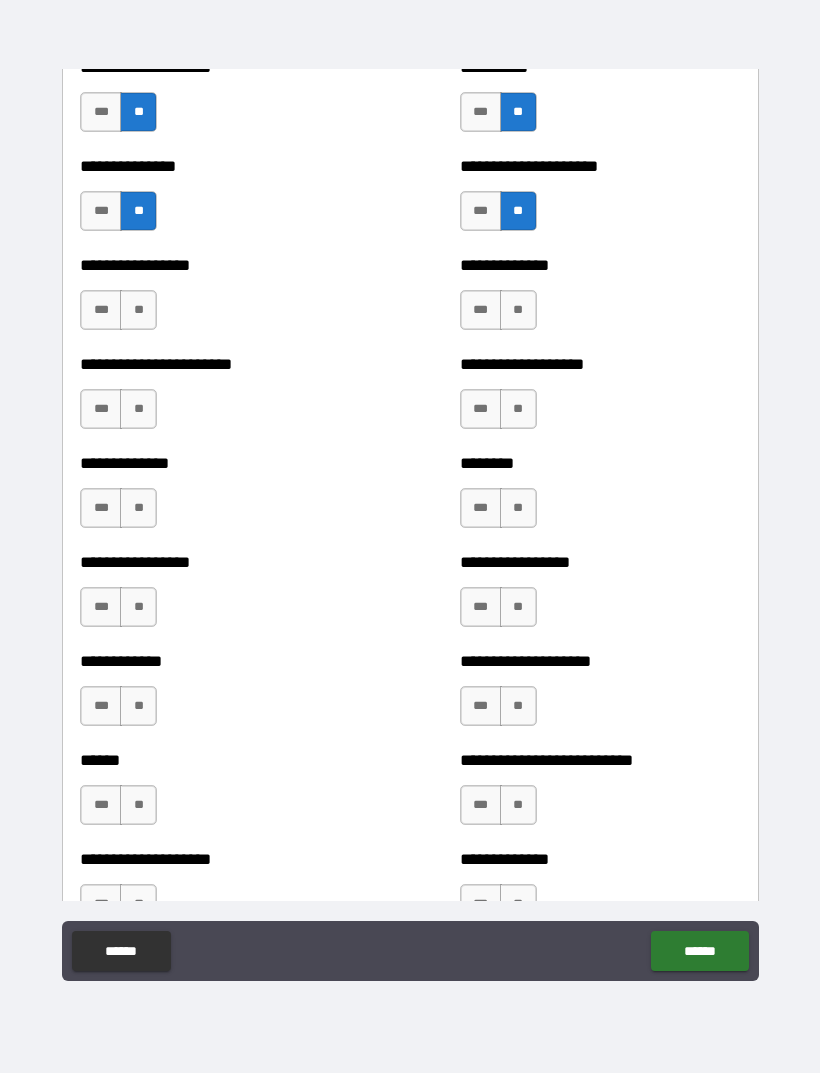click on "**" at bounding box center (138, 310) 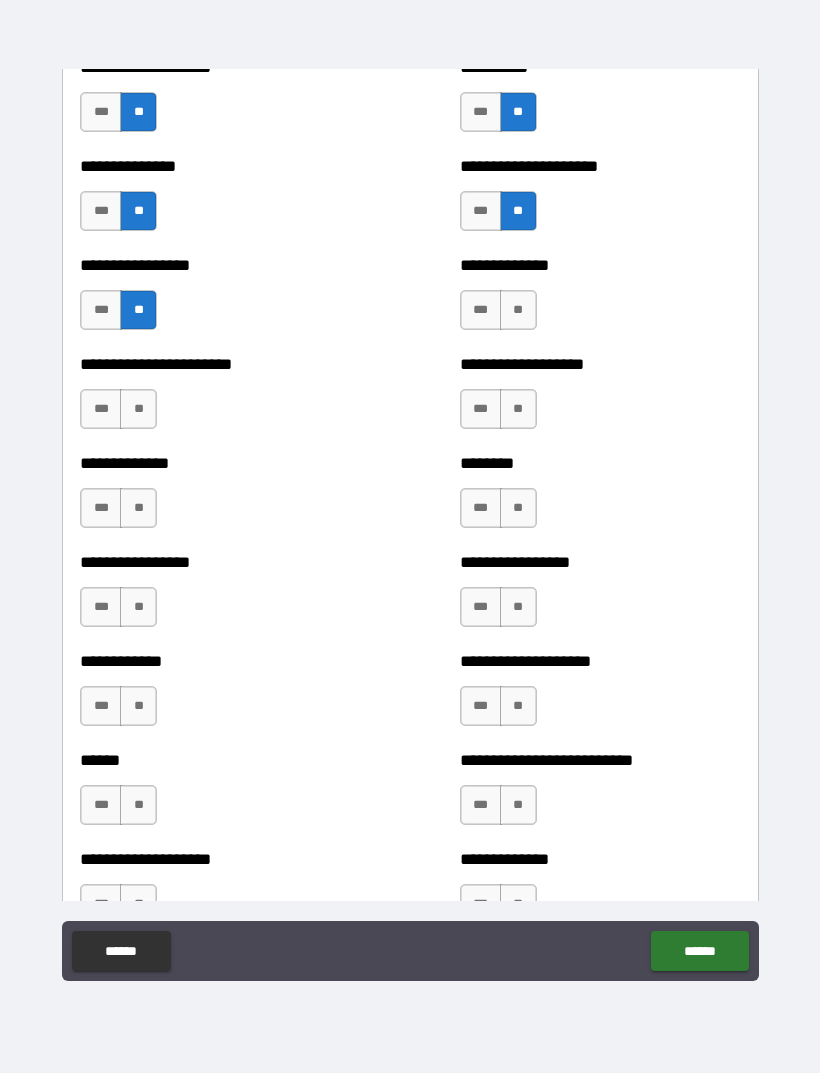 click on "**" at bounding box center [138, 409] 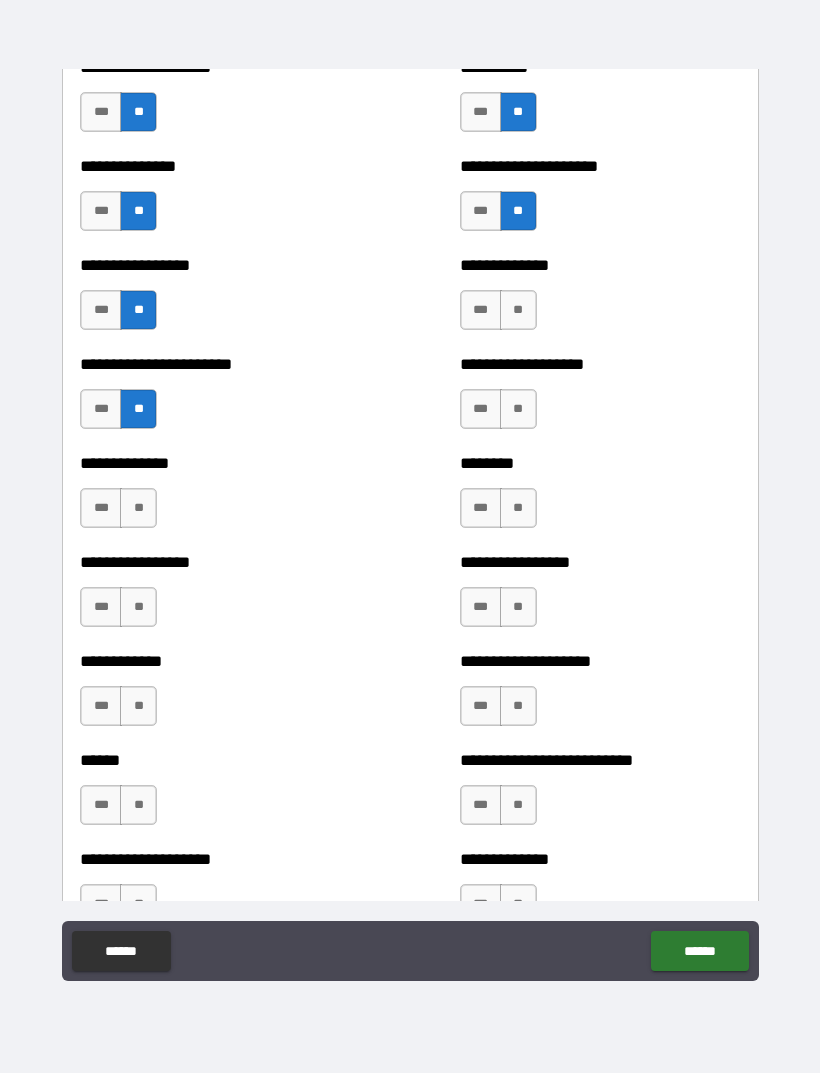 click on "**" at bounding box center [138, 508] 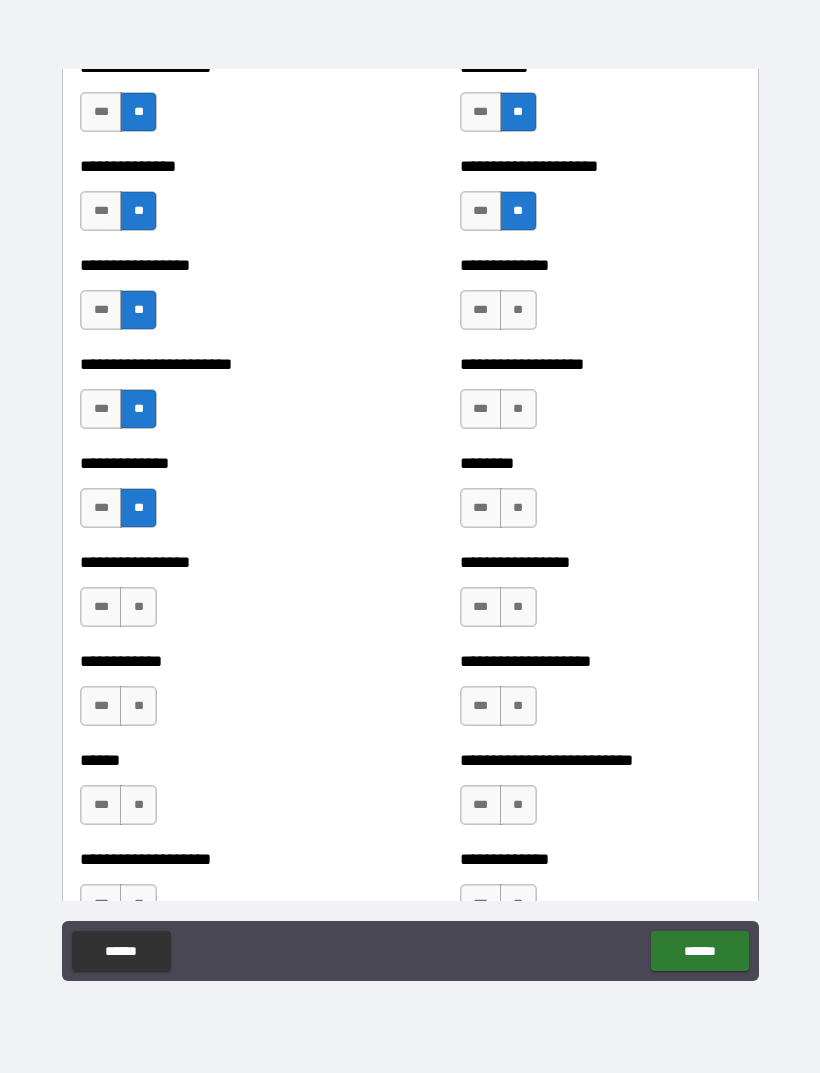 click on "**" at bounding box center (138, 607) 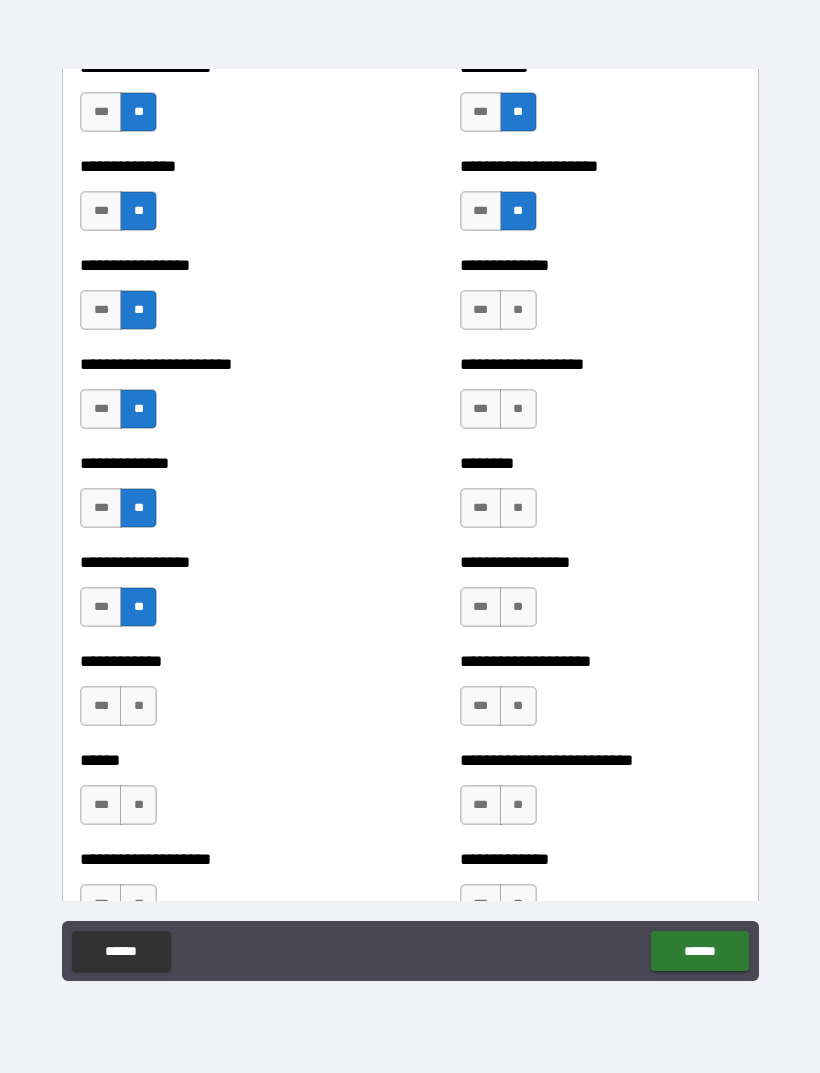 click on "**" at bounding box center [518, 310] 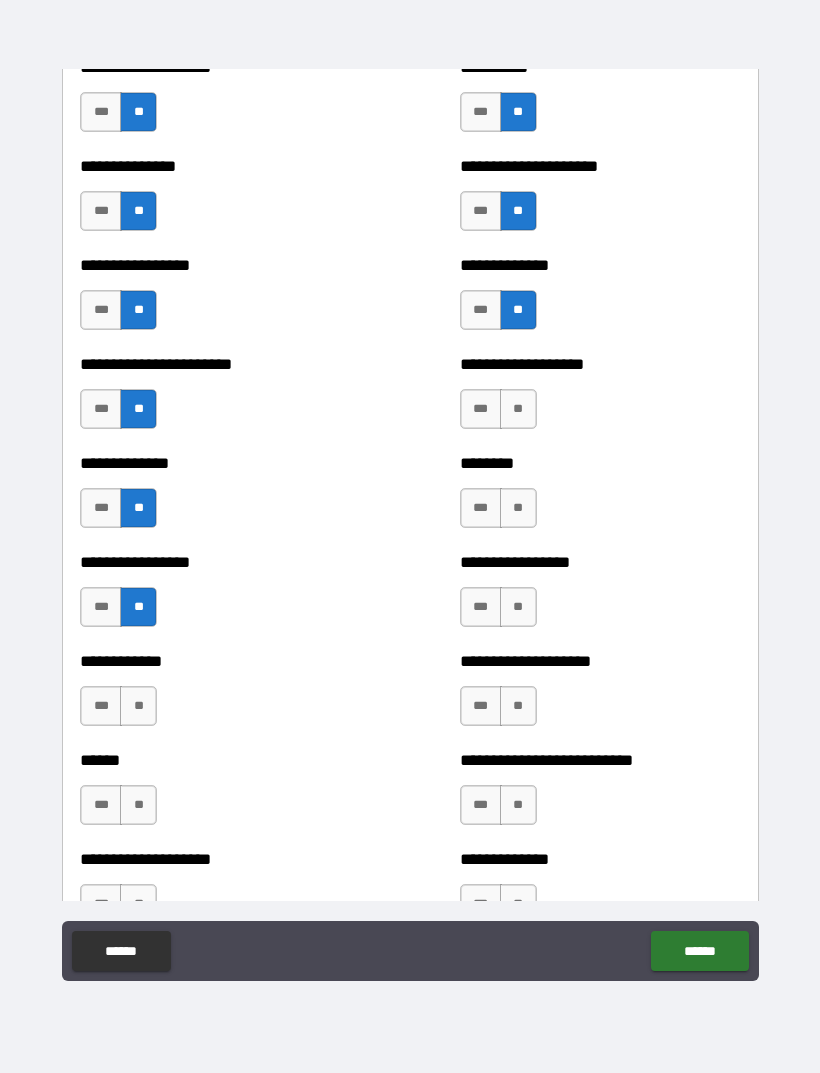 click on "**" at bounding box center [518, 409] 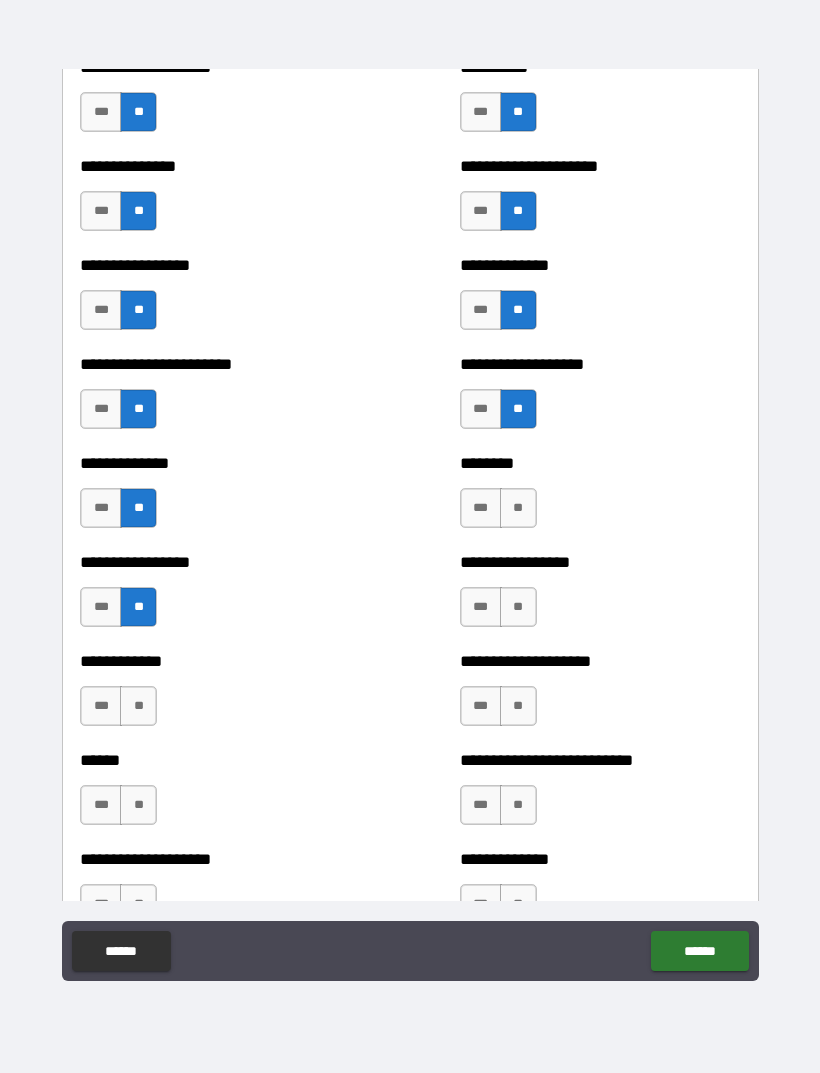 click on "**" at bounding box center [518, 508] 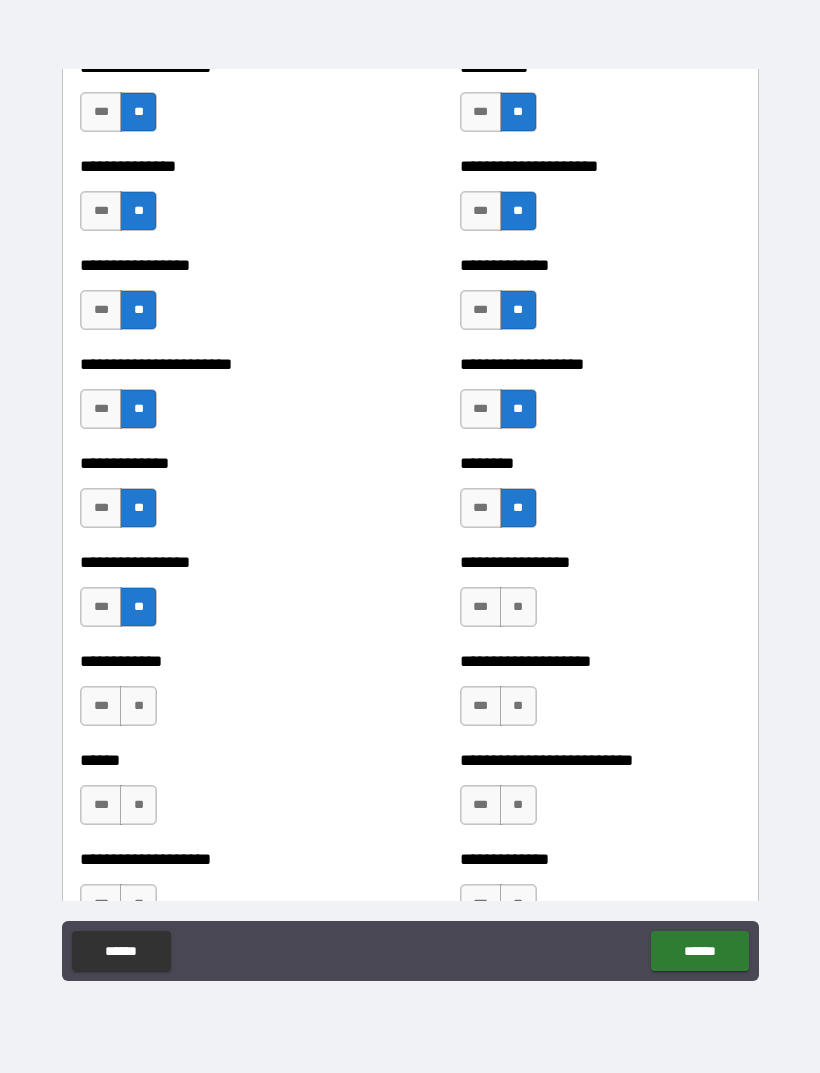click on "**" at bounding box center [518, 607] 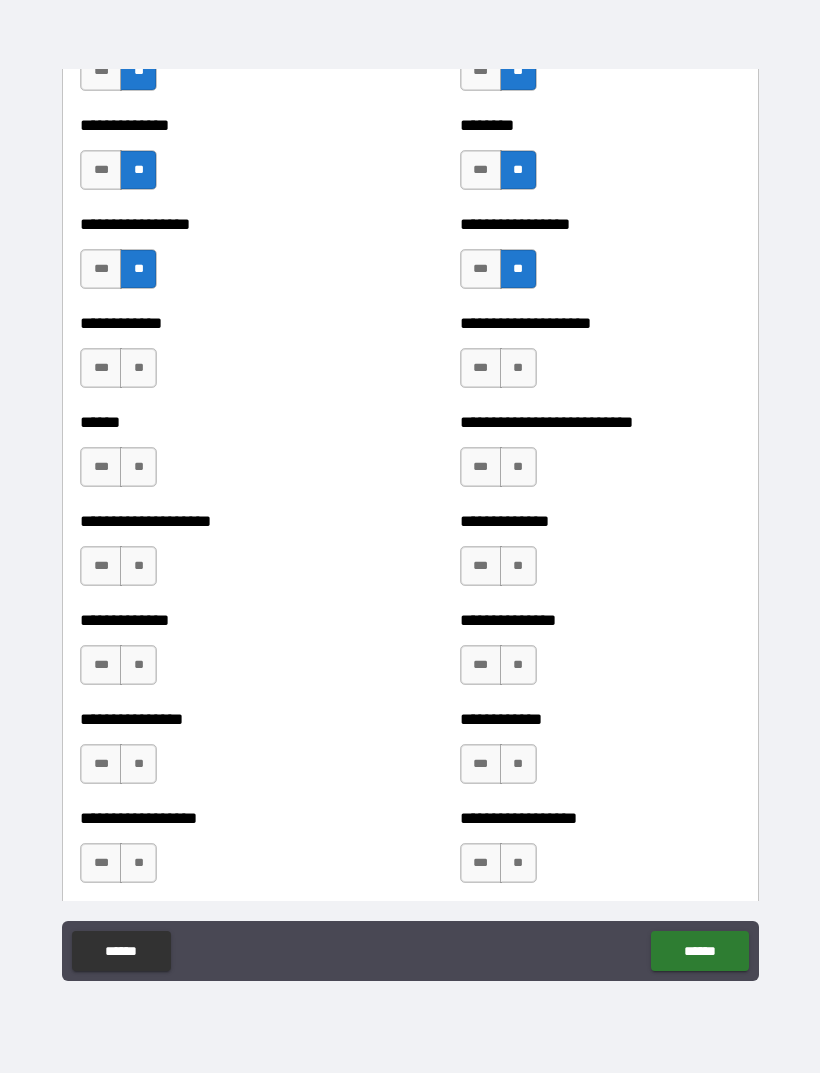 scroll, scrollTop: 3820, scrollLeft: 0, axis: vertical 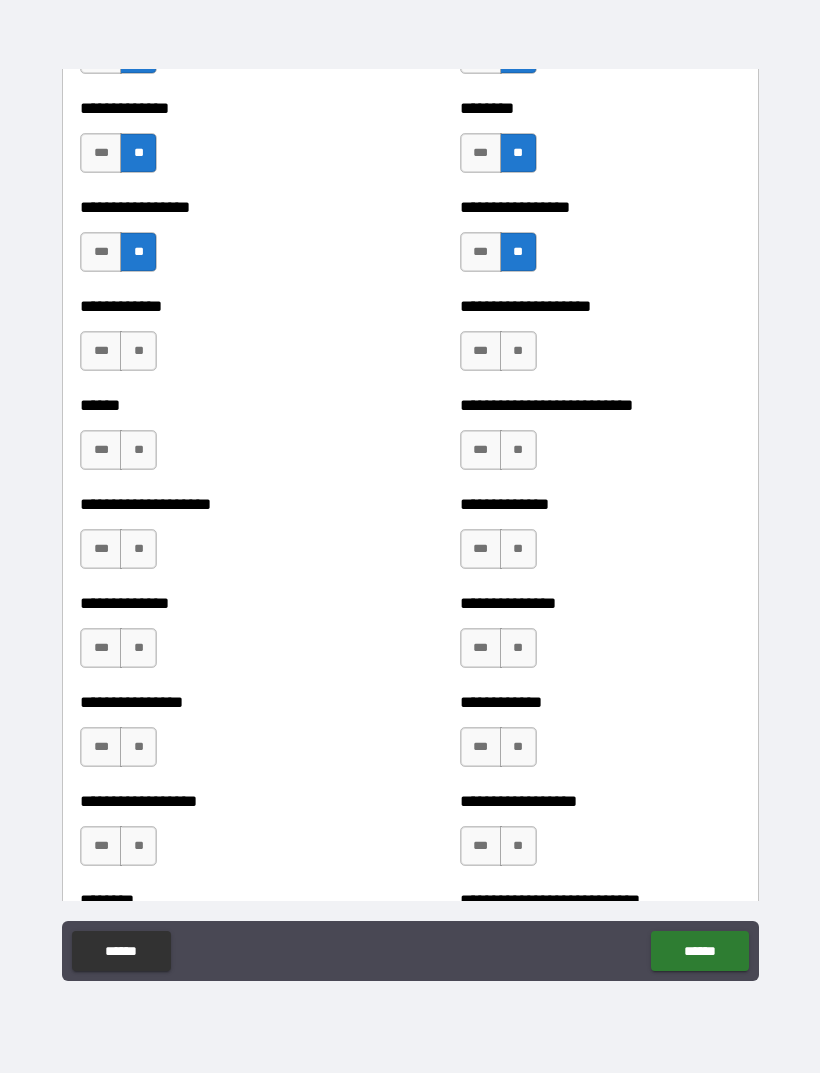 click on "**" at bounding box center [138, 351] 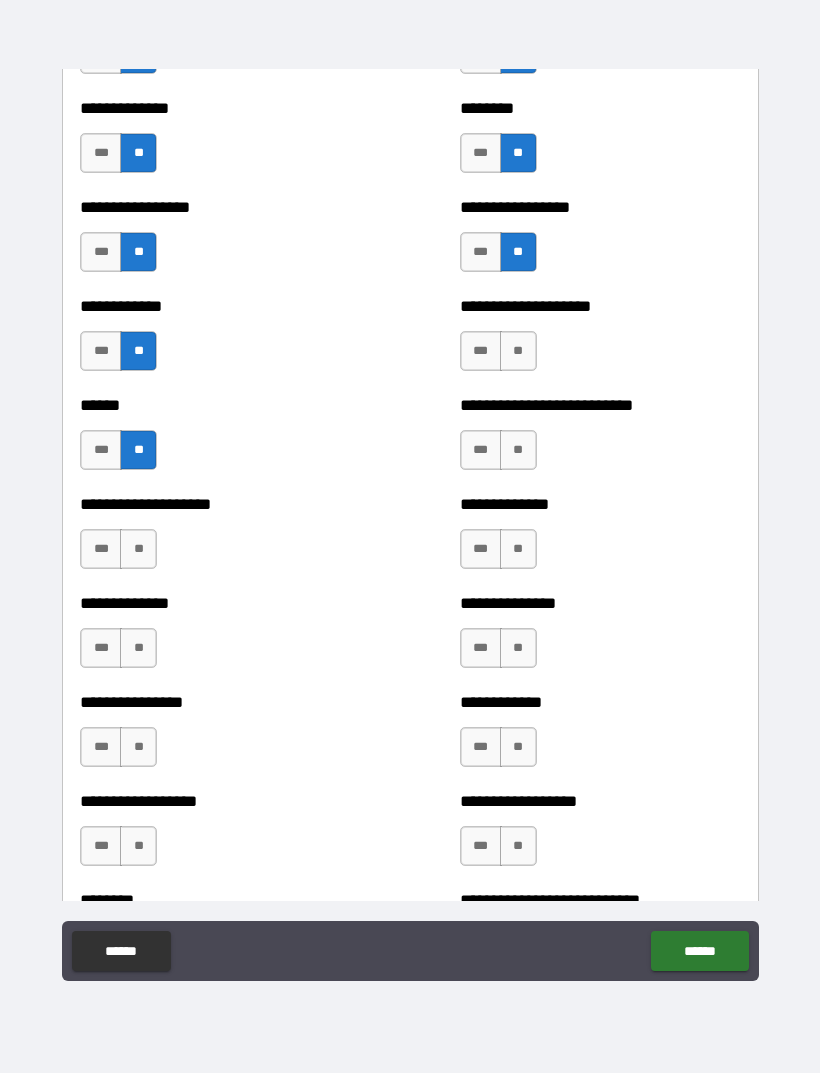 click on "**" at bounding box center [138, 549] 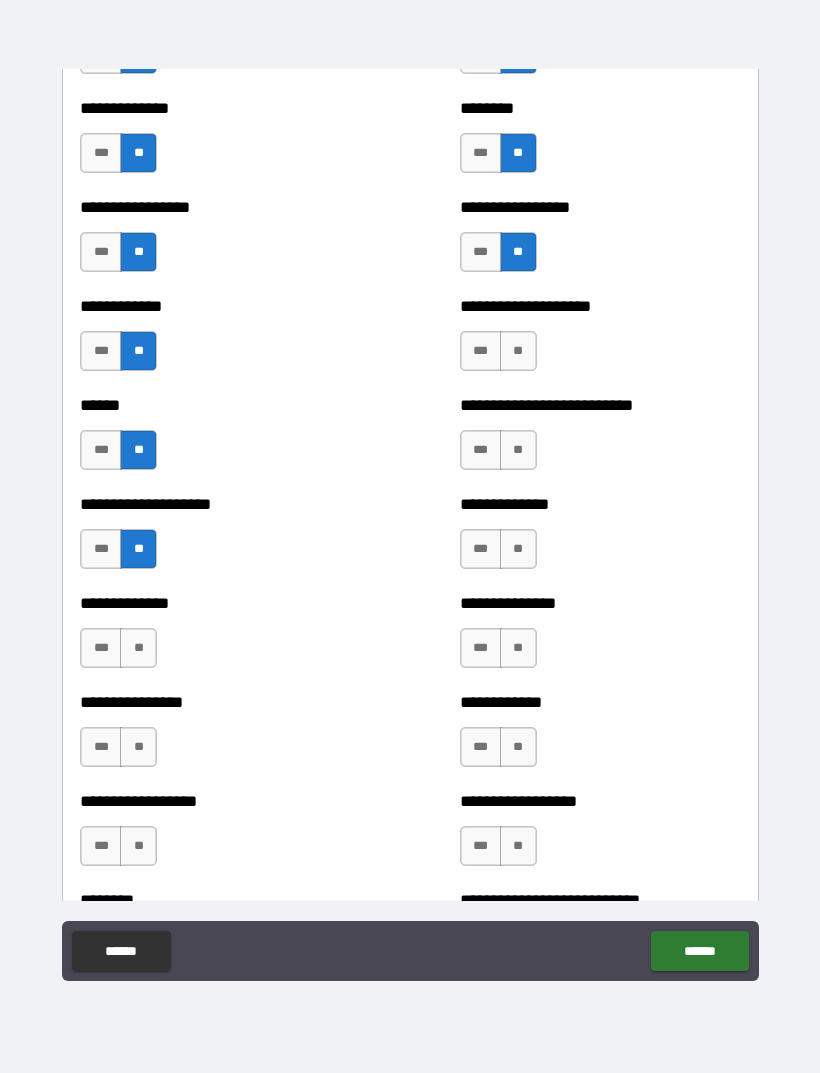 click on "**" at bounding box center [518, 351] 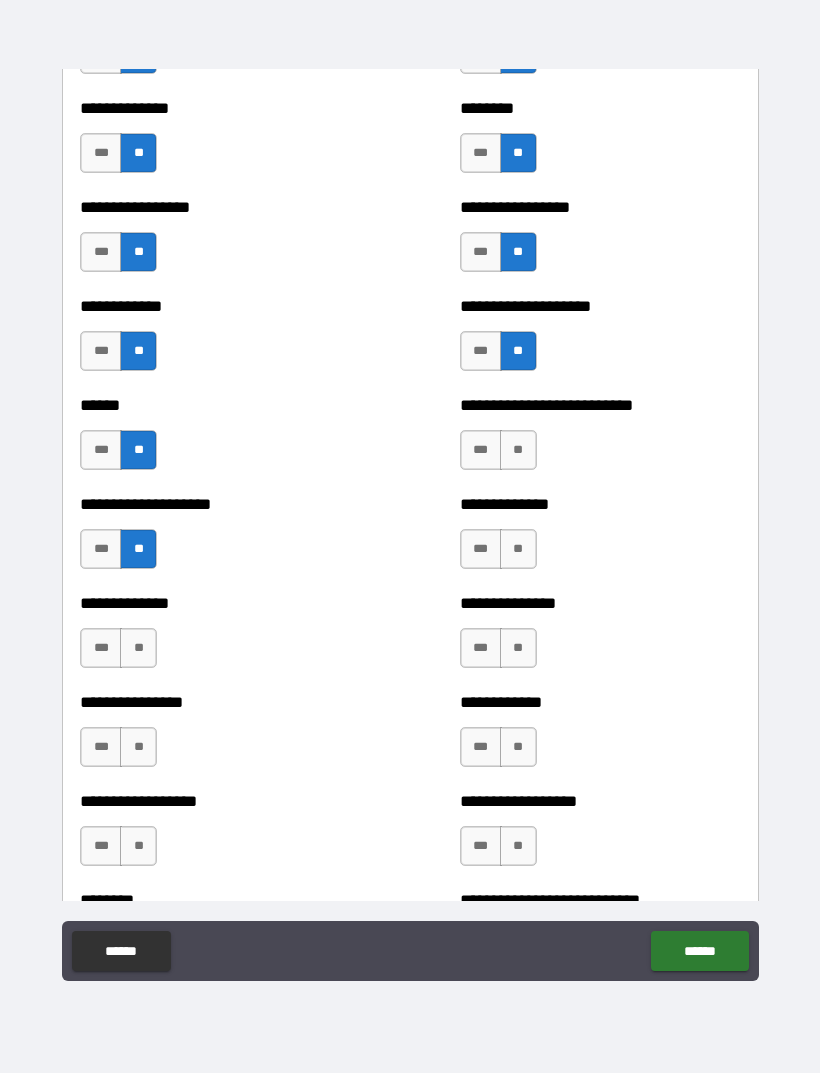 click on "**" at bounding box center (518, 450) 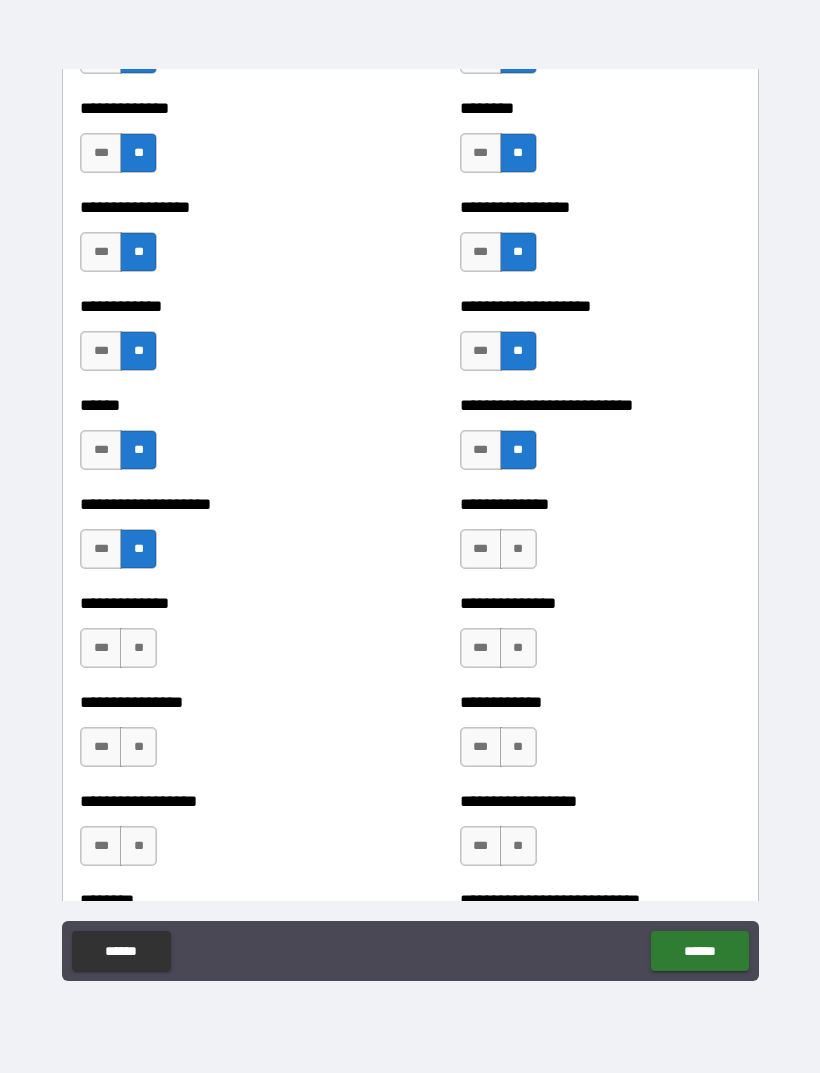 click on "**" at bounding box center [518, 549] 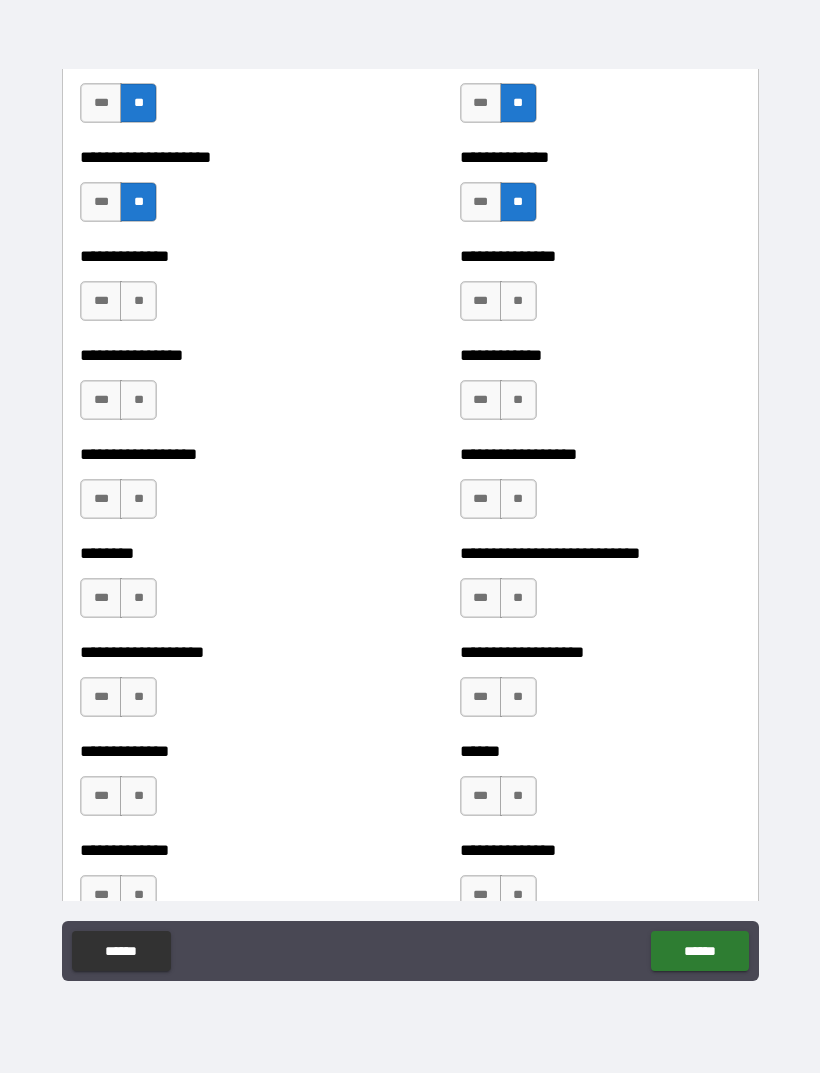 scroll, scrollTop: 4171, scrollLeft: 0, axis: vertical 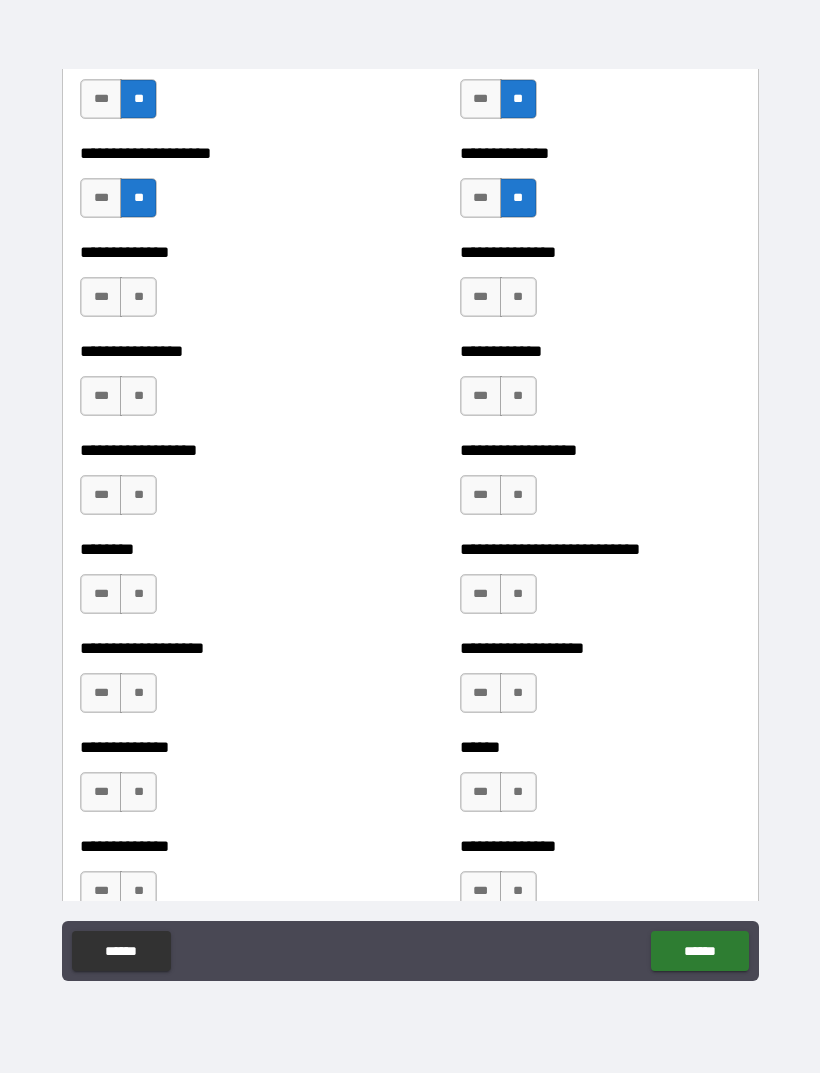 click on "**" at bounding box center (518, 297) 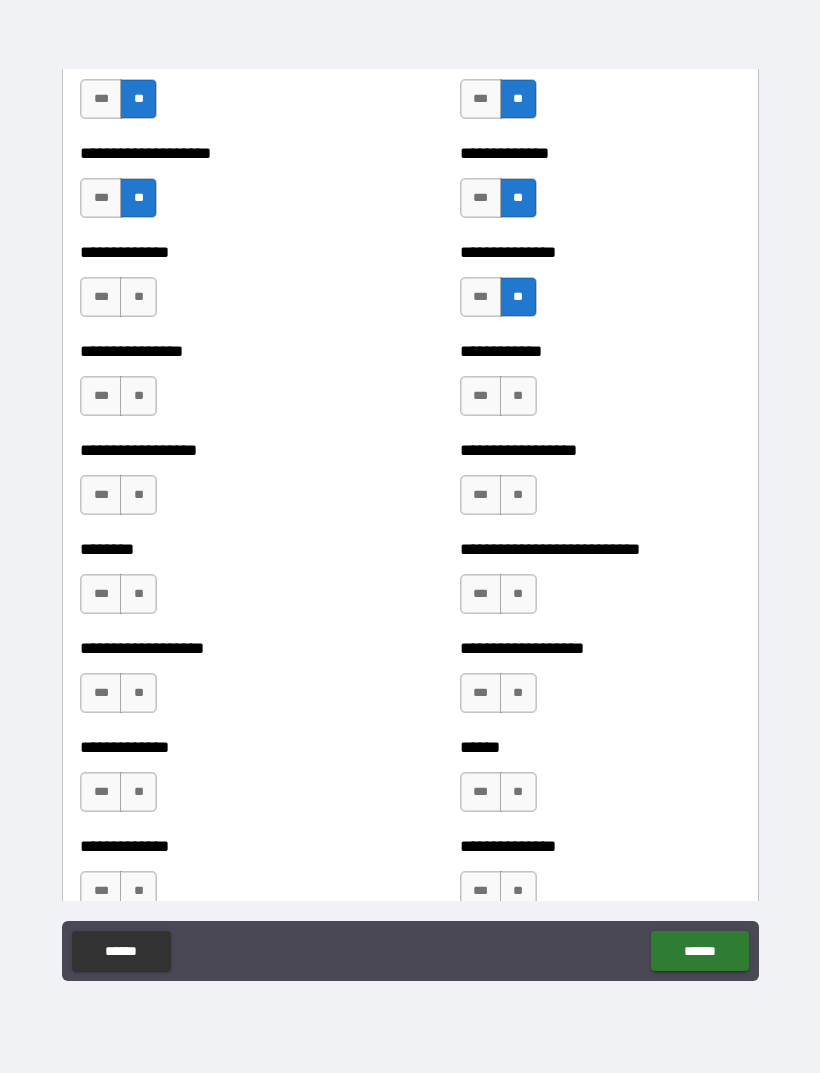click on "**" at bounding box center [518, 396] 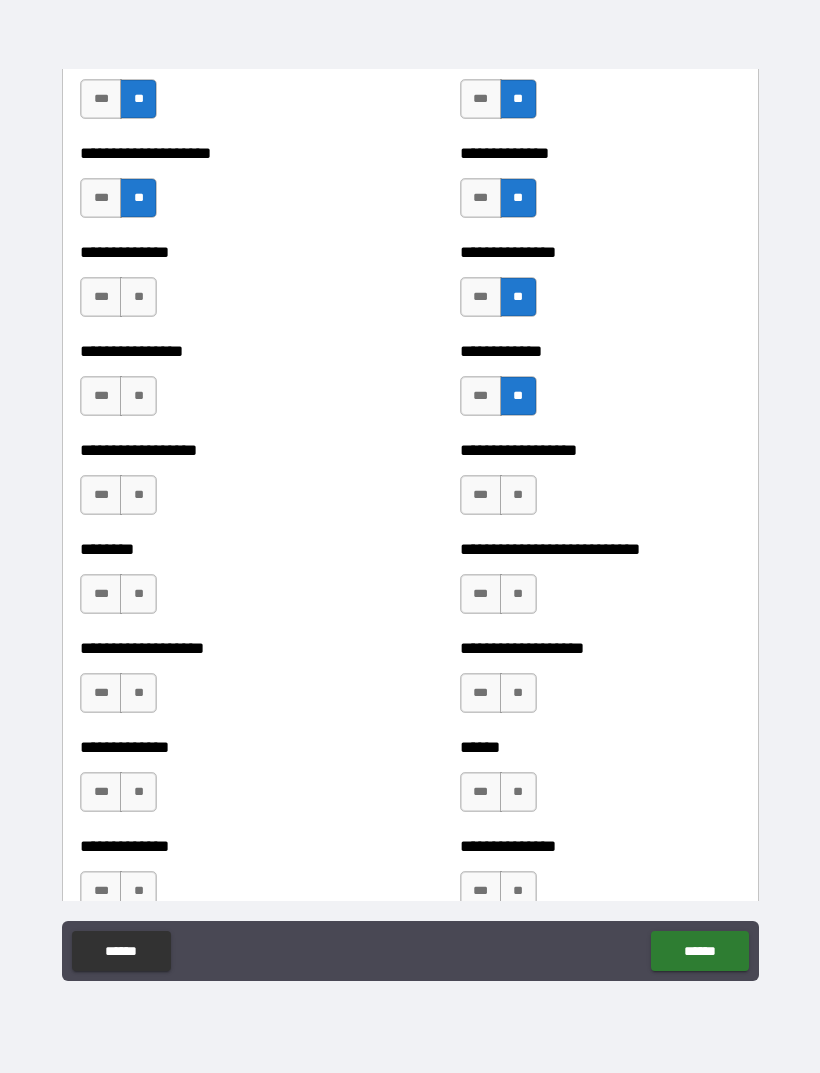 click on "**" at bounding box center [518, 495] 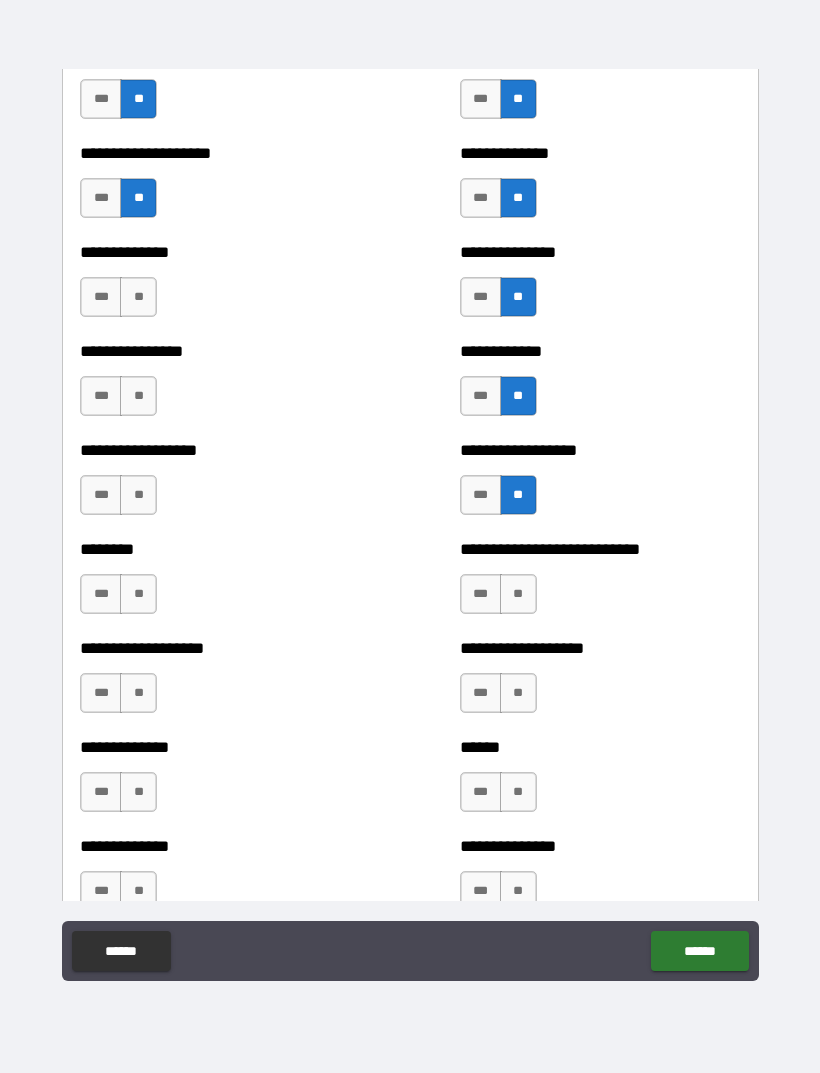 click on "**" at bounding box center [138, 495] 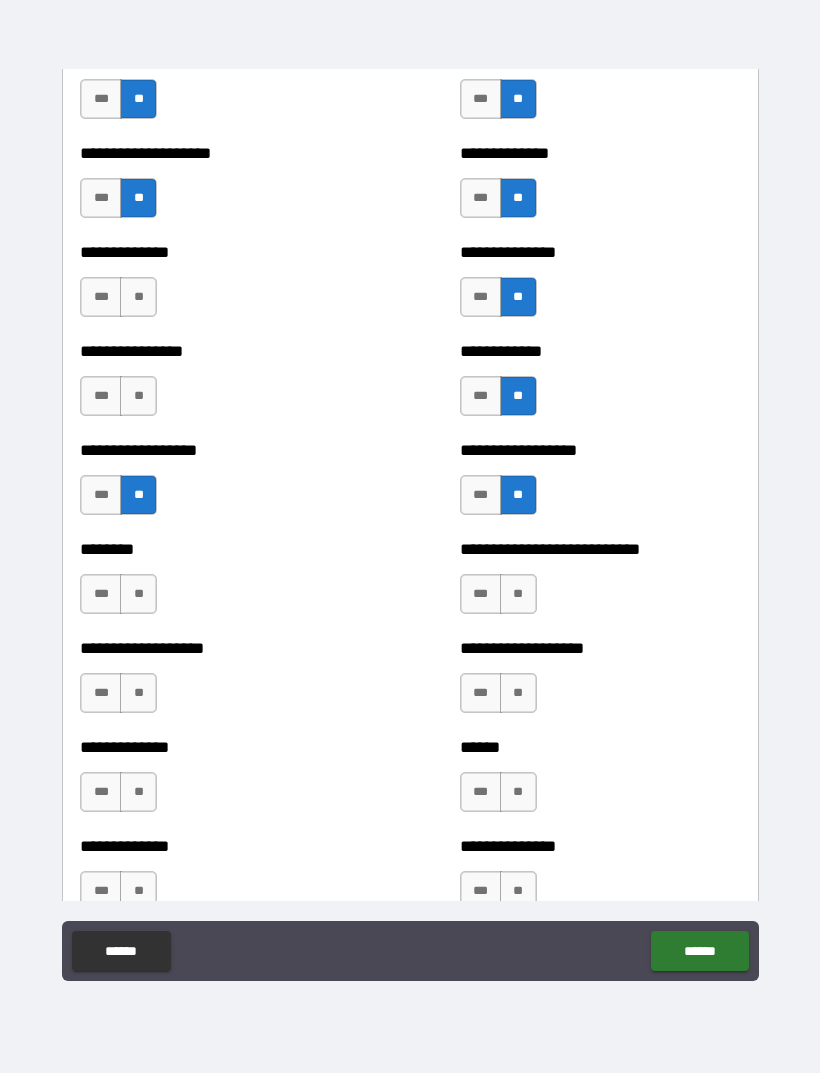 click on "**" at bounding box center (138, 396) 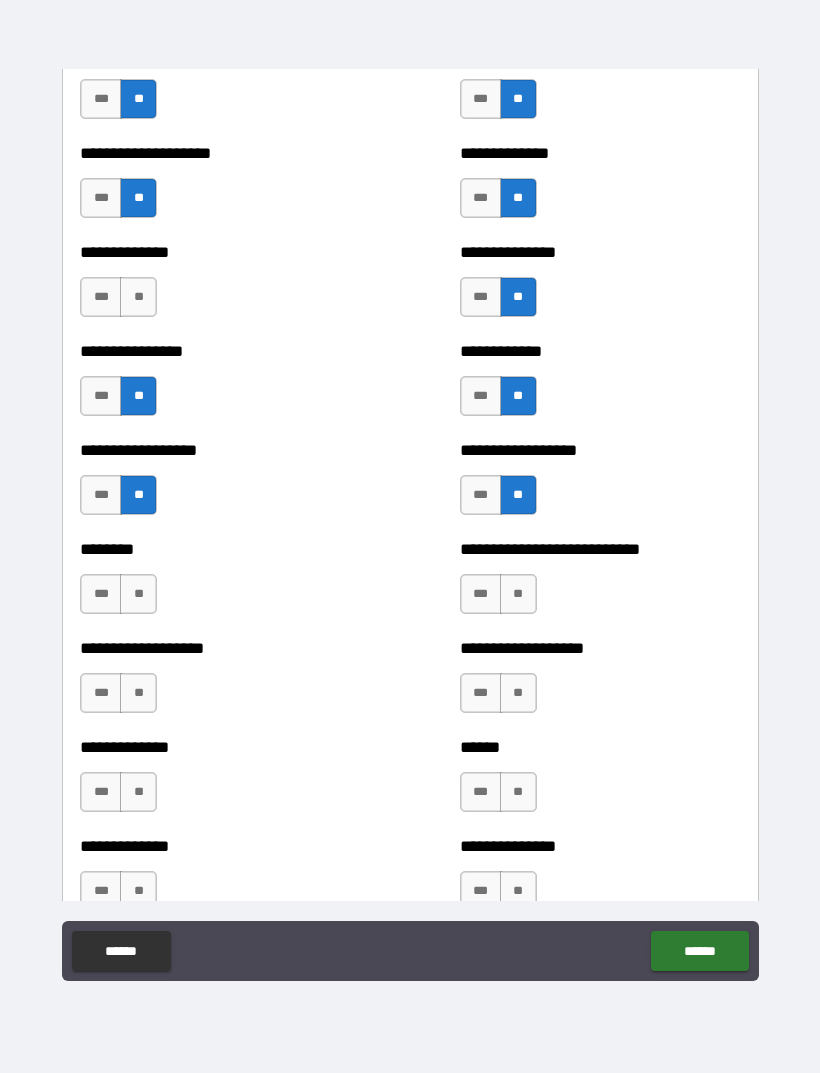 click on "**" at bounding box center (138, 297) 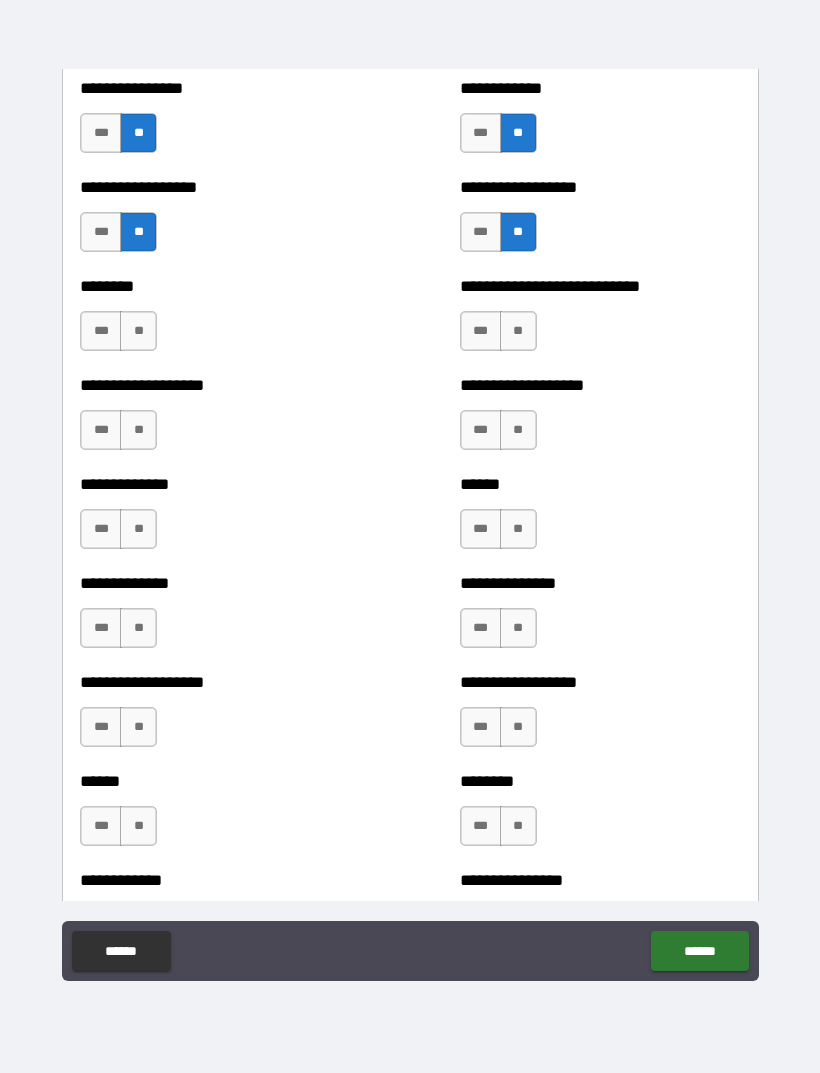 scroll, scrollTop: 4441, scrollLeft: 0, axis: vertical 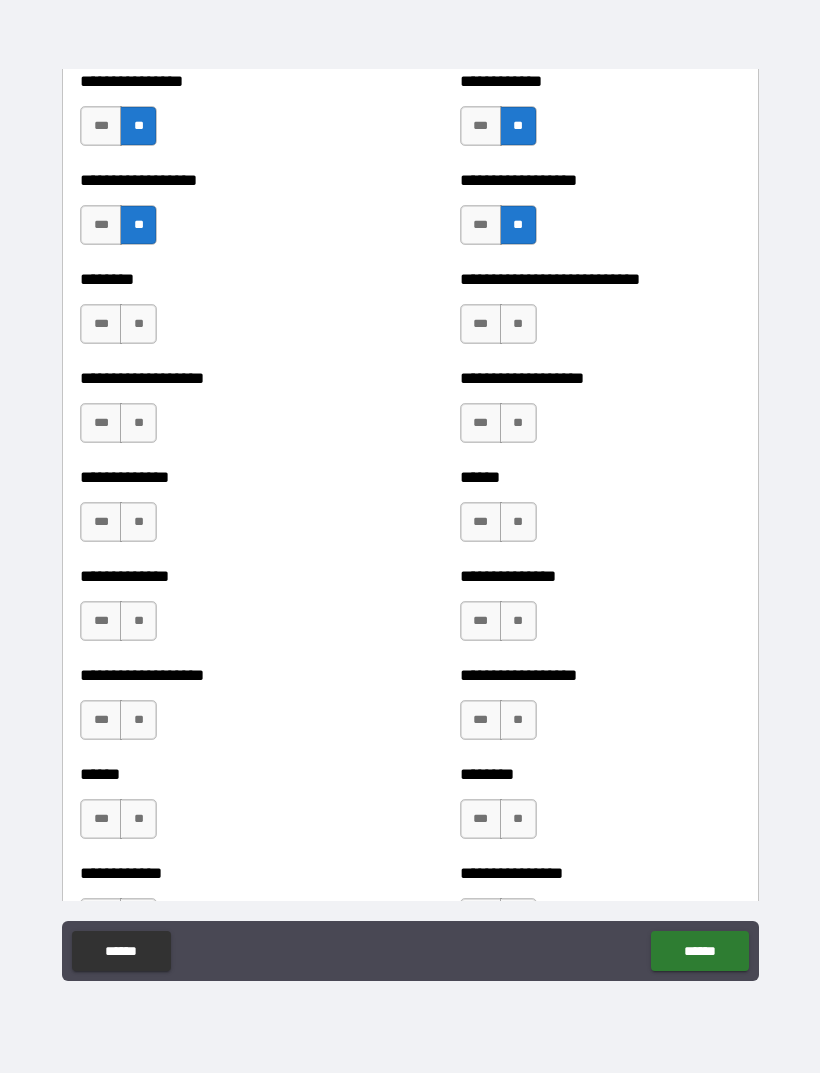 click on "**" at bounding box center [138, 324] 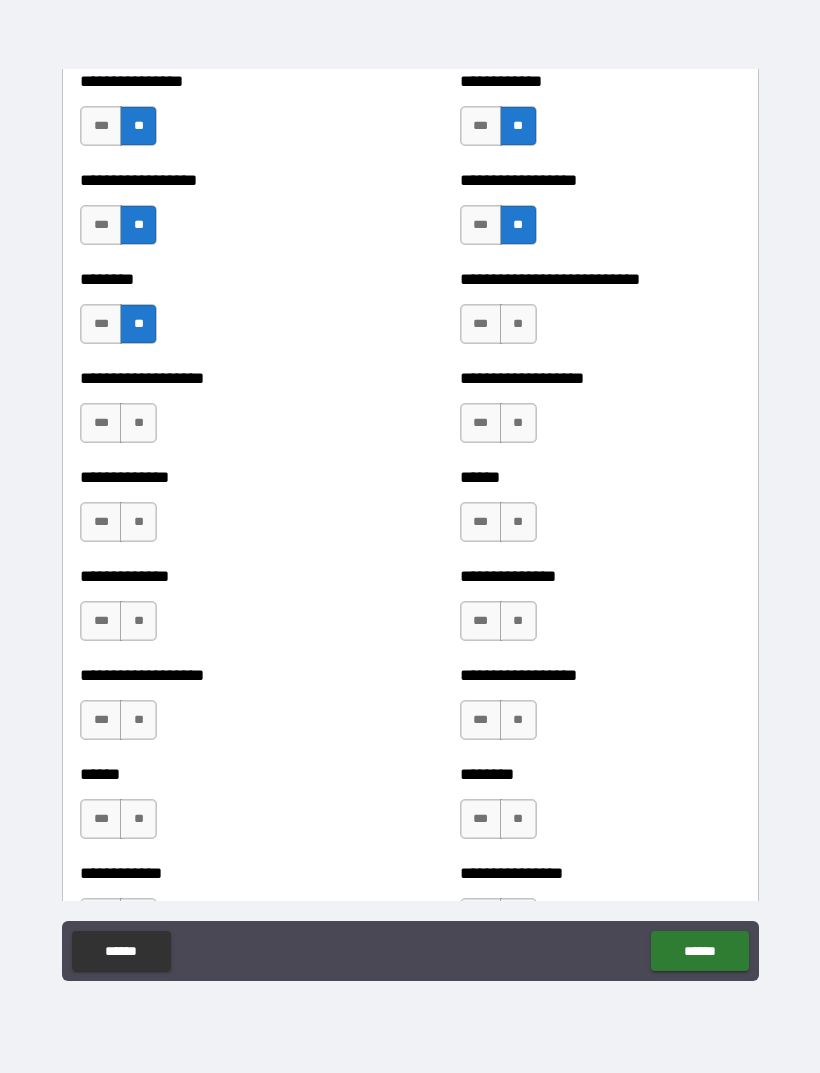 click on "**" at bounding box center [138, 423] 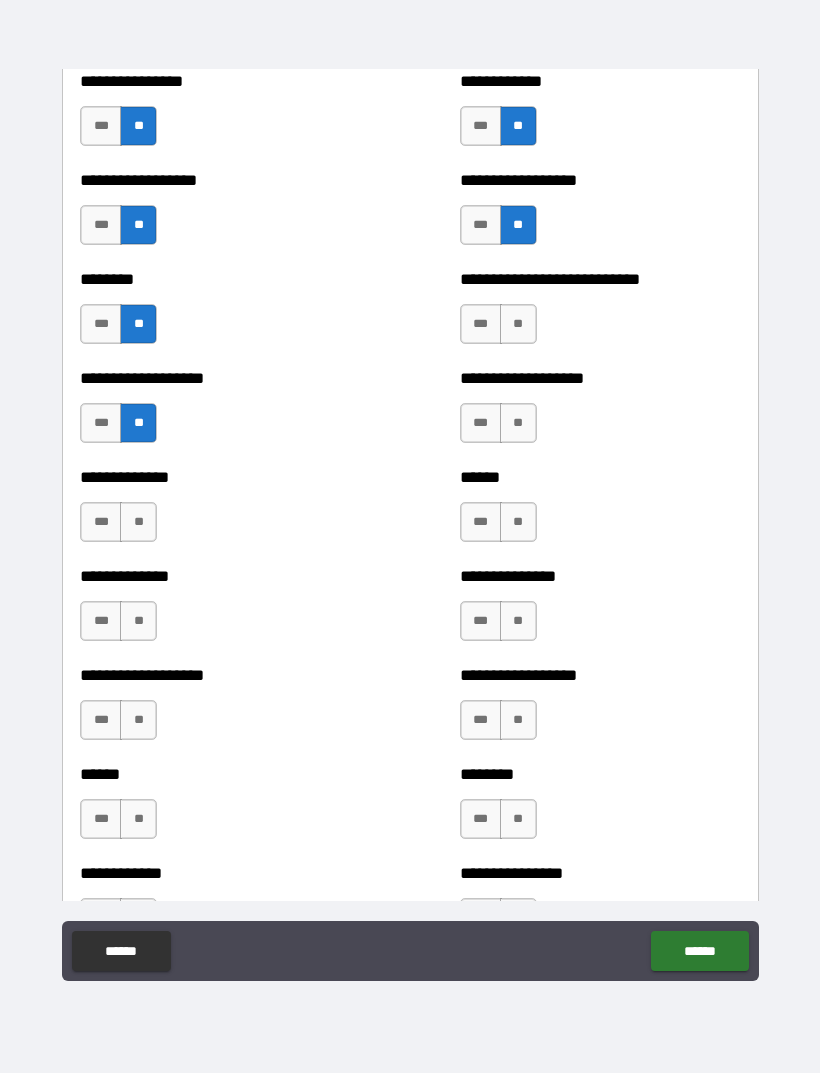 click on "**" at bounding box center [138, 522] 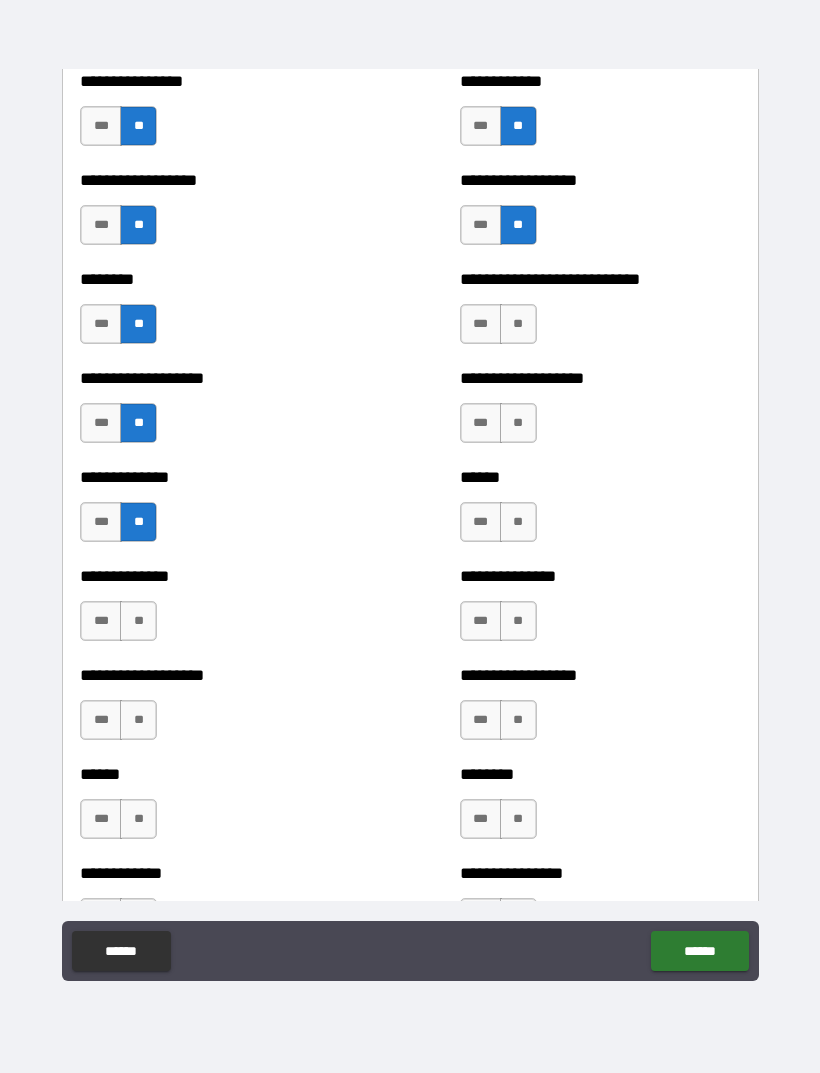 click on "**" at bounding box center [138, 621] 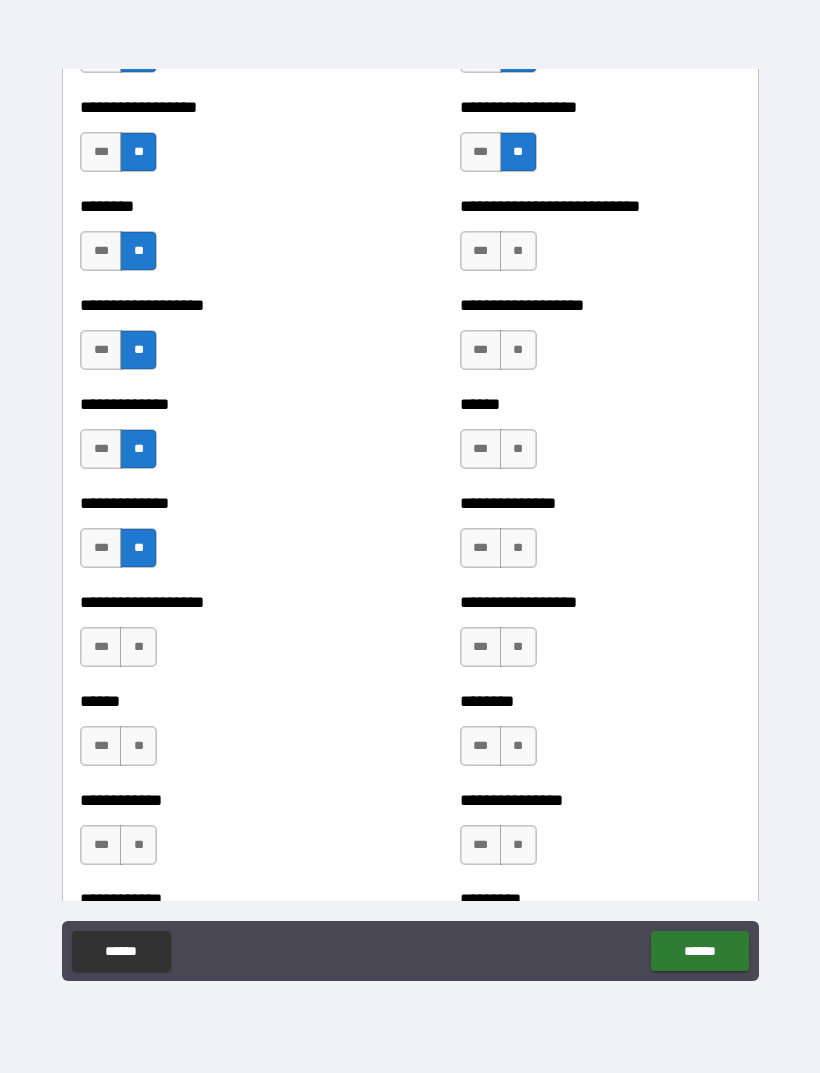 scroll, scrollTop: 4551, scrollLeft: 0, axis: vertical 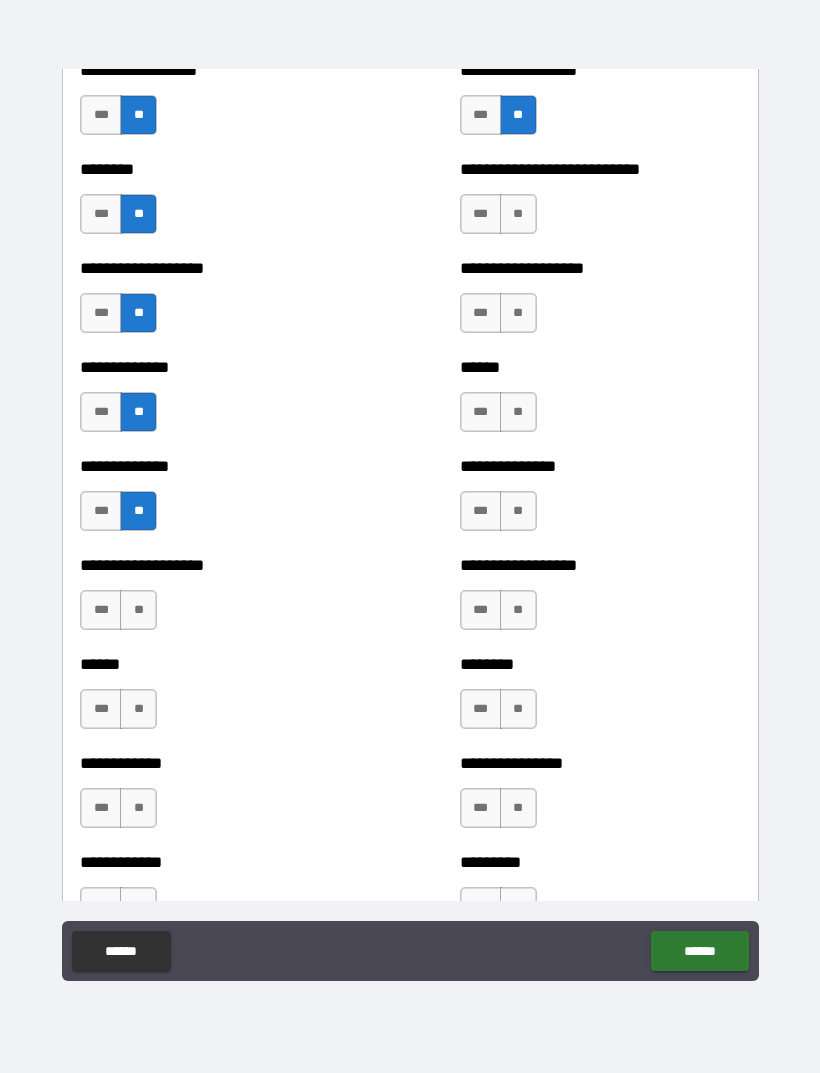 click on "**" at bounding box center (518, 214) 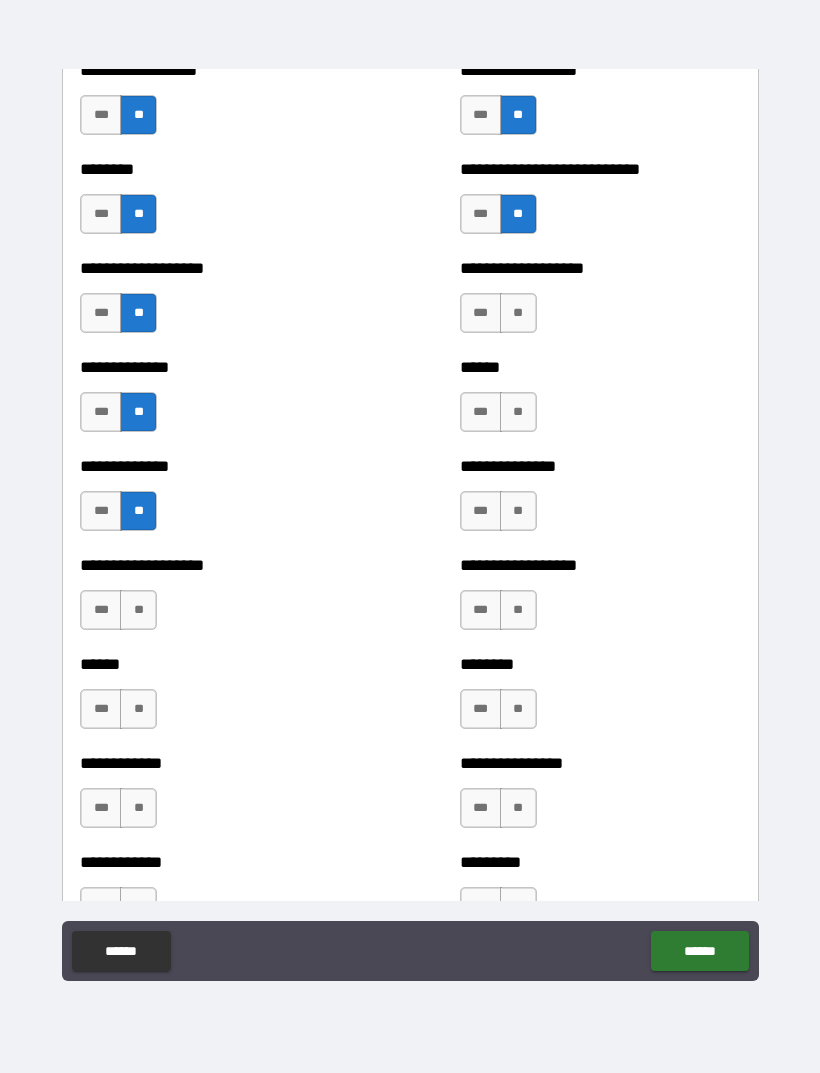 click on "**" at bounding box center [518, 313] 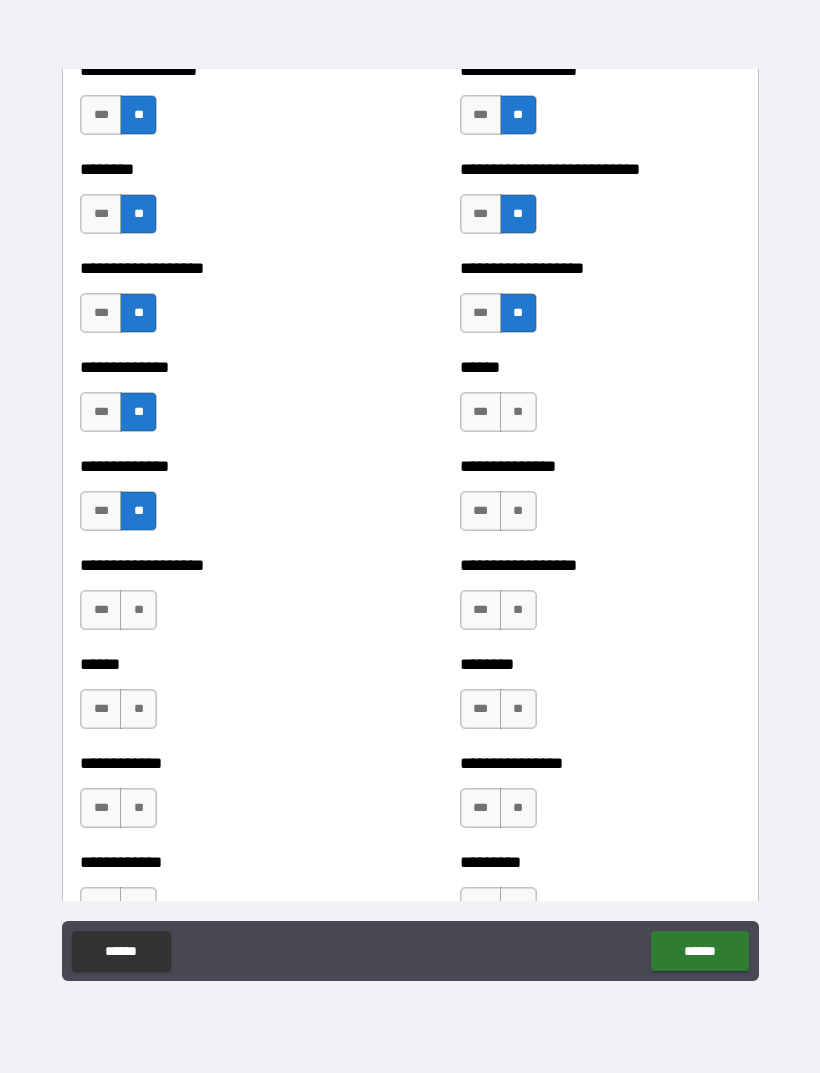 click on "**" at bounding box center [518, 412] 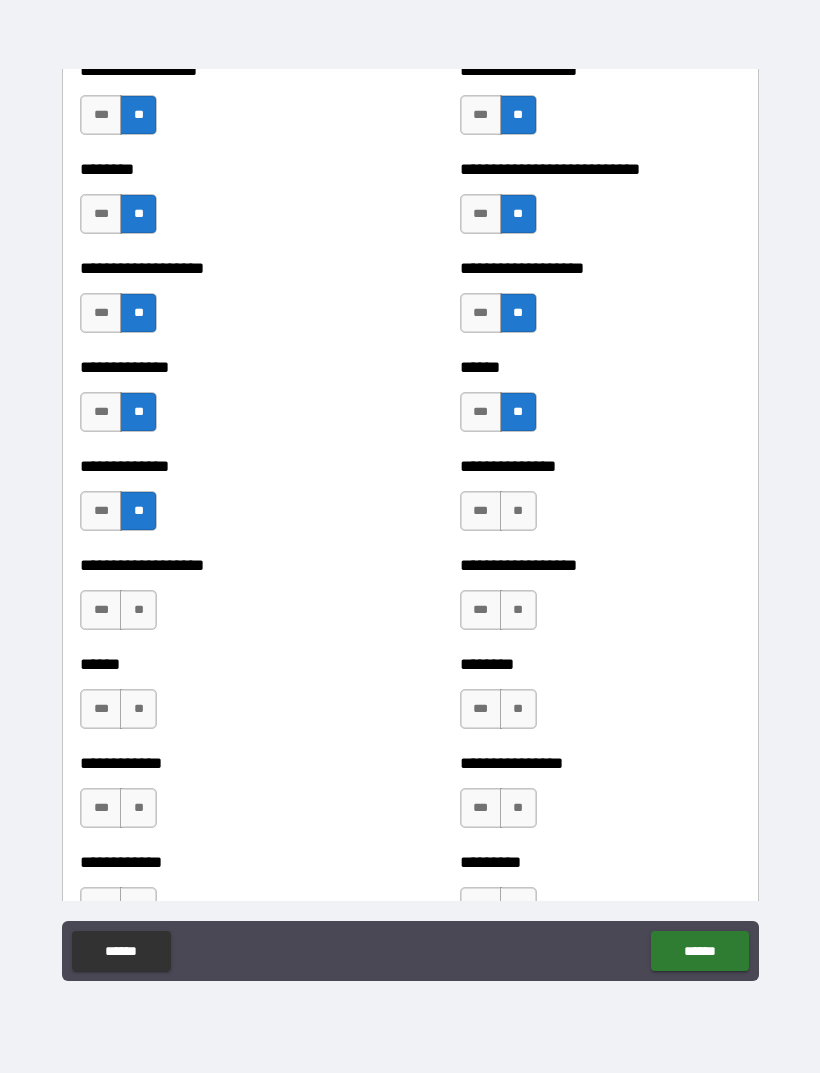 click on "**" at bounding box center (518, 511) 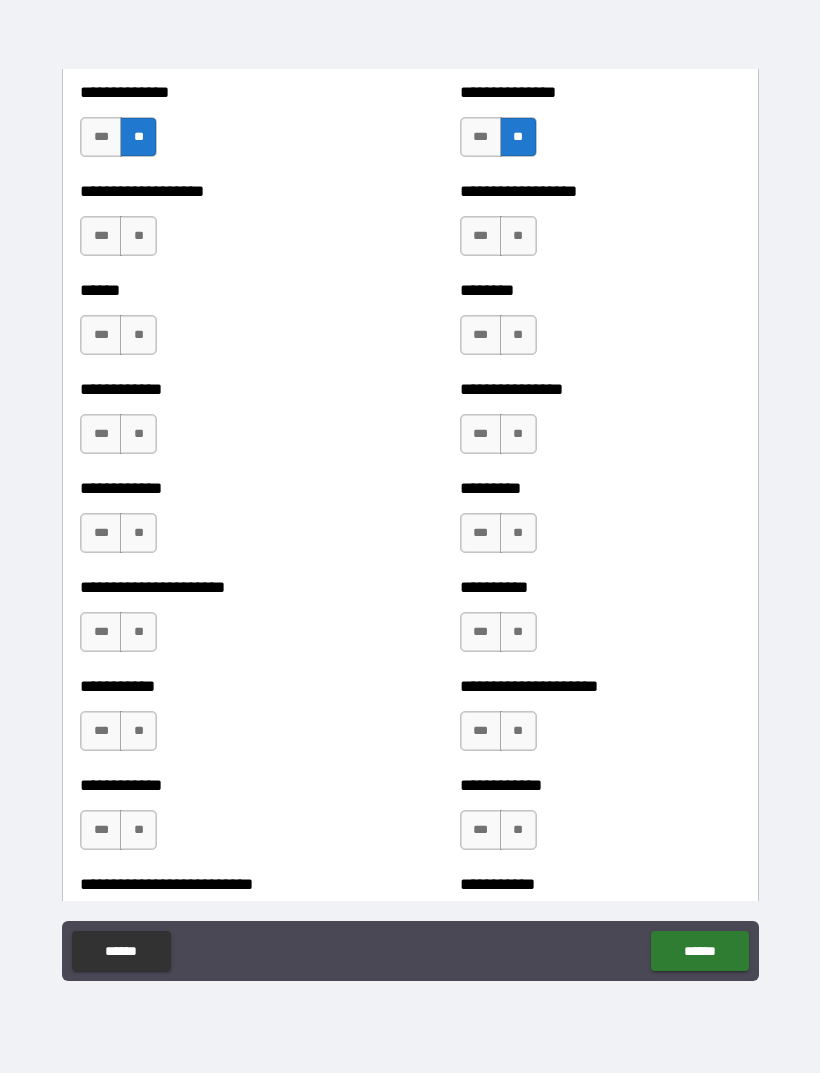 scroll, scrollTop: 4933, scrollLeft: 0, axis: vertical 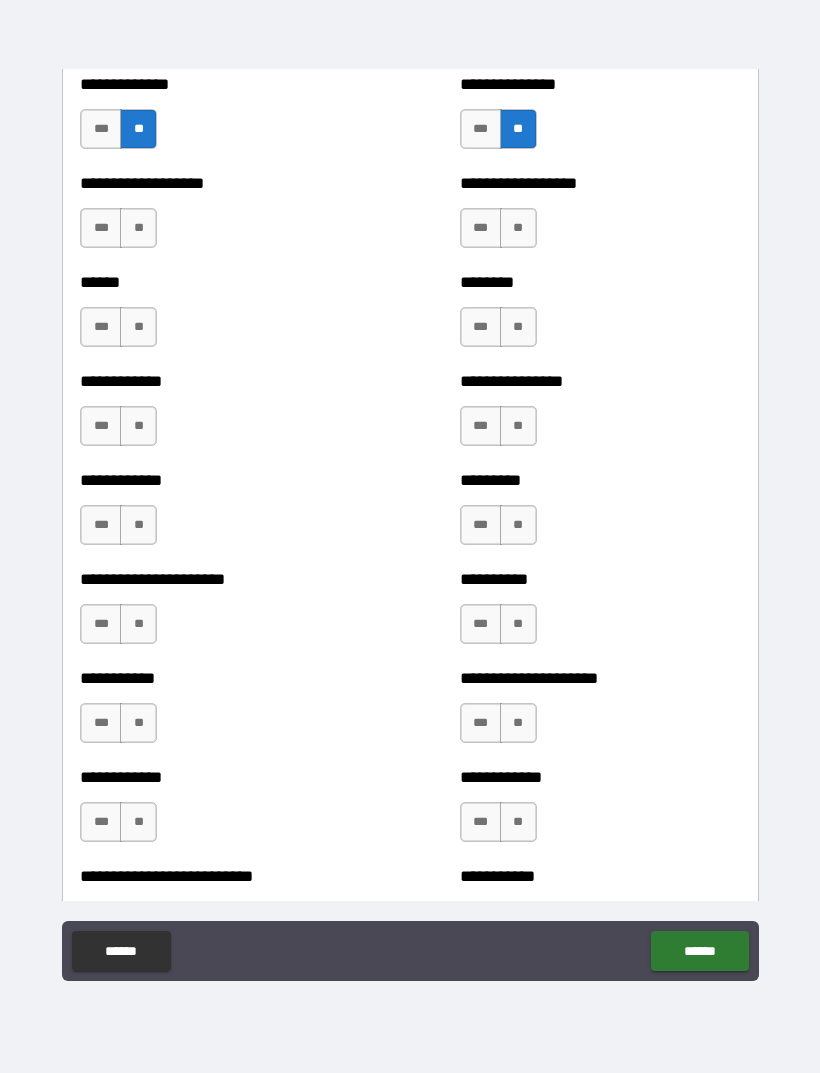 click on "**" at bounding box center (138, 228) 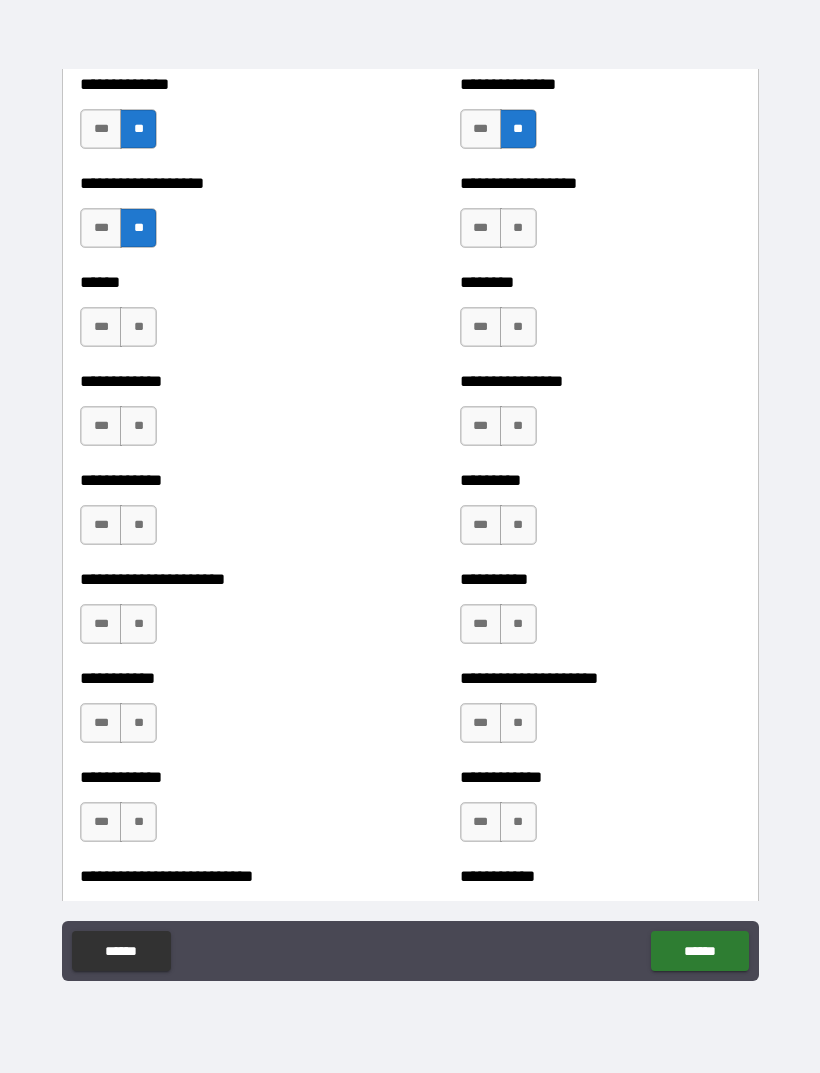 click on "**" at bounding box center (138, 327) 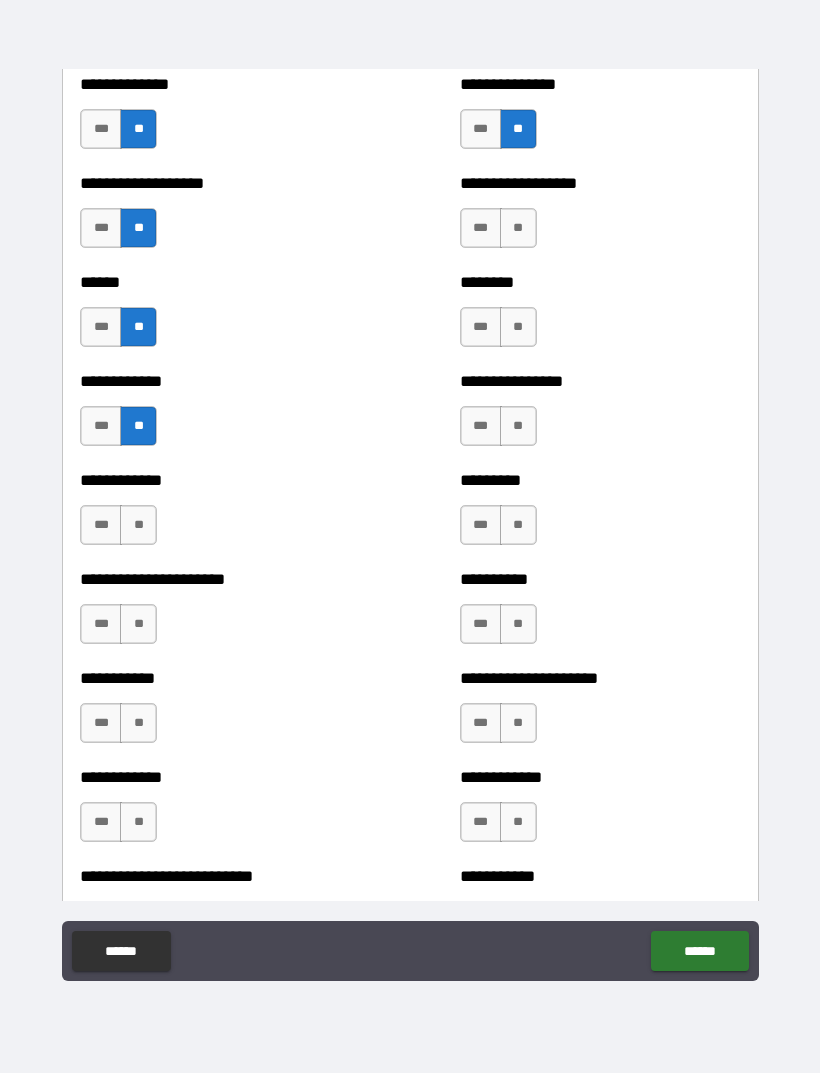 click on "**" at bounding box center (138, 525) 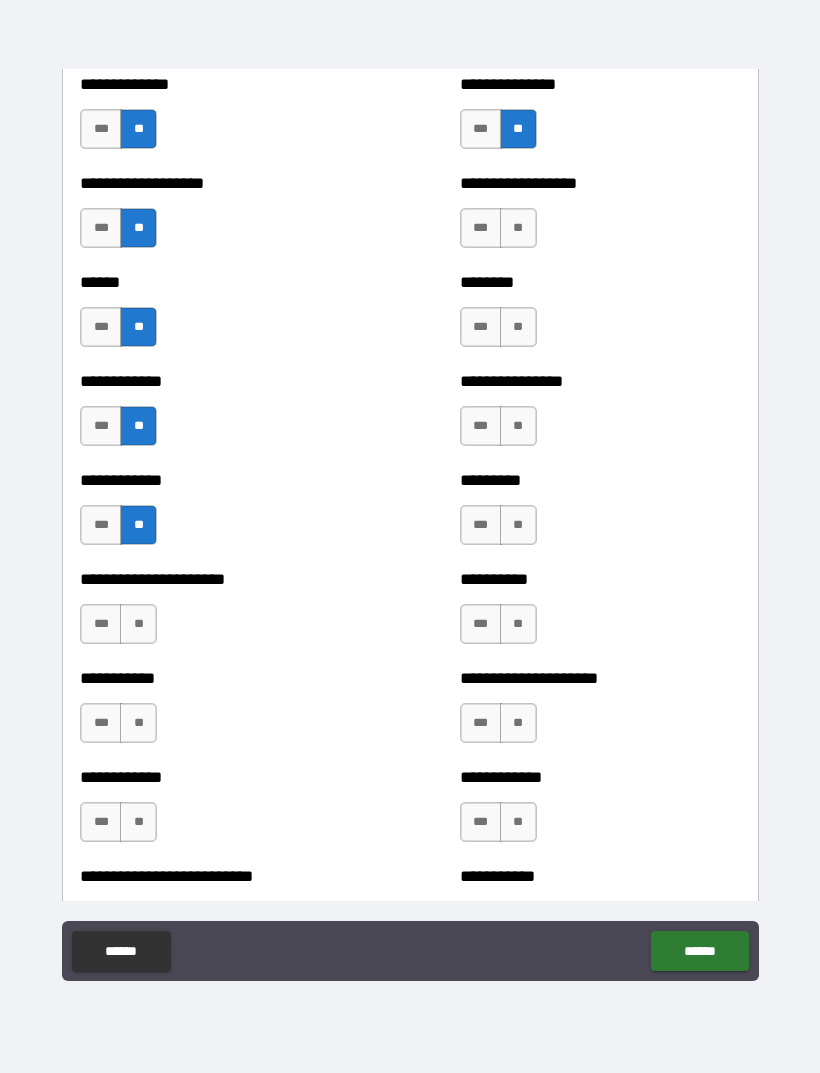 click on "**" at bounding box center (518, 228) 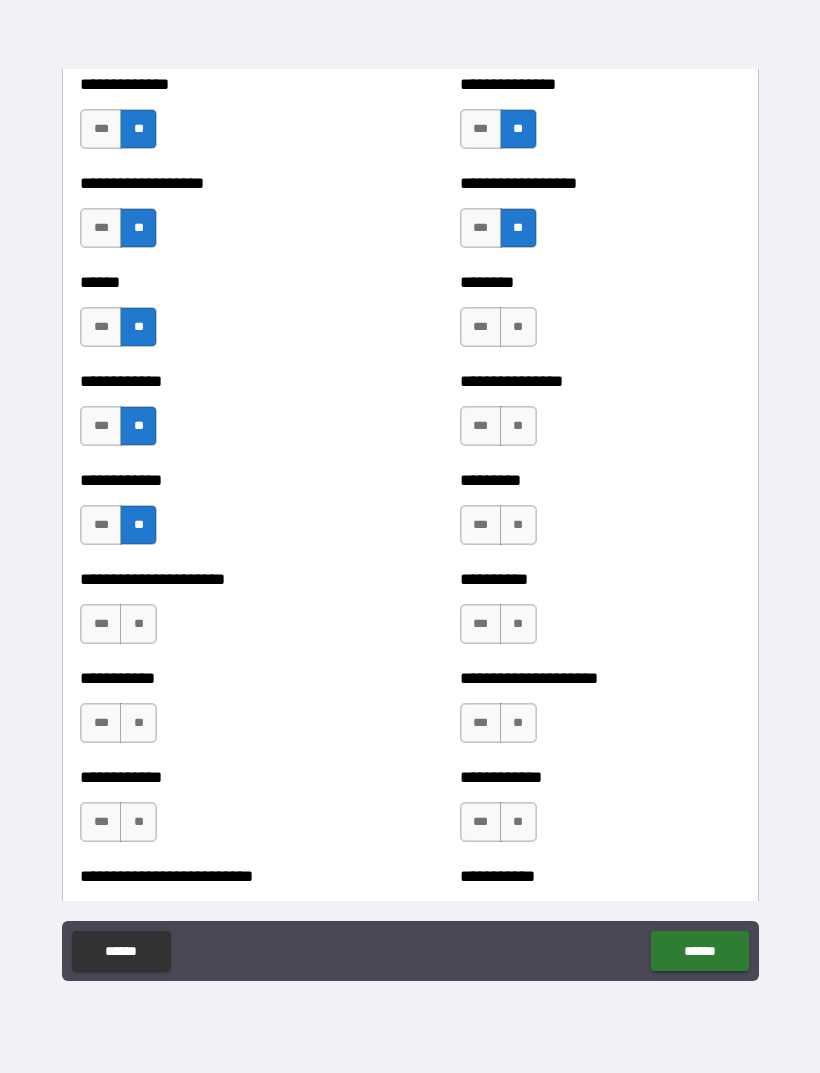 click on "**" at bounding box center [518, 327] 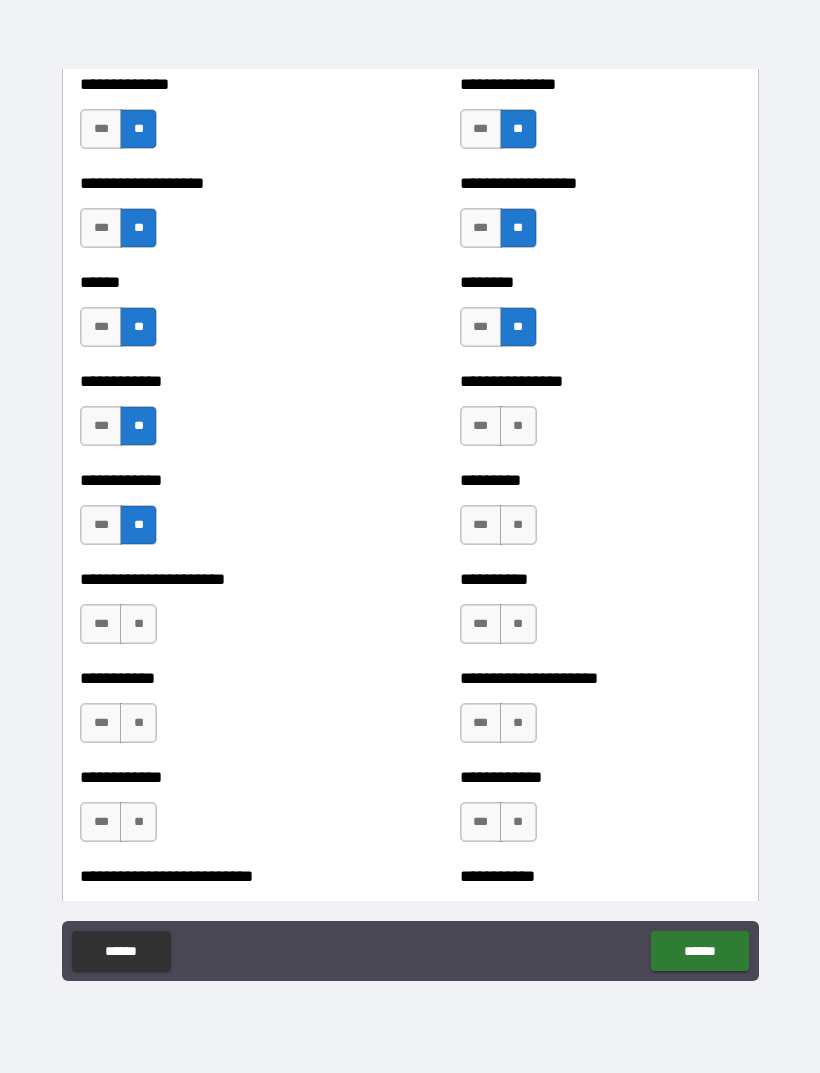click on "**" at bounding box center [518, 426] 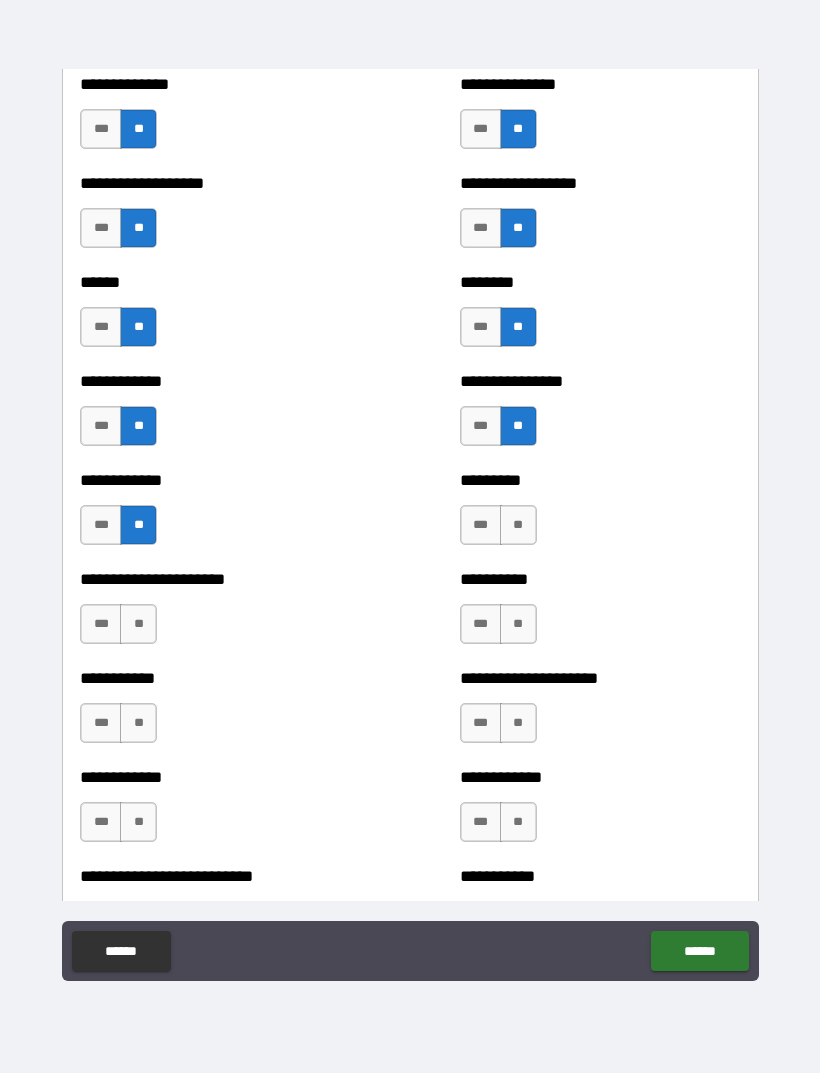 click on "**" at bounding box center (518, 525) 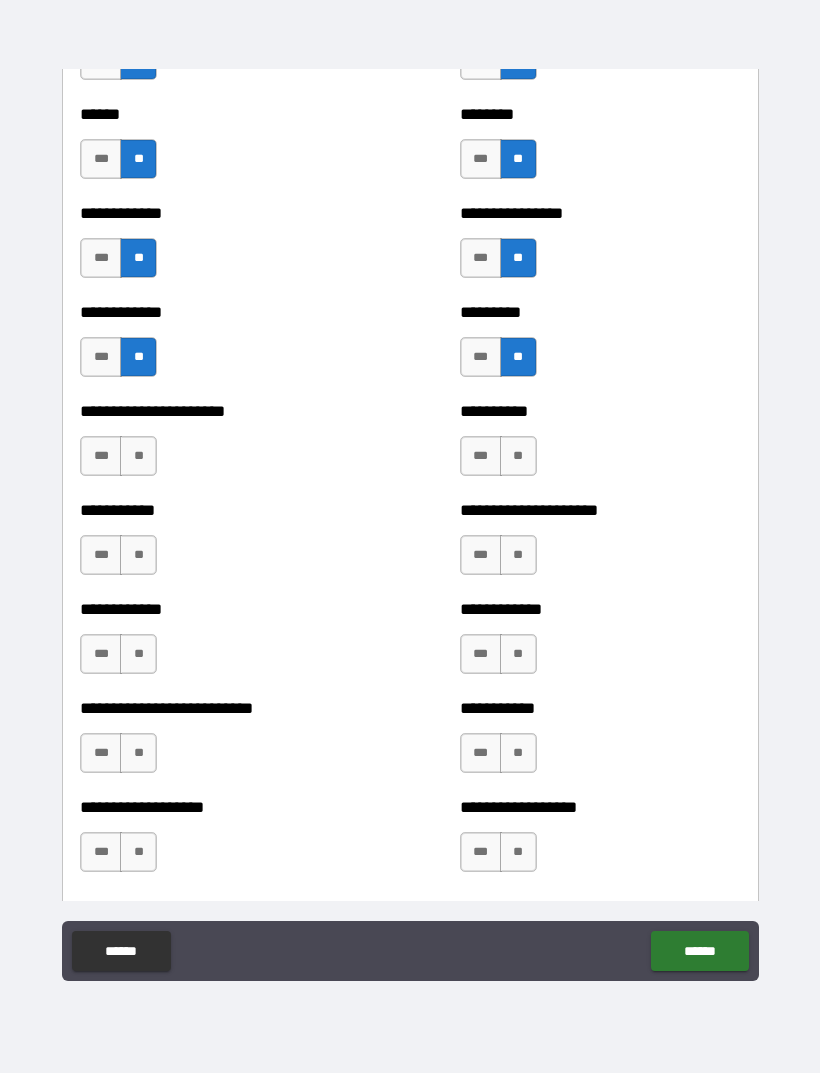 click on "**" at bounding box center [518, 456] 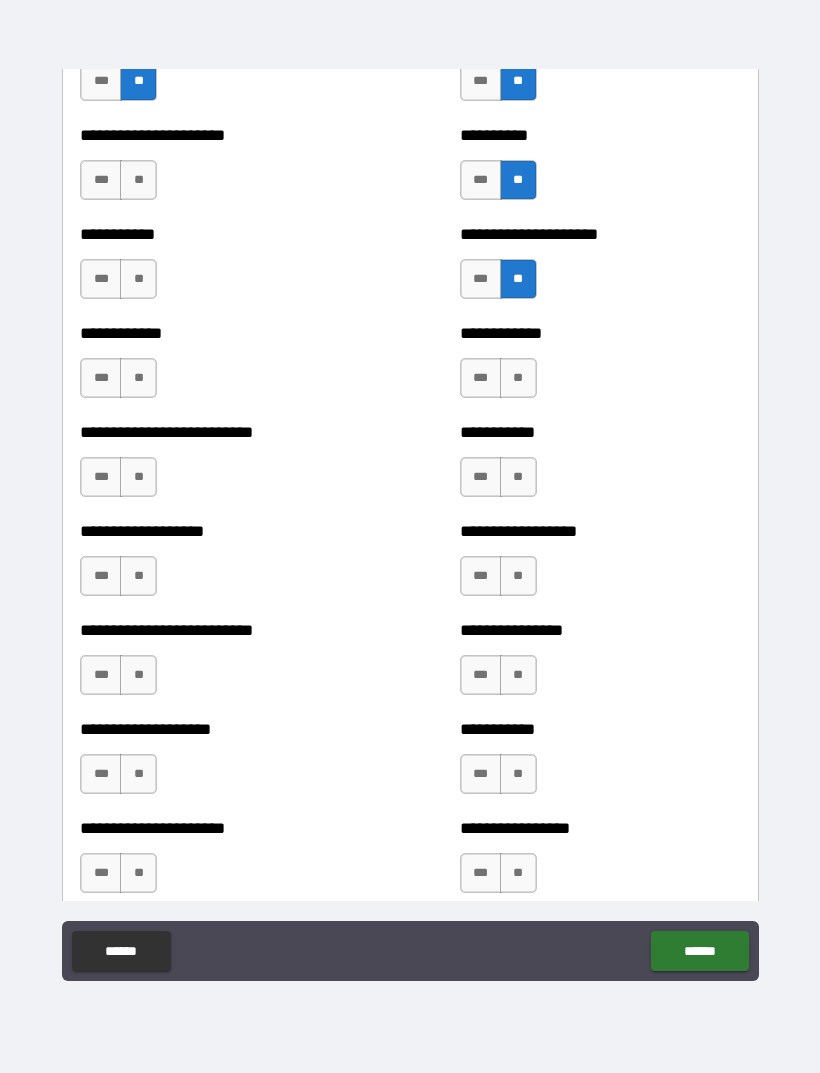 scroll, scrollTop: 5384, scrollLeft: 0, axis: vertical 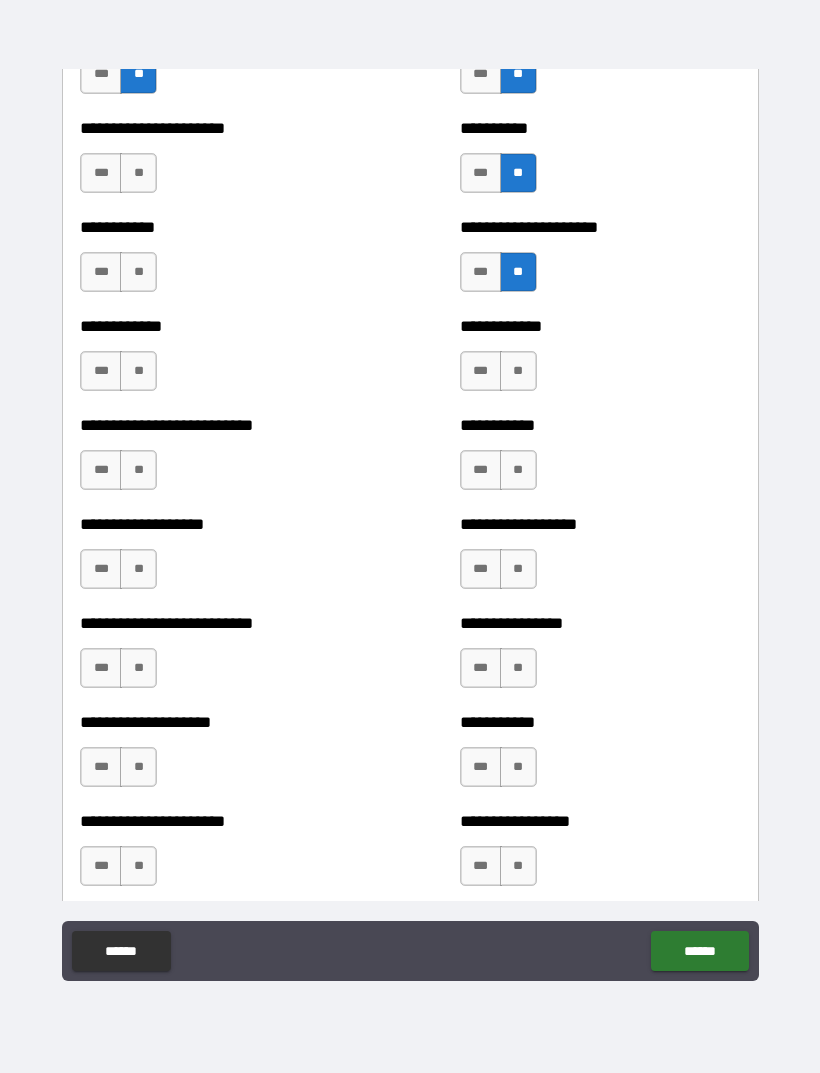 click on "**" at bounding box center (518, 371) 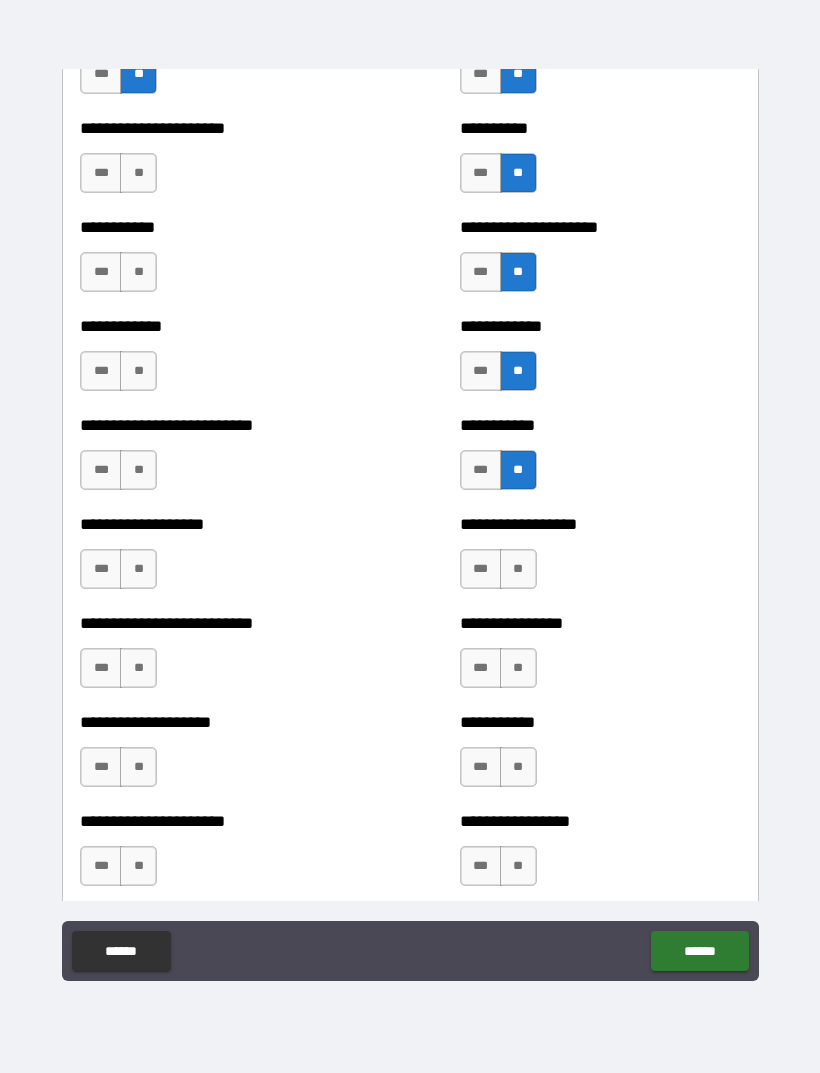 click on "**" at bounding box center (138, 470) 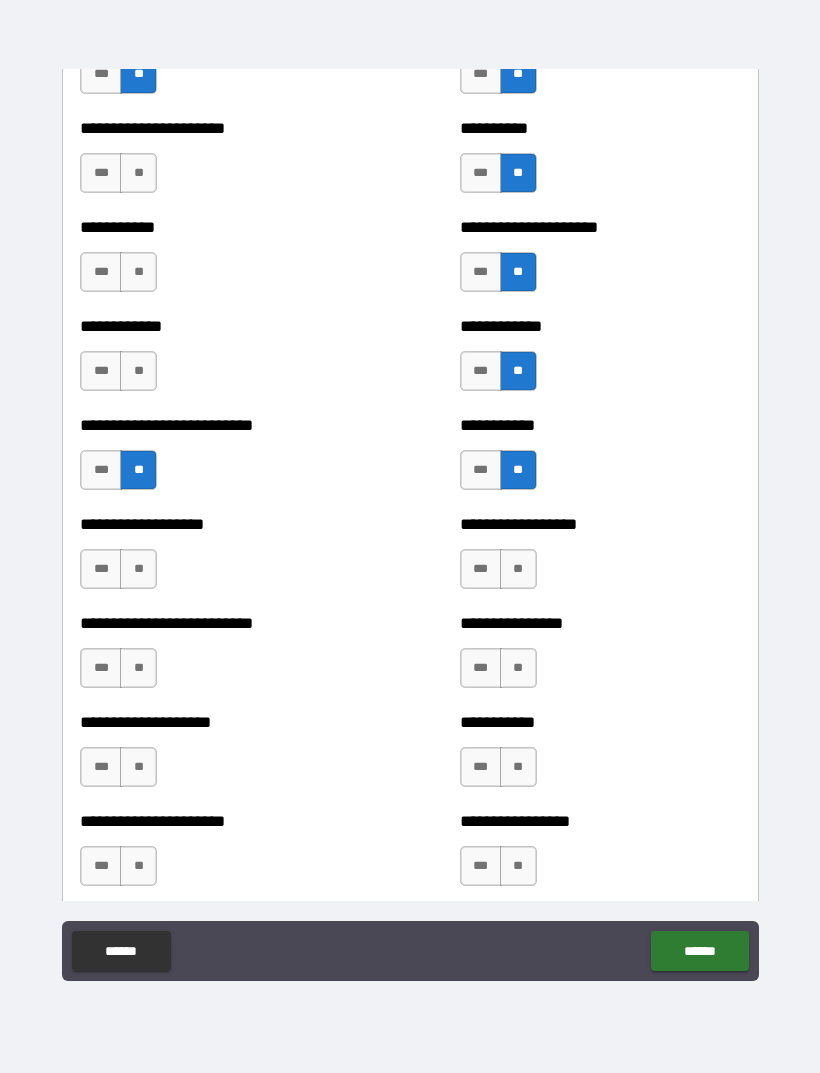 click on "**" at bounding box center (138, 371) 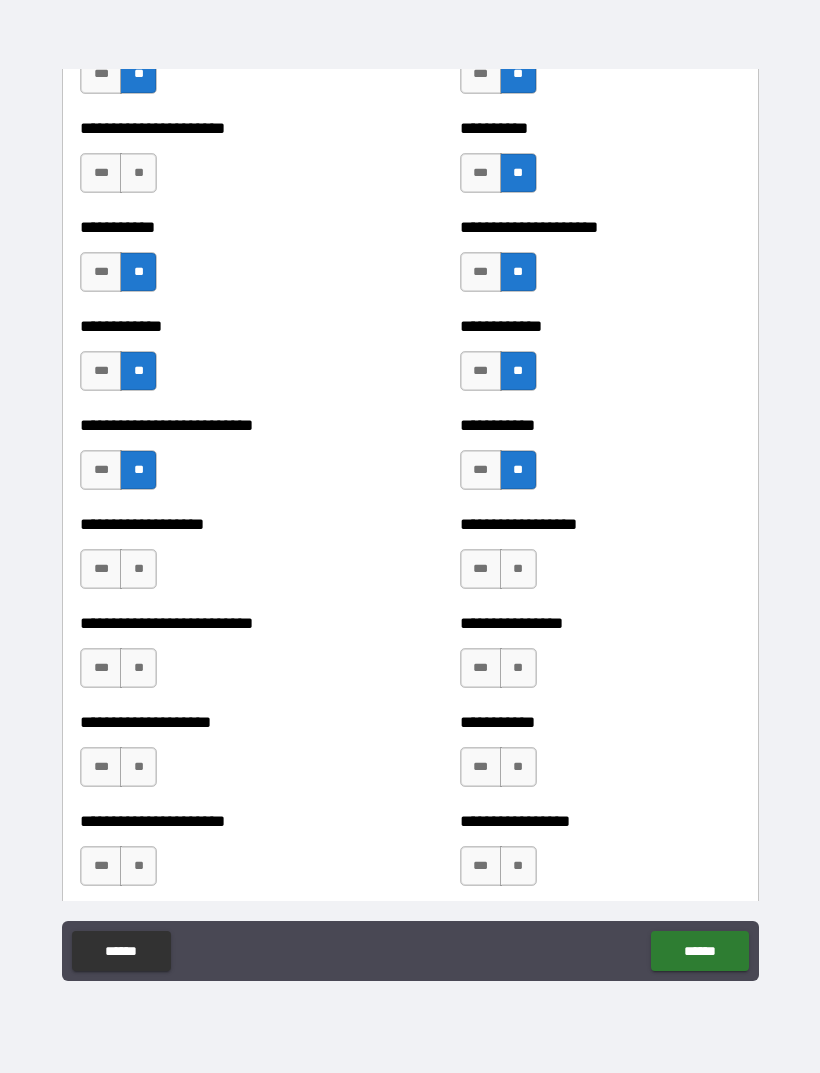 click on "**********" at bounding box center [220, 163] 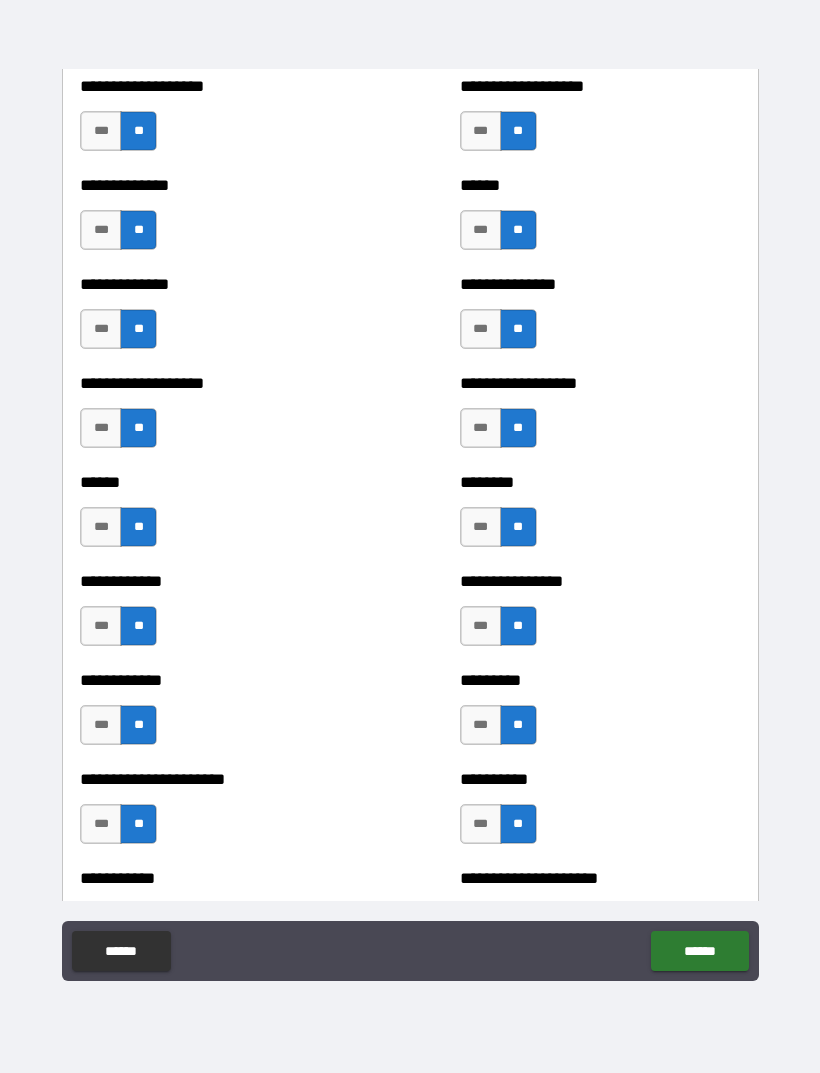 scroll, scrollTop: 4734, scrollLeft: 0, axis: vertical 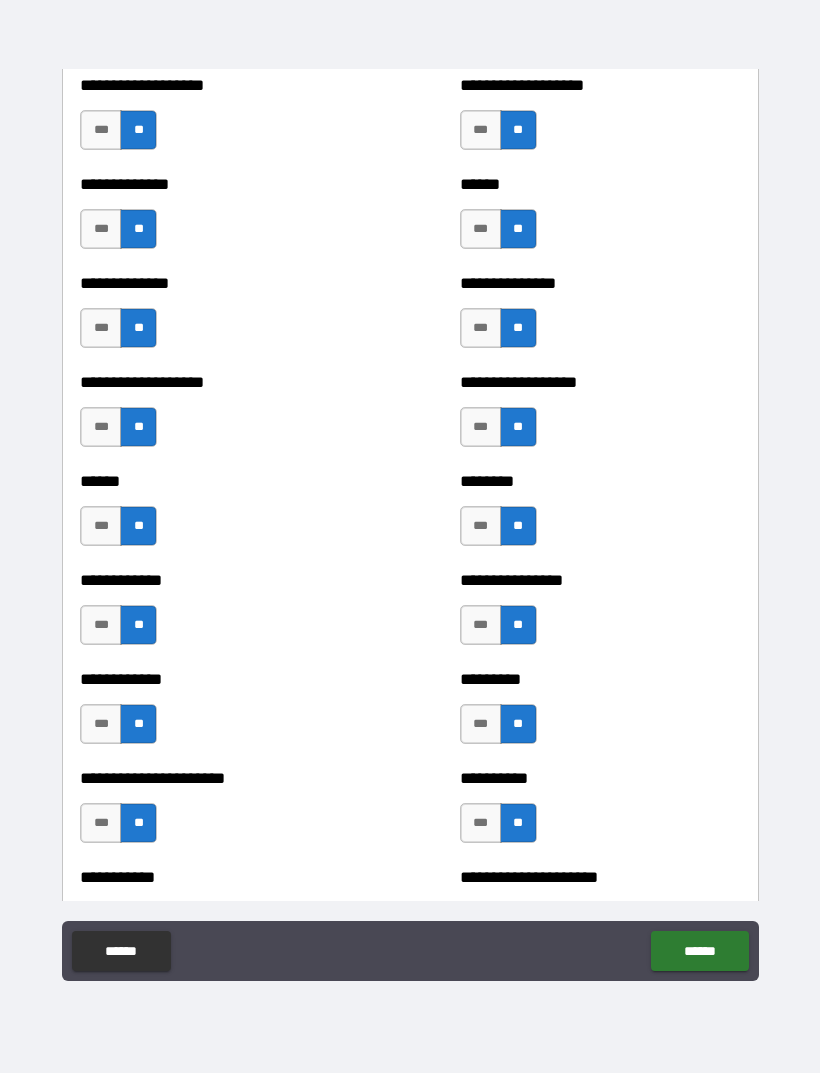 click on "***" at bounding box center [101, 328] 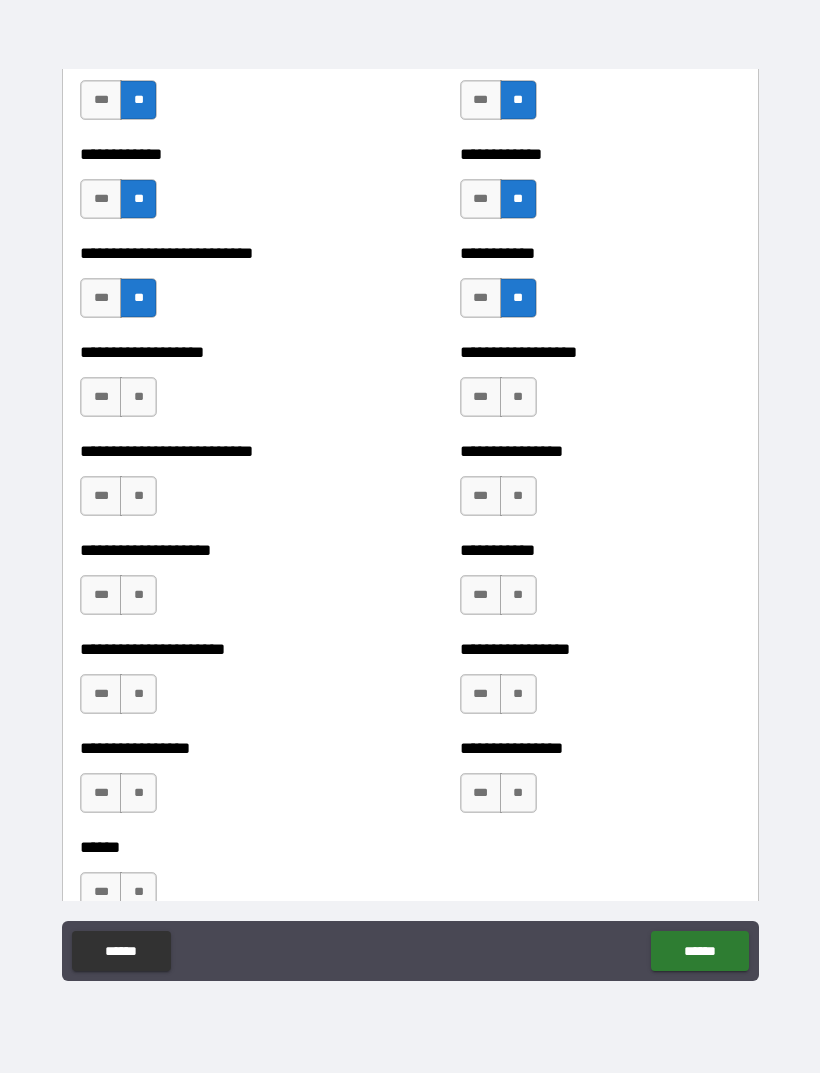 scroll, scrollTop: 5582, scrollLeft: 0, axis: vertical 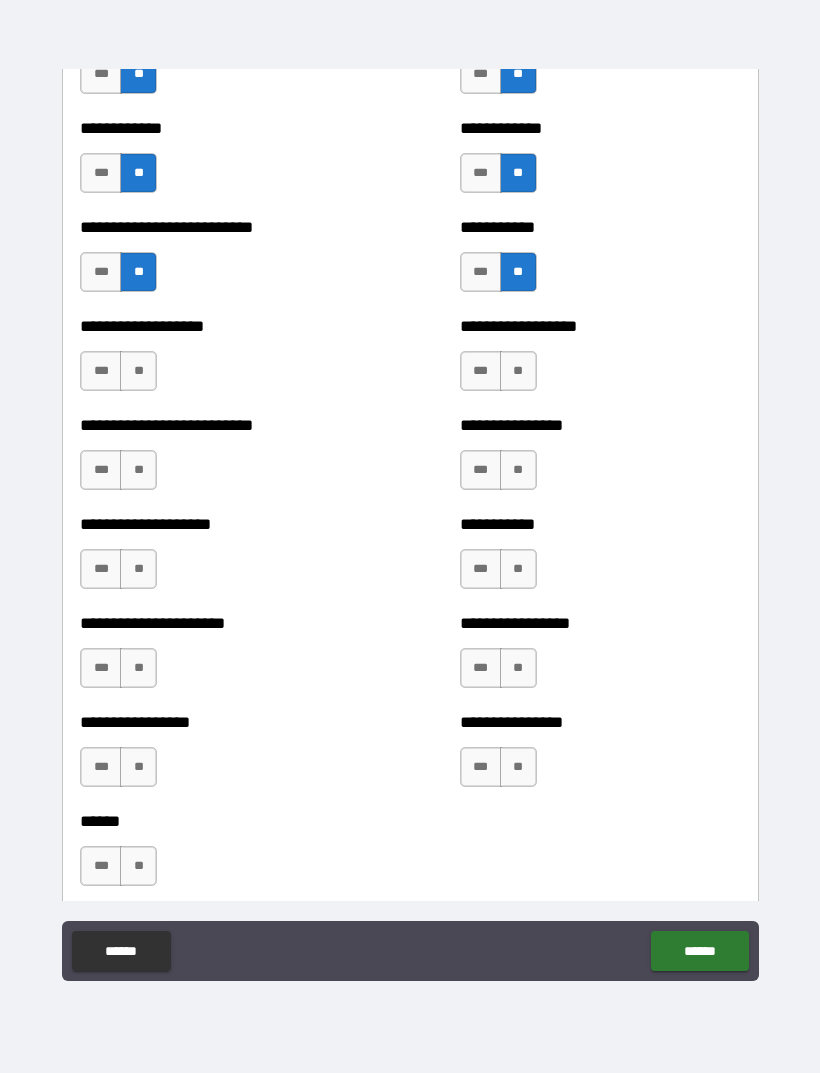 click on "**" at bounding box center [518, 371] 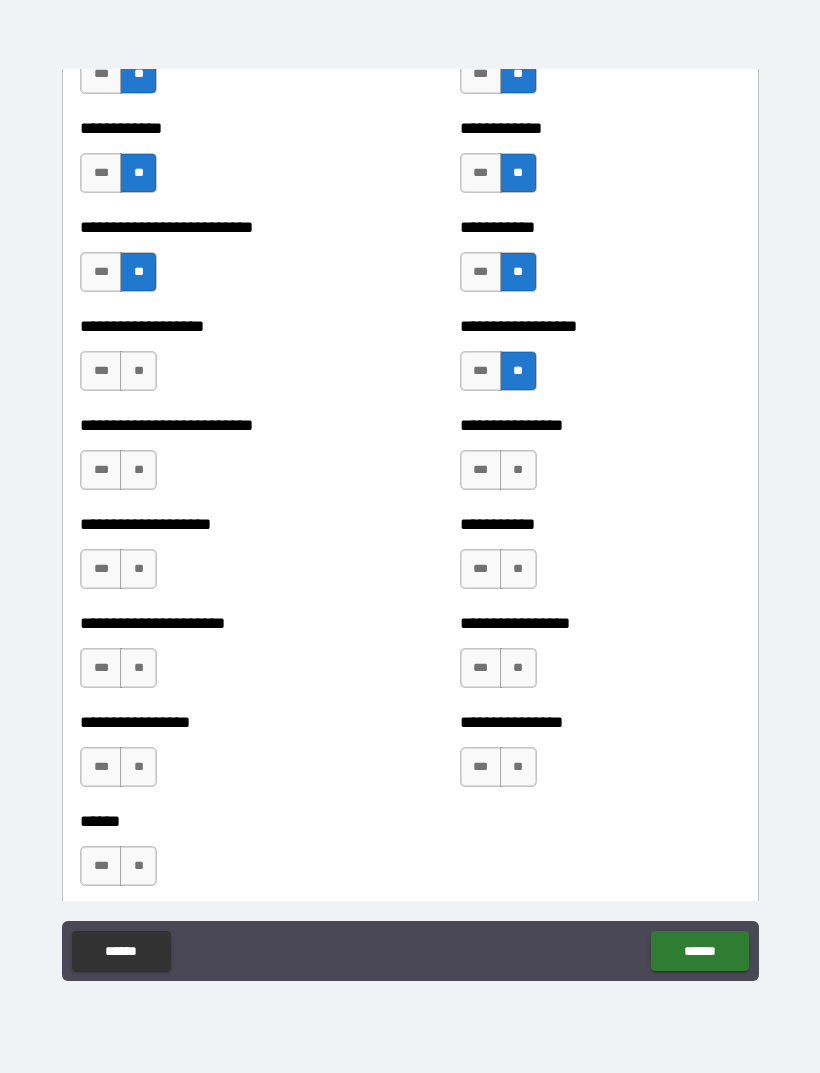 click on "**" at bounding box center (518, 470) 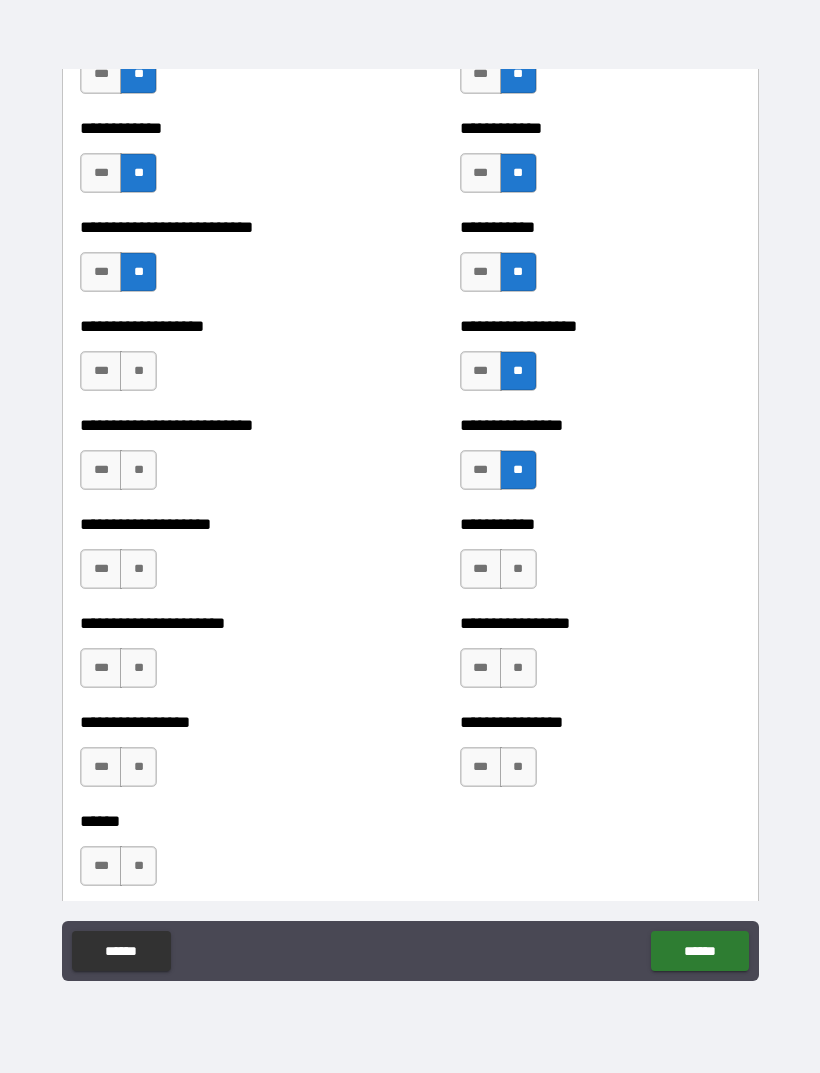 click on "**" at bounding box center [518, 569] 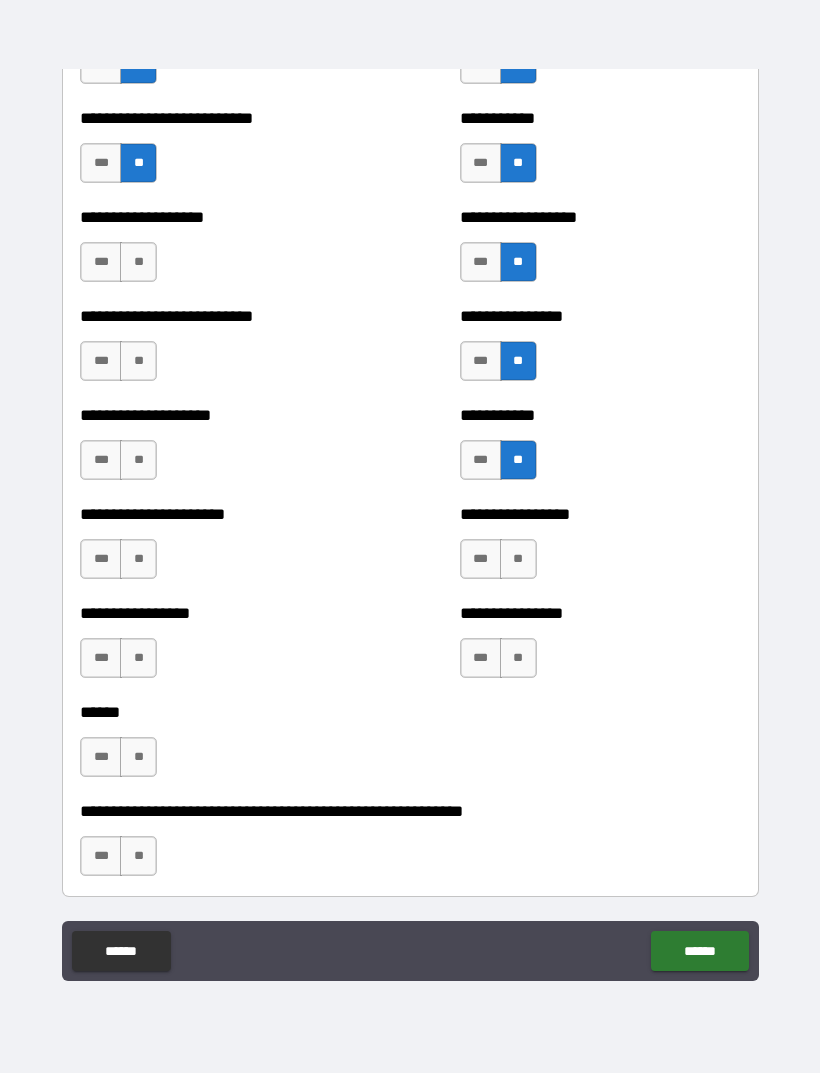 scroll, scrollTop: 5754, scrollLeft: 0, axis: vertical 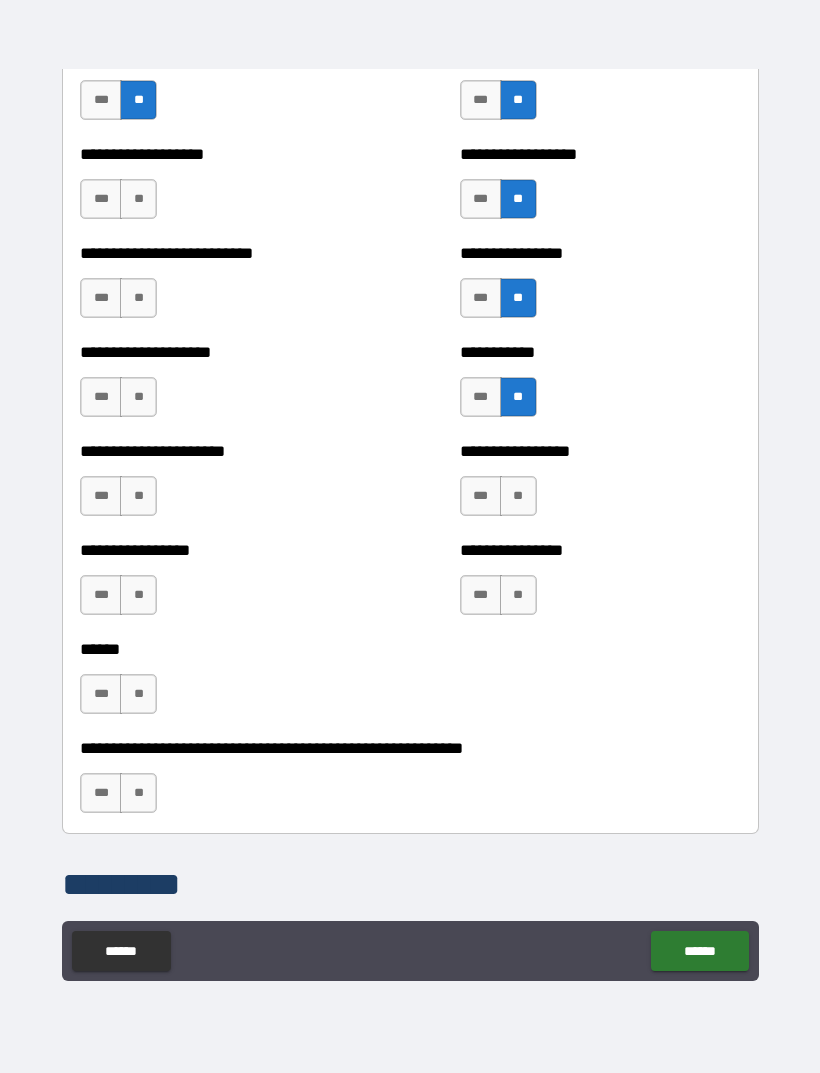 click on "**" at bounding box center [518, 496] 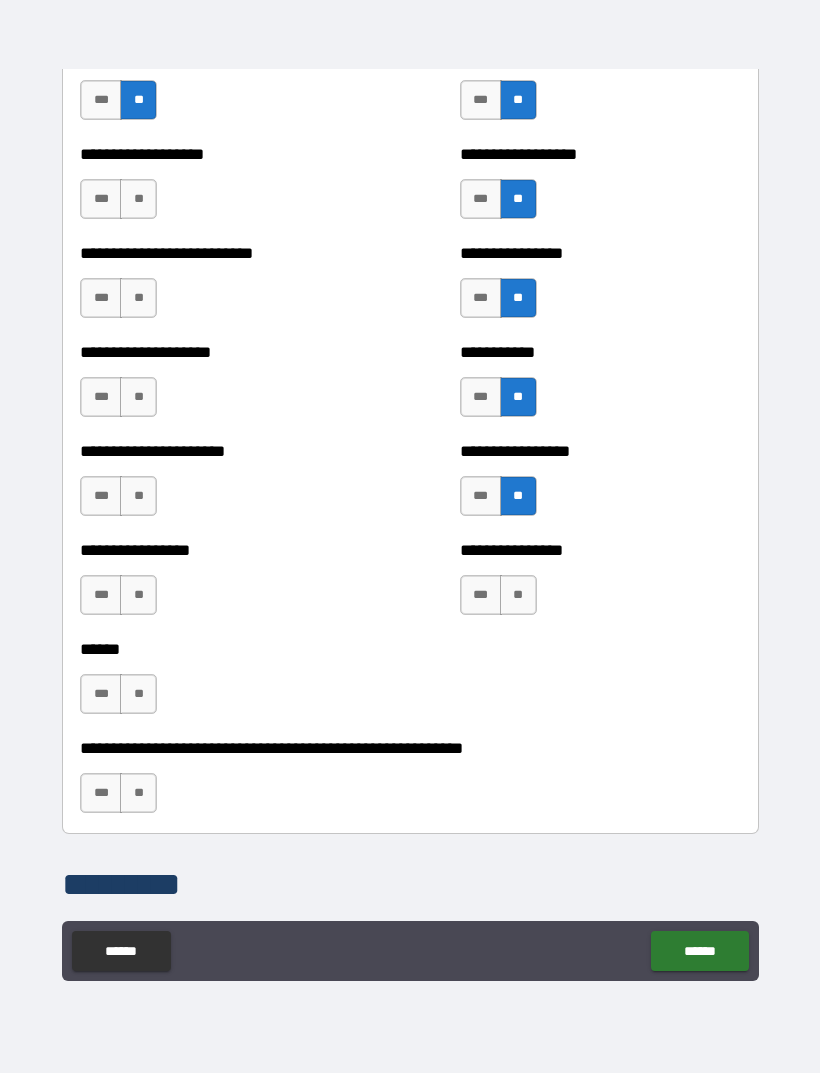 click on "**" at bounding box center [518, 595] 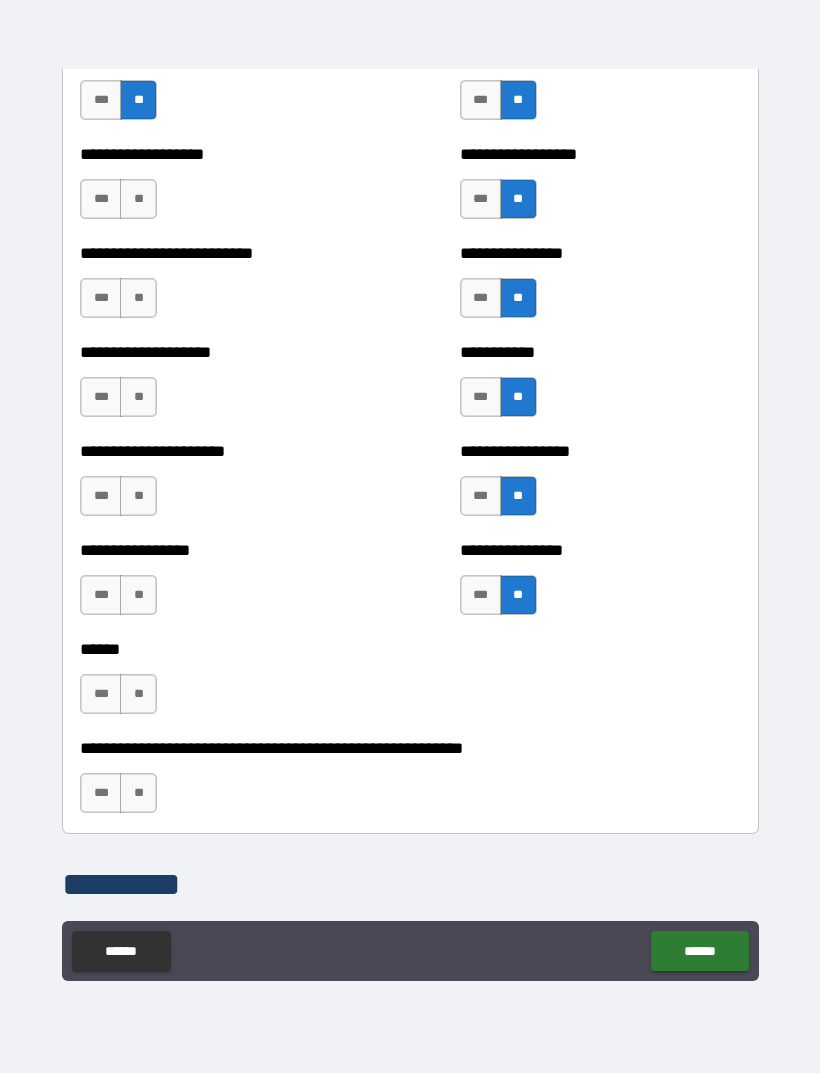click on "**" at bounding box center [138, 199] 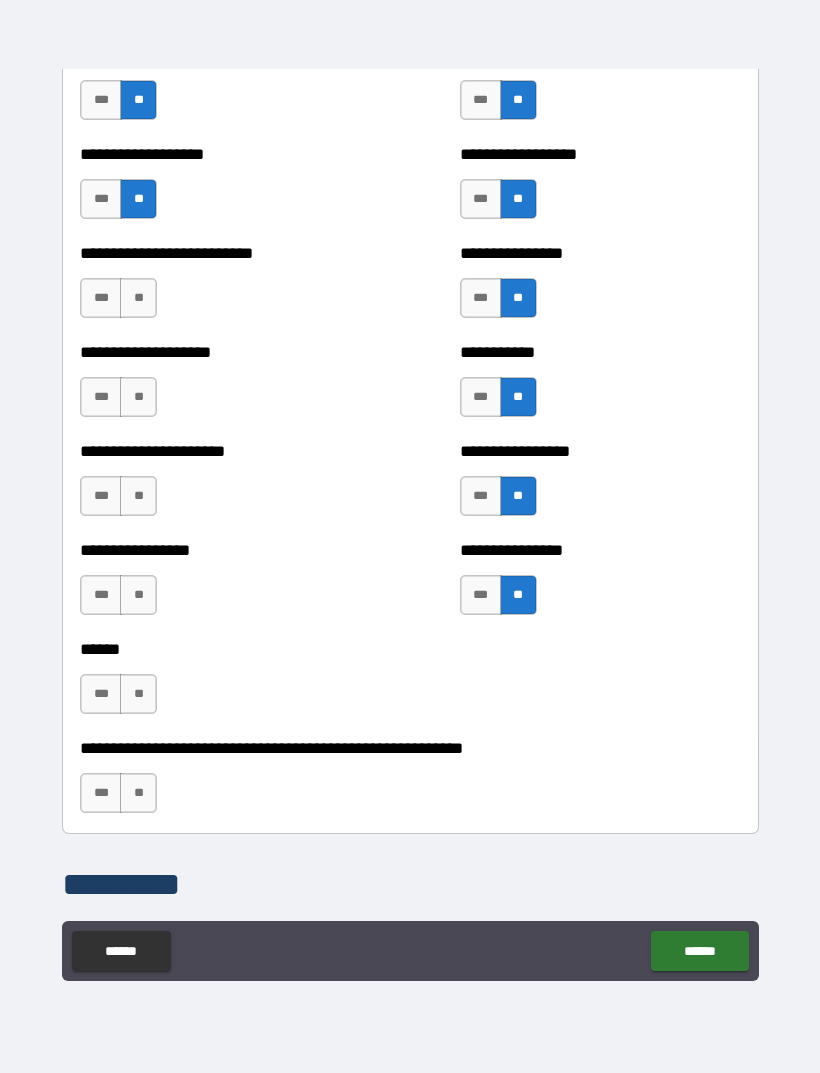 click on "**" at bounding box center [138, 298] 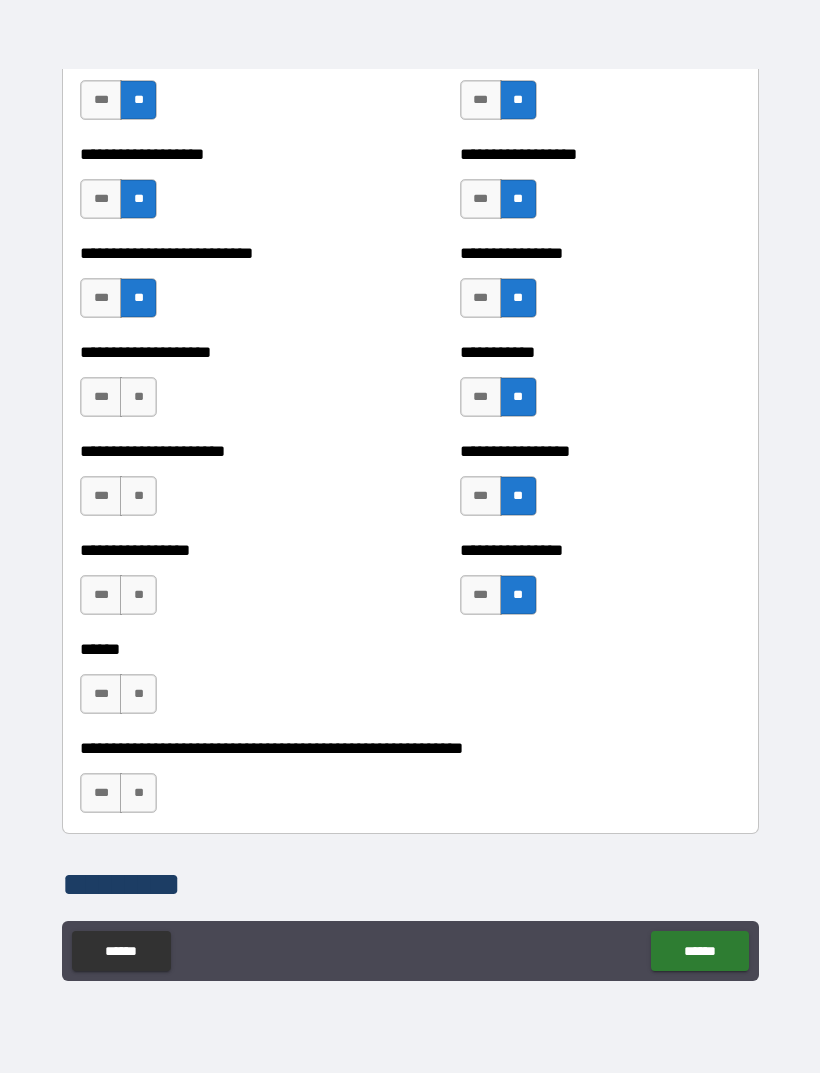 click on "**" at bounding box center [138, 397] 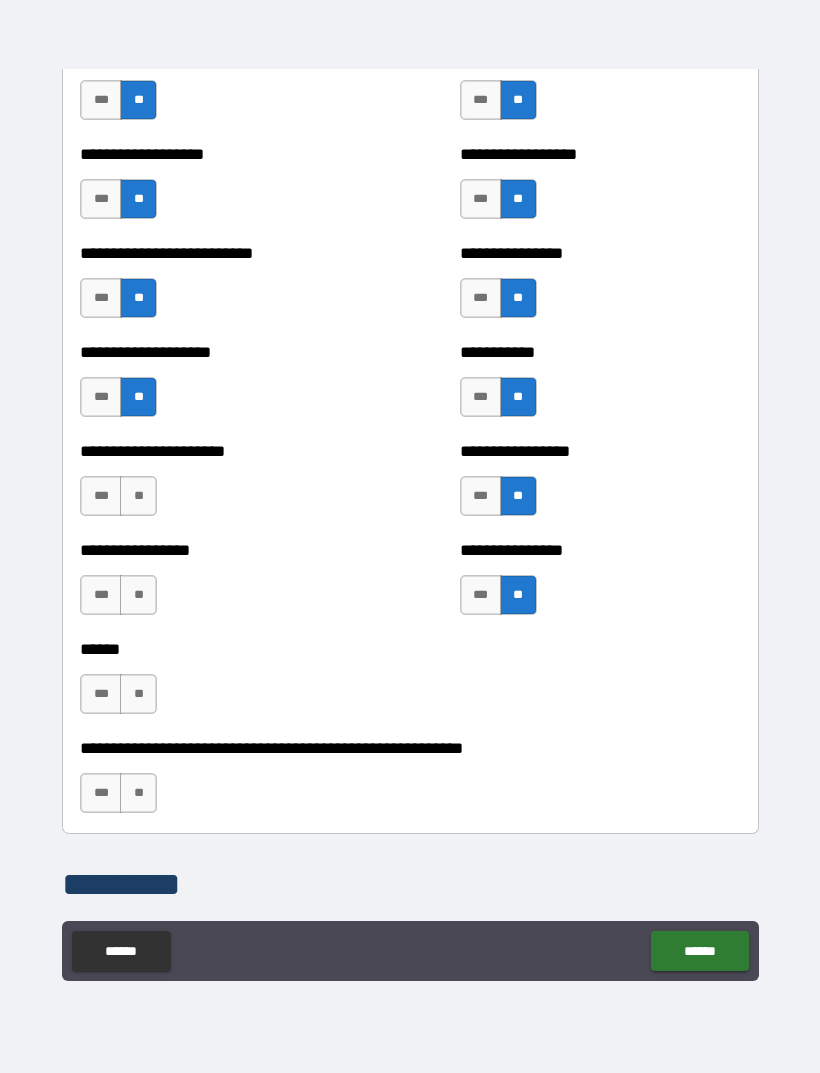 click on "**" at bounding box center (138, 496) 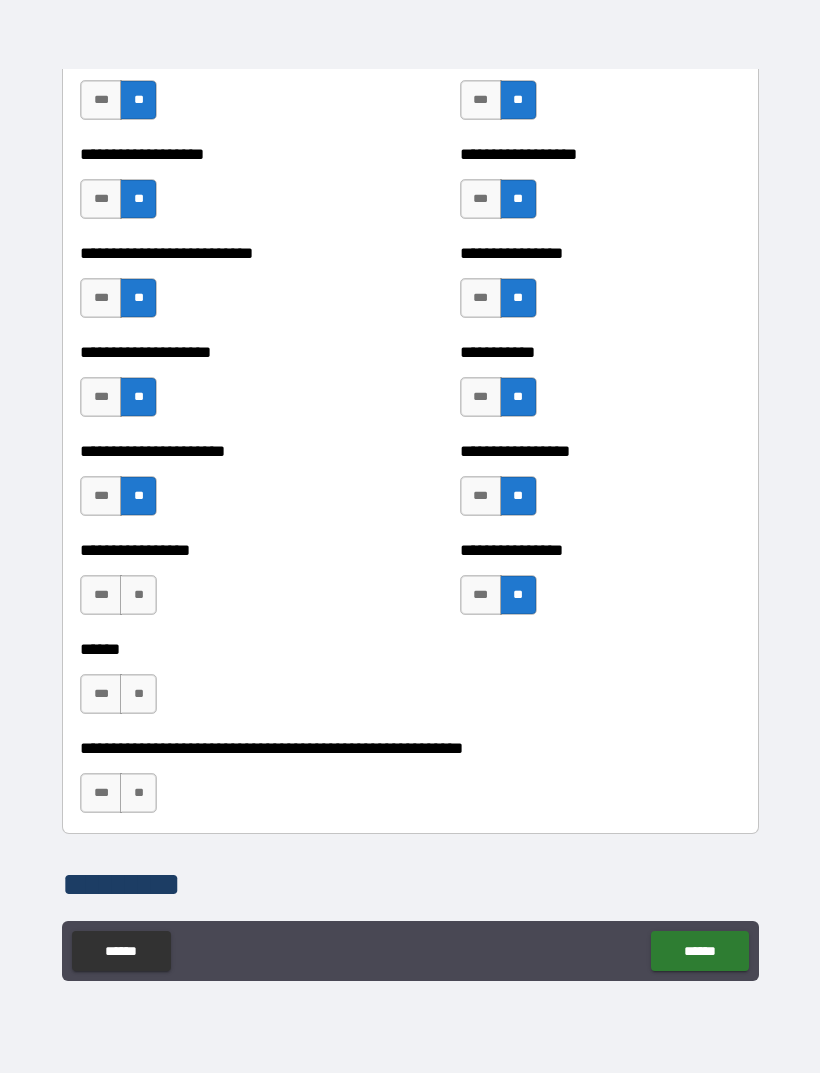 click on "**" at bounding box center [138, 595] 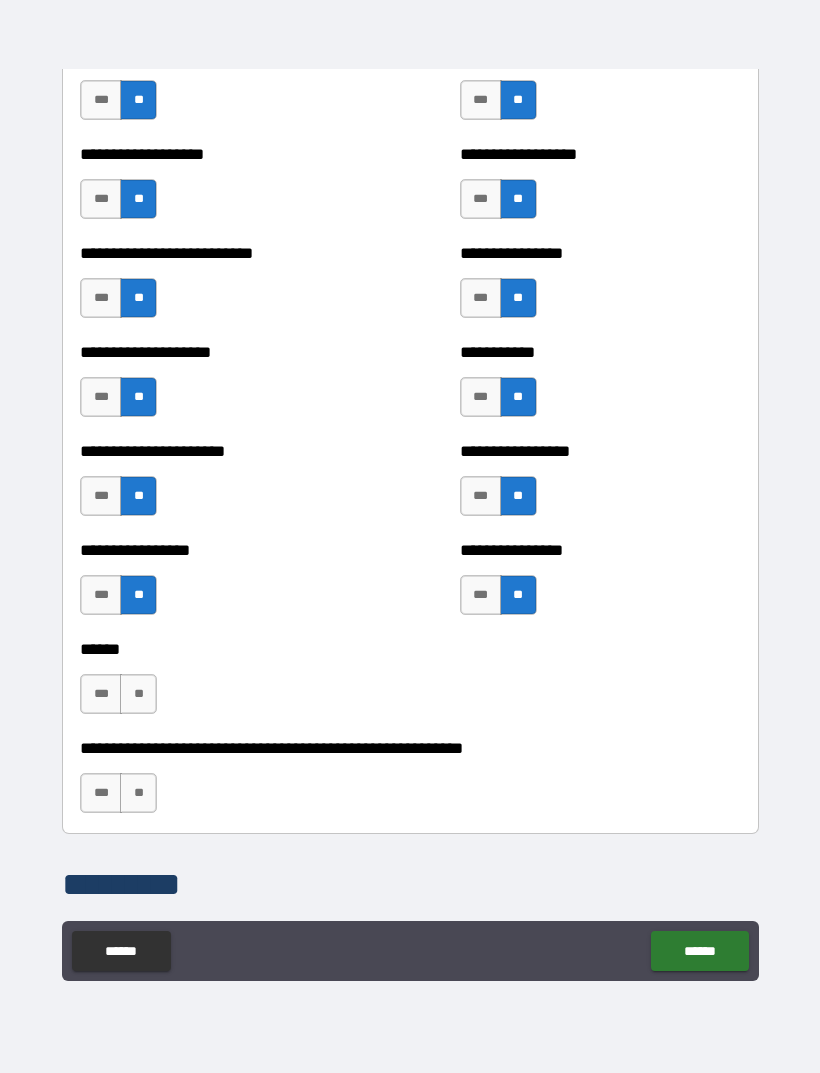 click on "**" at bounding box center (138, 694) 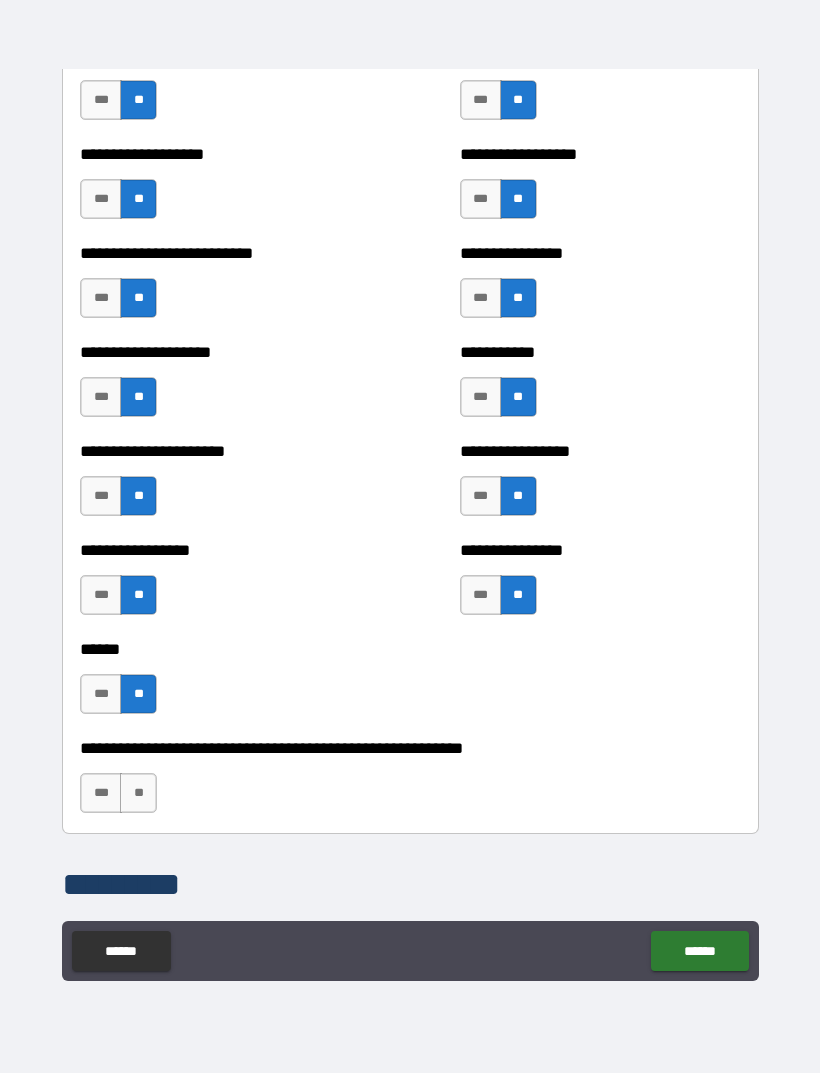 click on "**********" at bounding box center (410, 783) 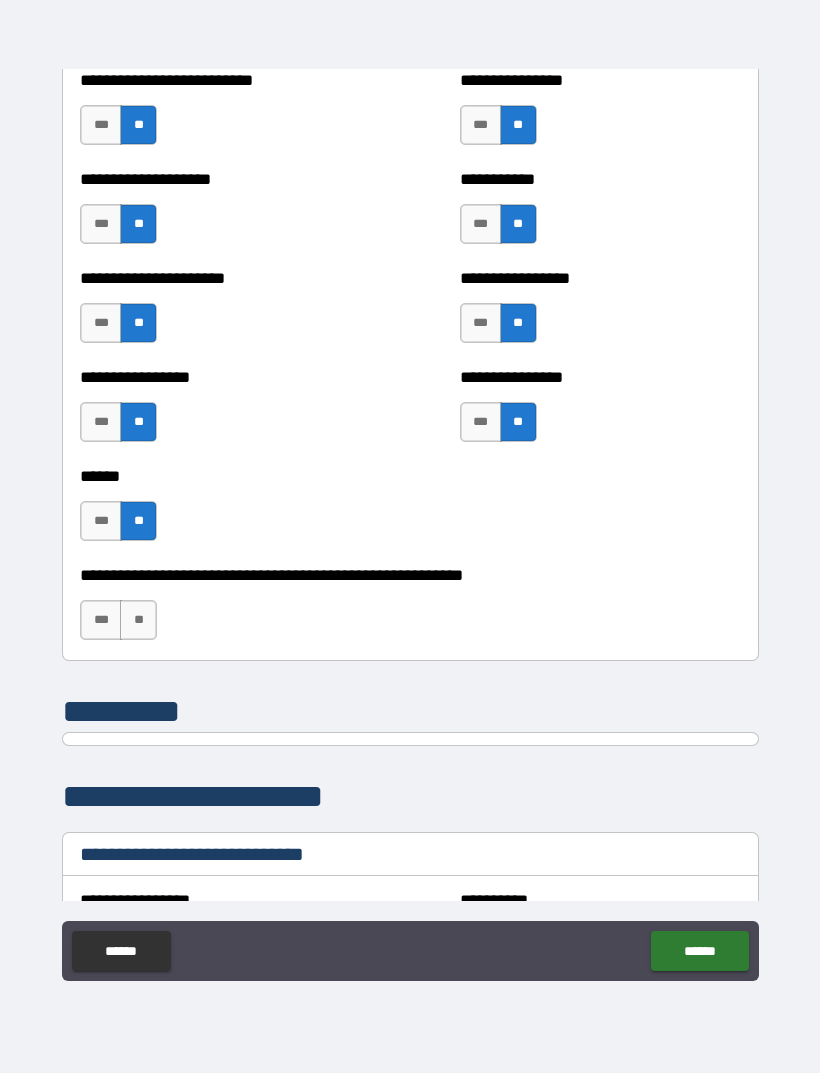 click on "**" at bounding box center (138, 620) 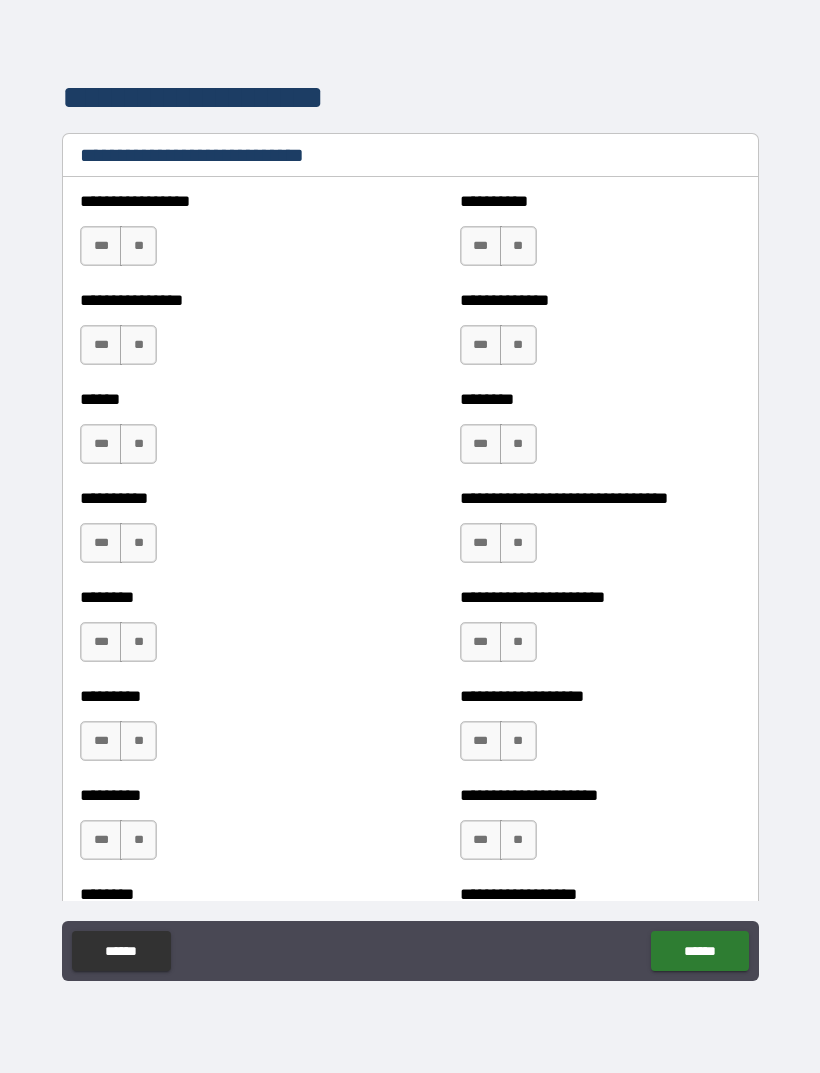 scroll, scrollTop: 6628, scrollLeft: 0, axis: vertical 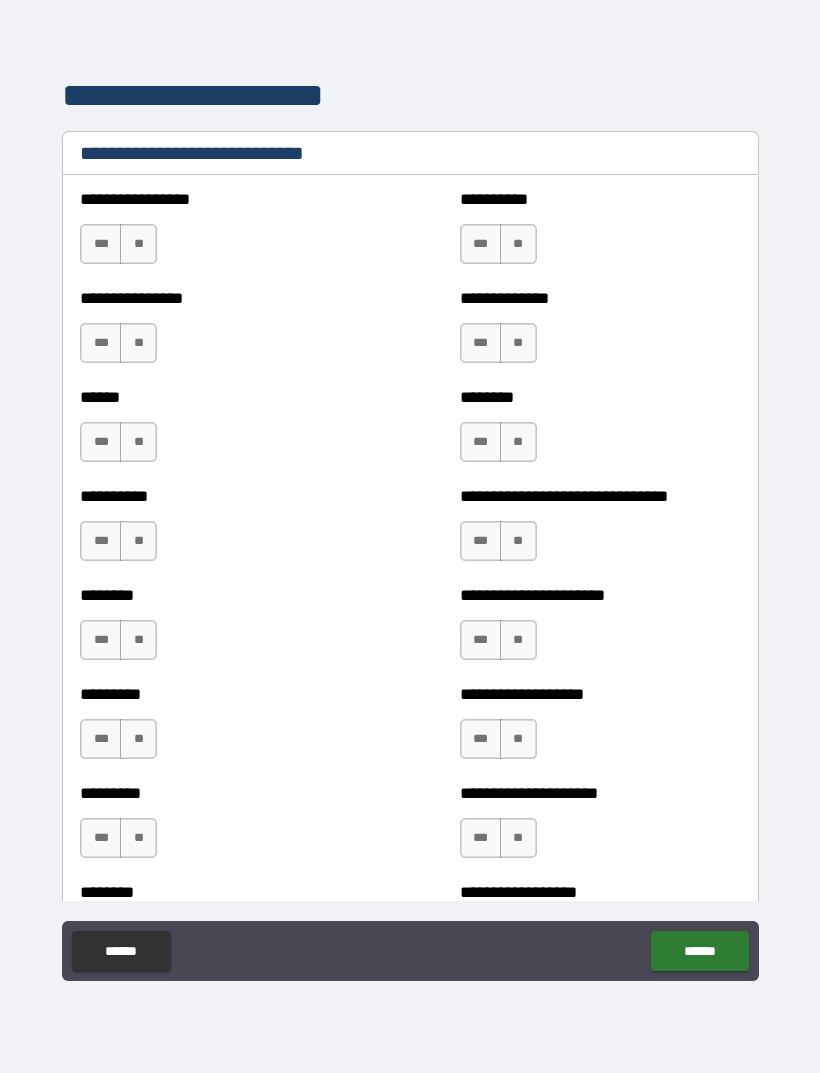 click on "***" at bounding box center (101, 244) 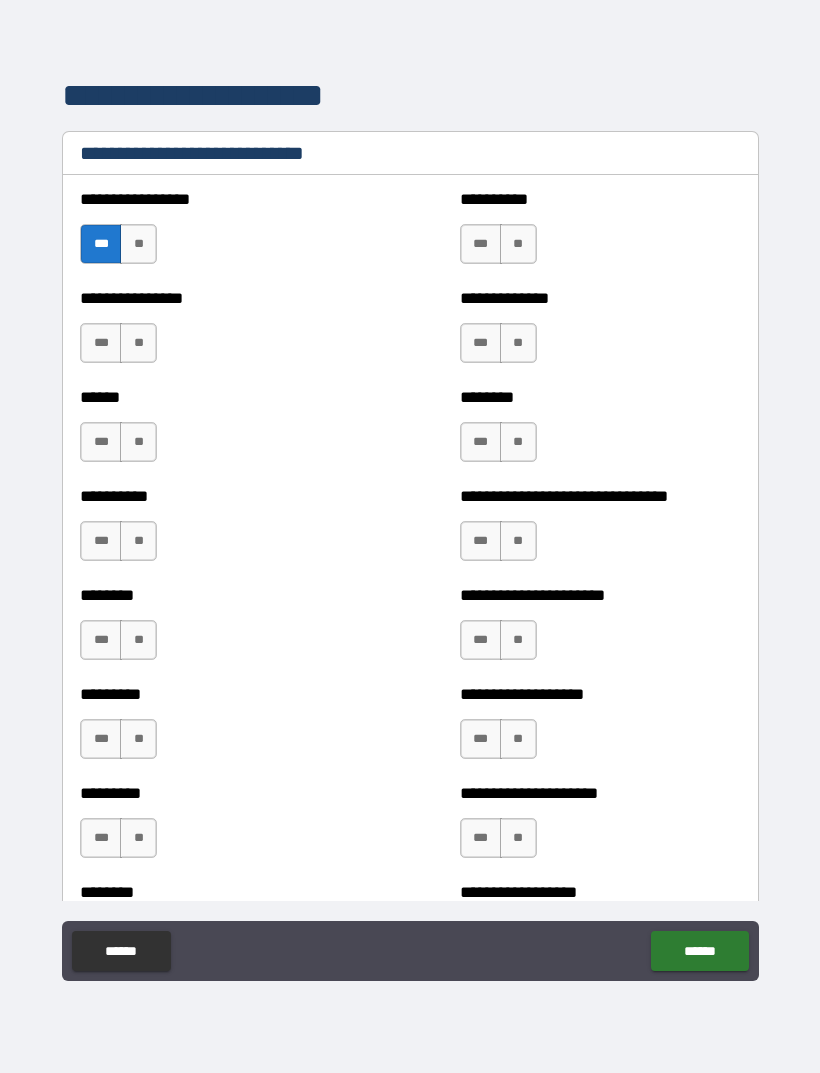 click on "**" at bounding box center (518, 244) 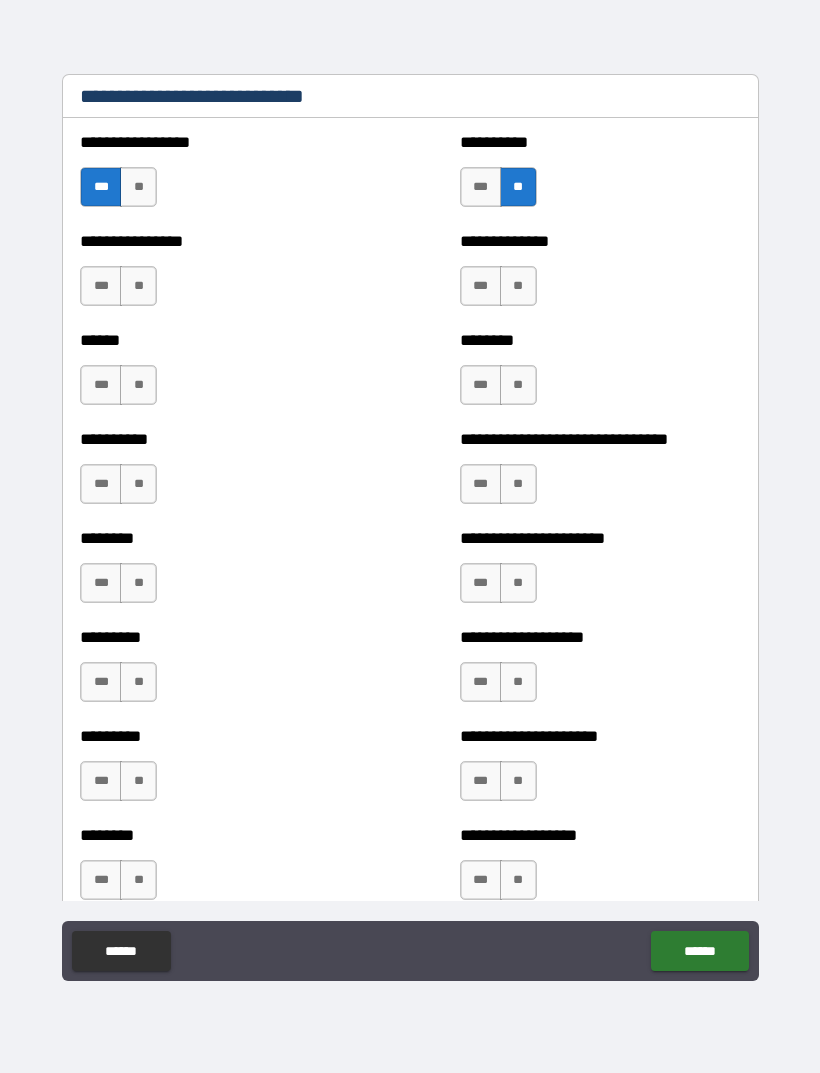 scroll, scrollTop: 6723, scrollLeft: 0, axis: vertical 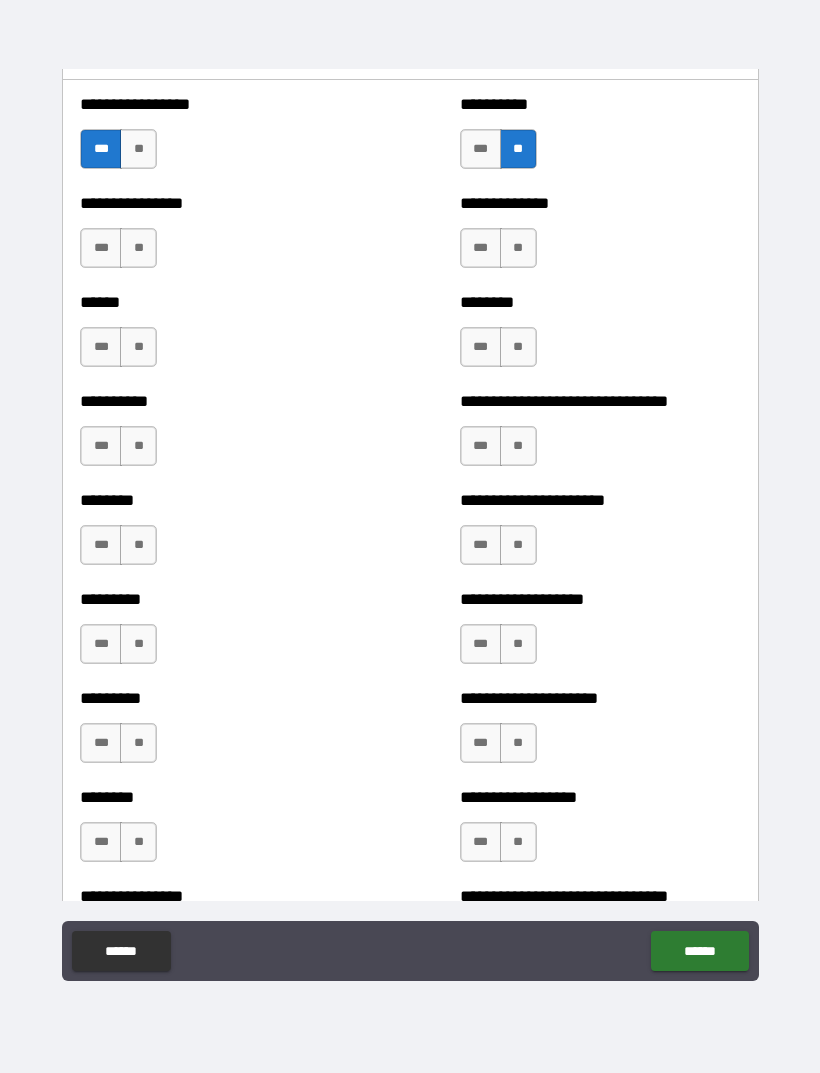 click on "***" at bounding box center (481, 248) 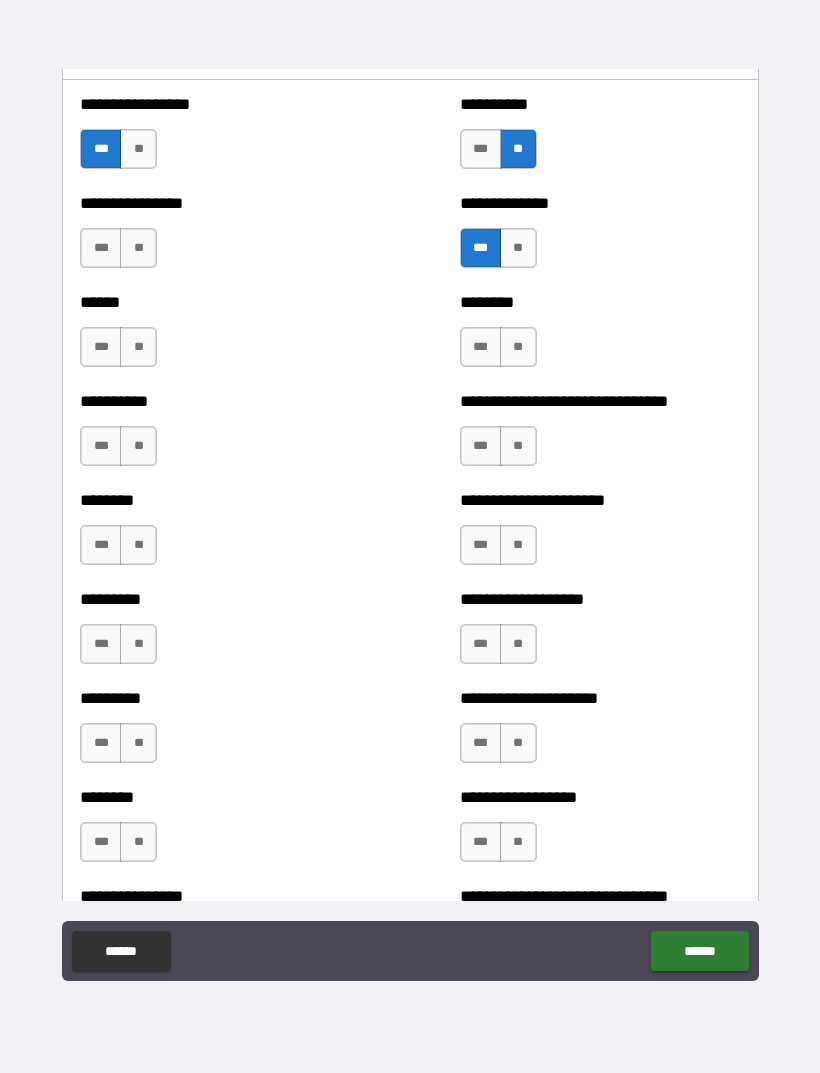 click on "**" at bounding box center [518, 248] 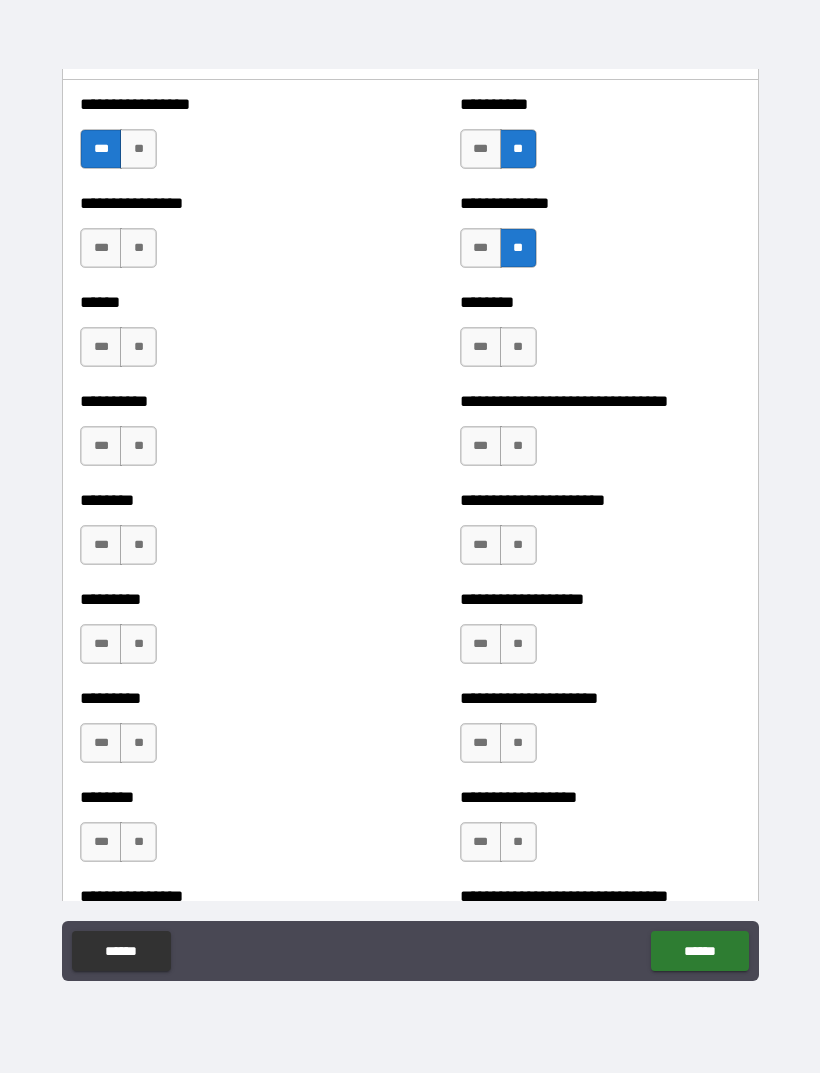 click on "**" at bounding box center [138, 248] 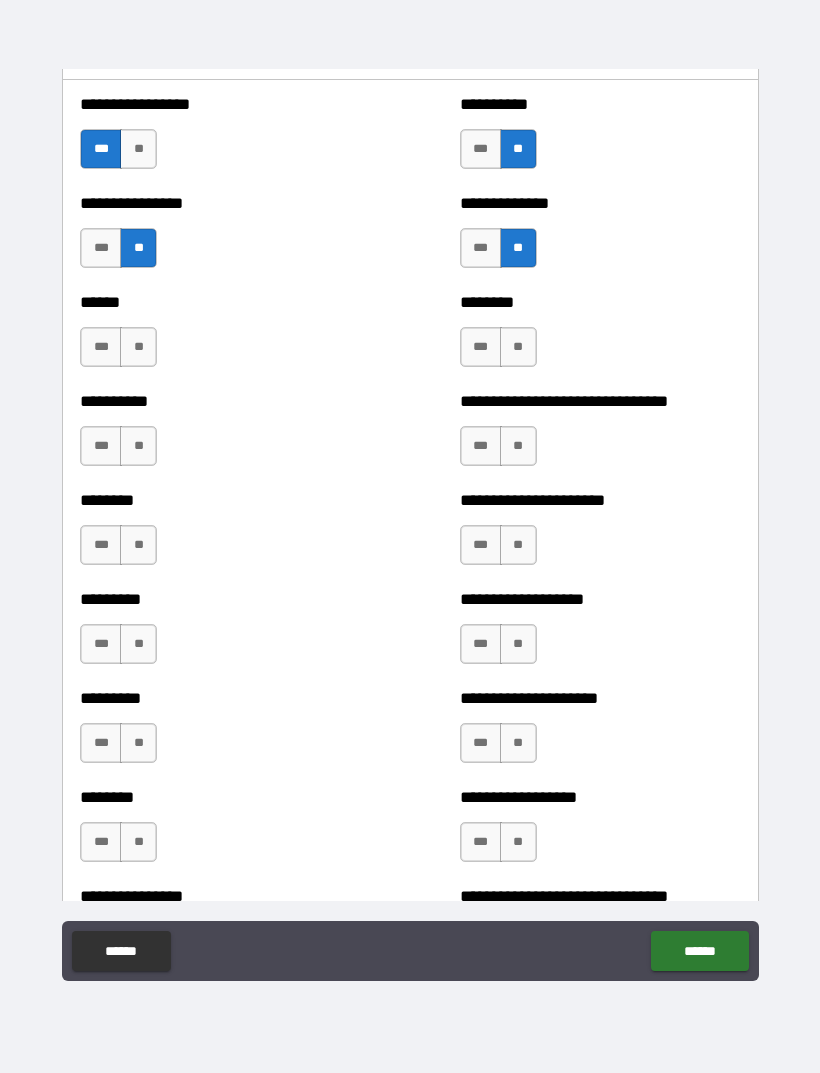 click on "**" at bounding box center [138, 347] 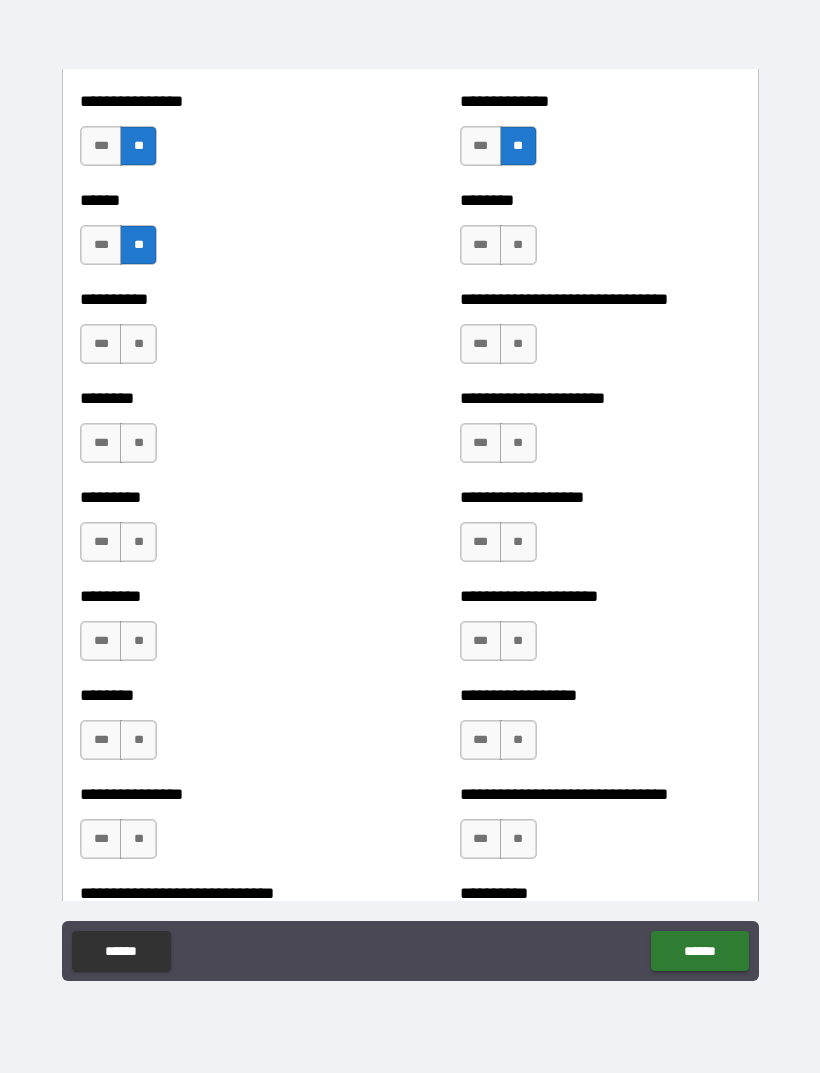scroll, scrollTop: 6832, scrollLeft: 0, axis: vertical 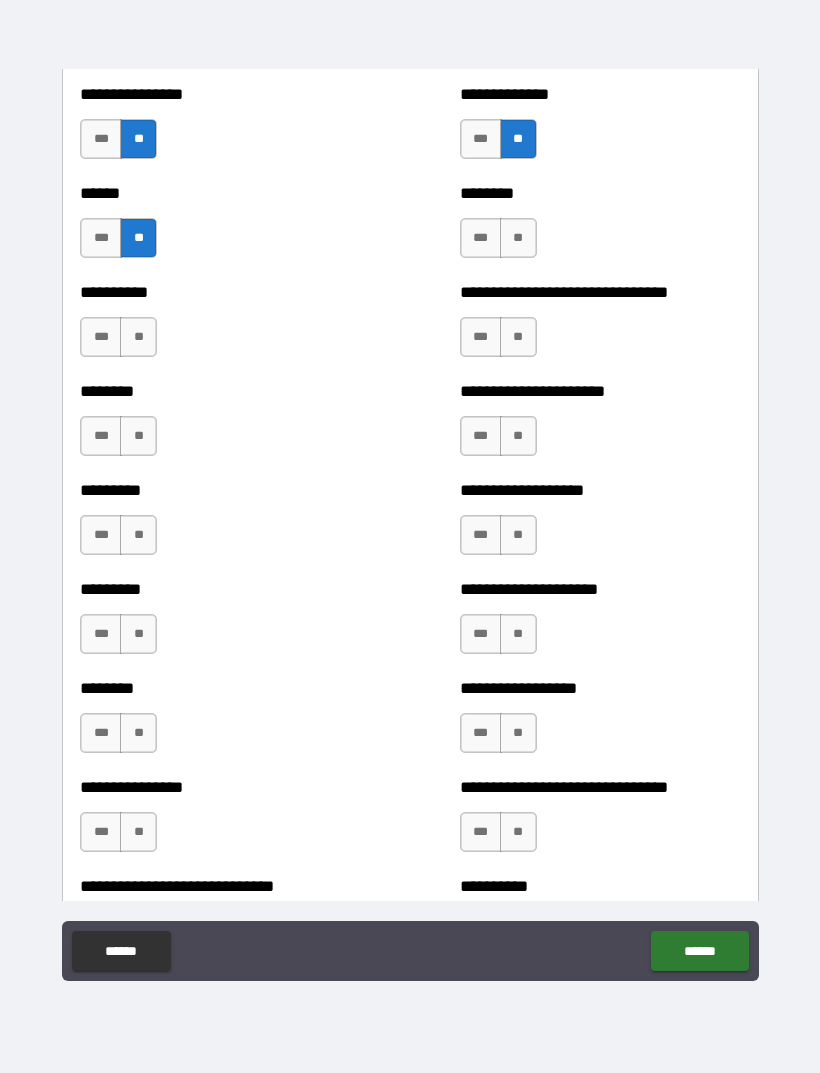 click on "**" at bounding box center [518, 238] 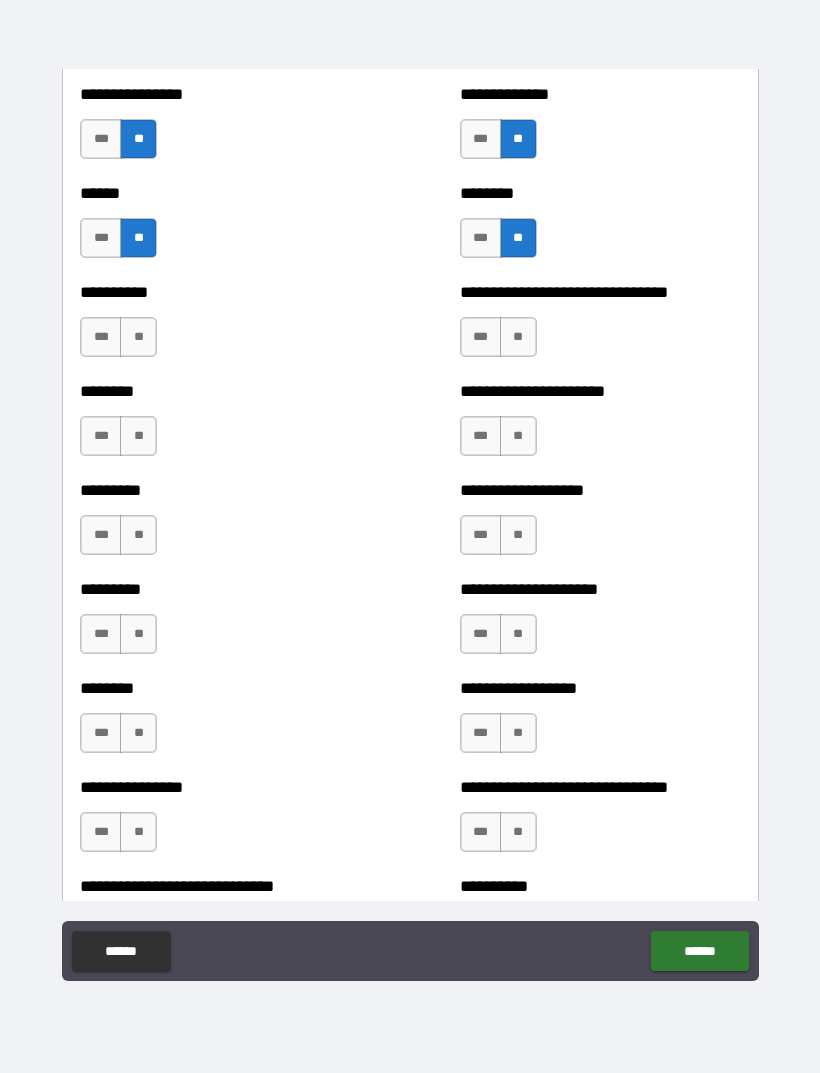 click on "**" at bounding box center (518, 337) 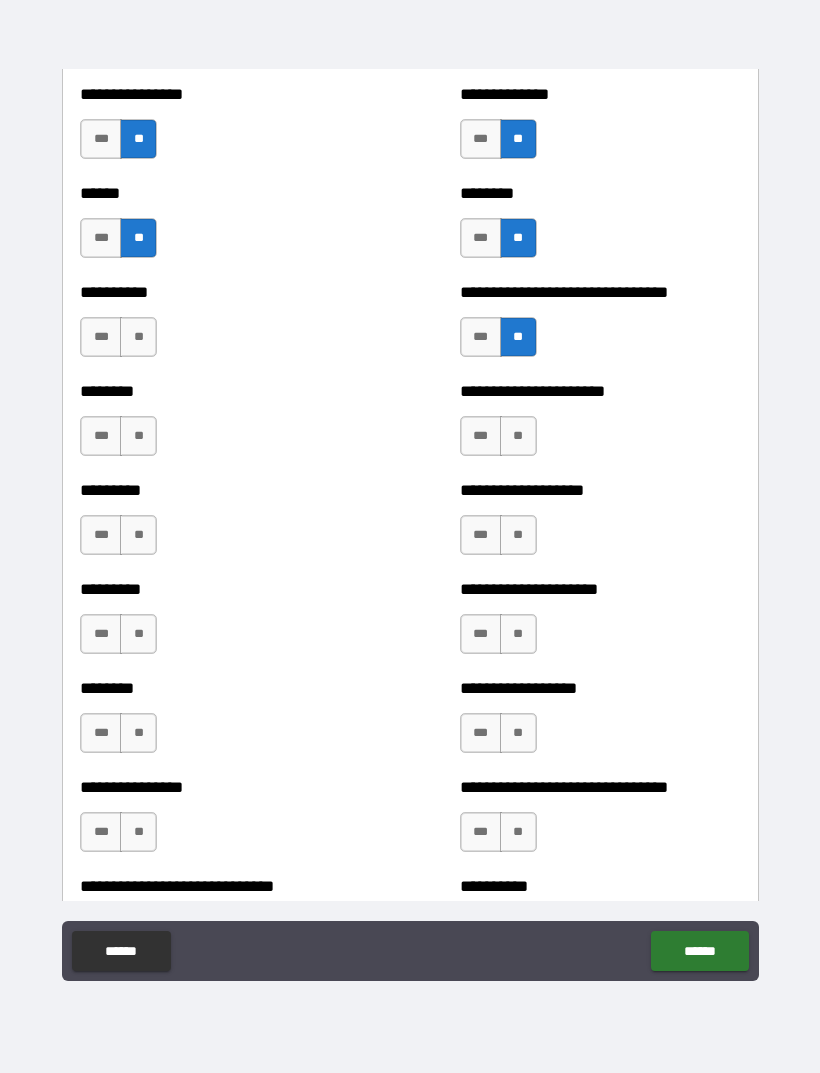 click on "**" at bounding box center (138, 337) 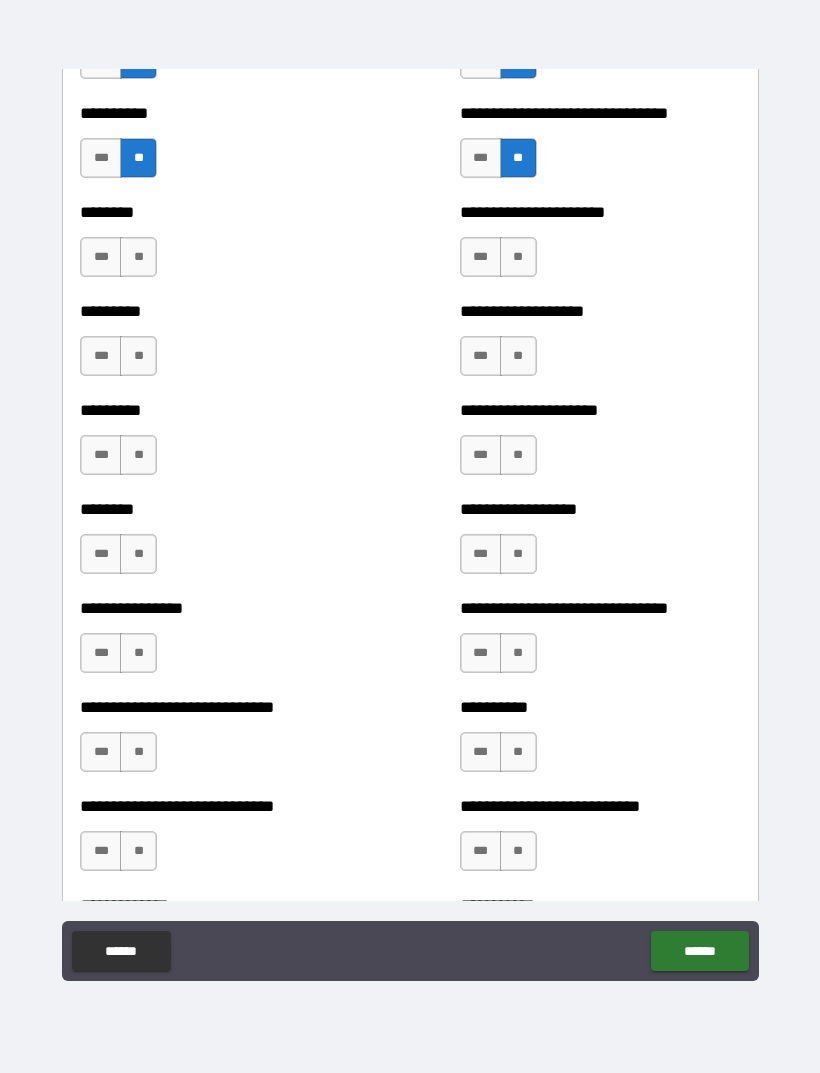 scroll, scrollTop: 7014, scrollLeft: 0, axis: vertical 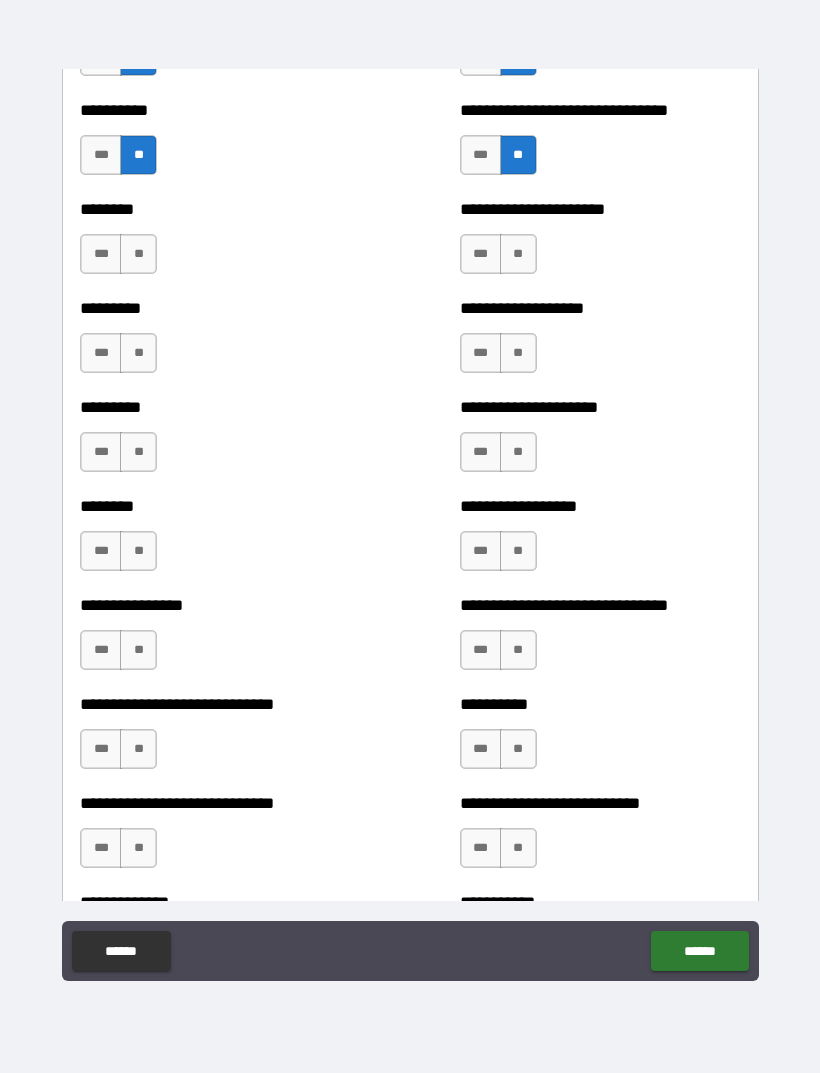 click on "**" at bounding box center [138, 254] 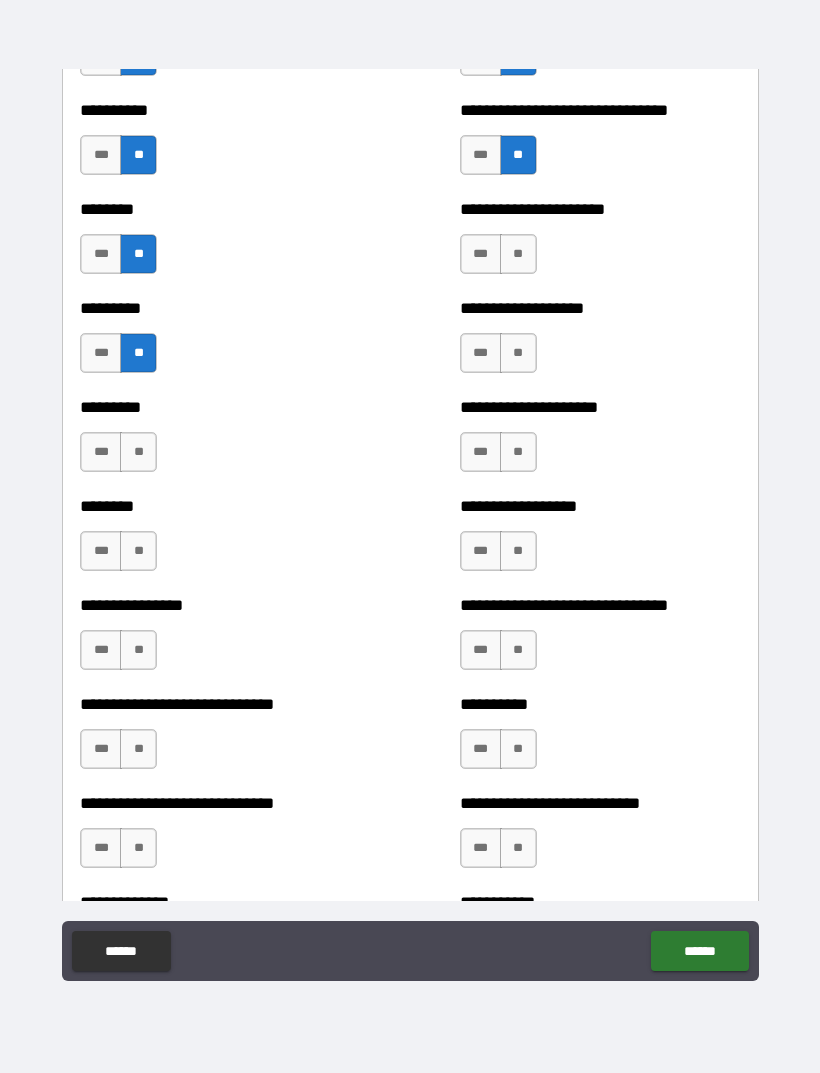 click on "**" at bounding box center (518, 254) 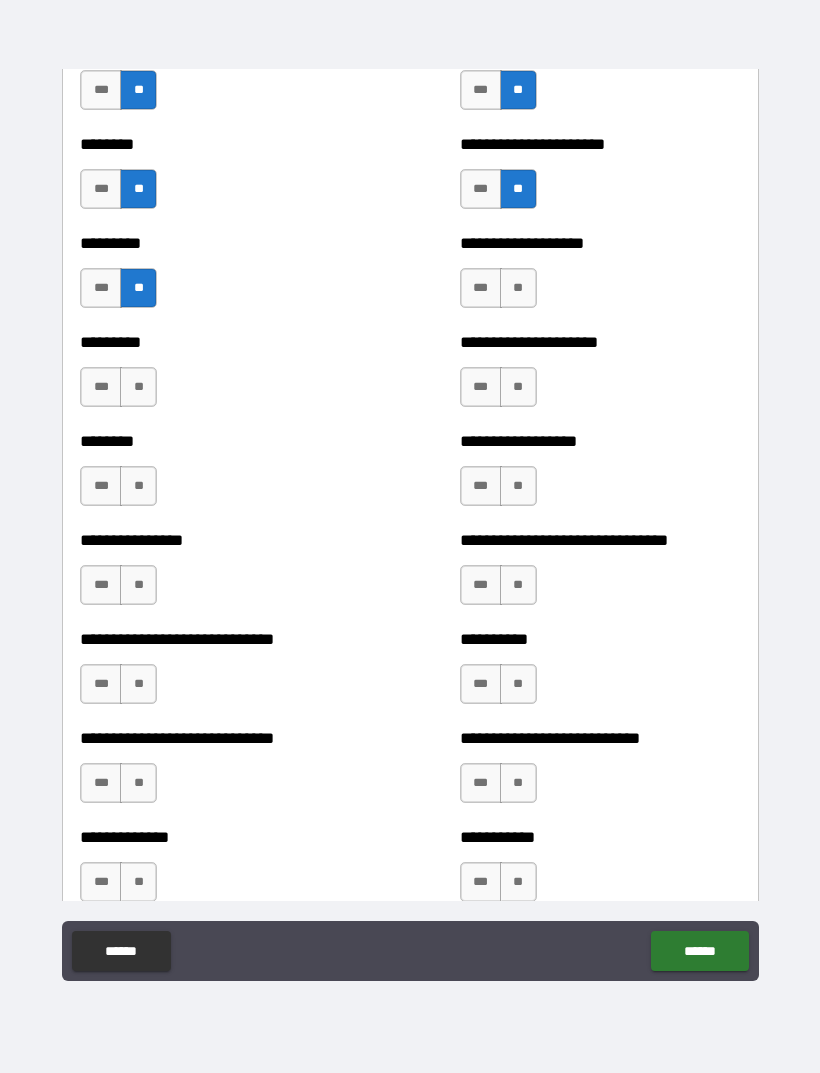 scroll, scrollTop: 7101, scrollLeft: 0, axis: vertical 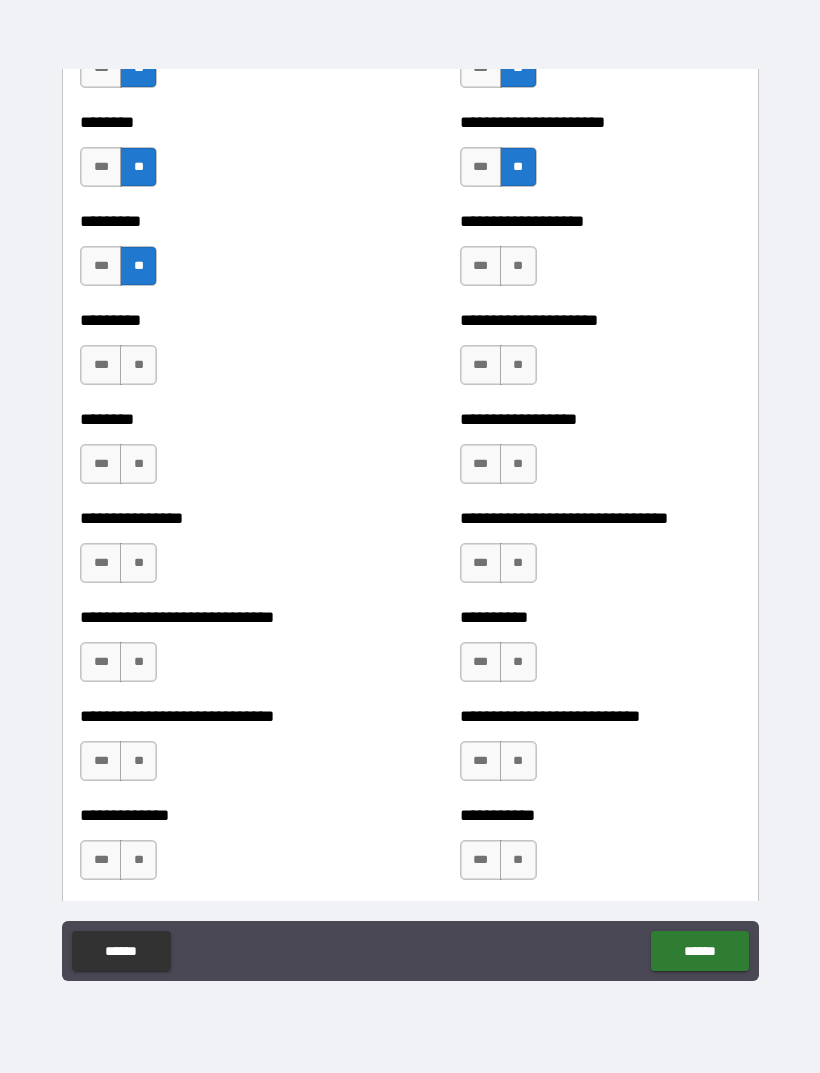 click on "**" at bounding box center (518, 266) 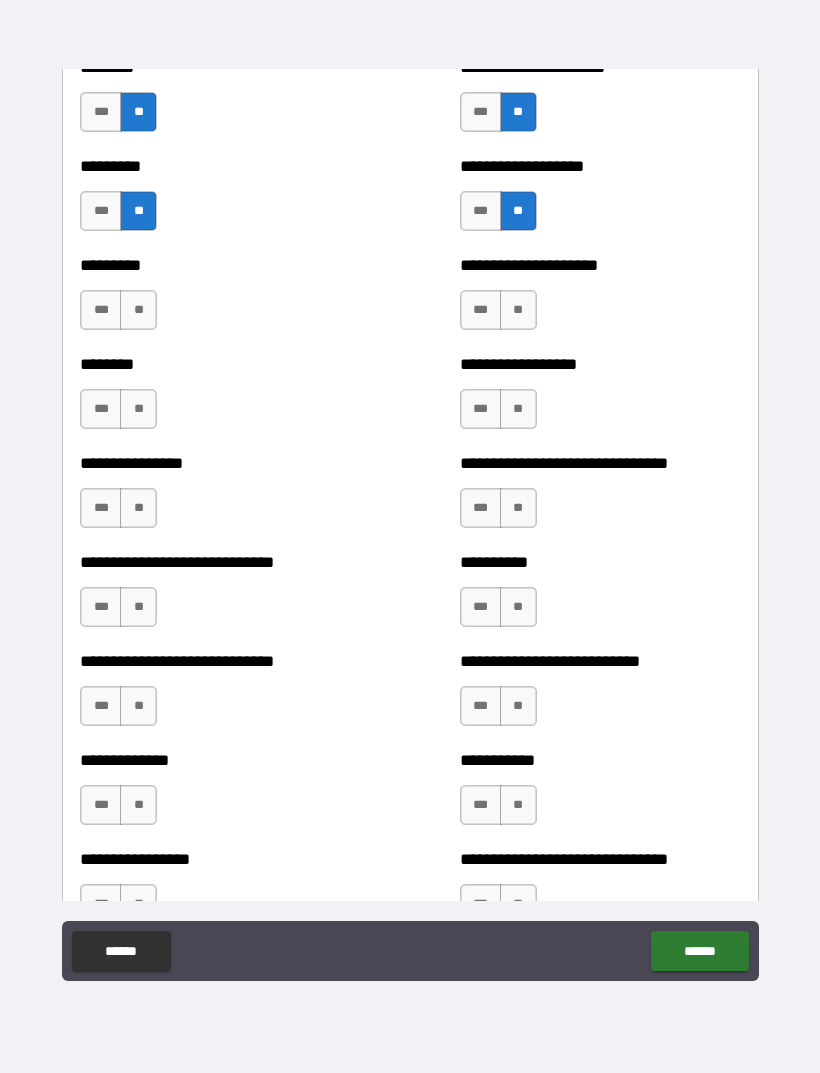 scroll, scrollTop: 7157, scrollLeft: 0, axis: vertical 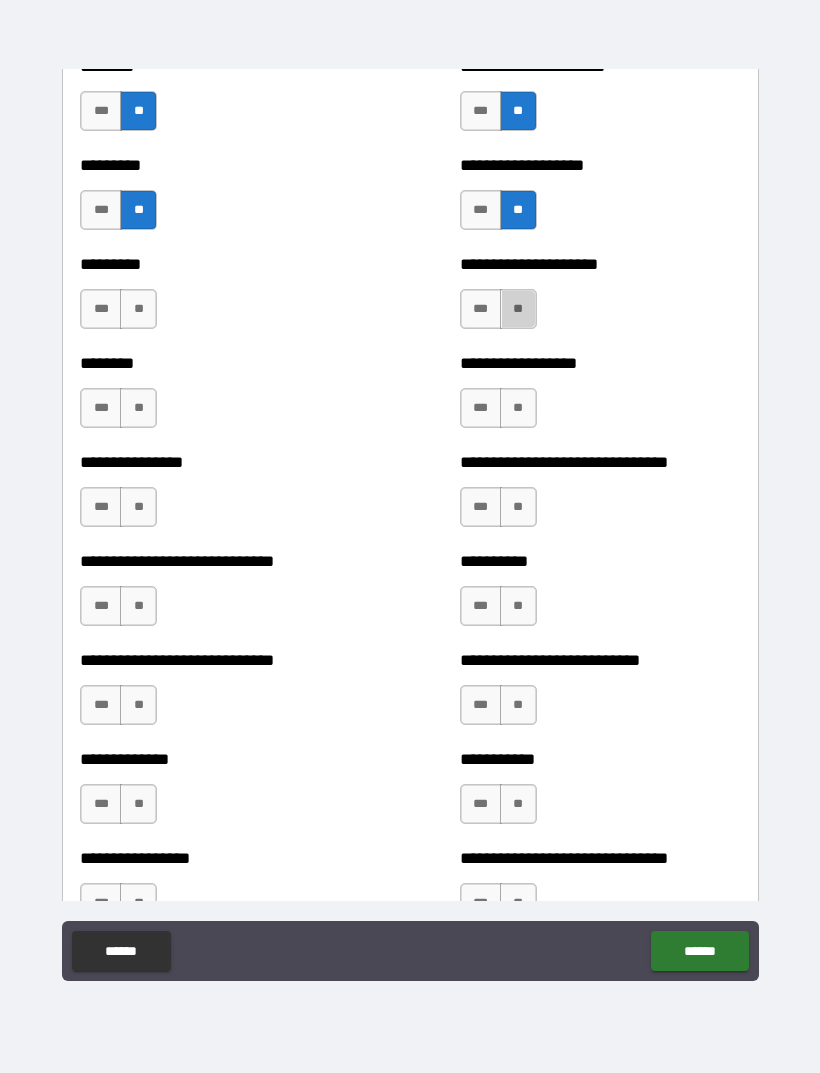 click on "**" at bounding box center (518, 309) 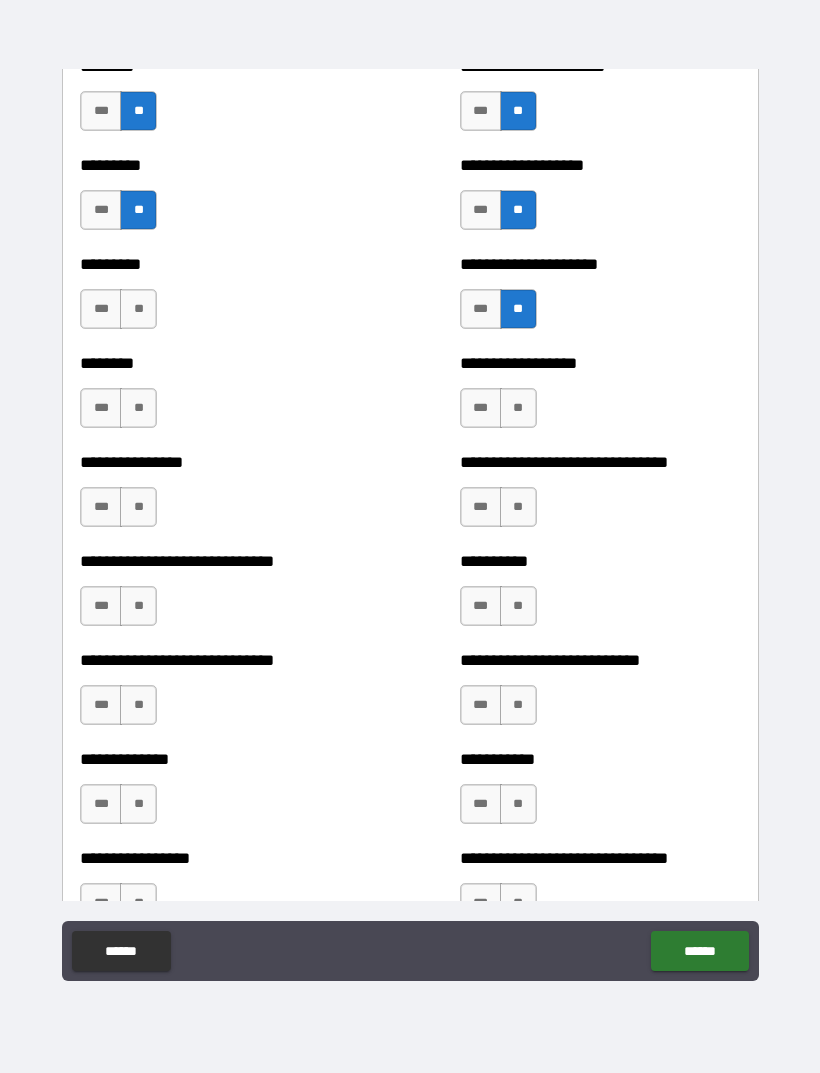 click on "**" at bounding box center (138, 309) 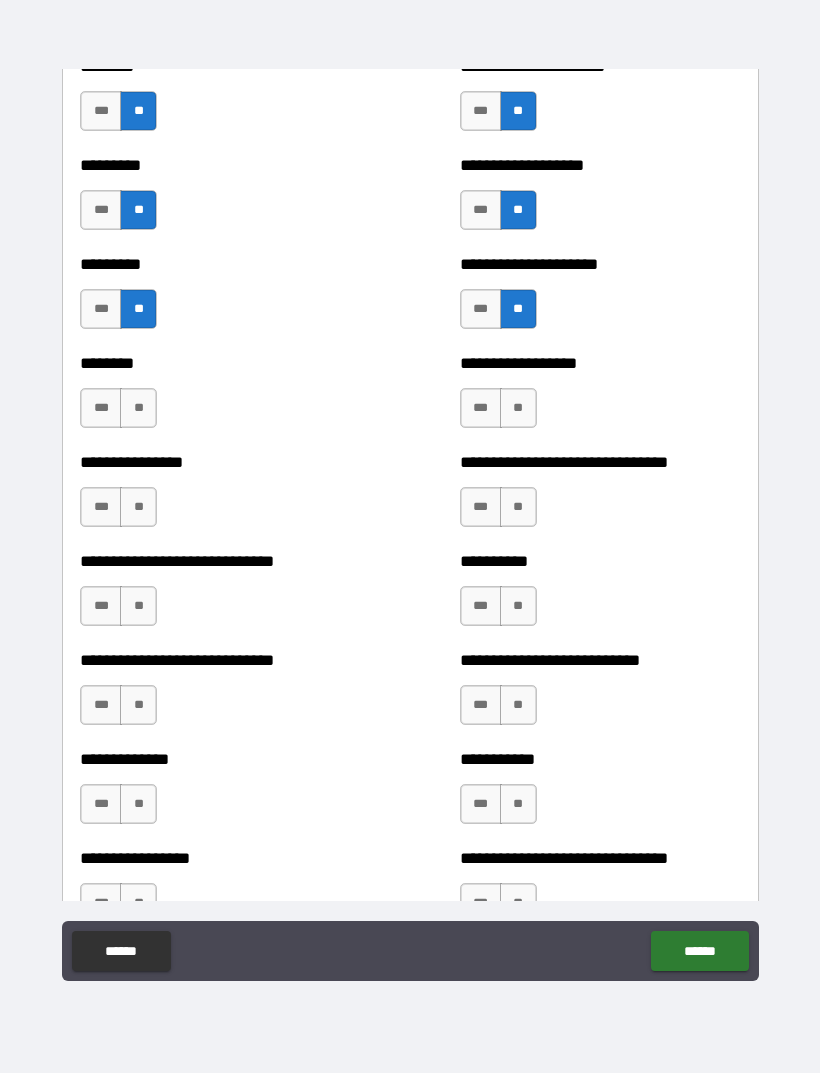 click on "**" at bounding box center [138, 408] 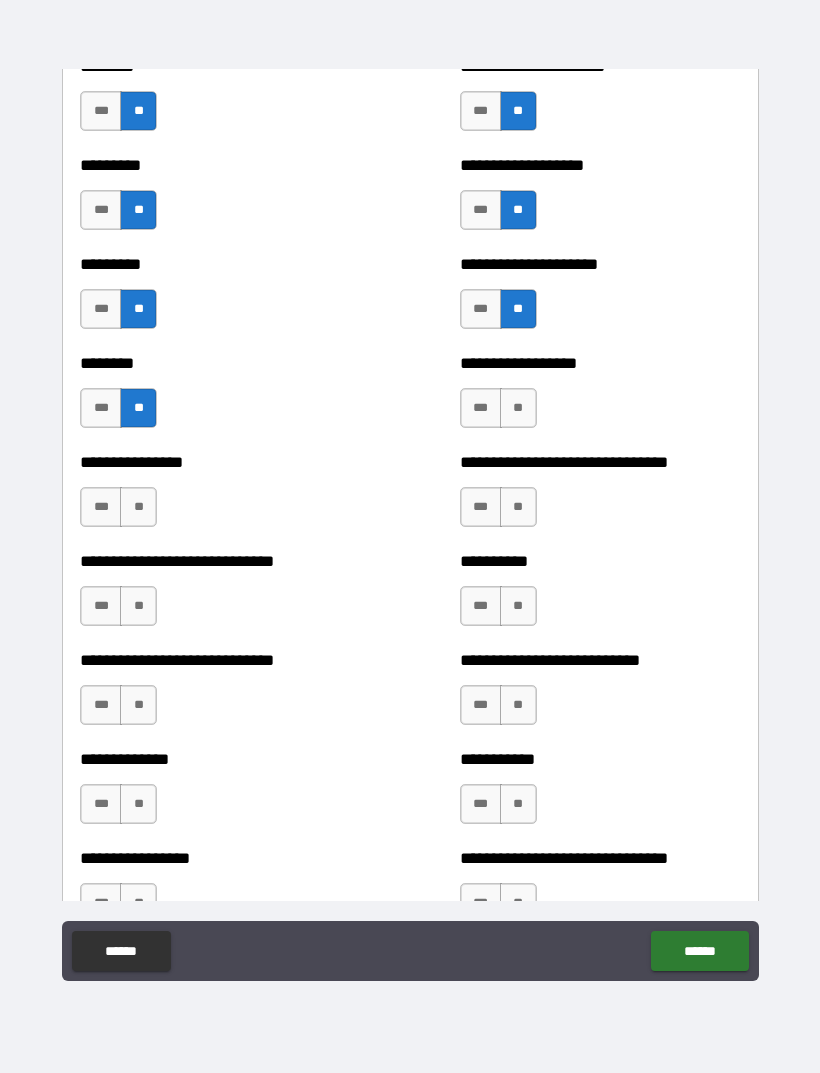click on "**" at bounding box center (518, 408) 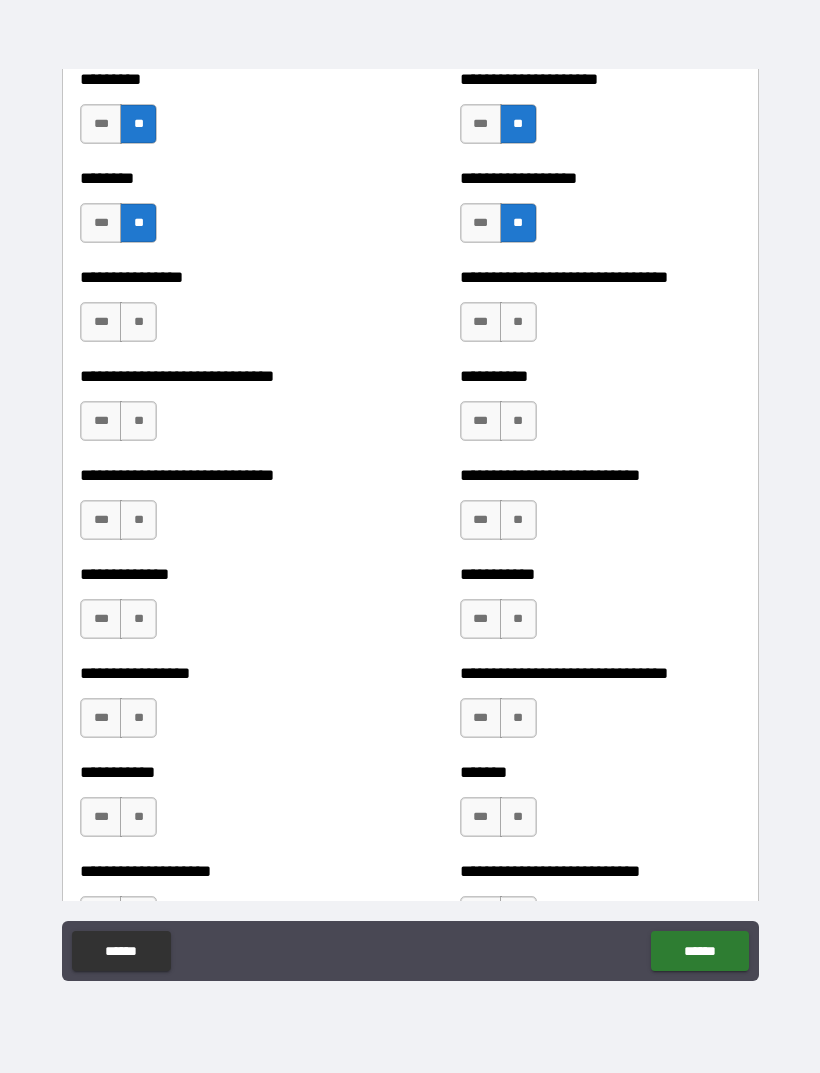 click on "**" at bounding box center [518, 322] 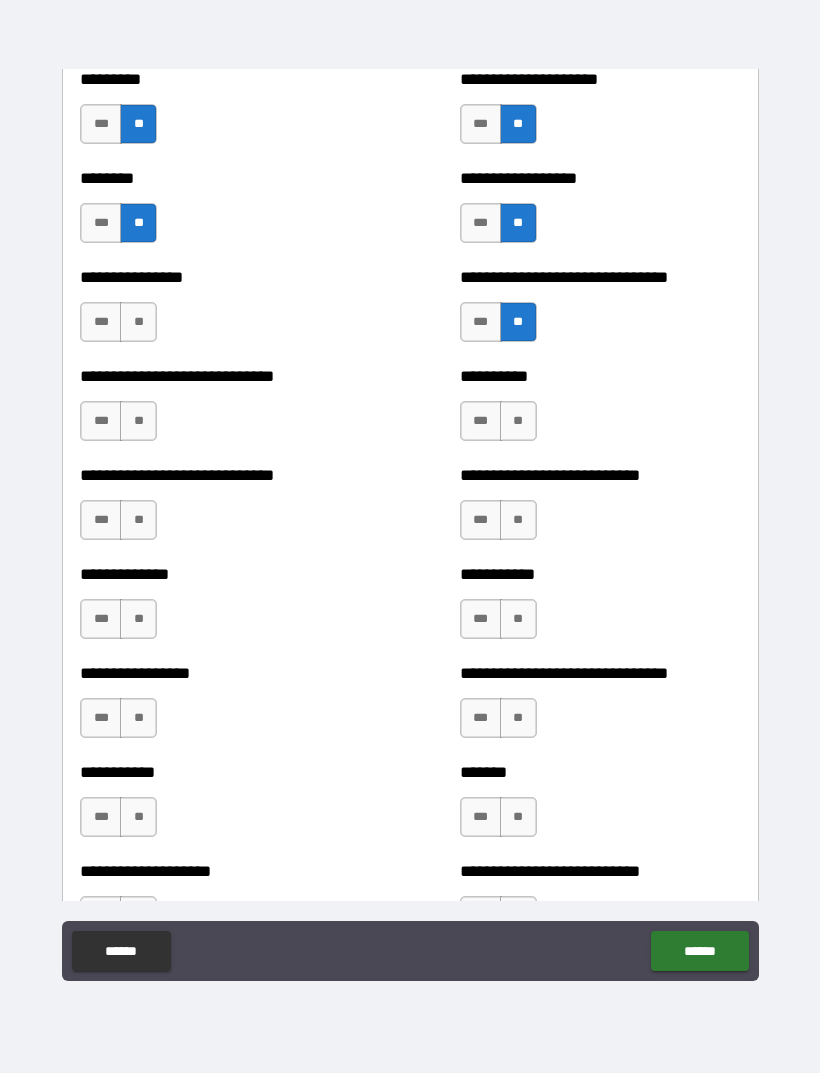 click on "**" at bounding box center [518, 421] 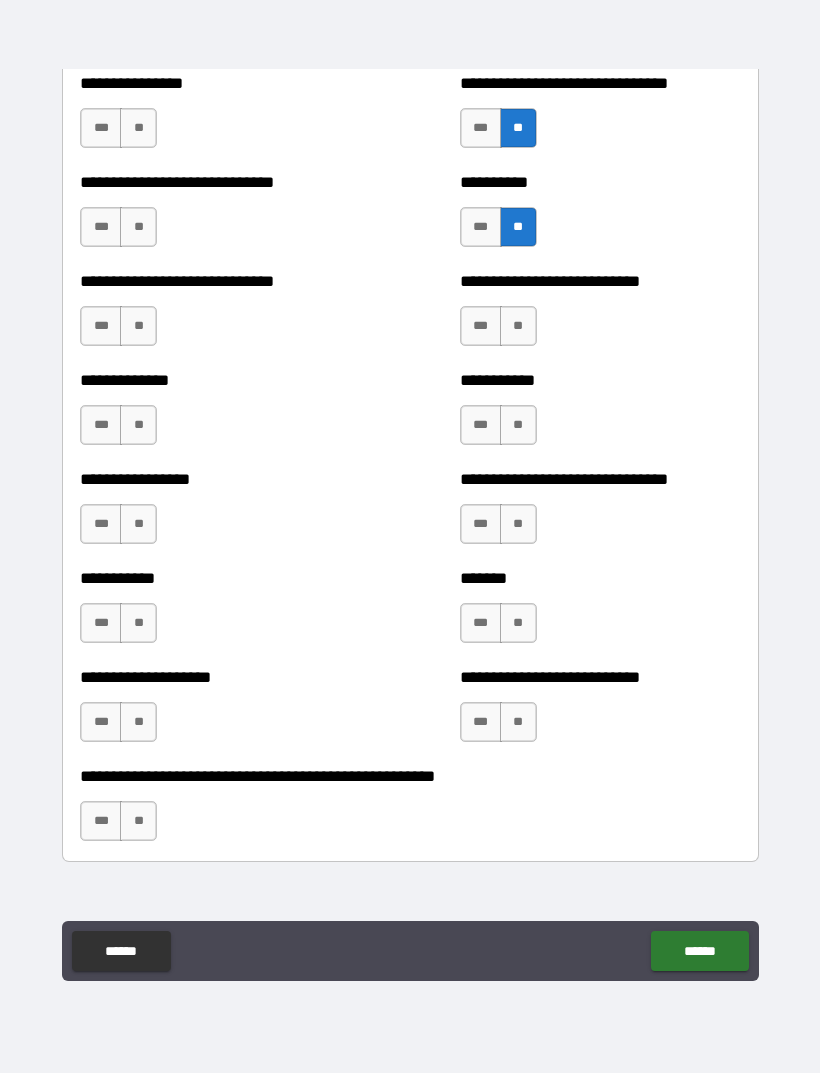 click on "**" at bounding box center [518, 326] 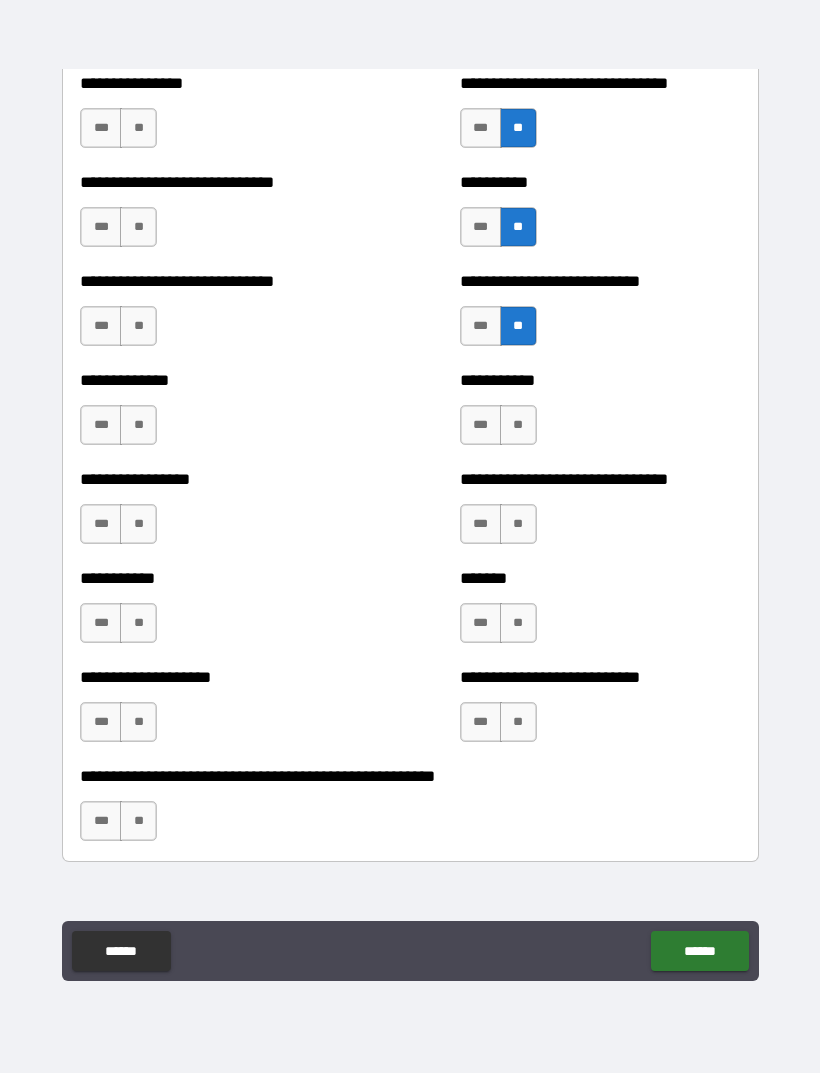 click on "**" at bounding box center (518, 425) 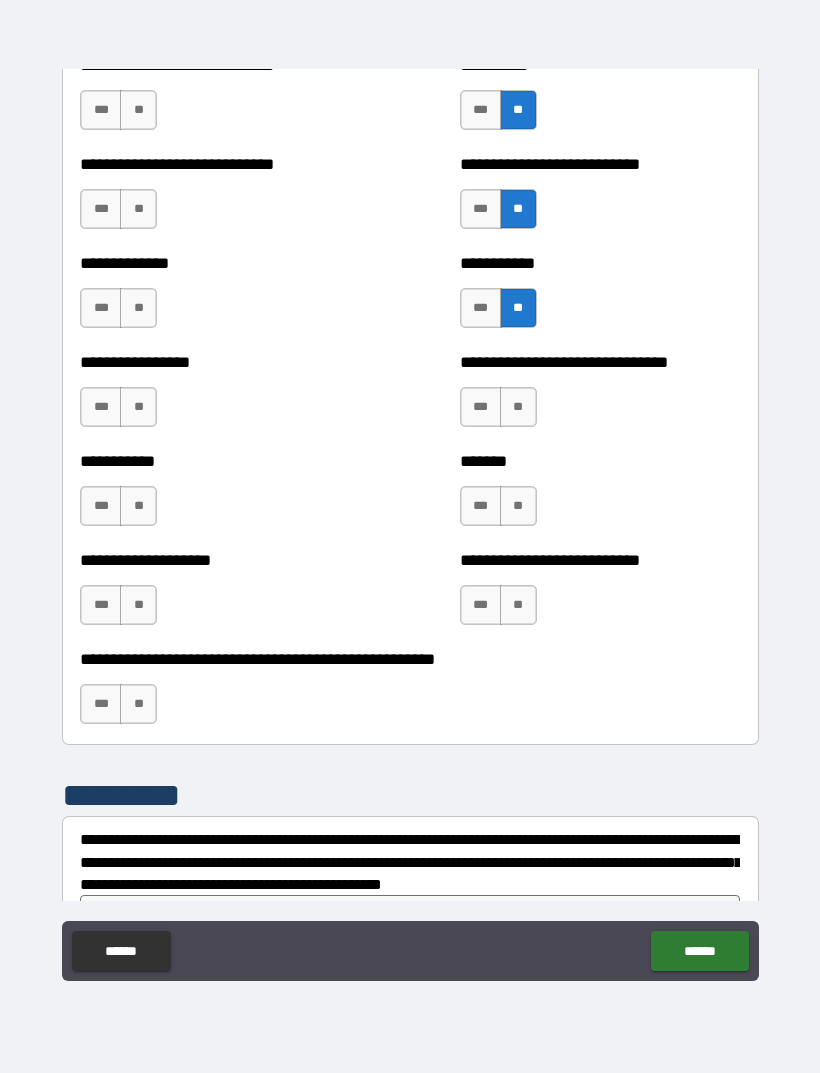 scroll, scrollTop: 7662, scrollLeft: 0, axis: vertical 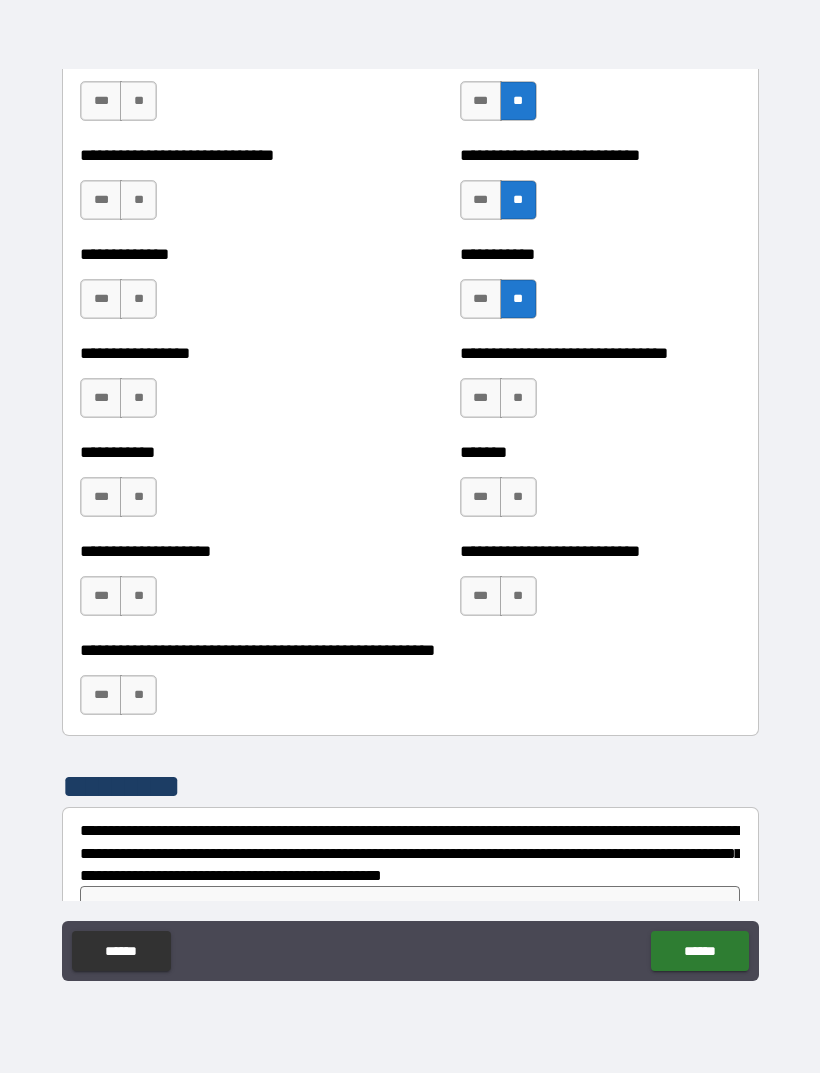 click on "**" at bounding box center [518, 398] 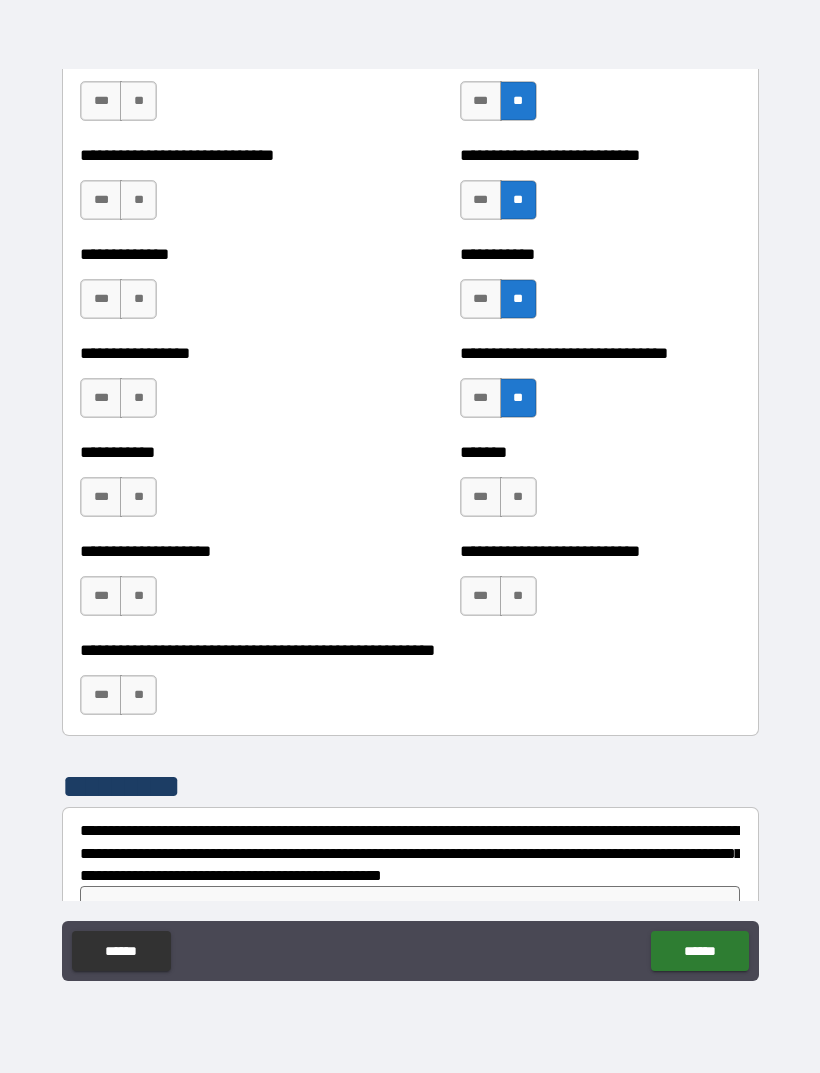 click on "**" at bounding box center (518, 497) 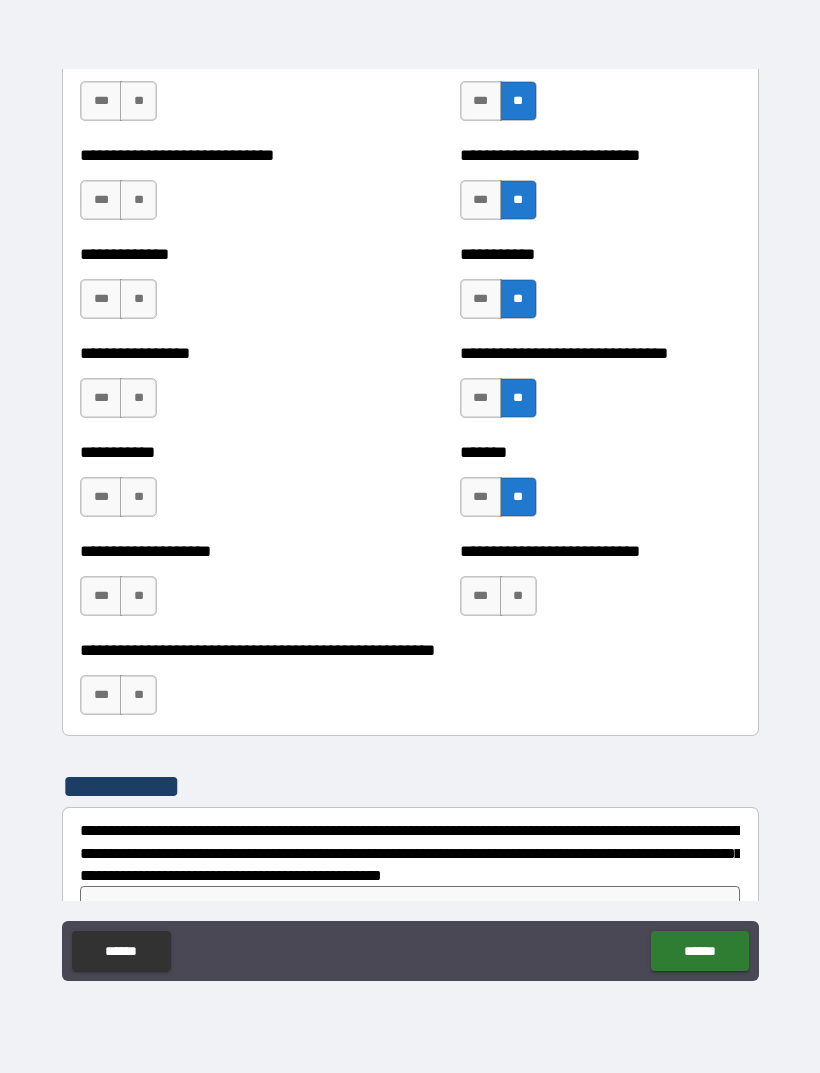 click on "**" at bounding box center [518, 596] 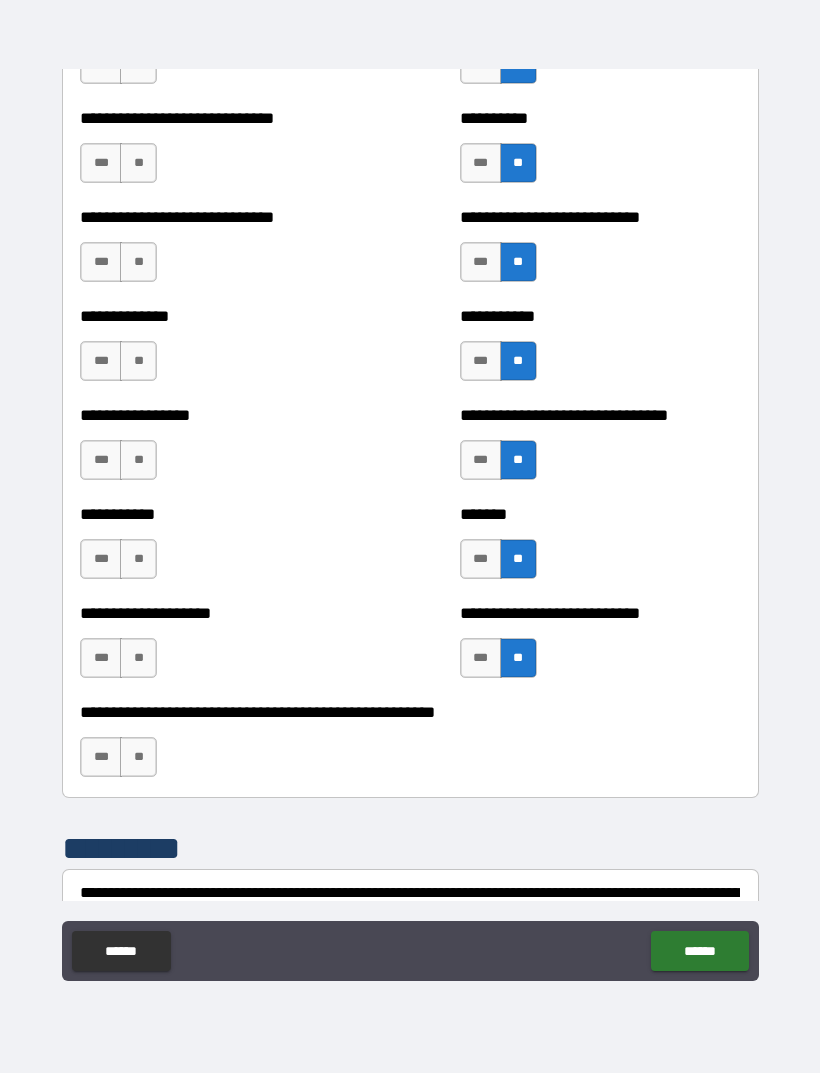 scroll, scrollTop: 7613, scrollLeft: 0, axis: vertical 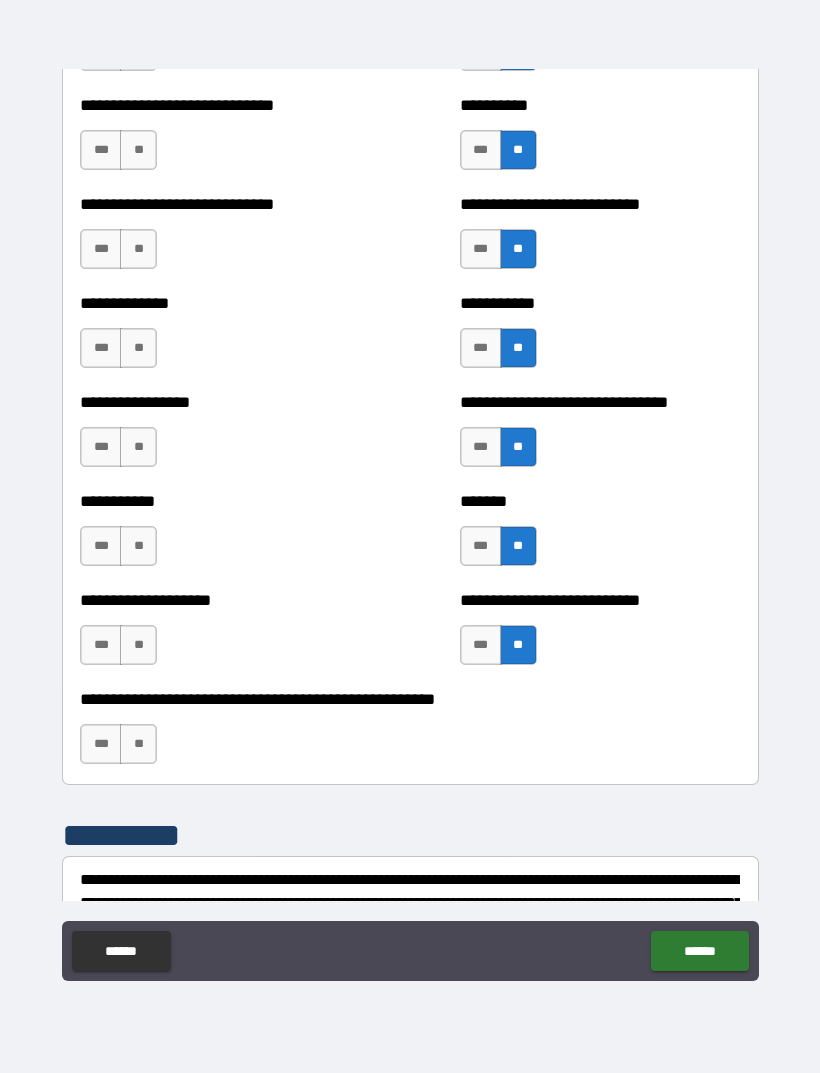 click on "**" at bounding box center (138, 348) 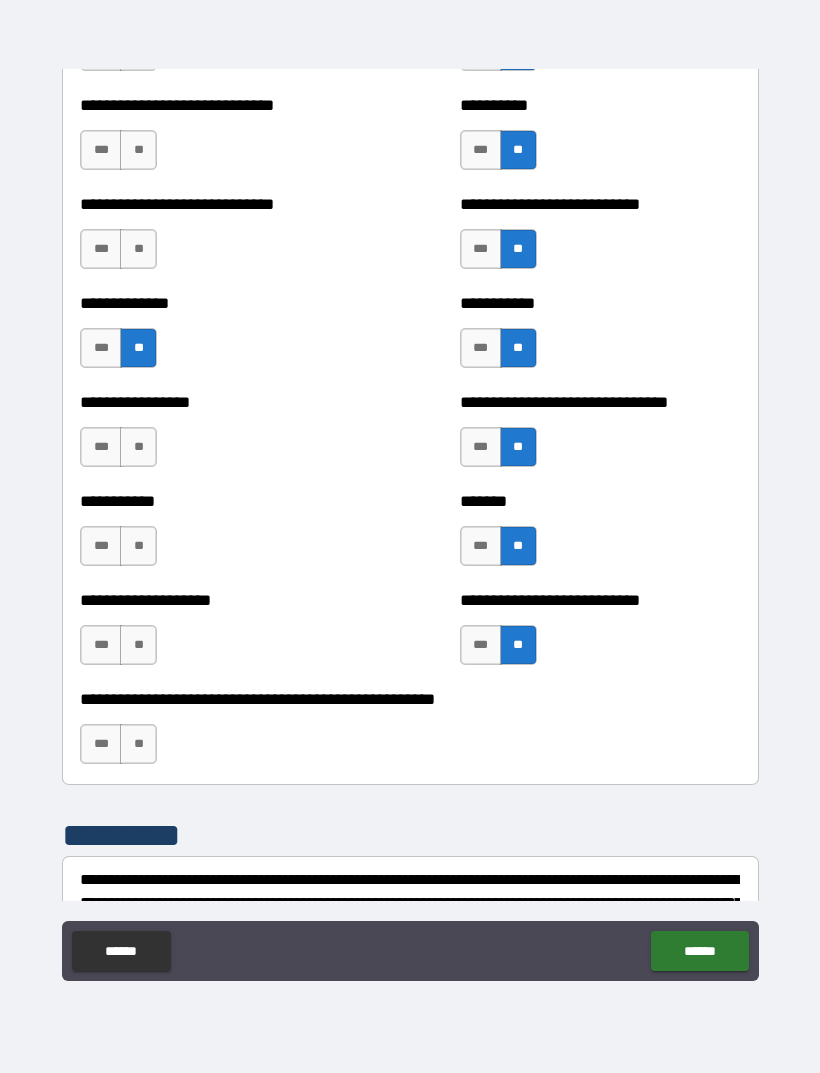 click on "**" at bounding box center (138, 447) 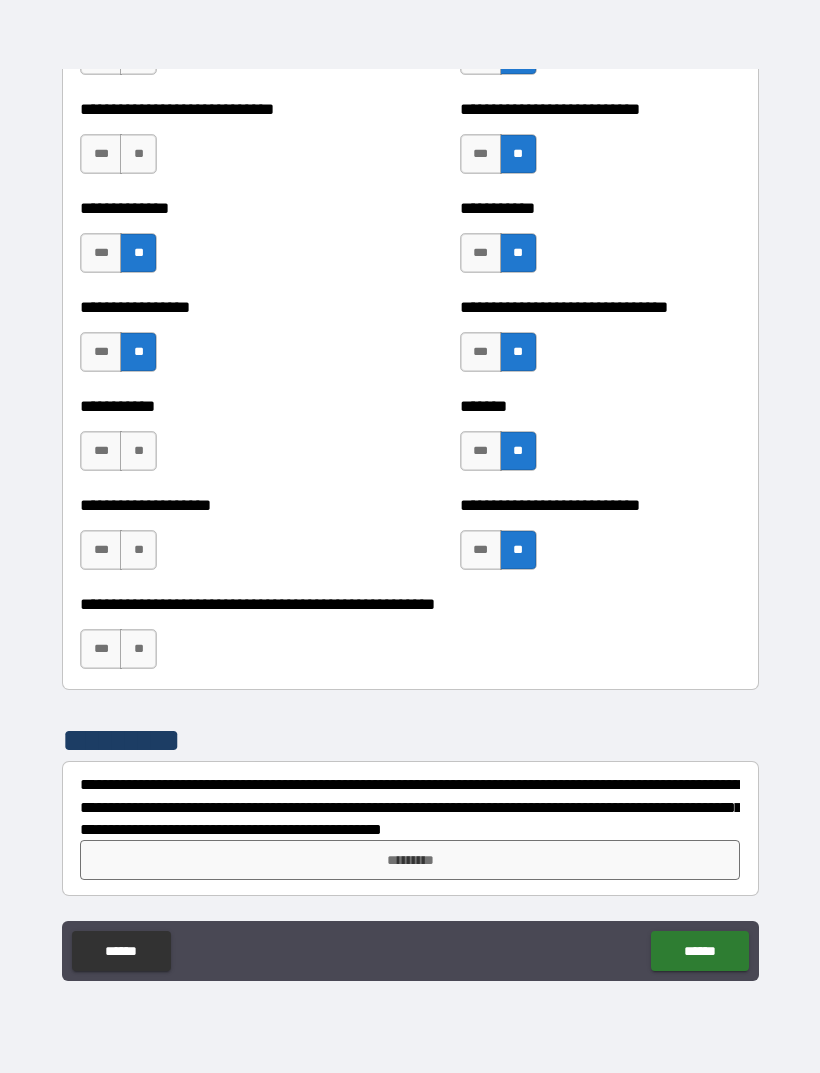 scroll, scrollTop: 7708, scrollLeft: 0, axis: vertical 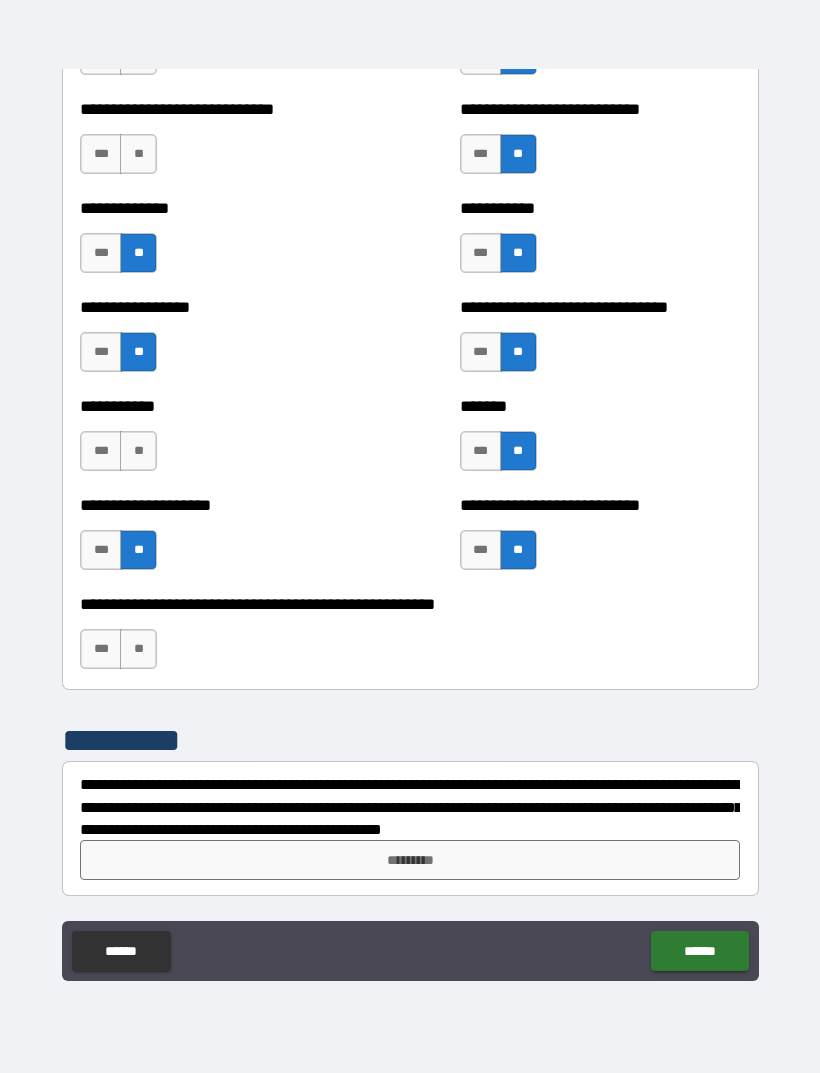 click on "**" at bounding box center (138, 451) 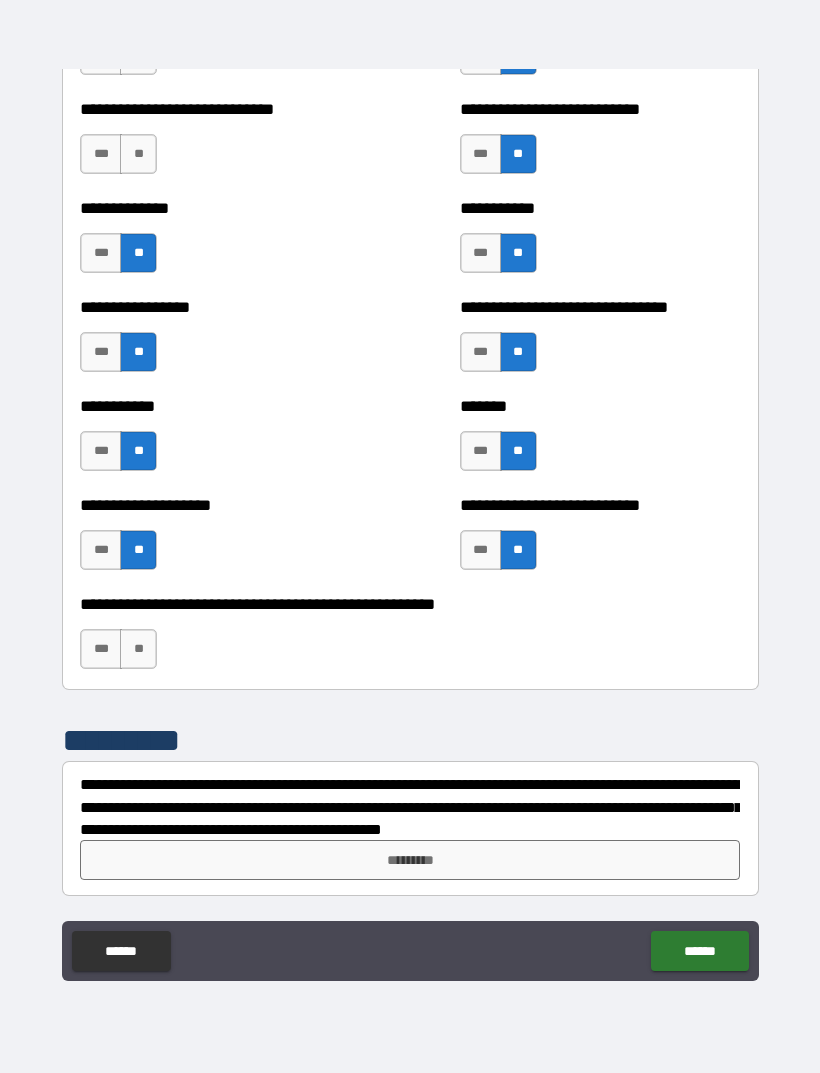 click on "**" at bounding box center [138, 649] 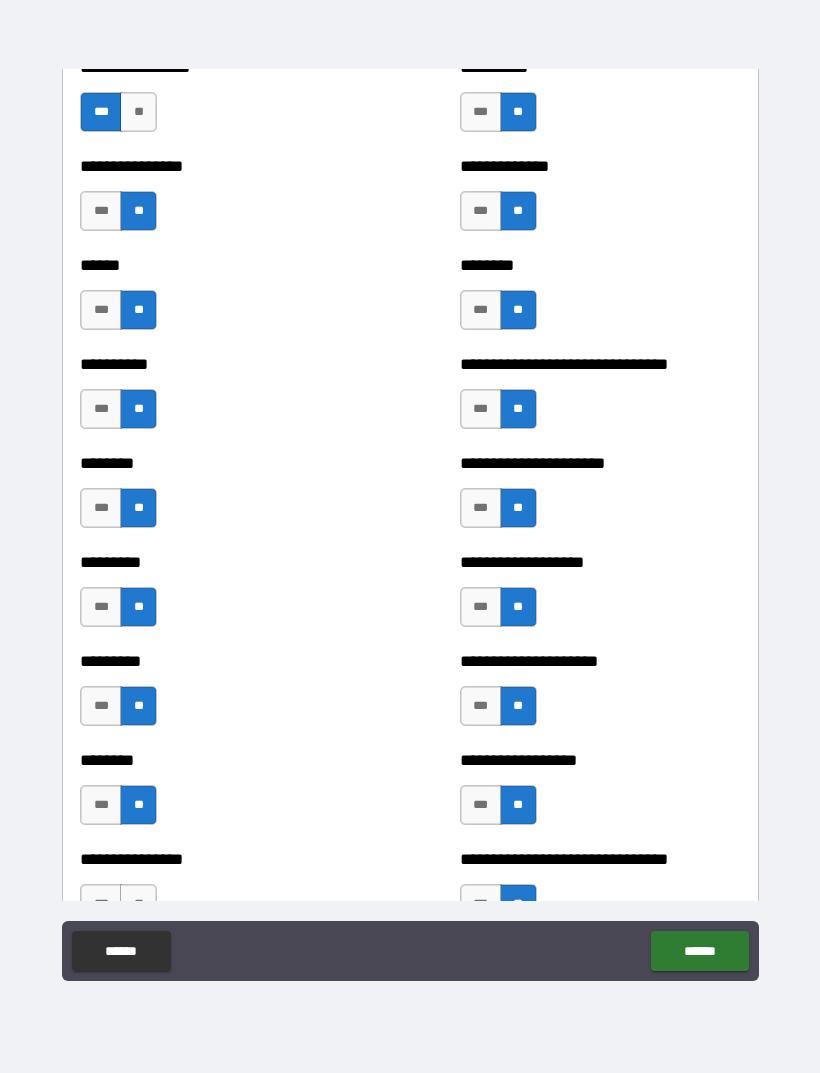 click on "***" at bounding box center [481, 211] 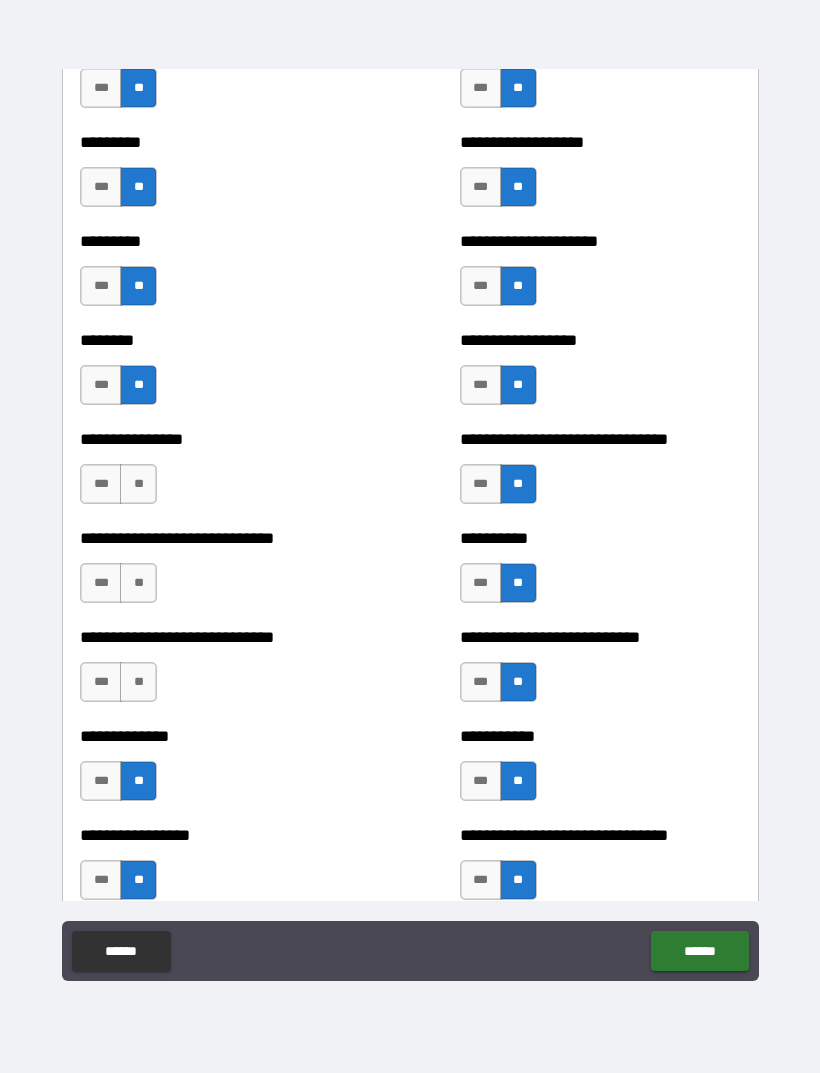 scroll, scrollTop: 7233, scrollLeft: 0, axis: vertical 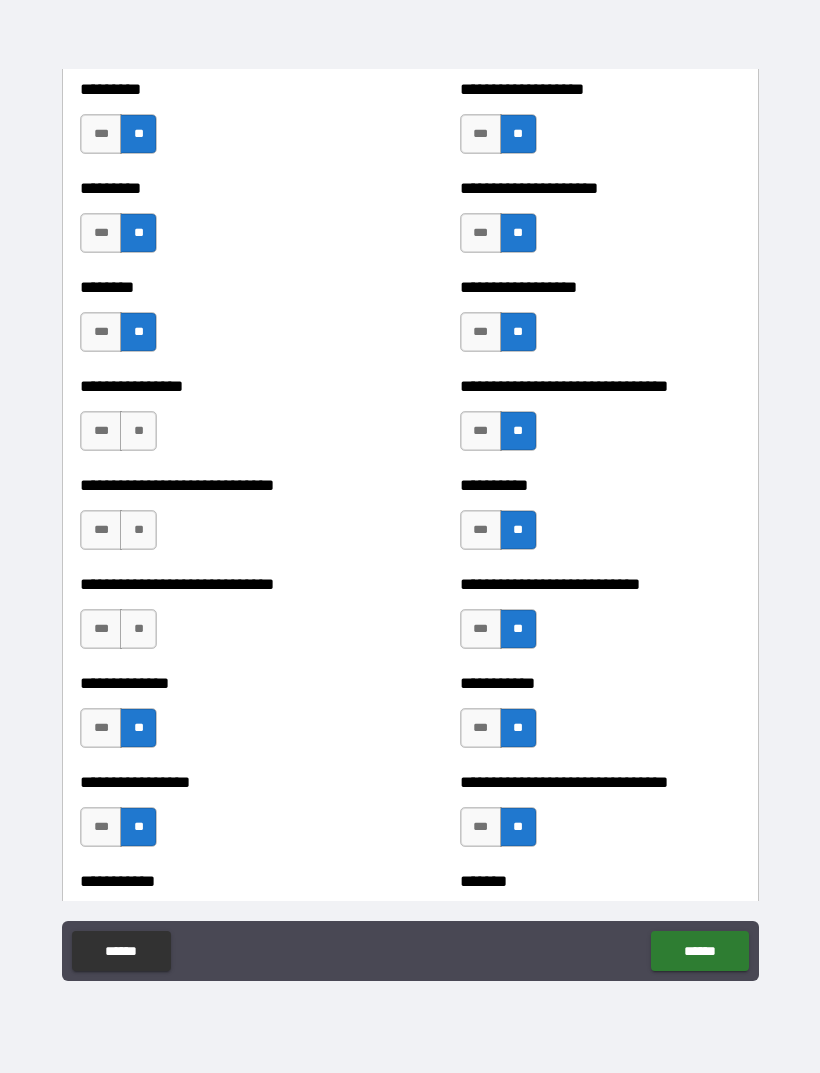 click on "**" at bounding box center (138, 431) 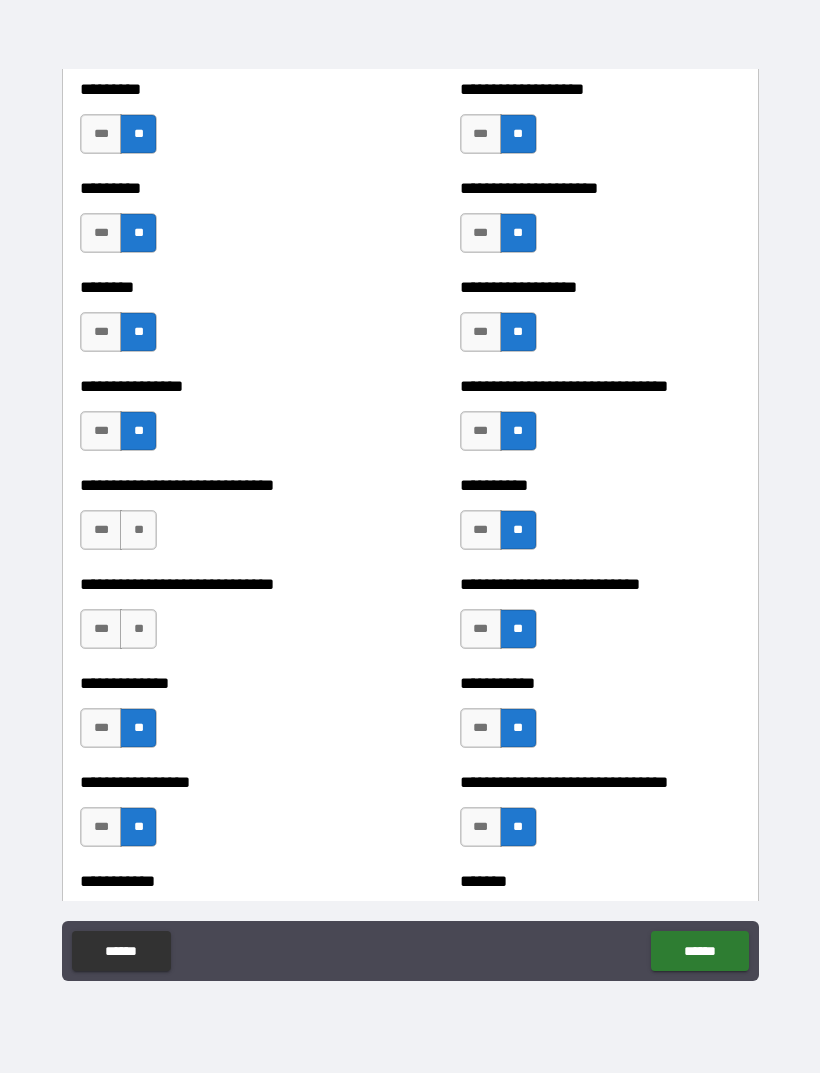 click on "**" at bounding box center (138, 530) 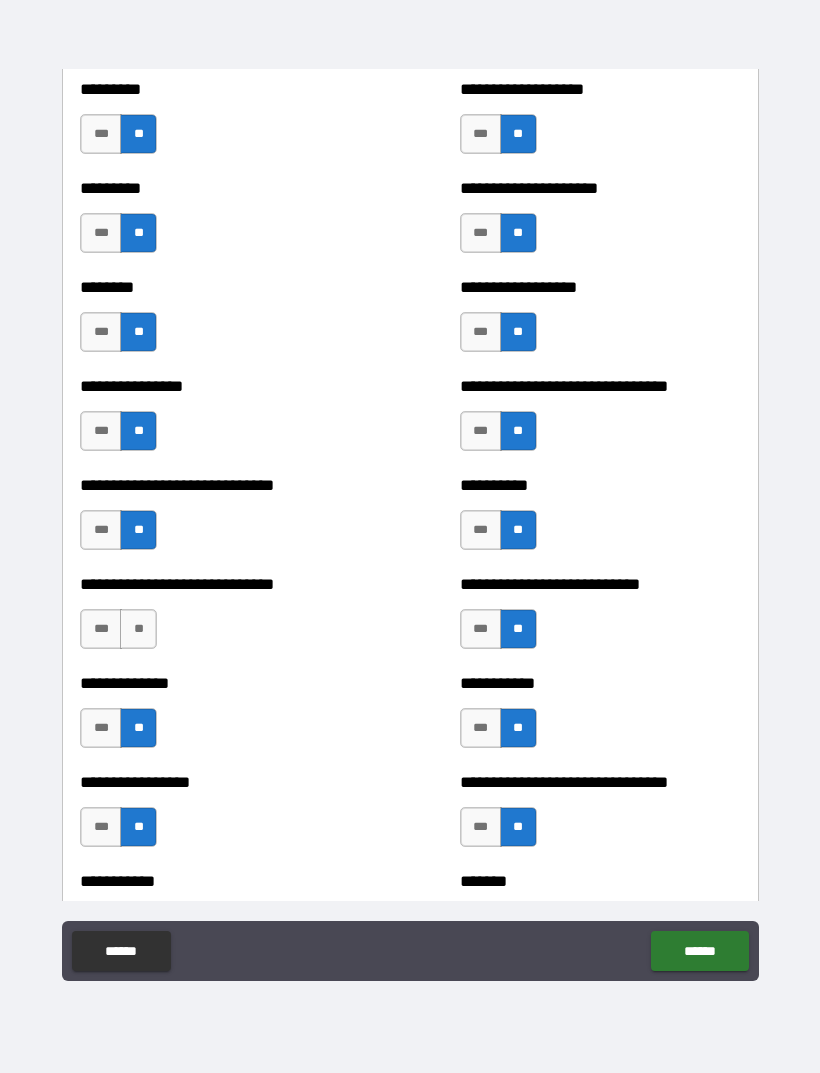 click on "**" at bounding box center (138, 629) 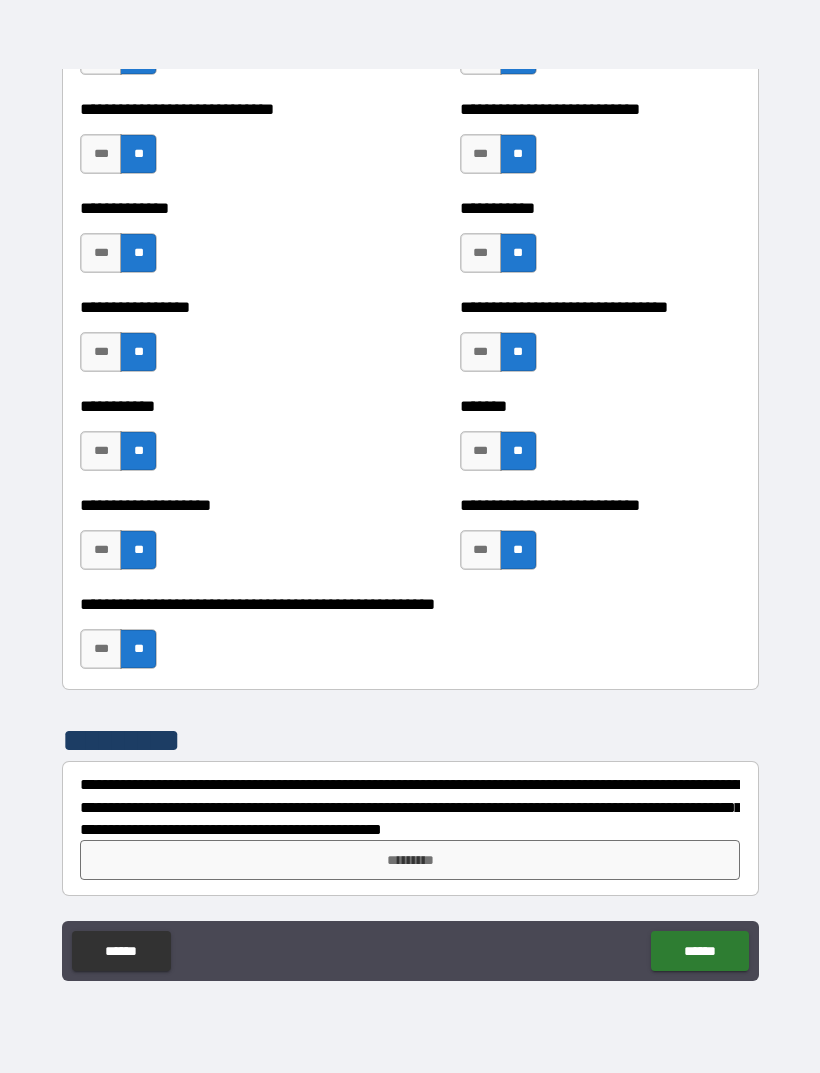 scroll, scrollTop: 7708, scrollLeft: 0, axis: vertical 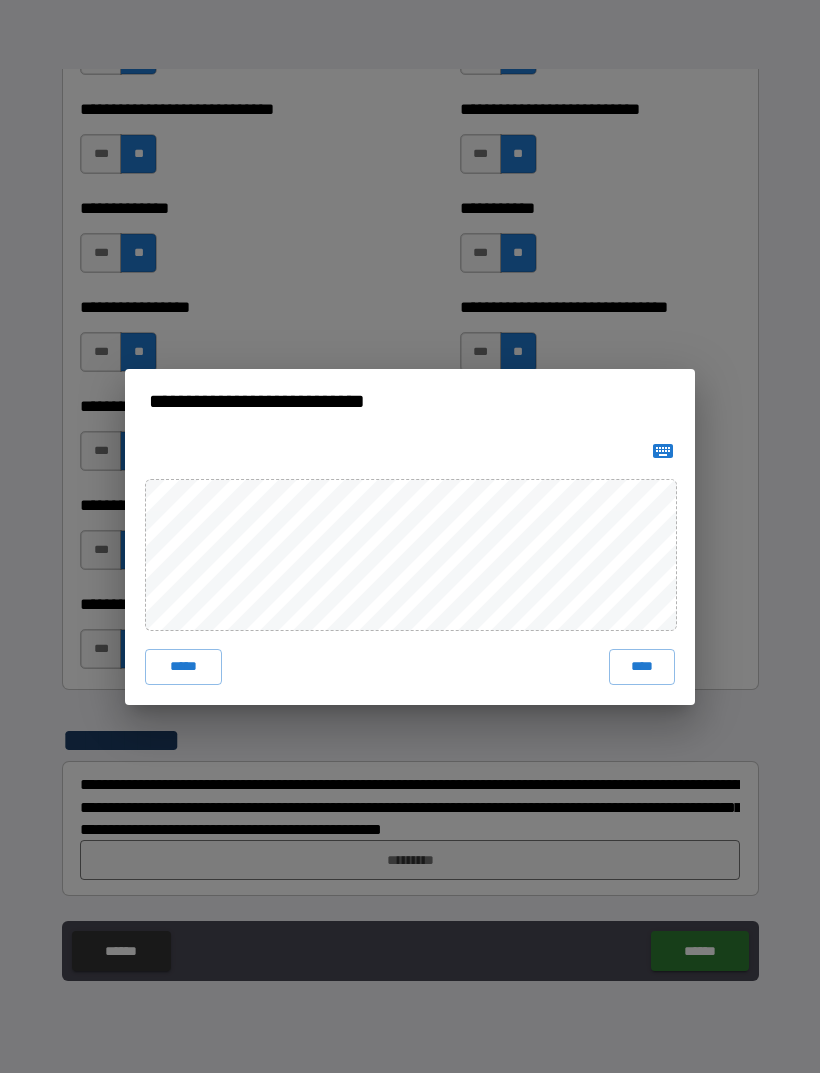 click on "****" at bounding box center (642, 667) 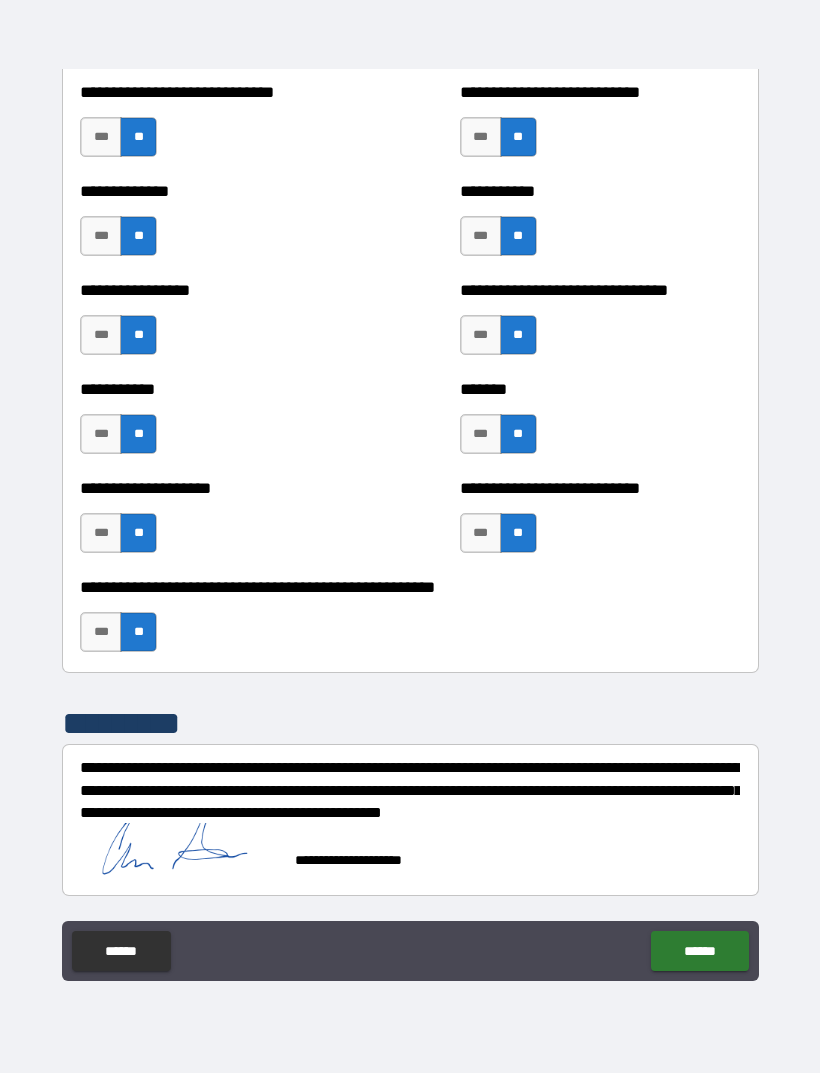 scroll, scrollTop: 7725, scrollLeft: 0, axis: vertical 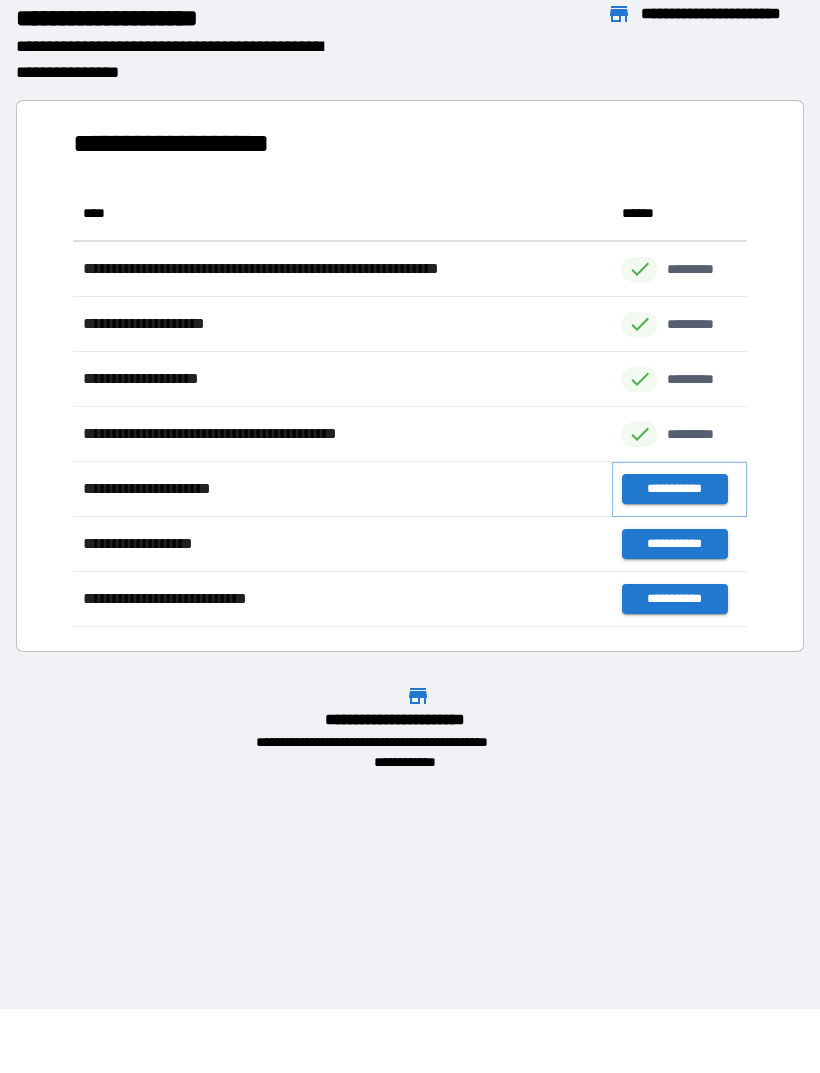 click on "**********" at bounding box center [674, 489] 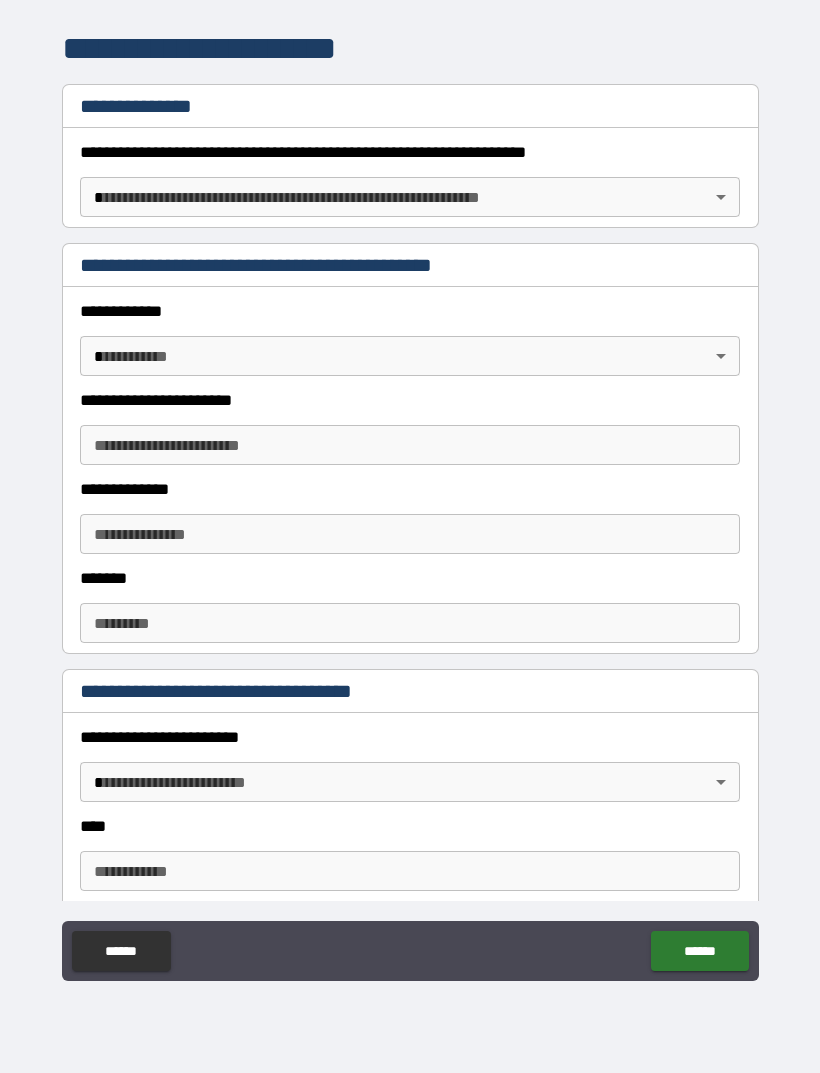 scroll, scrollTop: 285, scrollLeft: 0, axis: vertical 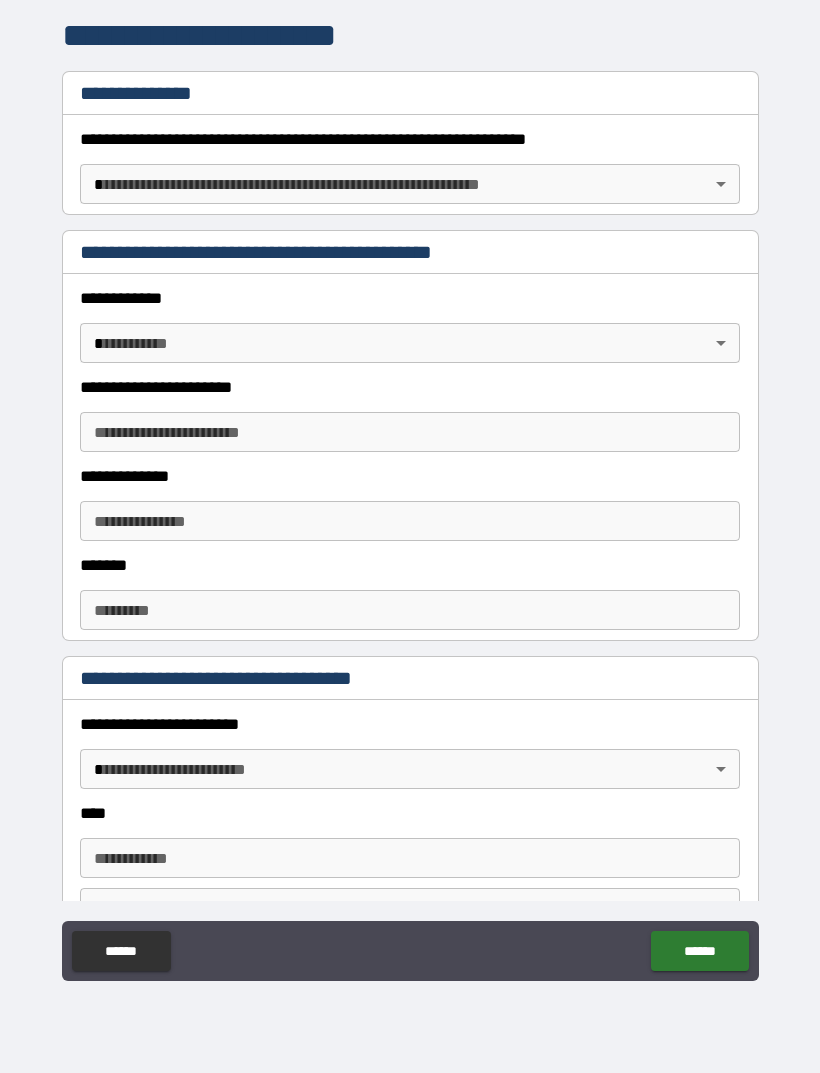 click on "**********" at bounding box center (410, 504) 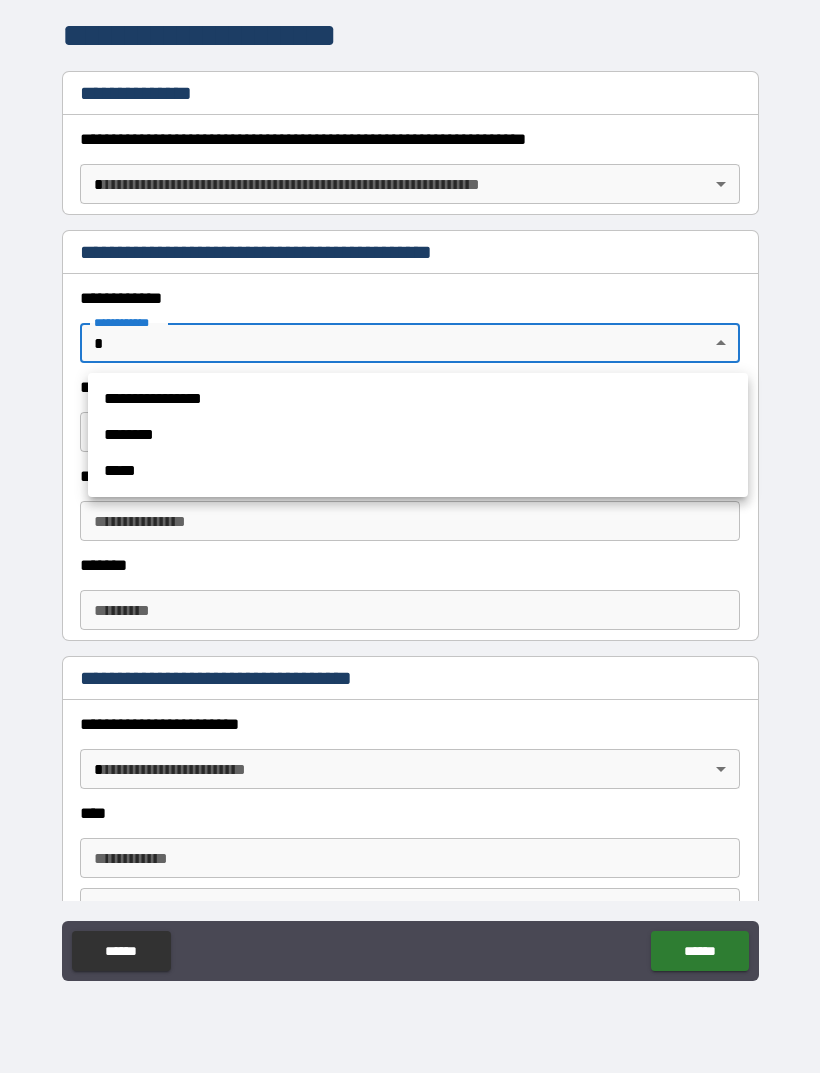 click on "**********" at bounding box center [418, 399] 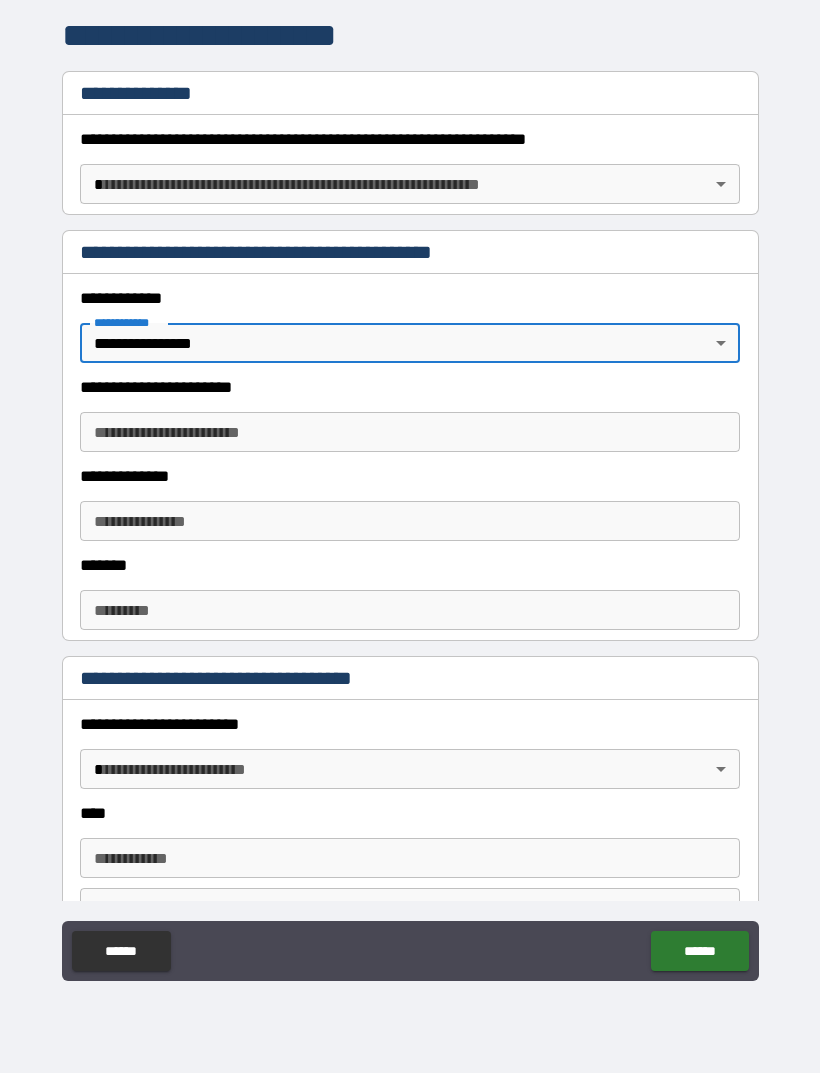 type on "*" 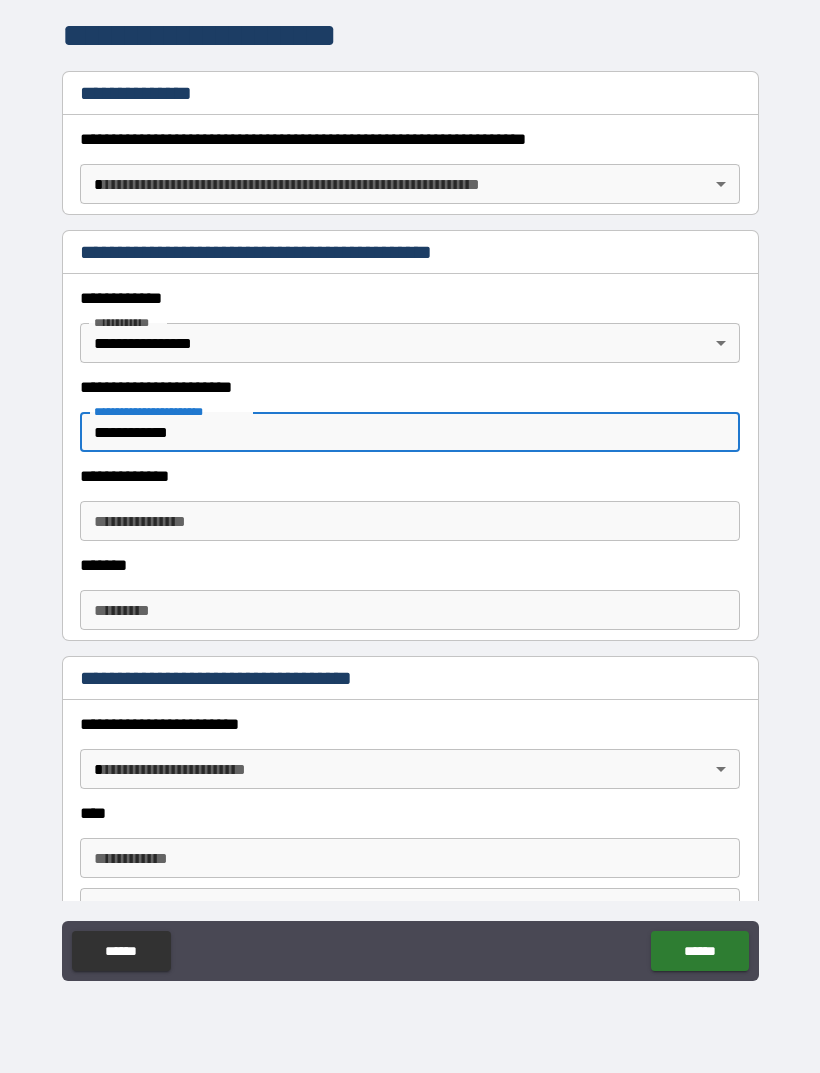 type on "**********" 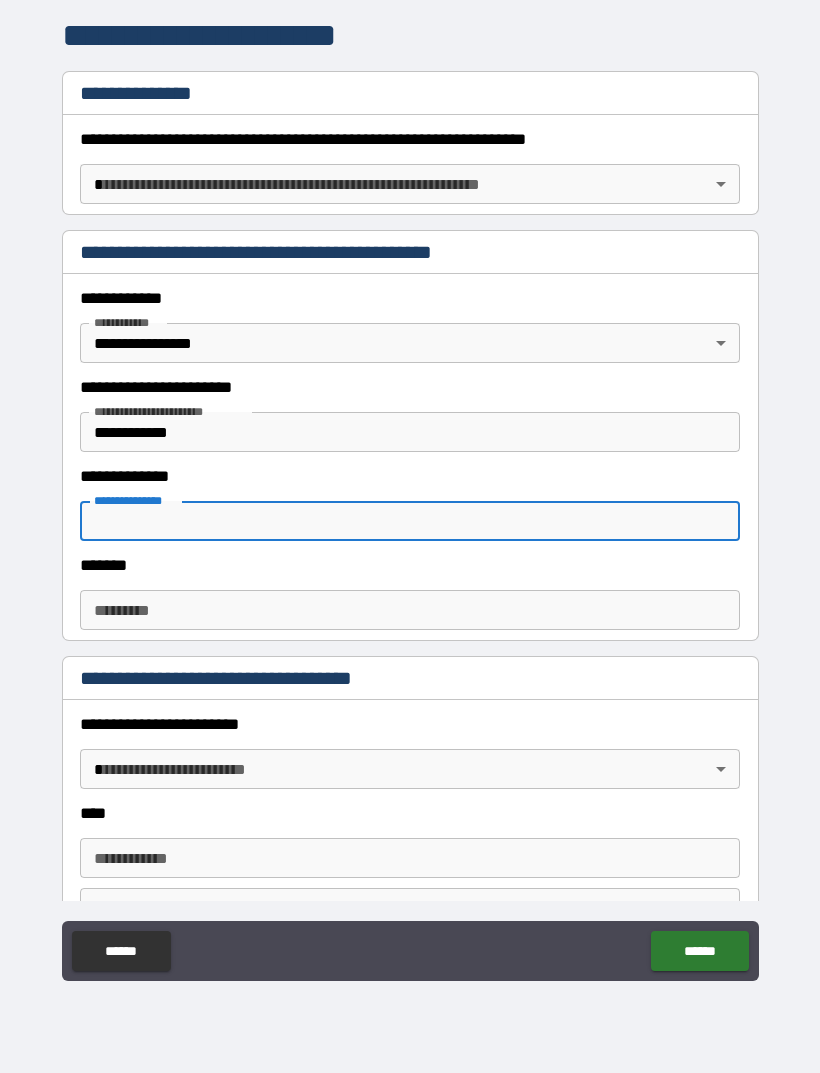 click on "**********" at bounding box center [410, 521] 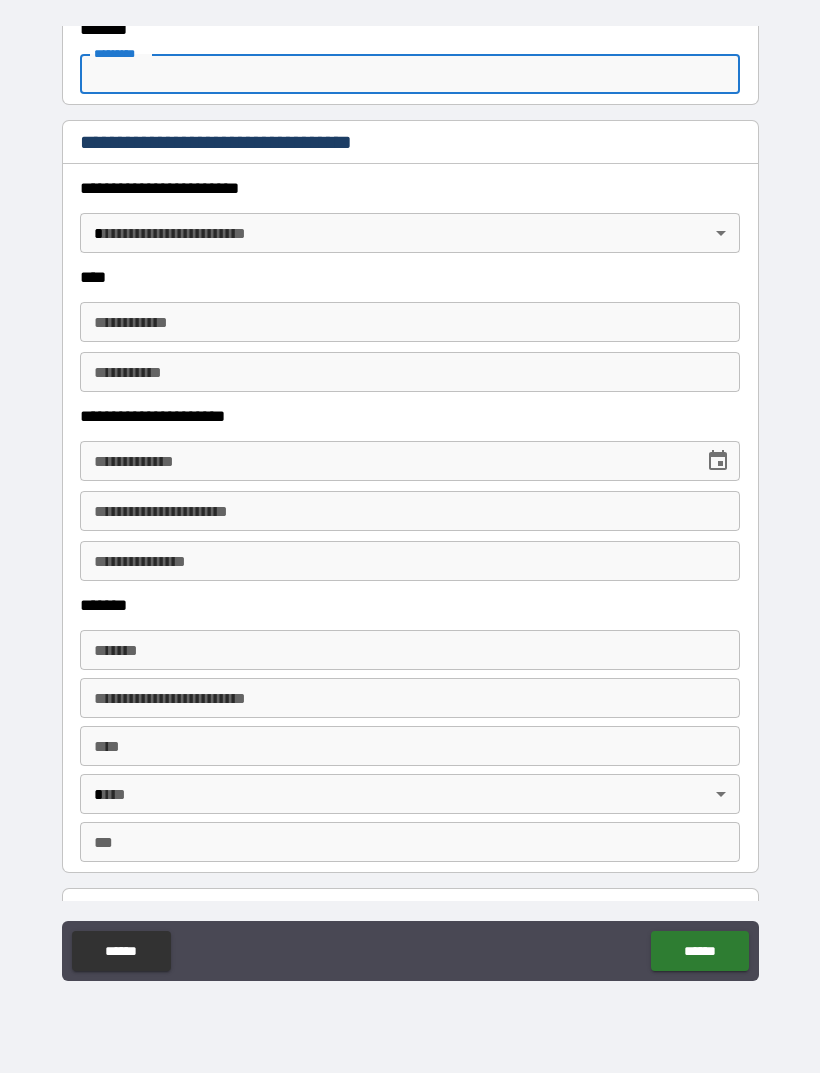 scroll, scrollTop: 833, scrollLeft: 0, axis: vertical 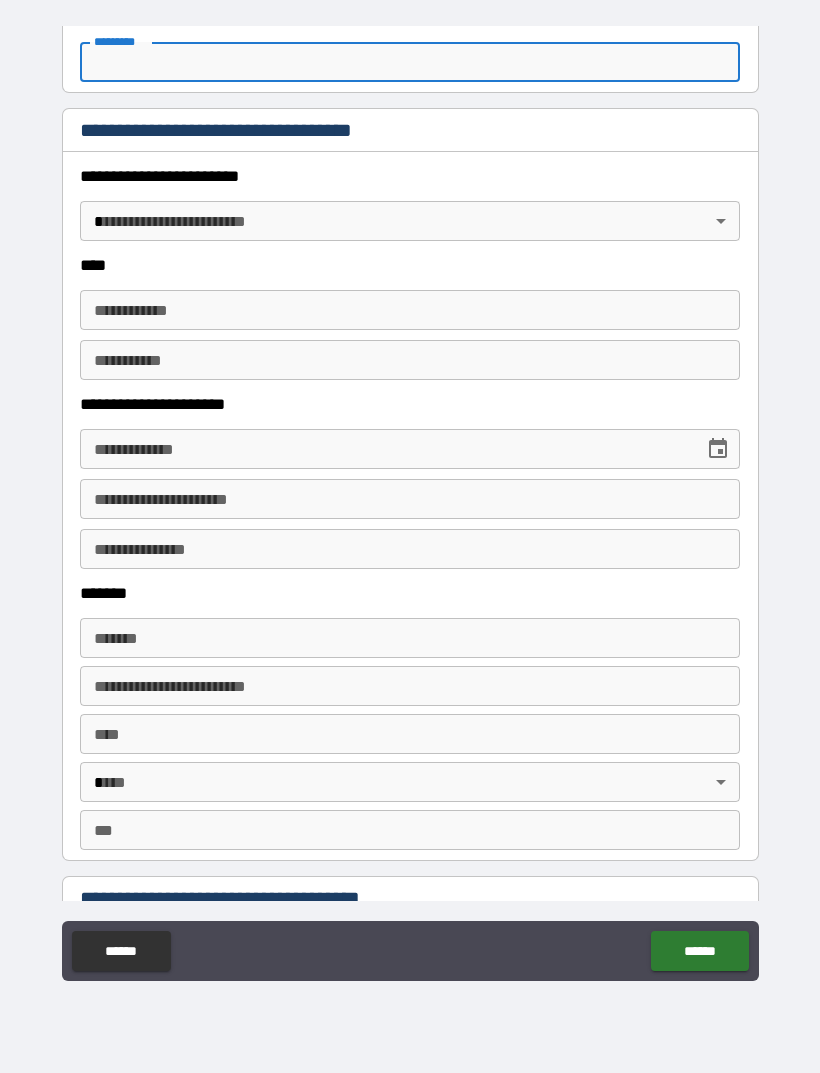 click on "**********" at bounding box center (410, 504) 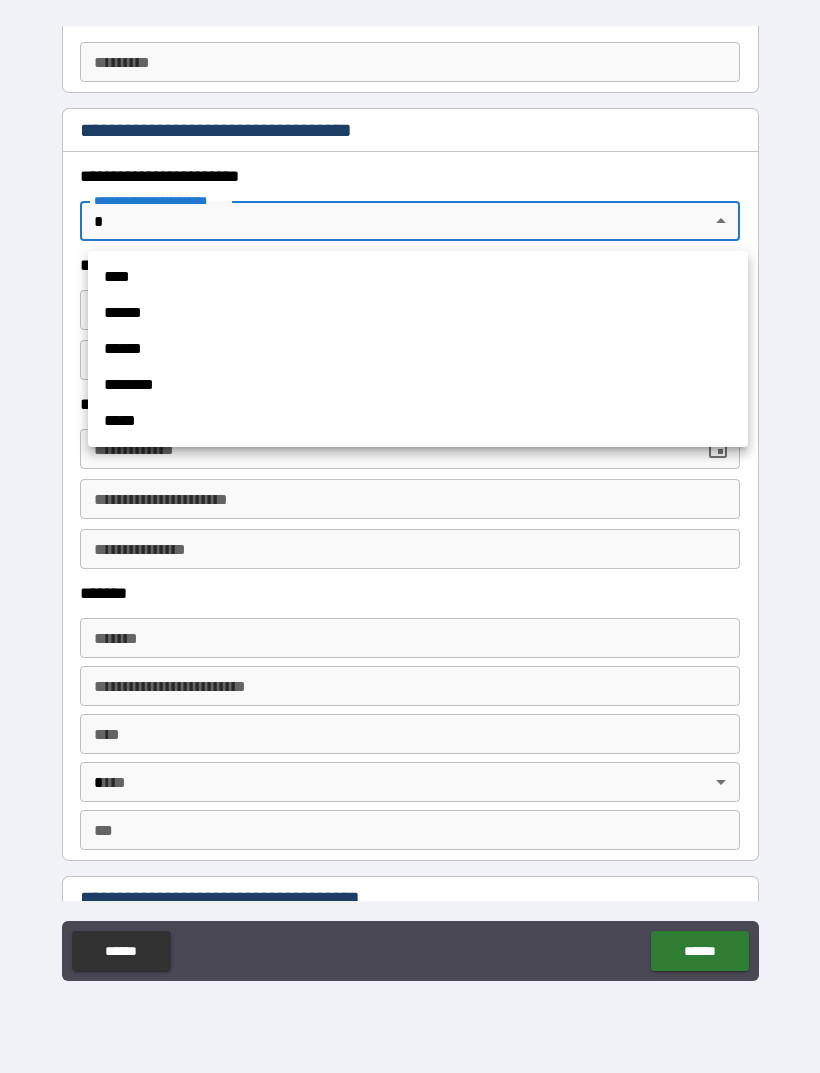 click on "****" at bounding box center (418, 277) 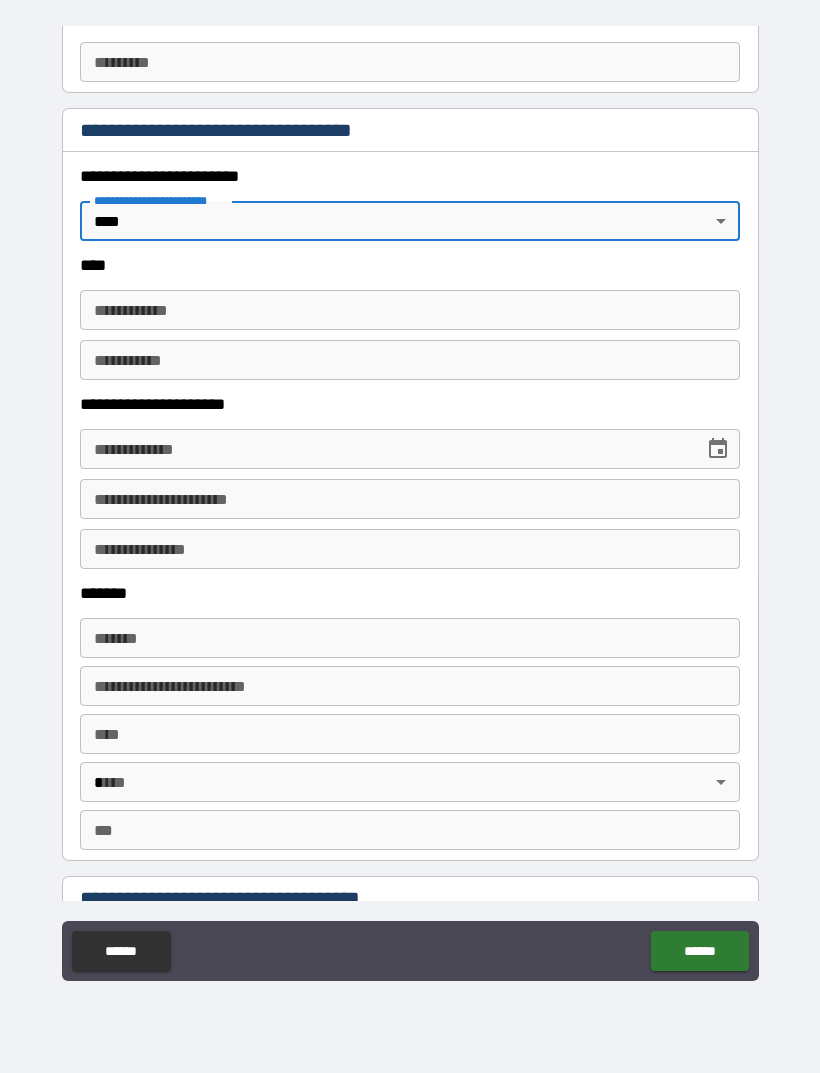 click on "**********" at bounding box center (410, 310) 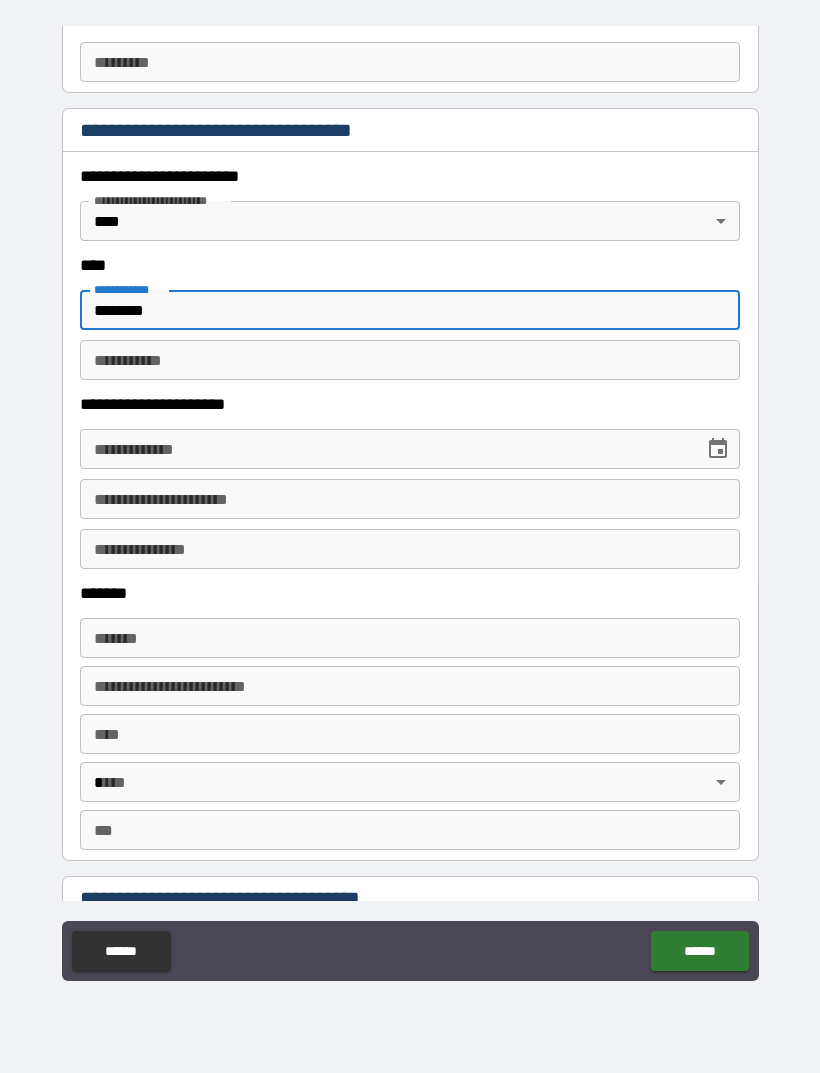 type on "********" 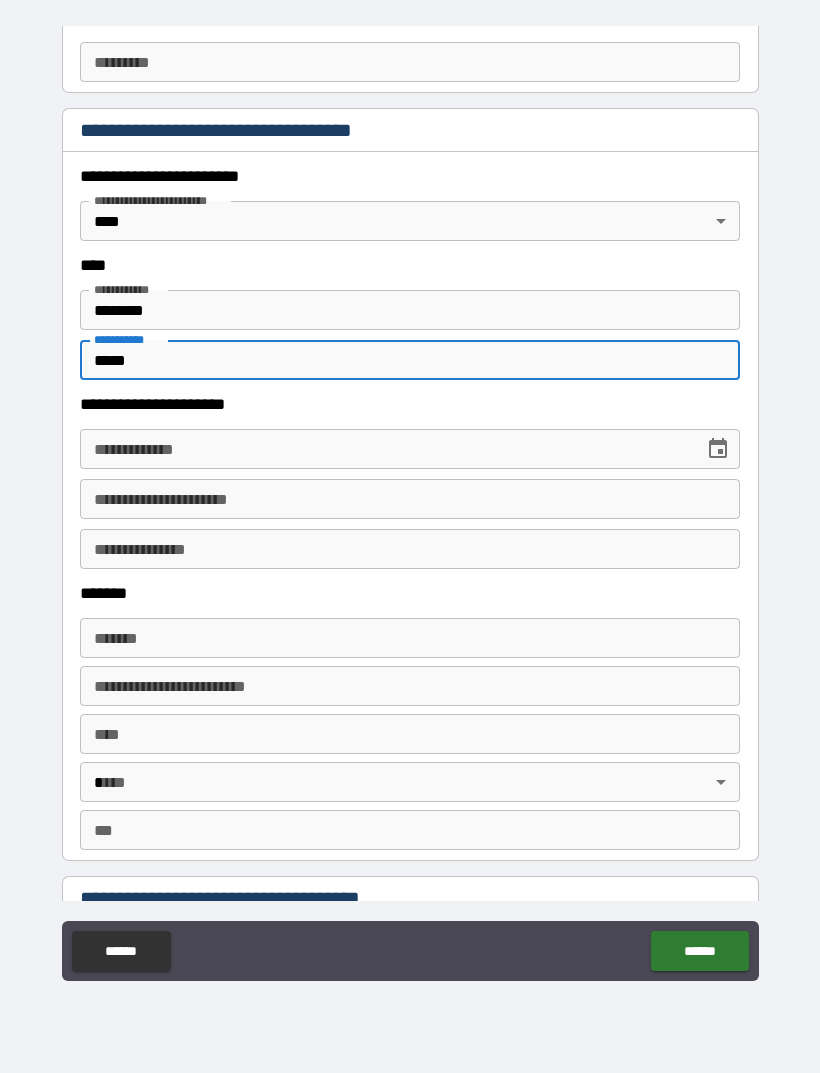 type on "****" 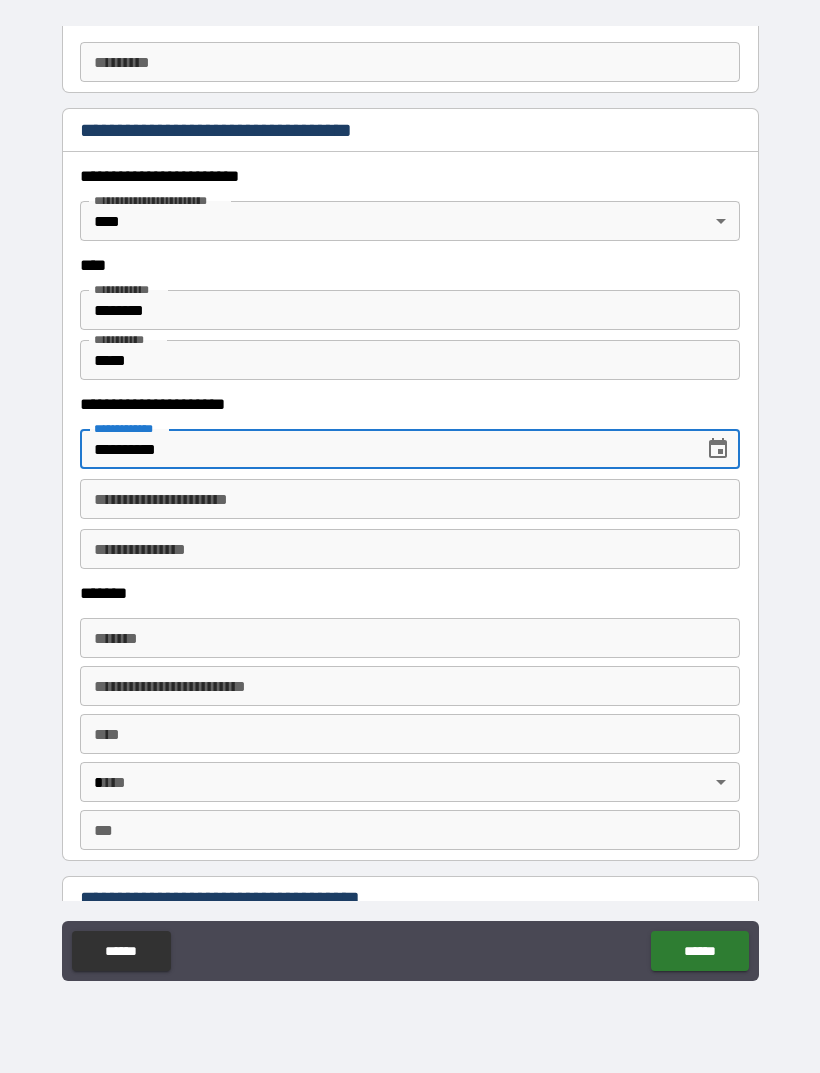 type on "**********" 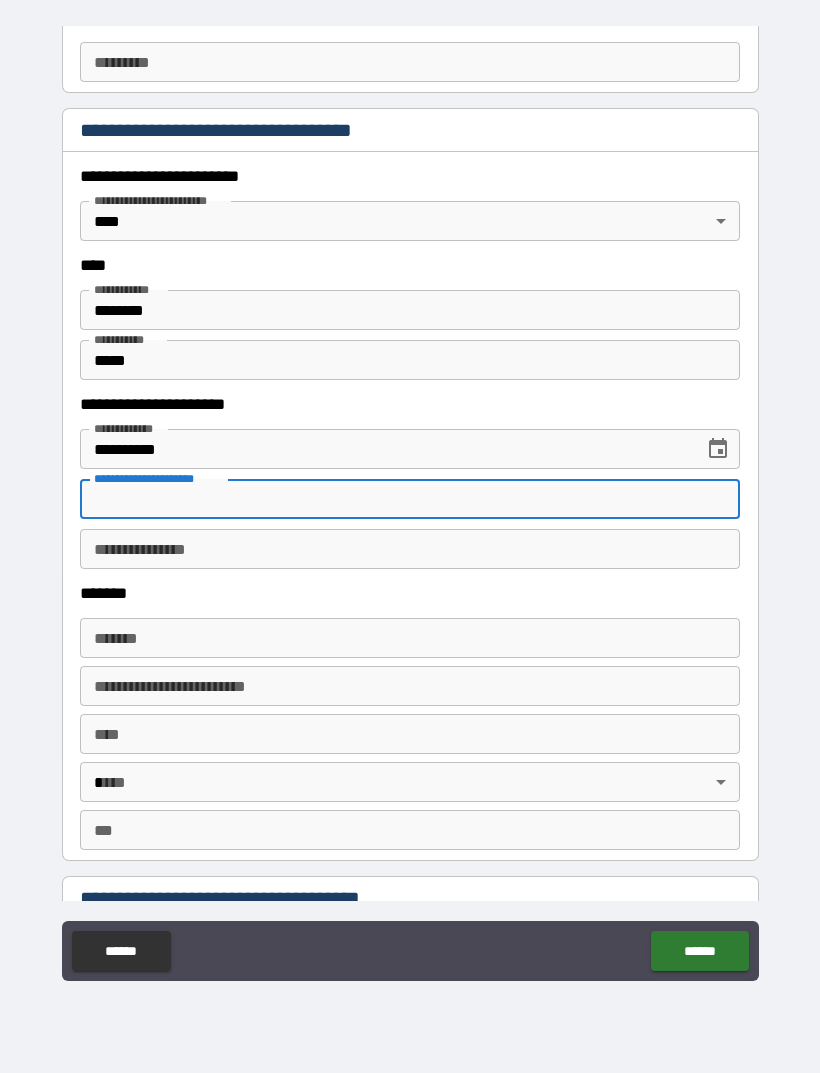 click on "*******" at bounding box center (410, 638) 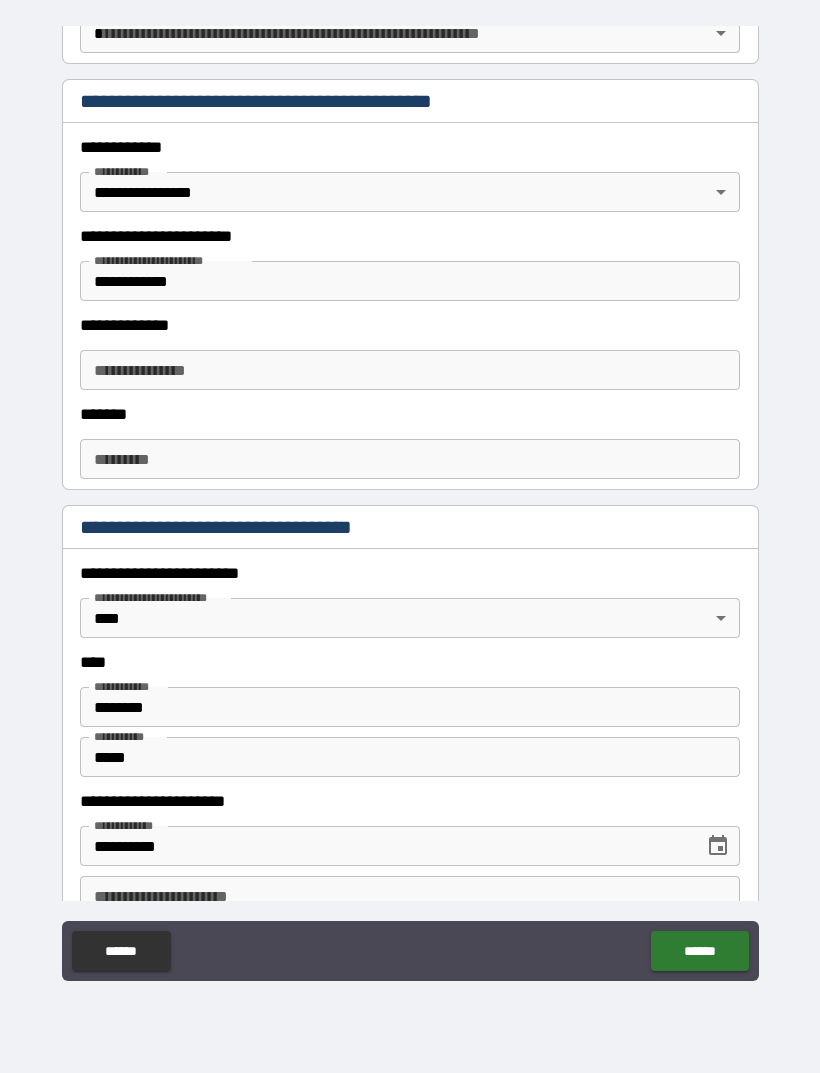 scroll, scrollTop: 434, scrollLeft: 0, axis: vertical 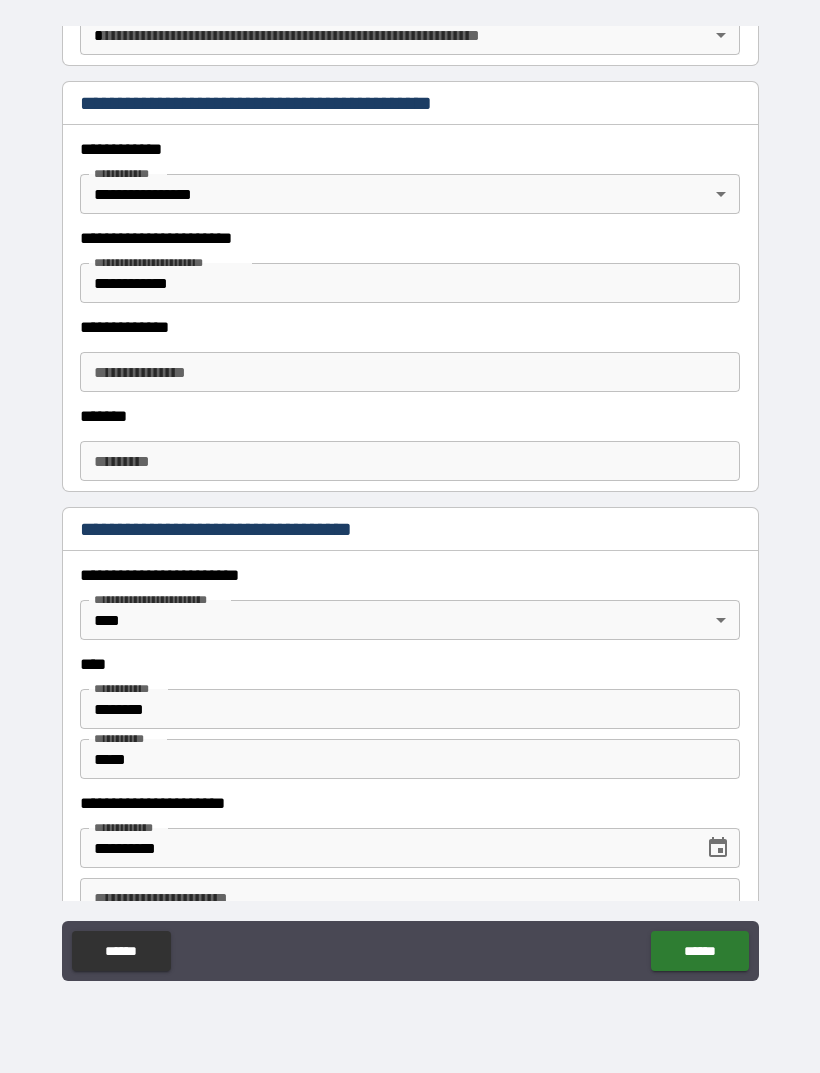 click on "**********" at bounding box center (410, 372) 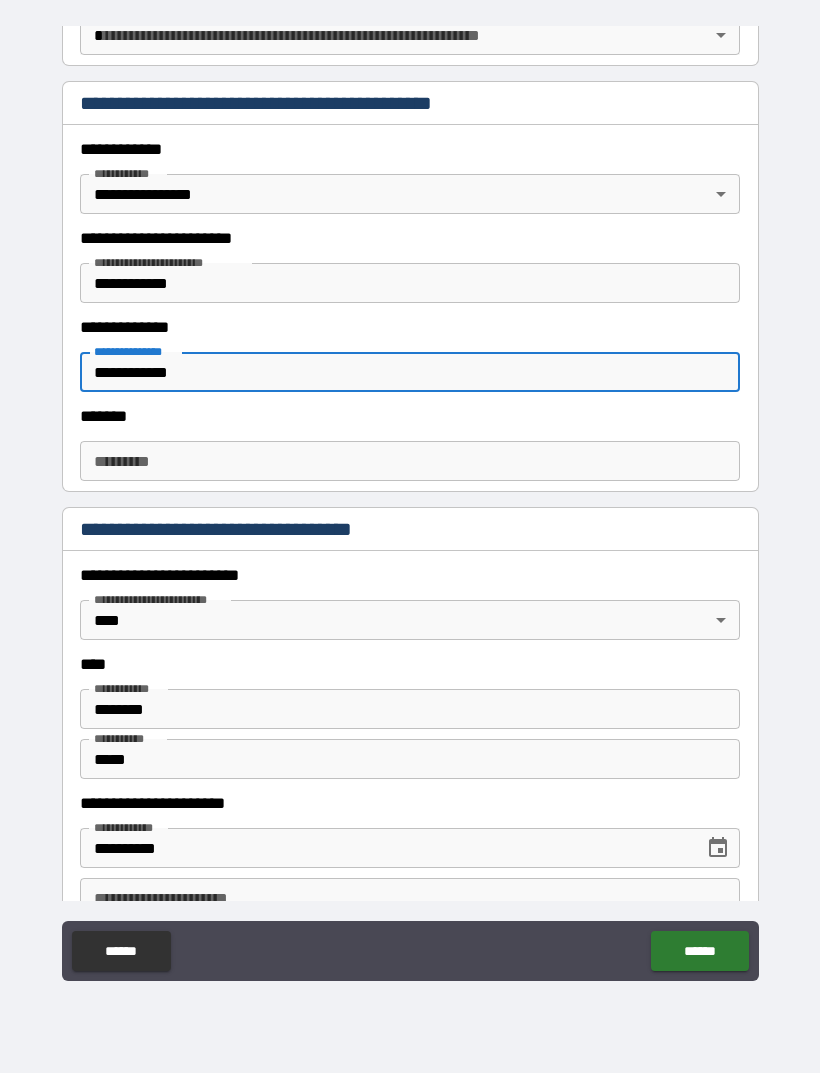 type on "**********" 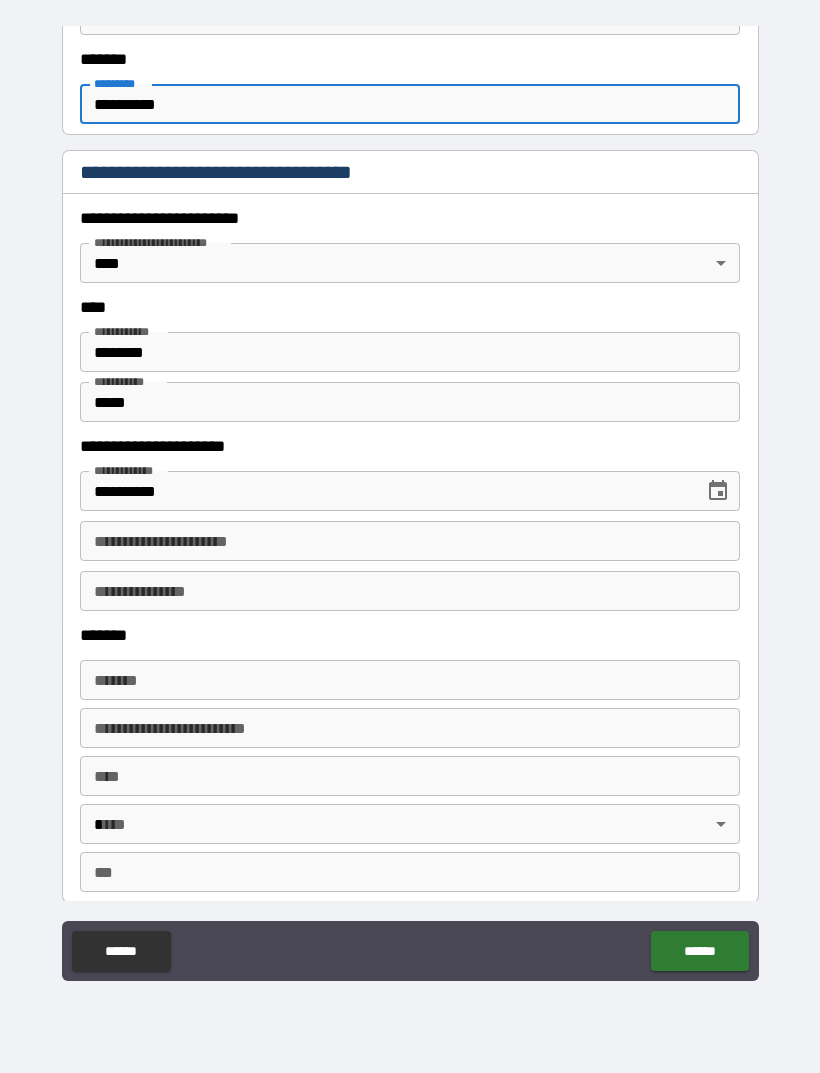 scroll, scrollTop: 859, scrollLeft: 0, axis: vertical 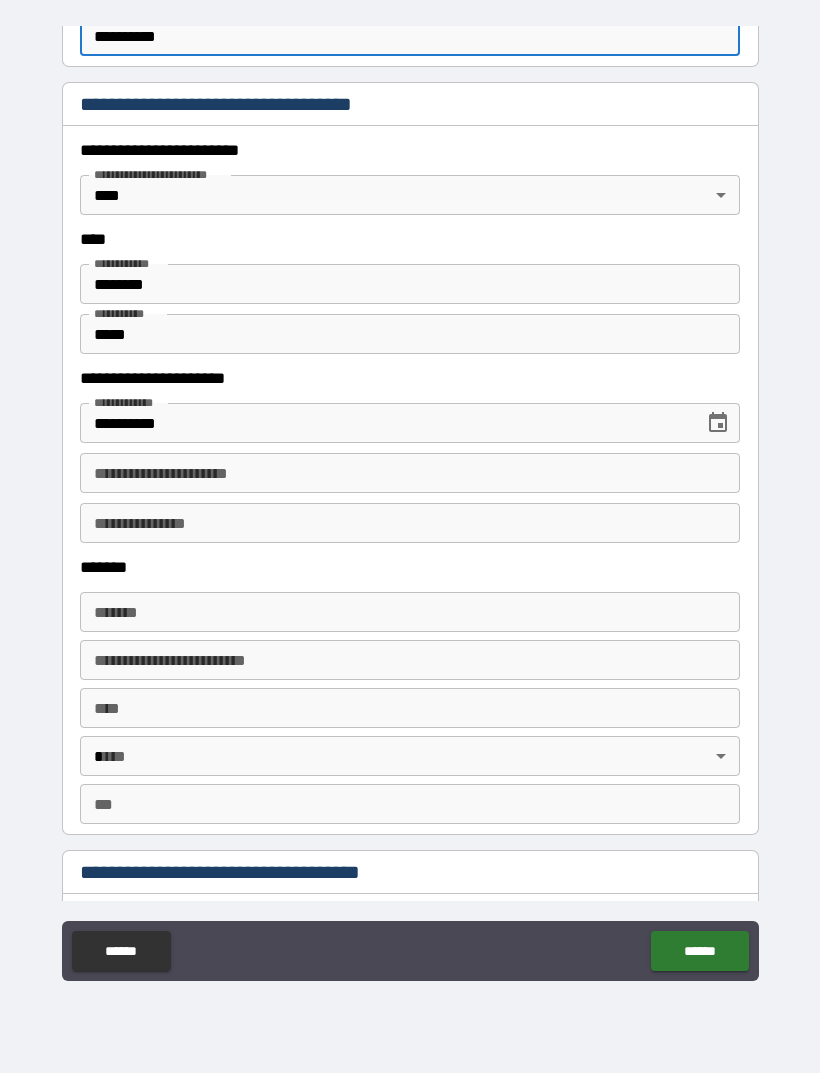 type on "**********" 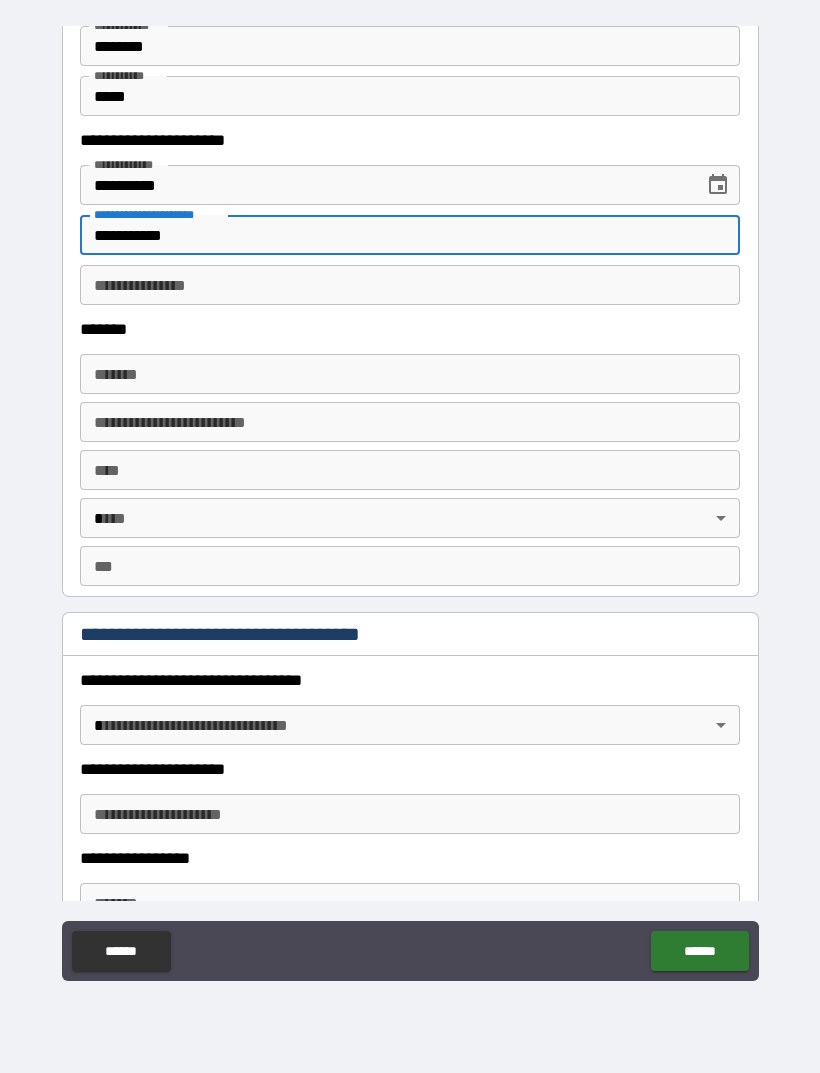 scroll, scrollTop: 1143, scrollLeft: 0, axis: vertical 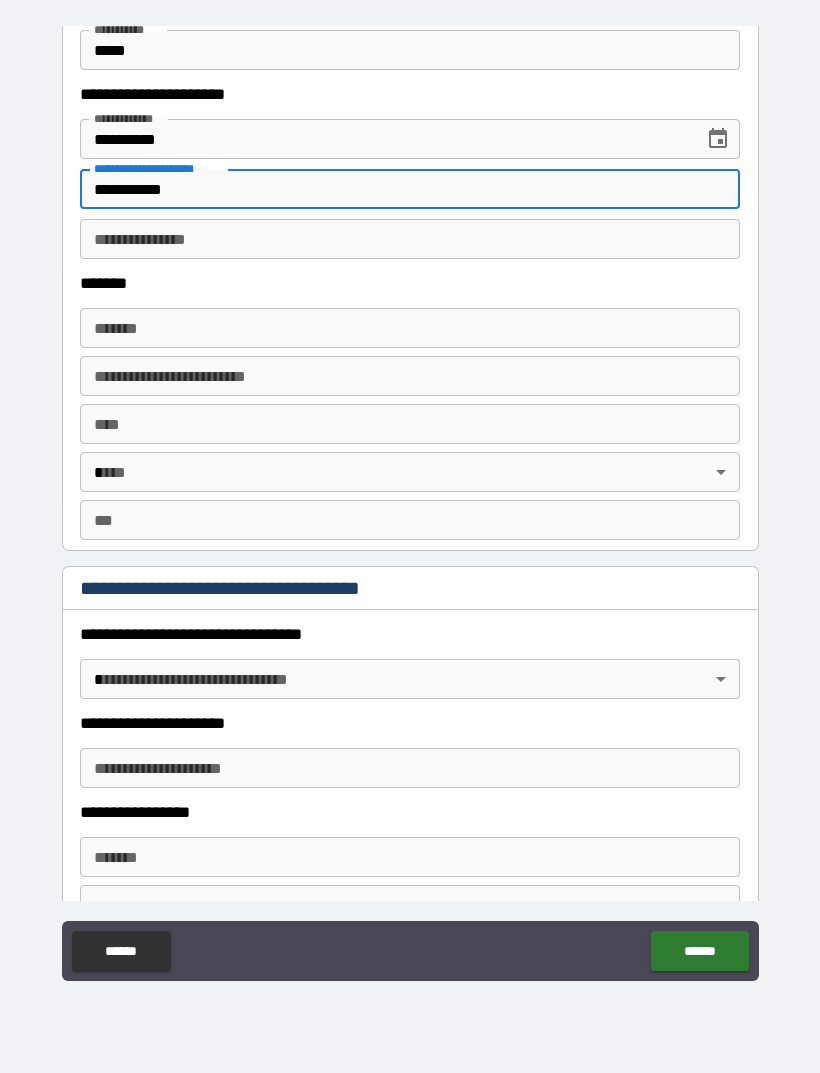type on "**********" 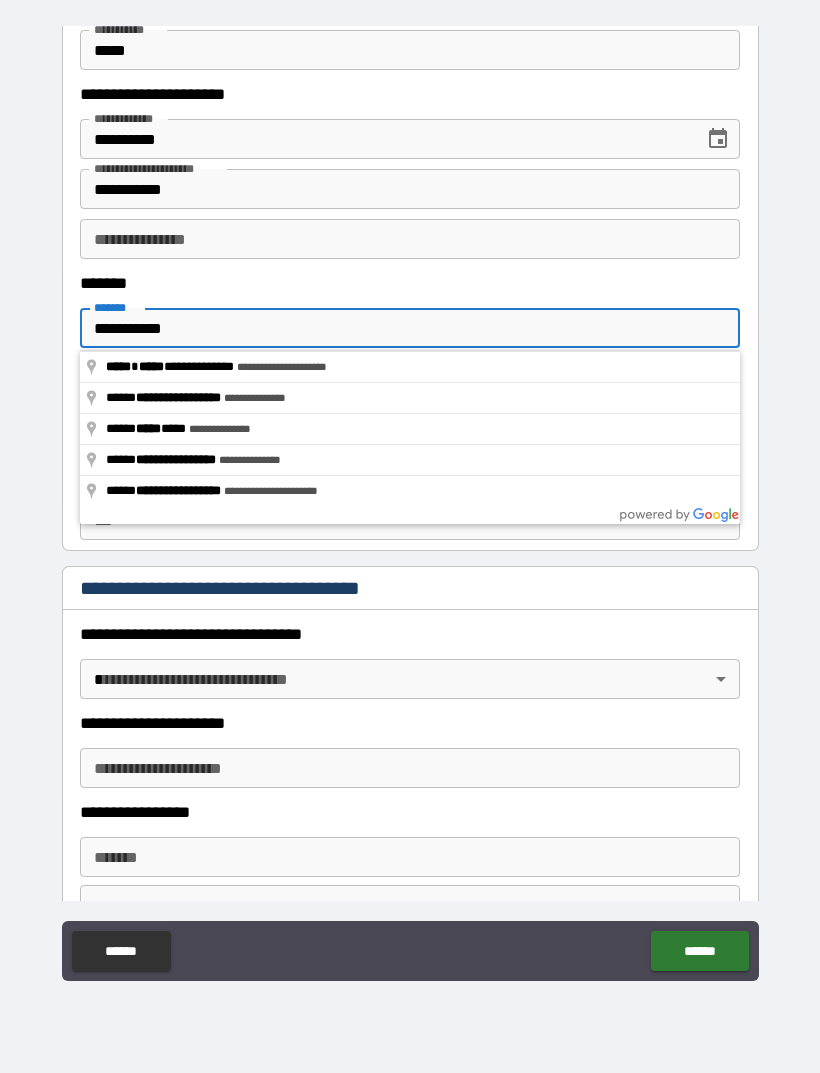 type on "**********" 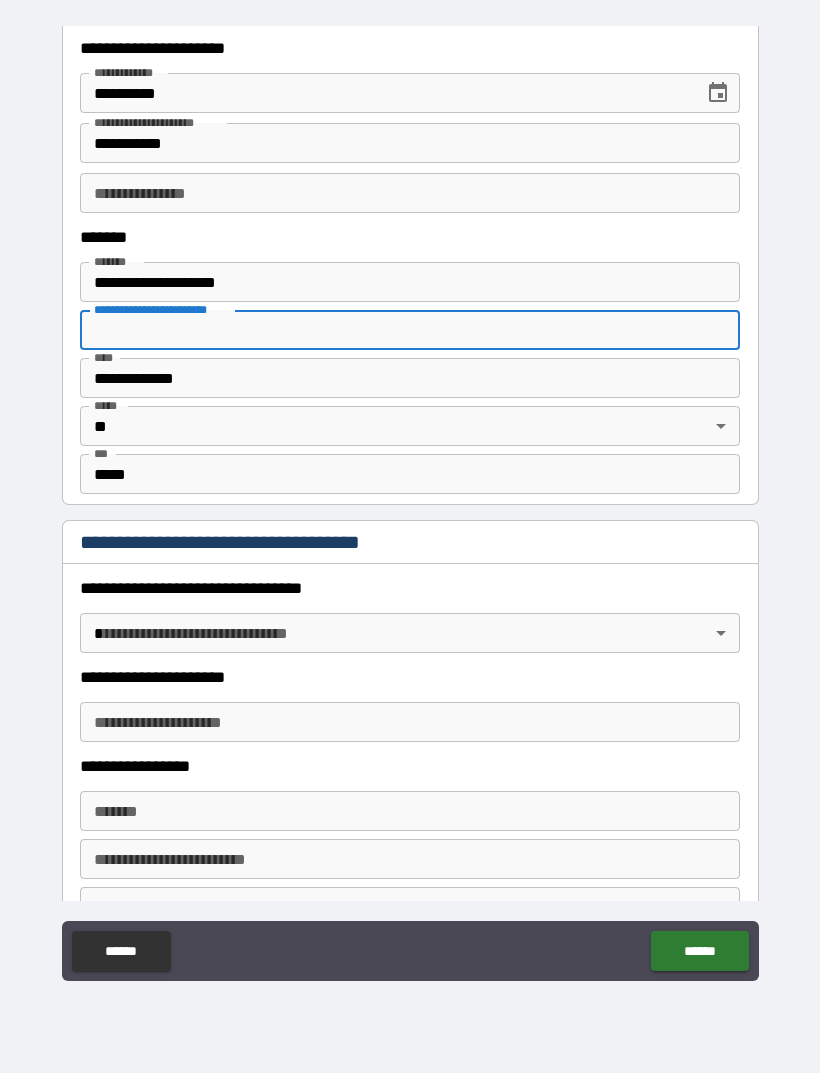 scroll, scrollTop: 1209, scrollLeft: 0, axis: vertical 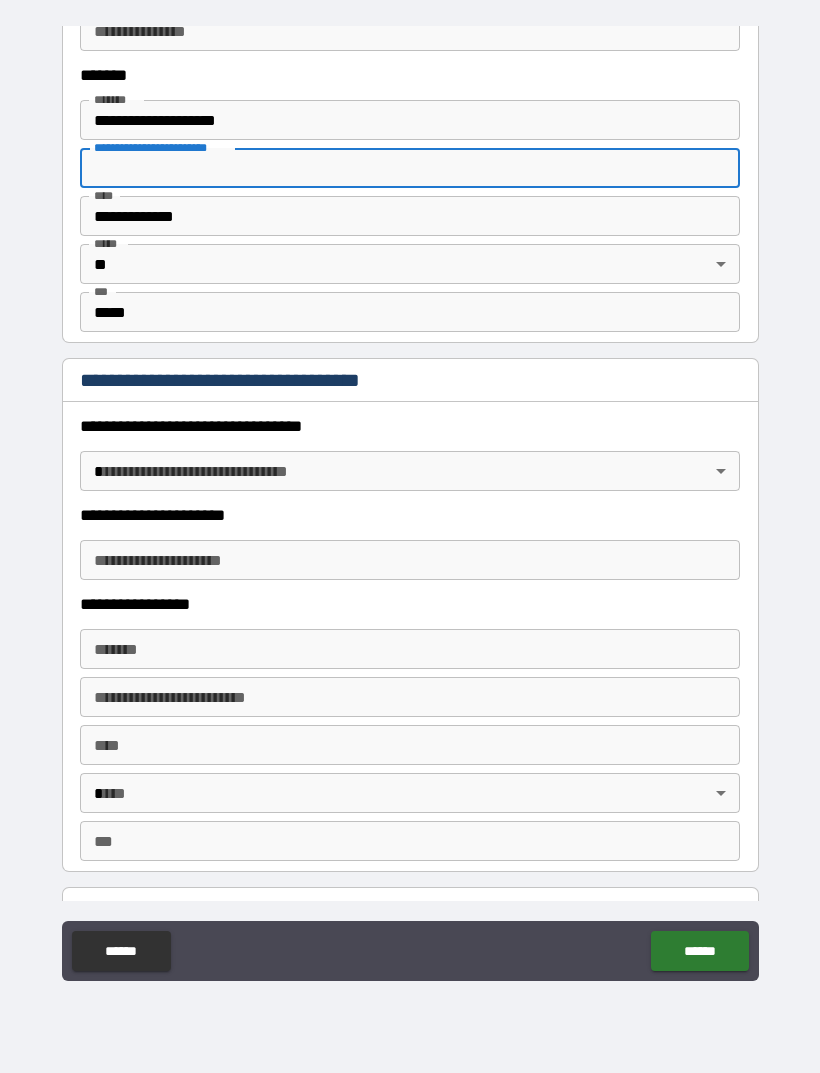 click on "**********" at bounding box center (410, 504) 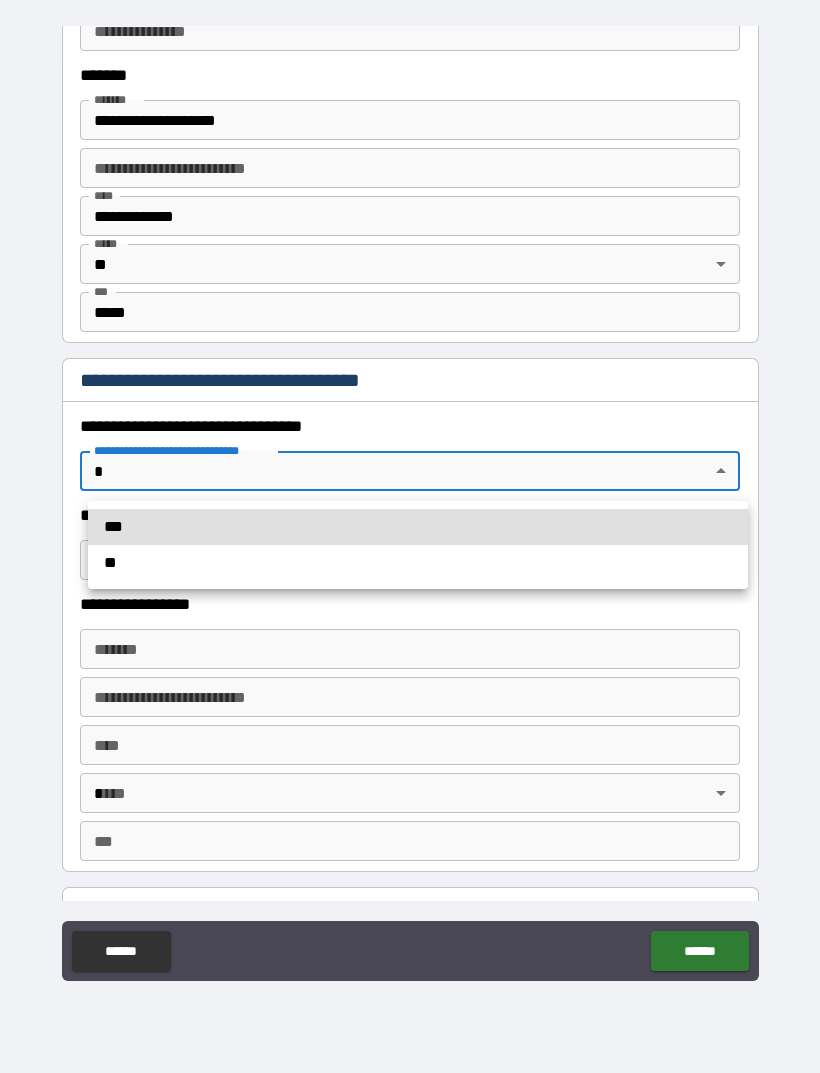 click on "***" at bounding box center (418, 527) 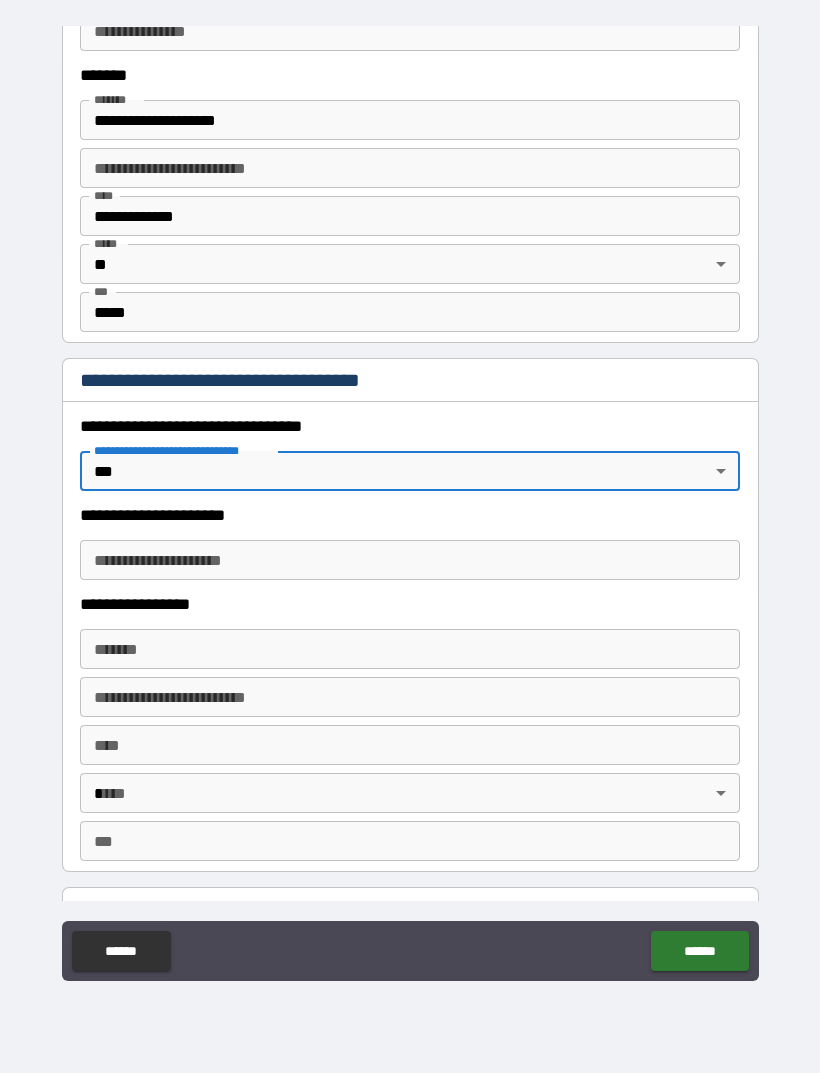 click on "**********" at bounding box center (410, 560) 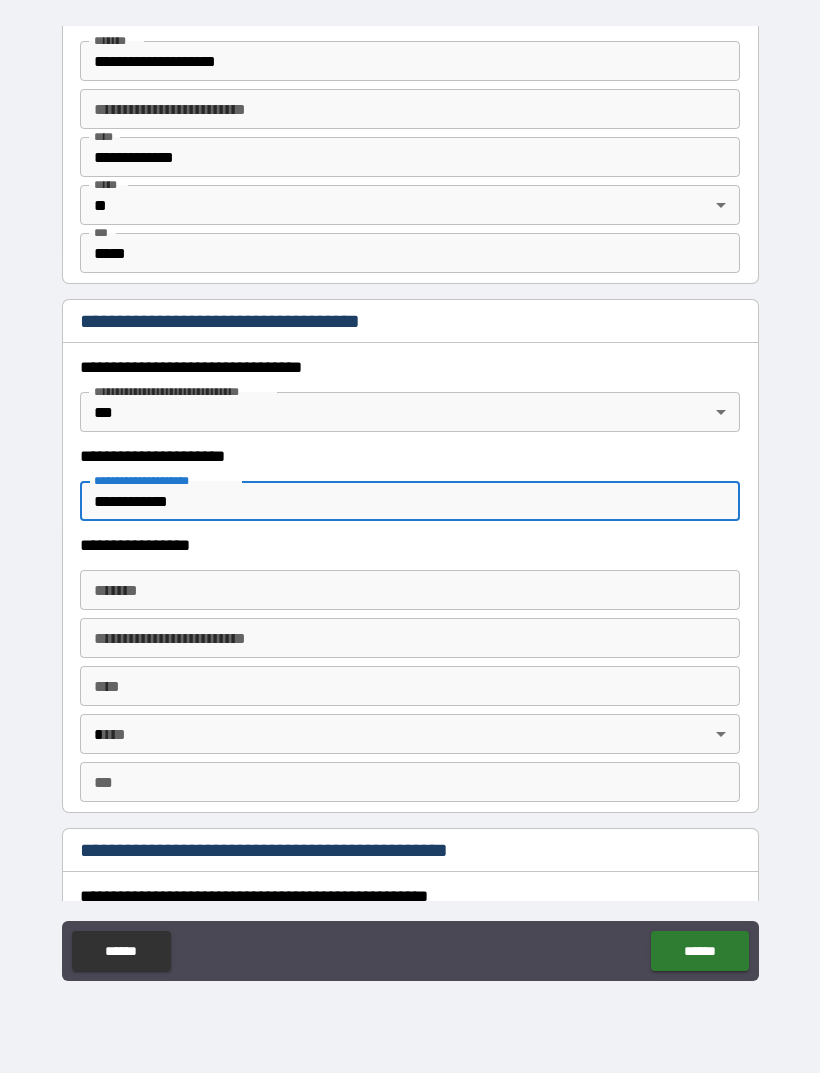 scroll, scrollTop: 1412, scrollLeft: 0, axis: vertical 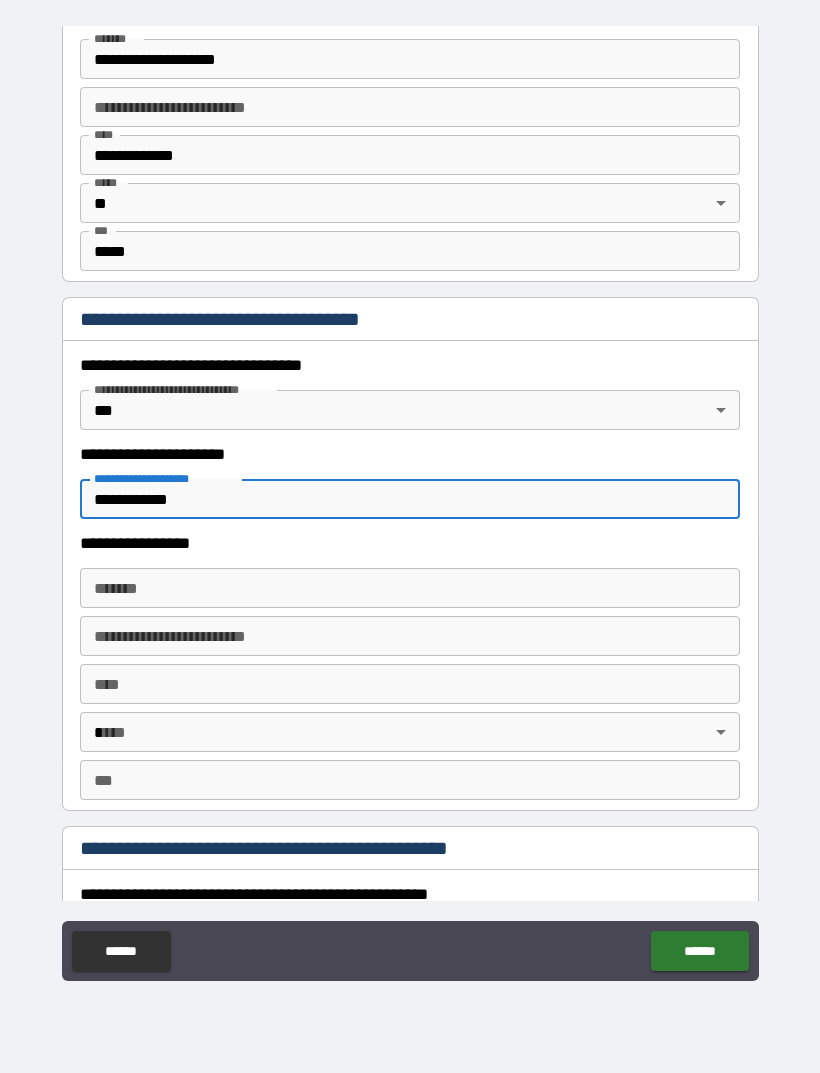 type on "**********" 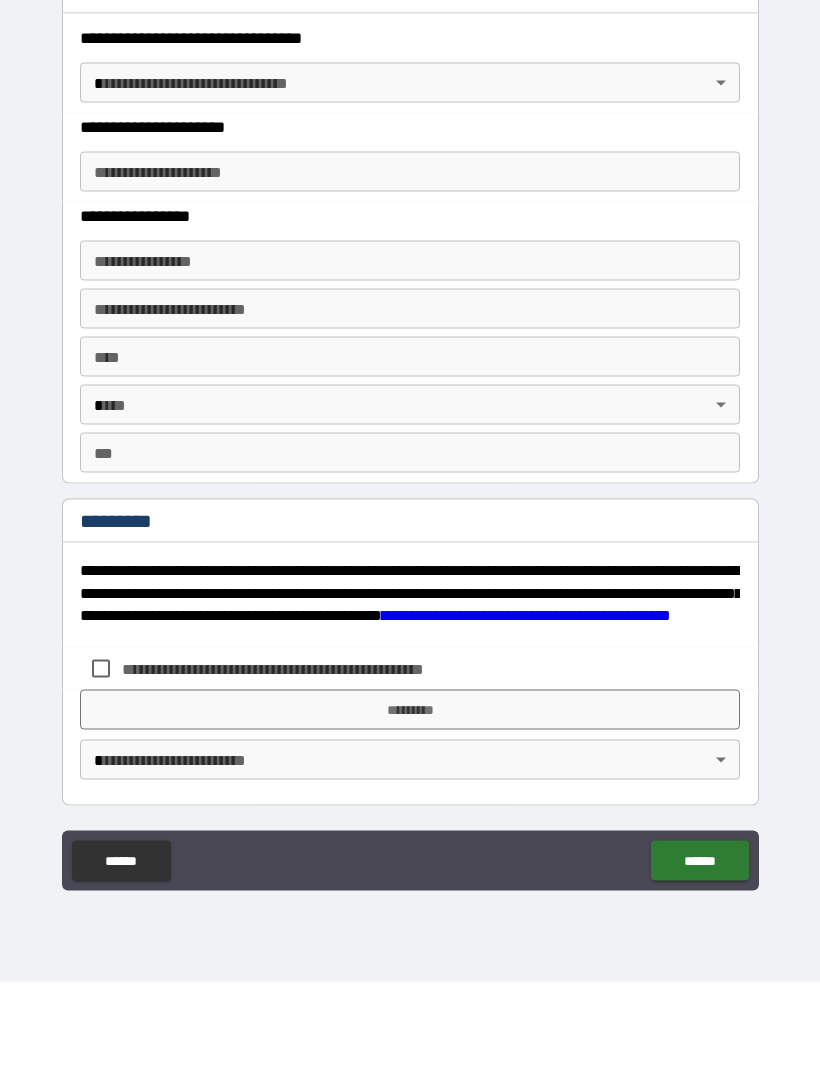 scroll, scrollTop: 3461, scrollLeft: 0, axis: vertical 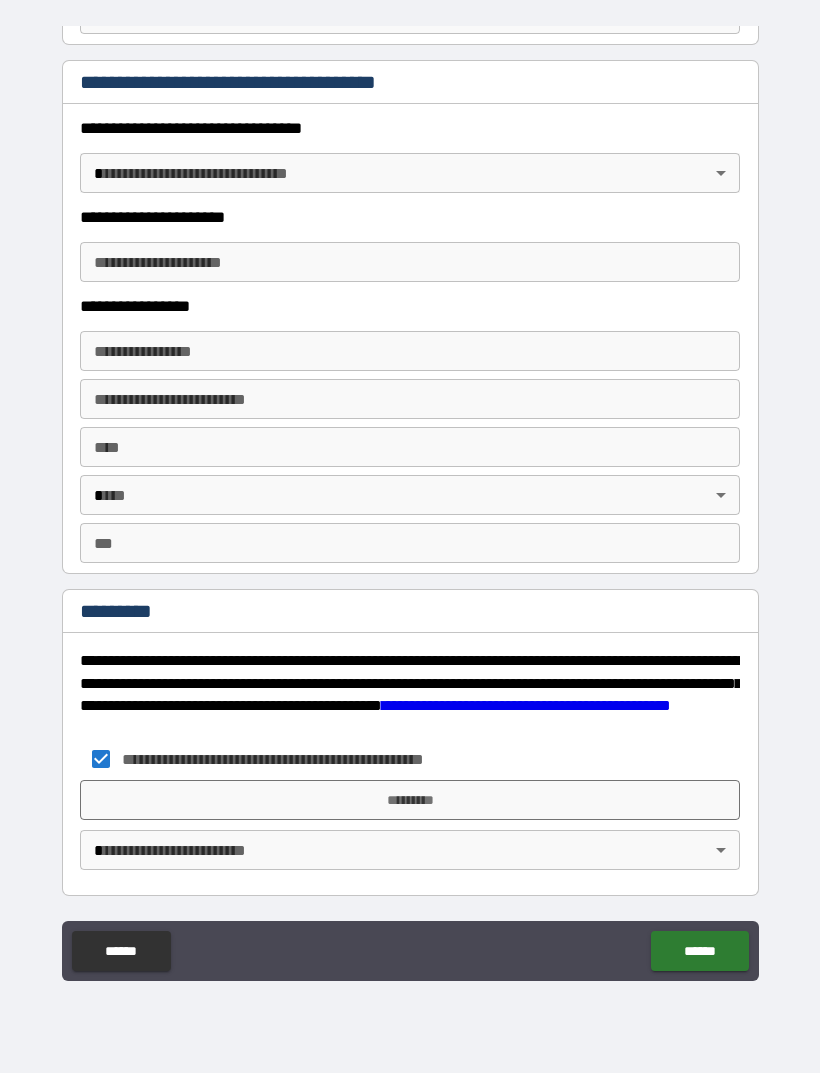 click on "*********" at bounding box center [410, 800] 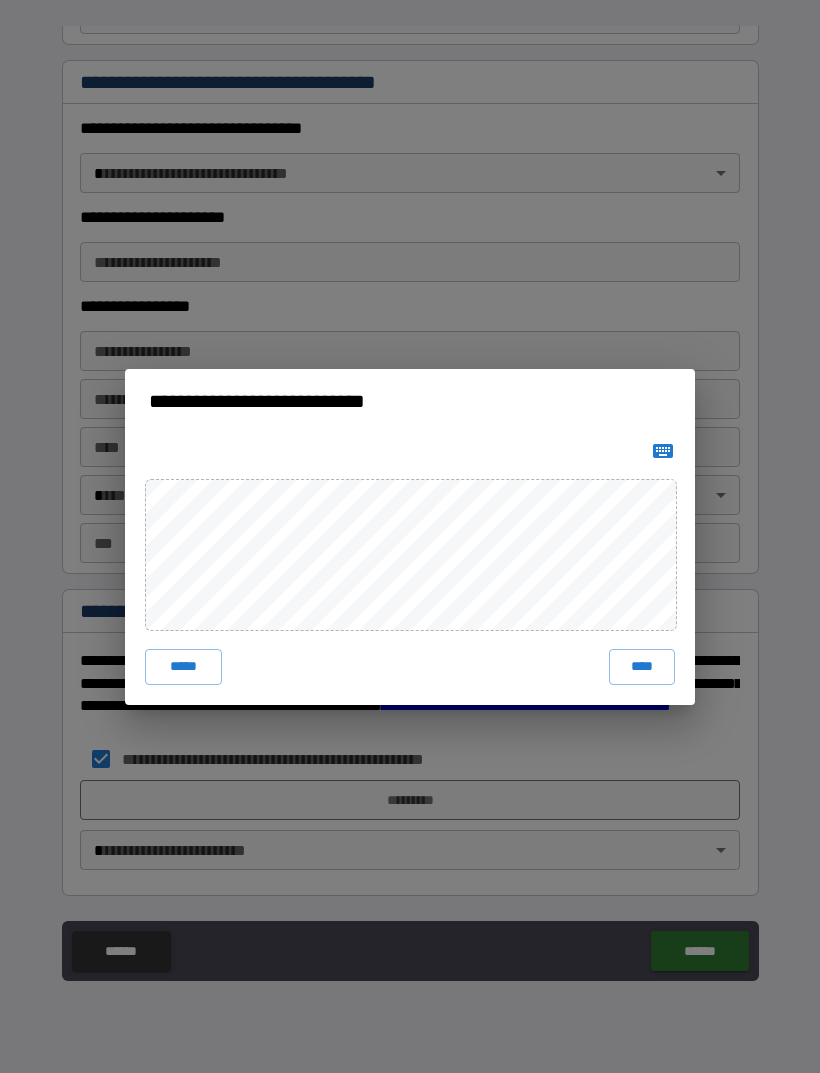 click on "****" at bounding box center [642, 667] 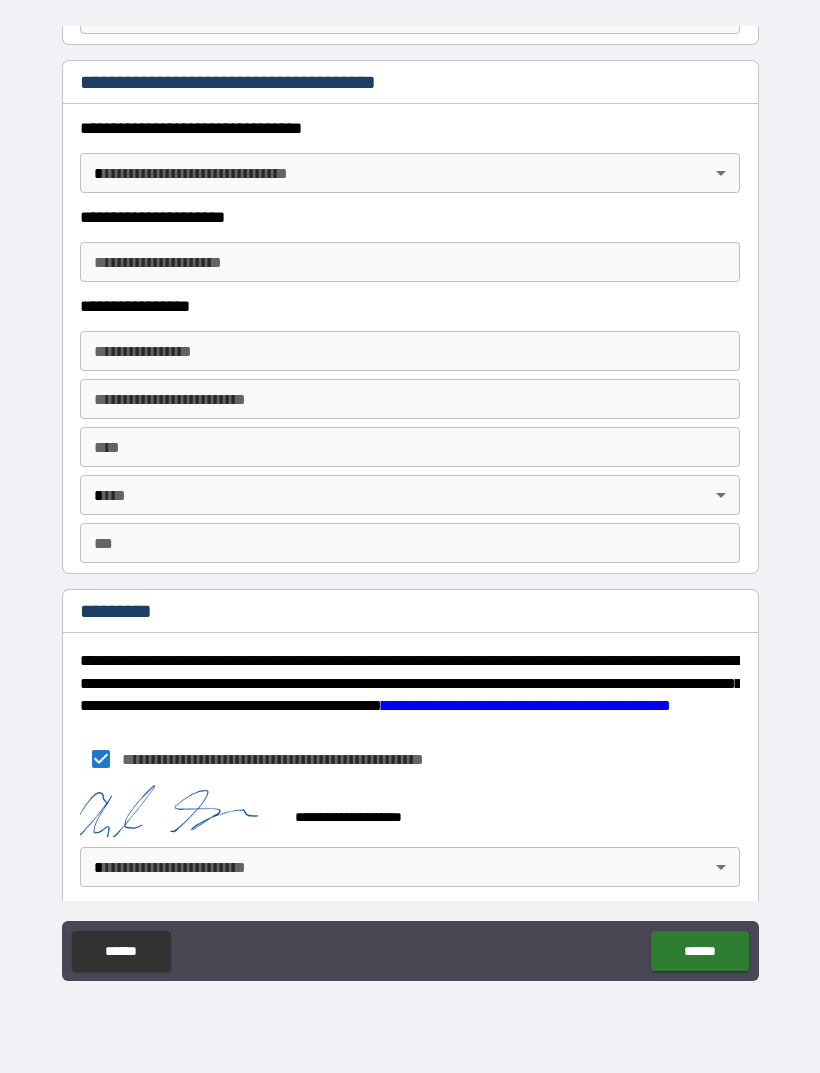 click on "**********" at bounding box center (410, 504) 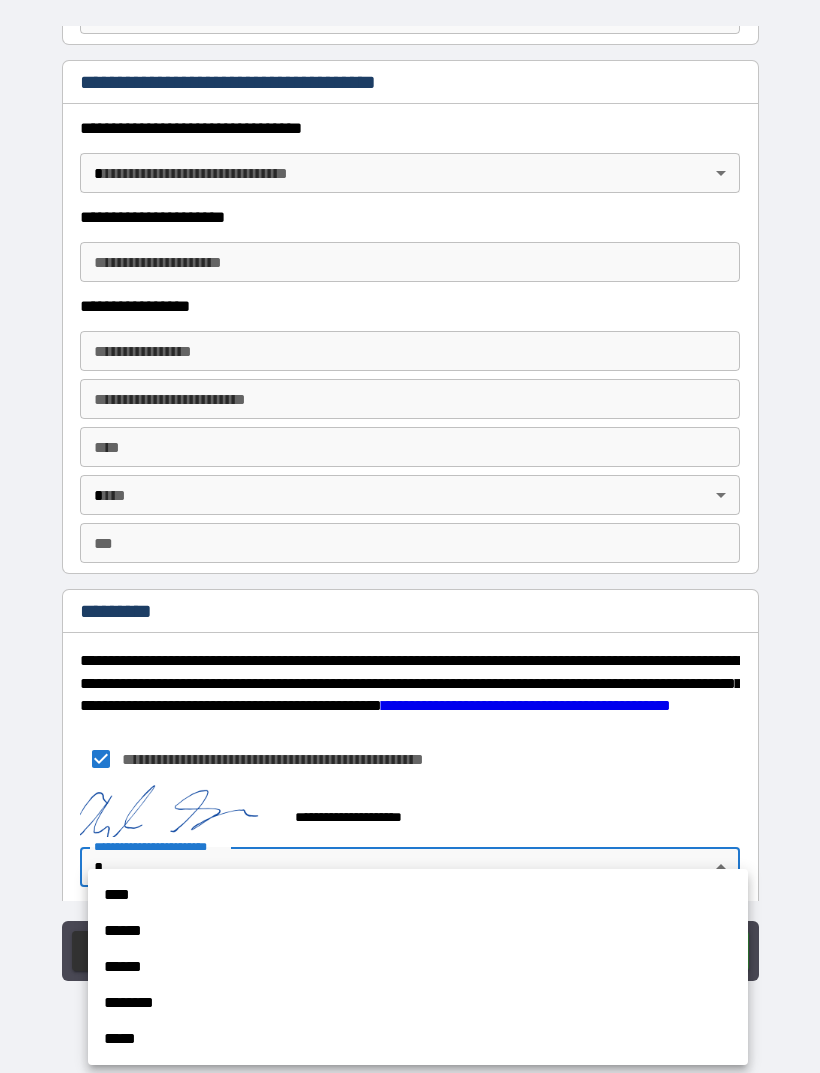 click on "****" at bounding box center (418, 895) 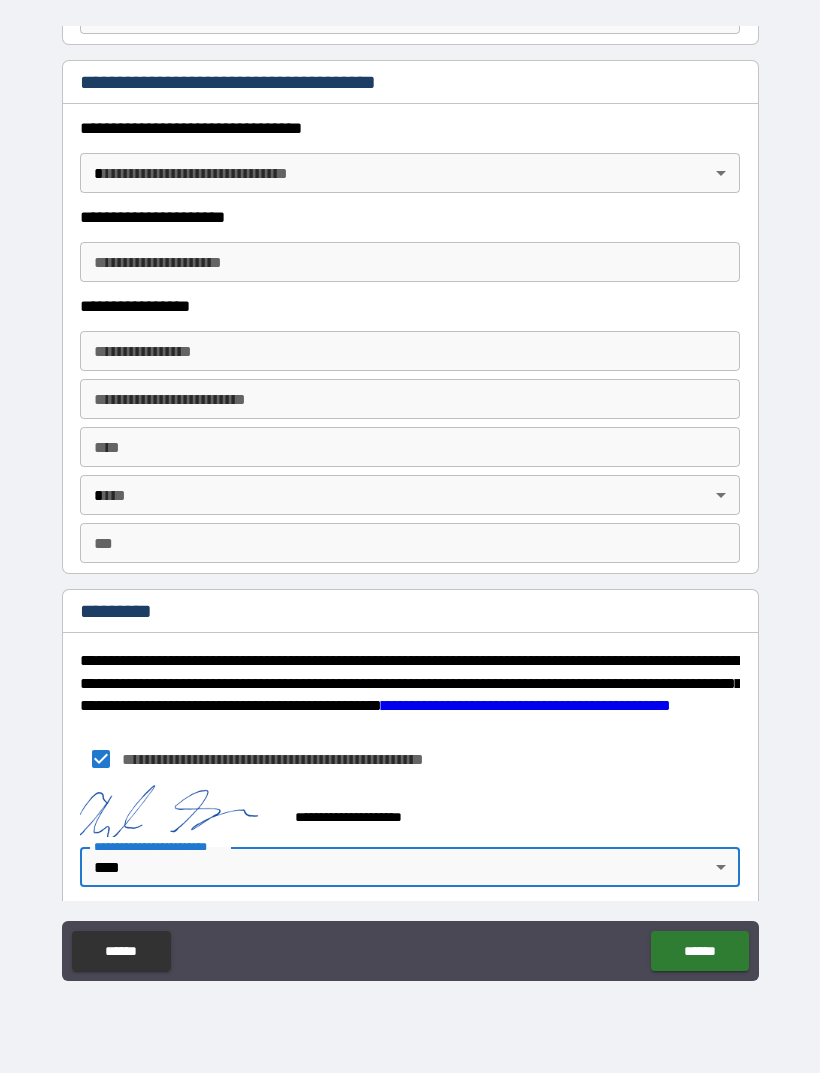 click on "******" at bounding box center [699, 951] 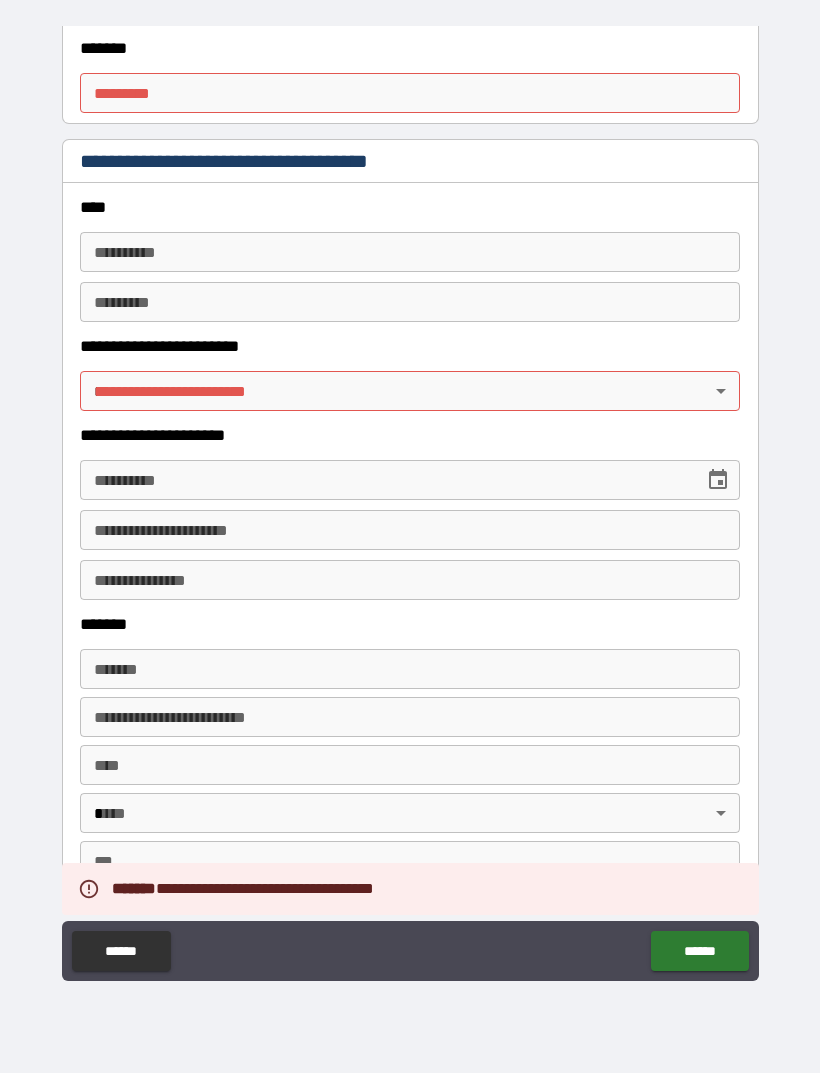 scroll, scrollTop: 2613, scrollLeft: 0, axis: vertical 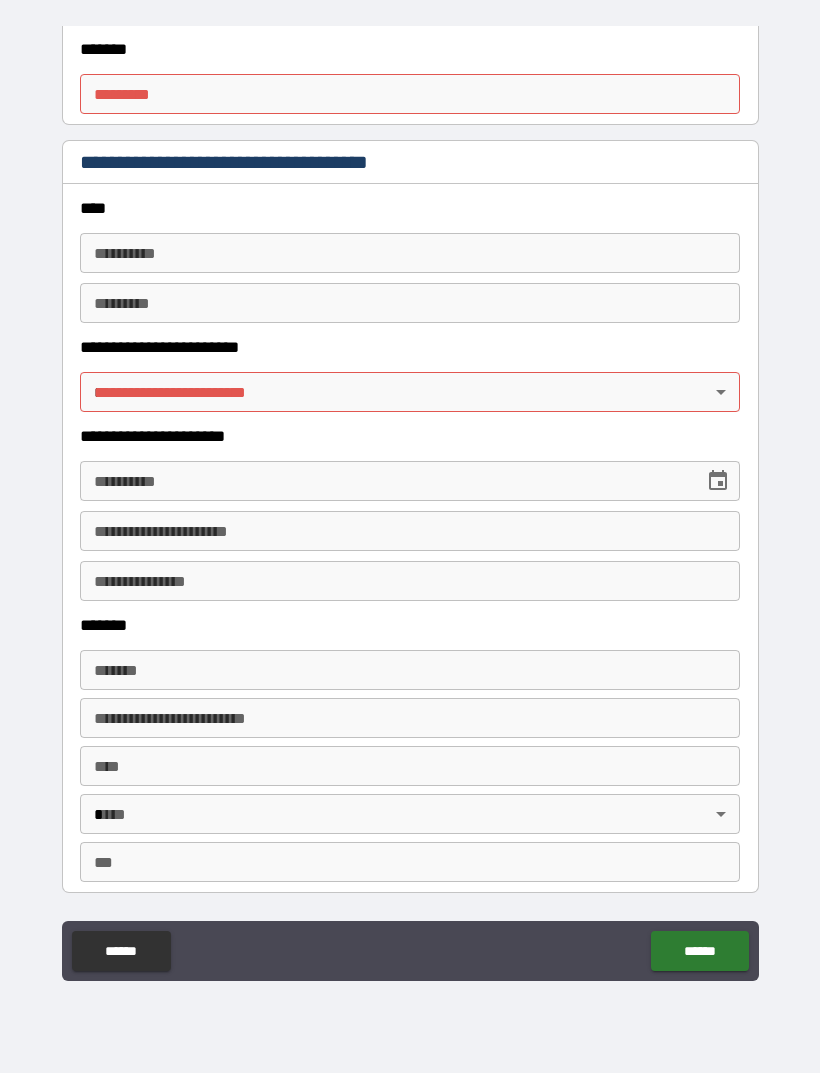 click on "**********" at bounding box center (410, 504) 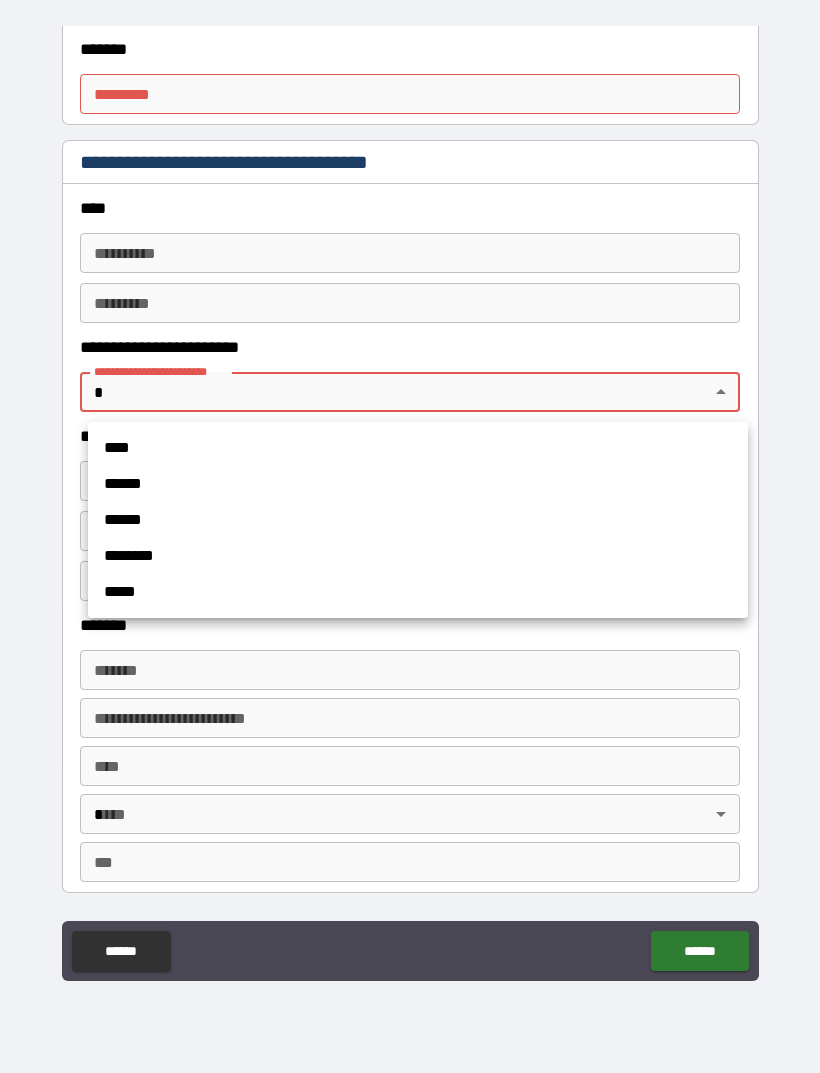 click on "****" at bounding box center [418, 448] 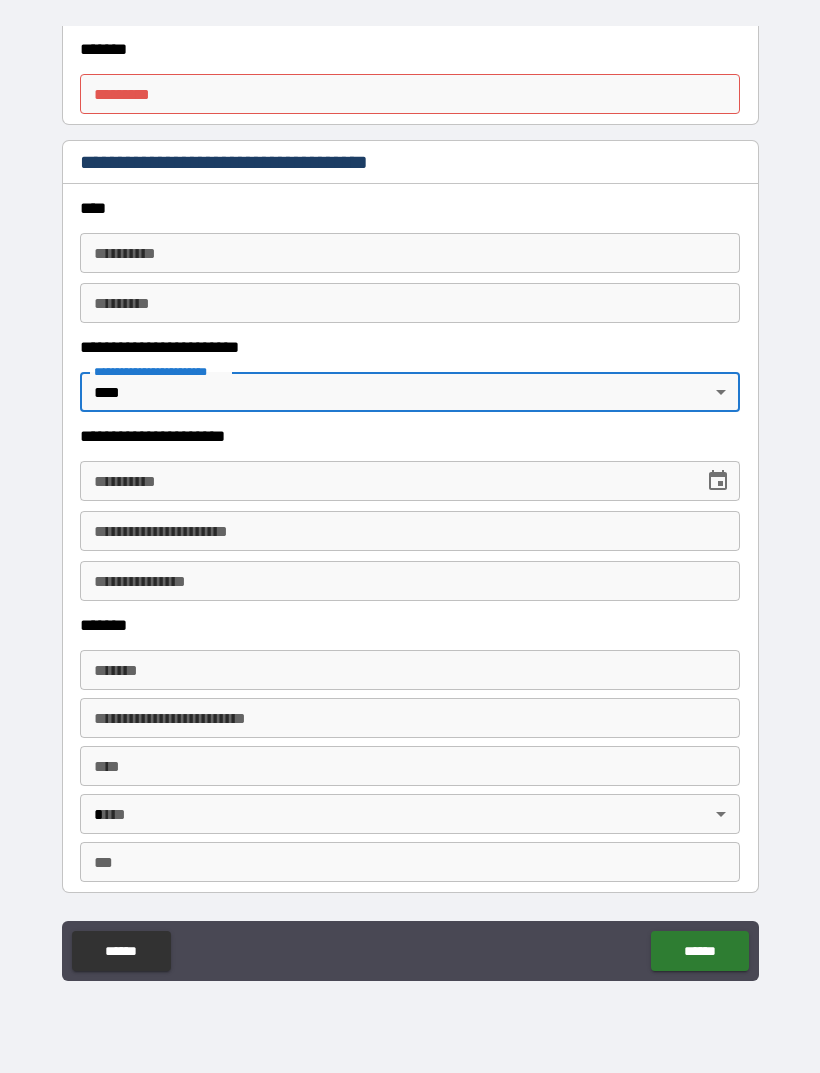 type on "*" 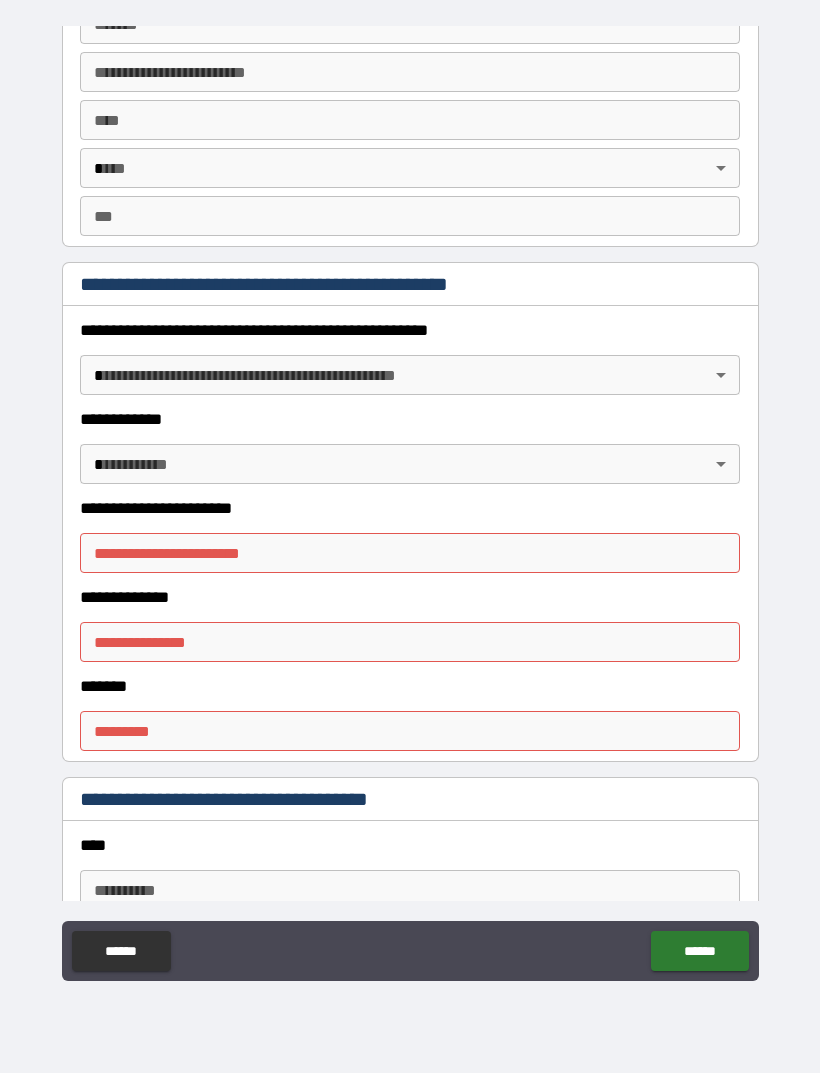 scroll, scrollTop: 1972, scrollLeft: 0, axis: vertical 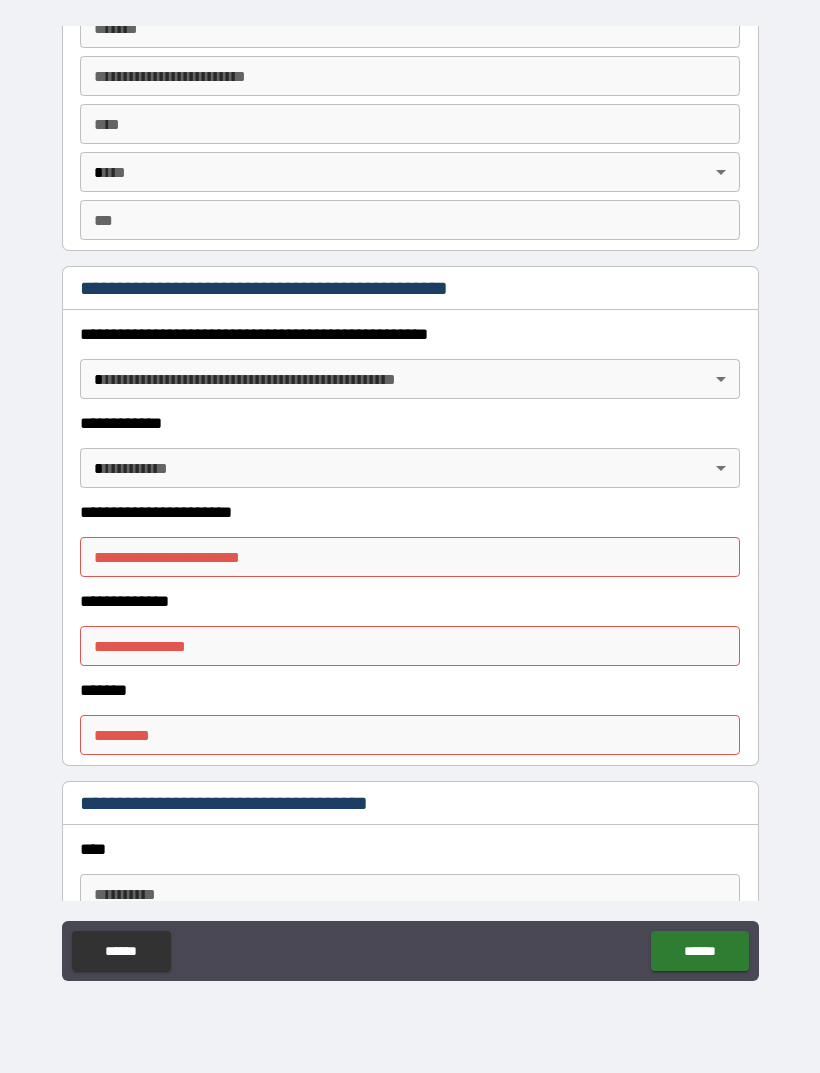 click on "**********" at bounding box center [410, 504] 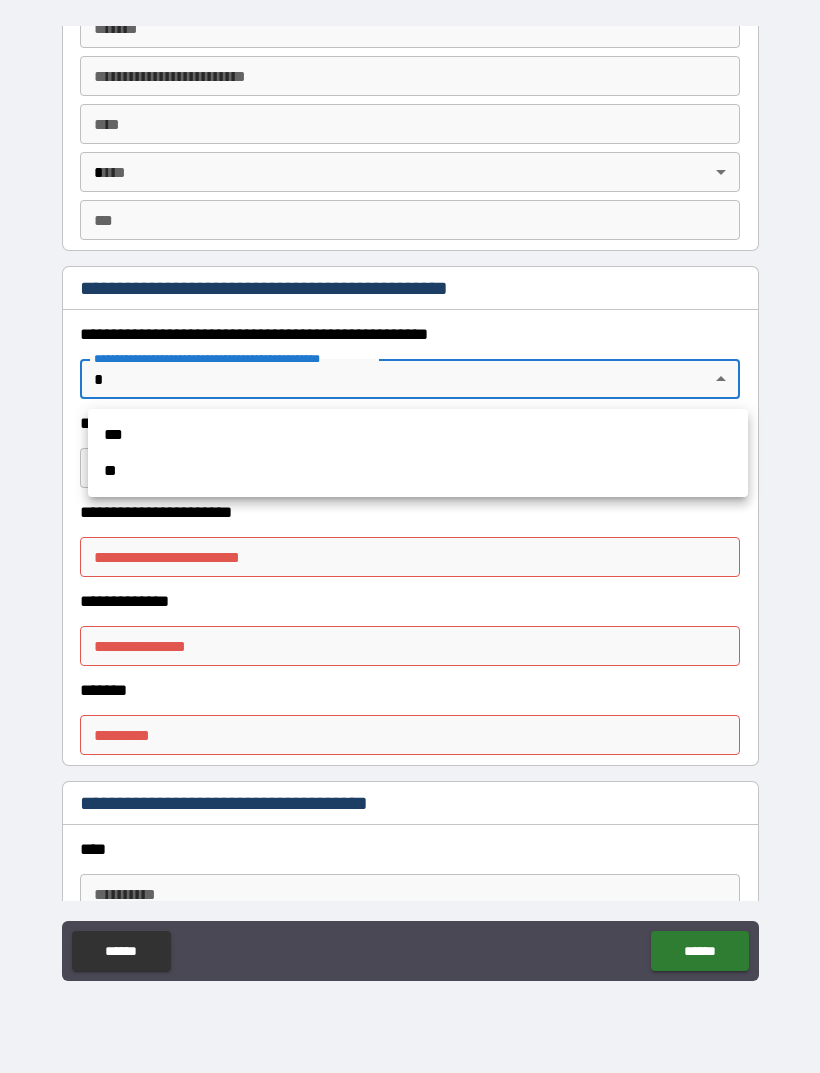 click on "**" at bounding box center (418, 471) 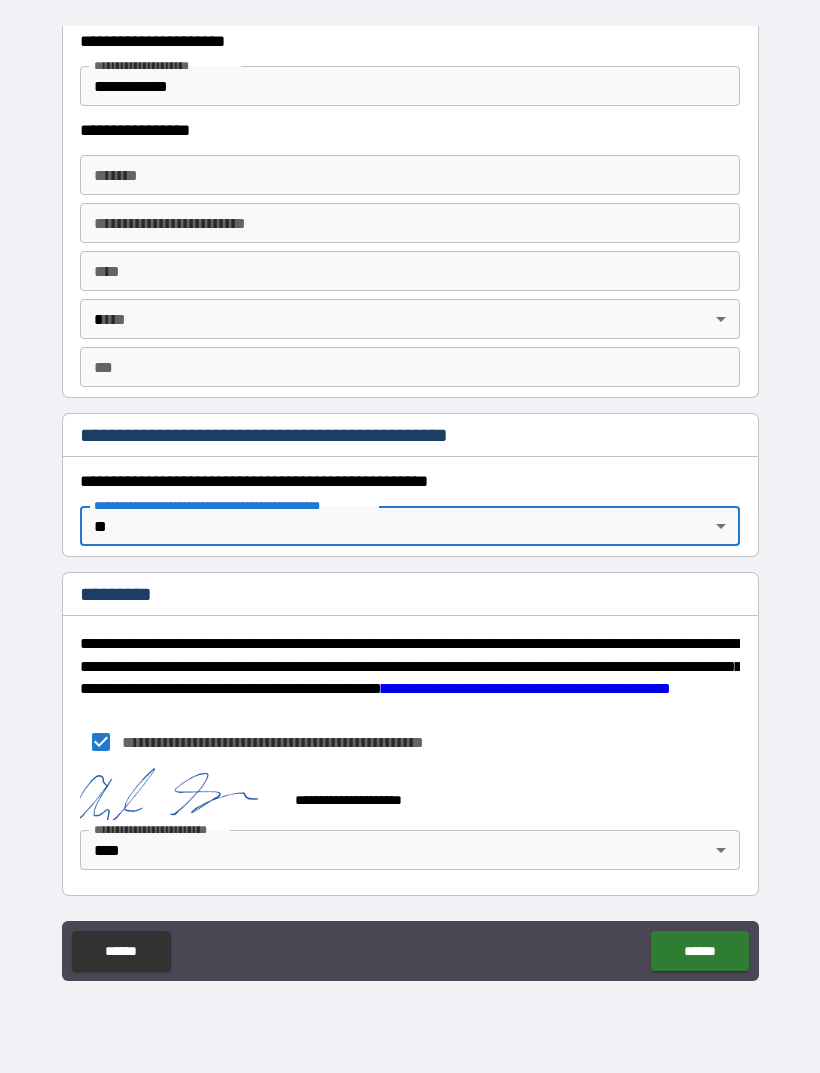 scroll, scrollTop: 1825, scrollLeft: 0, axis: vertical 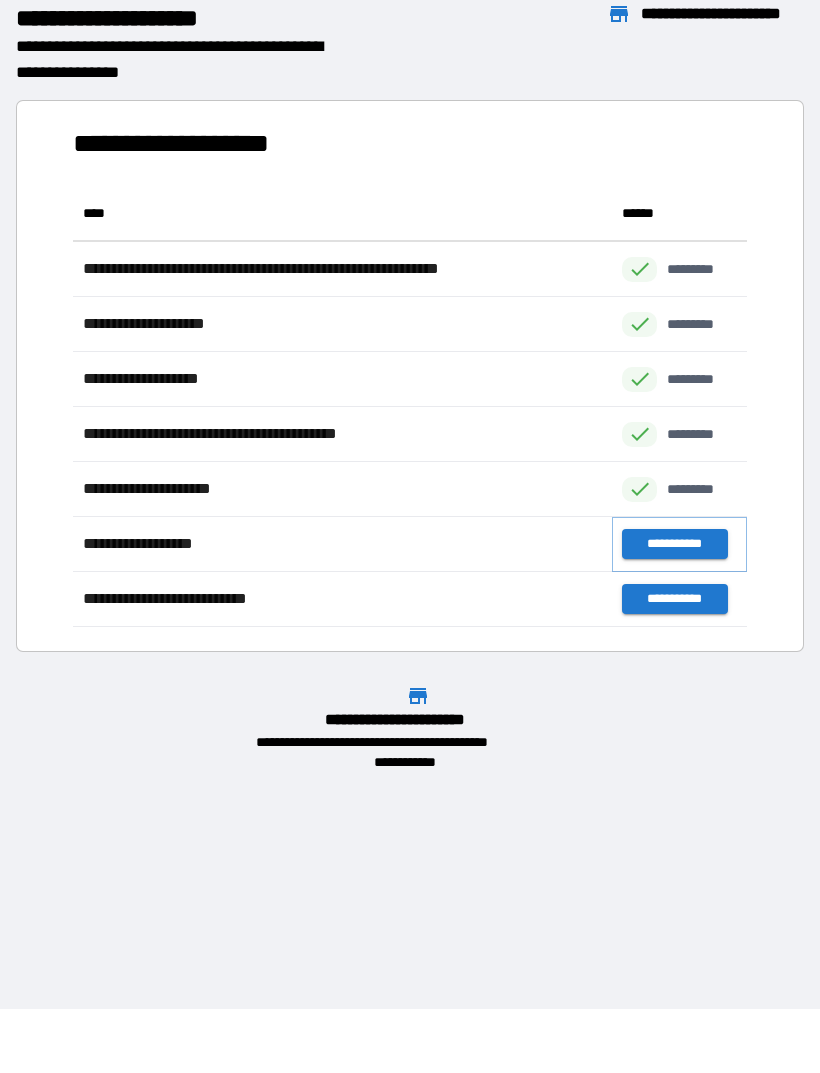 click on "**********" at bounding box center [674, 544] 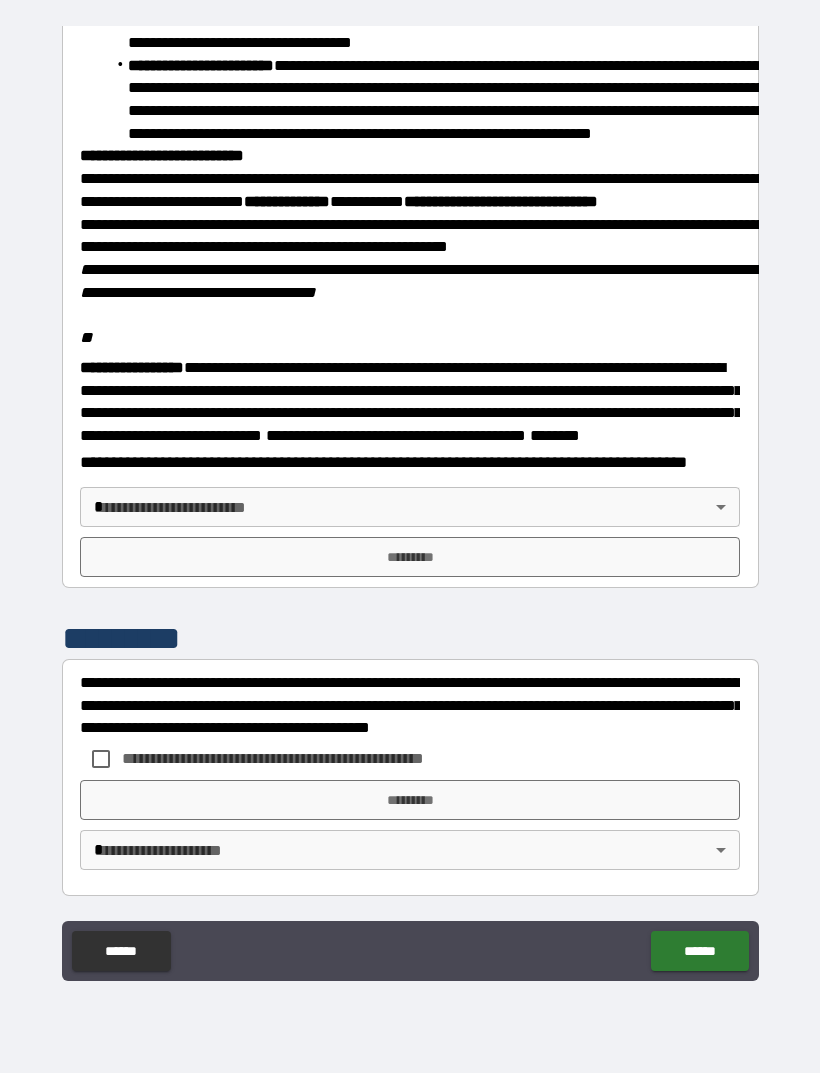 scroll, scrollTop: 2234, scrollLeft: 0, axis: vertical 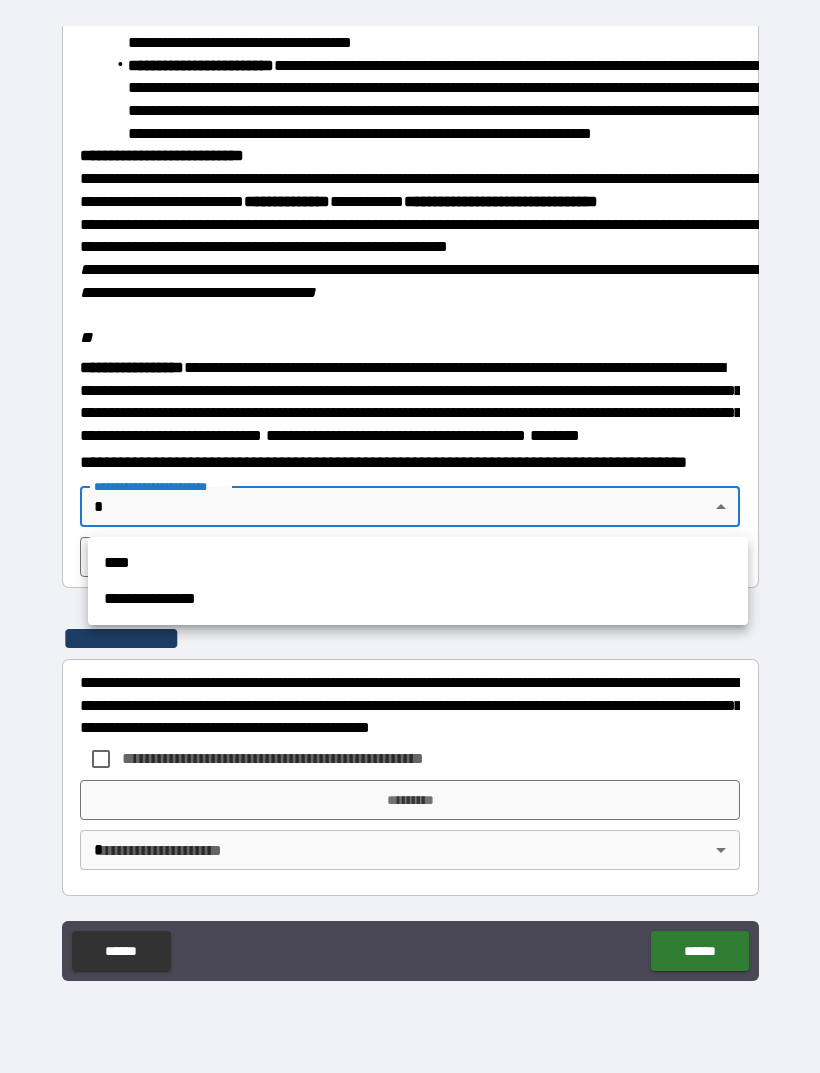 click on "****" at bounding box center (418, 563) 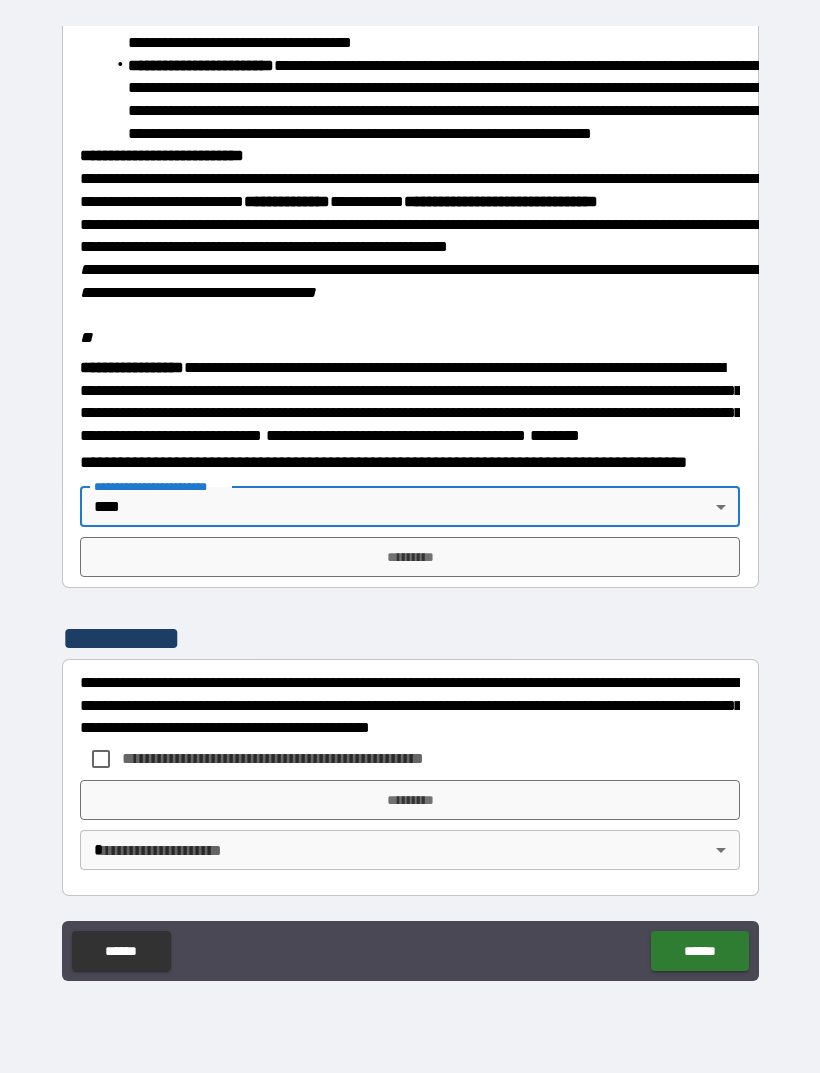 click on "*********" at bounding box center (410, 557) 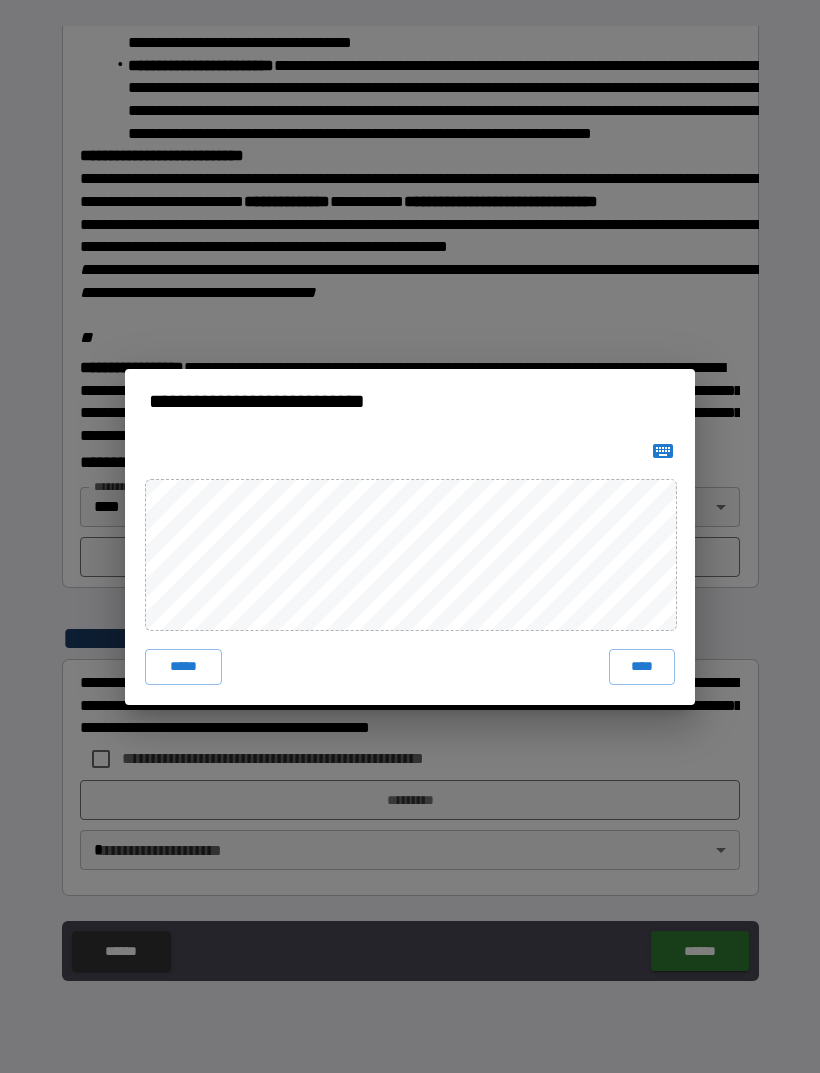 click on "****" at bounding box center [642, 667] 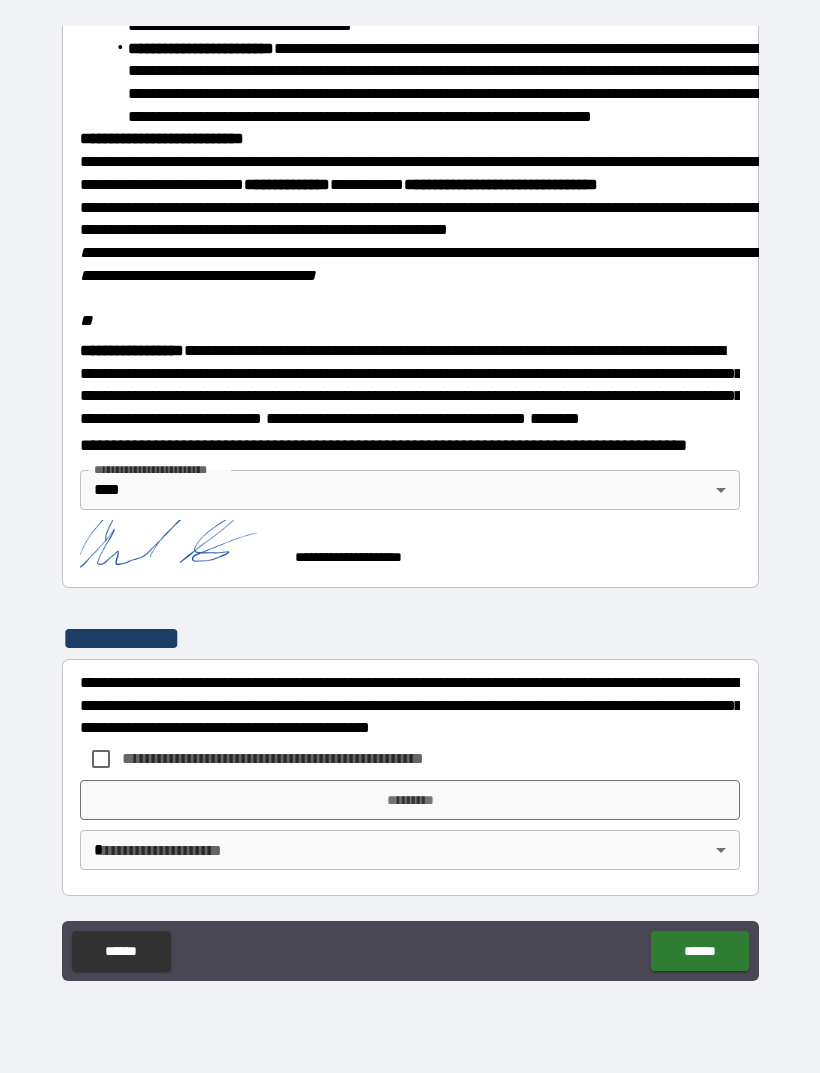 scroll, scrollTop: 2251, scrollLeft: 0, axis: vertical 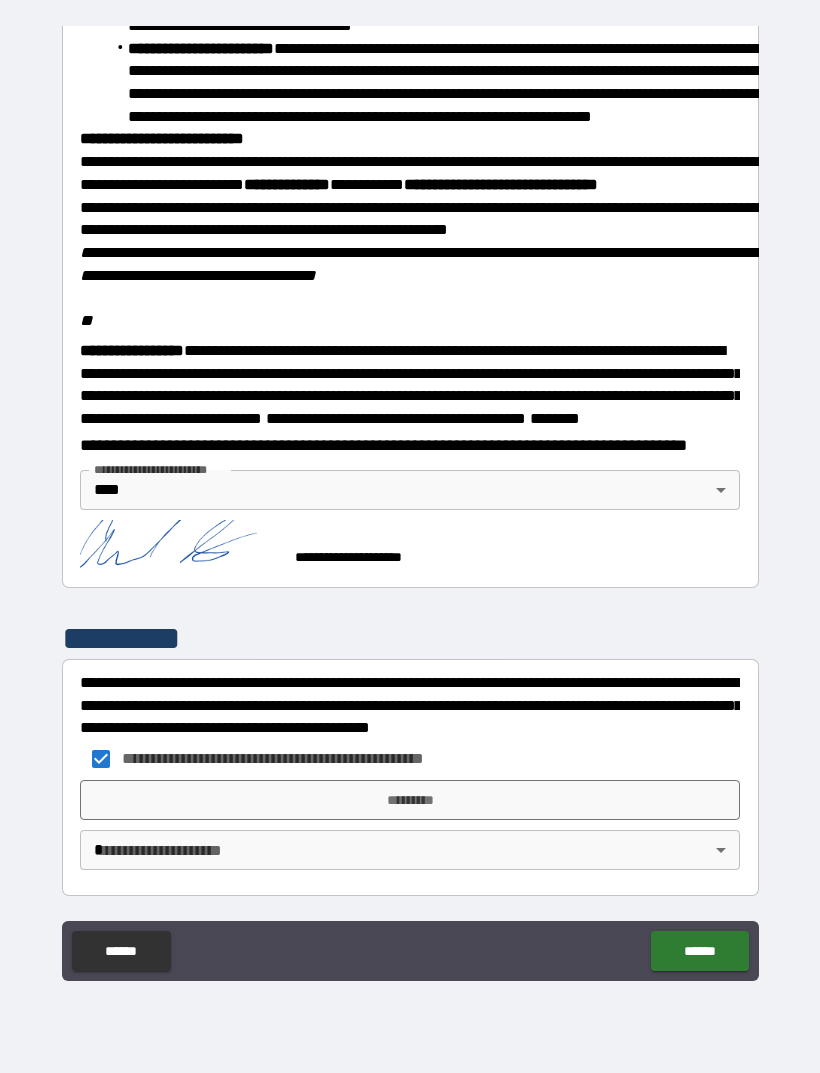 click on "*********" at bounding box center [410, 800] 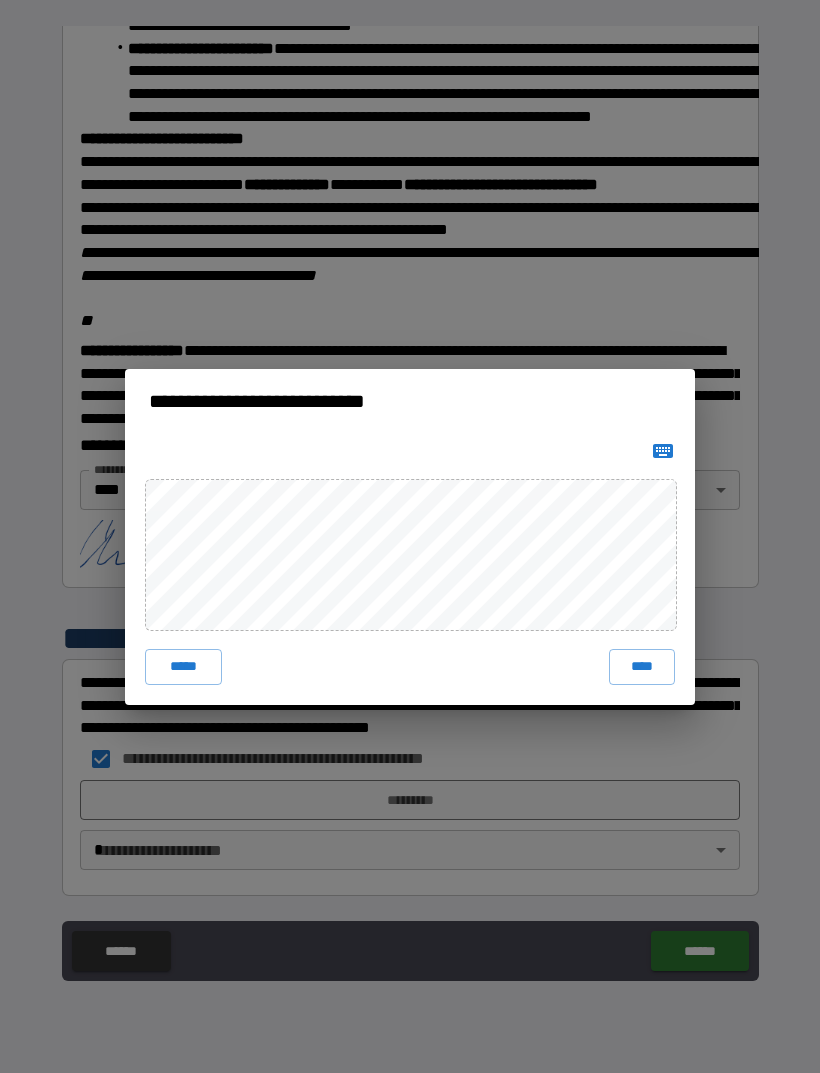 click on "****" at bounding box center (642, 667) 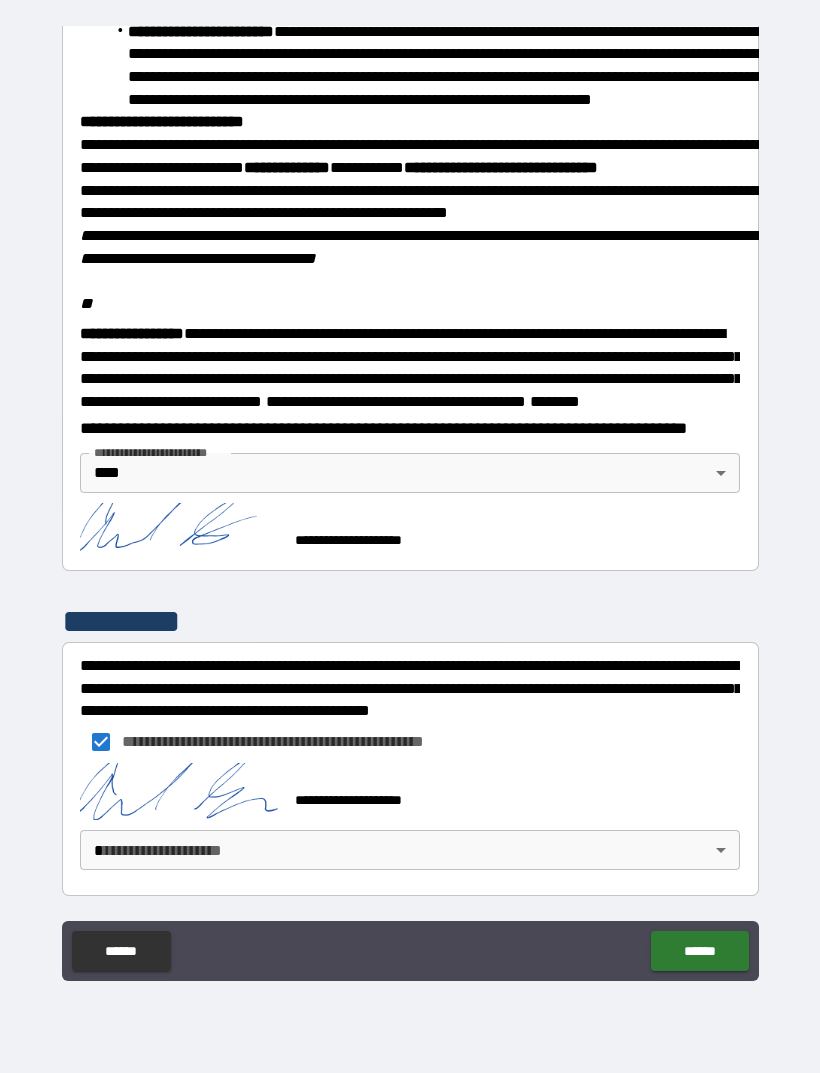 scroll, scrollTop: 2268, scrollLeft: 0, axis: vertical 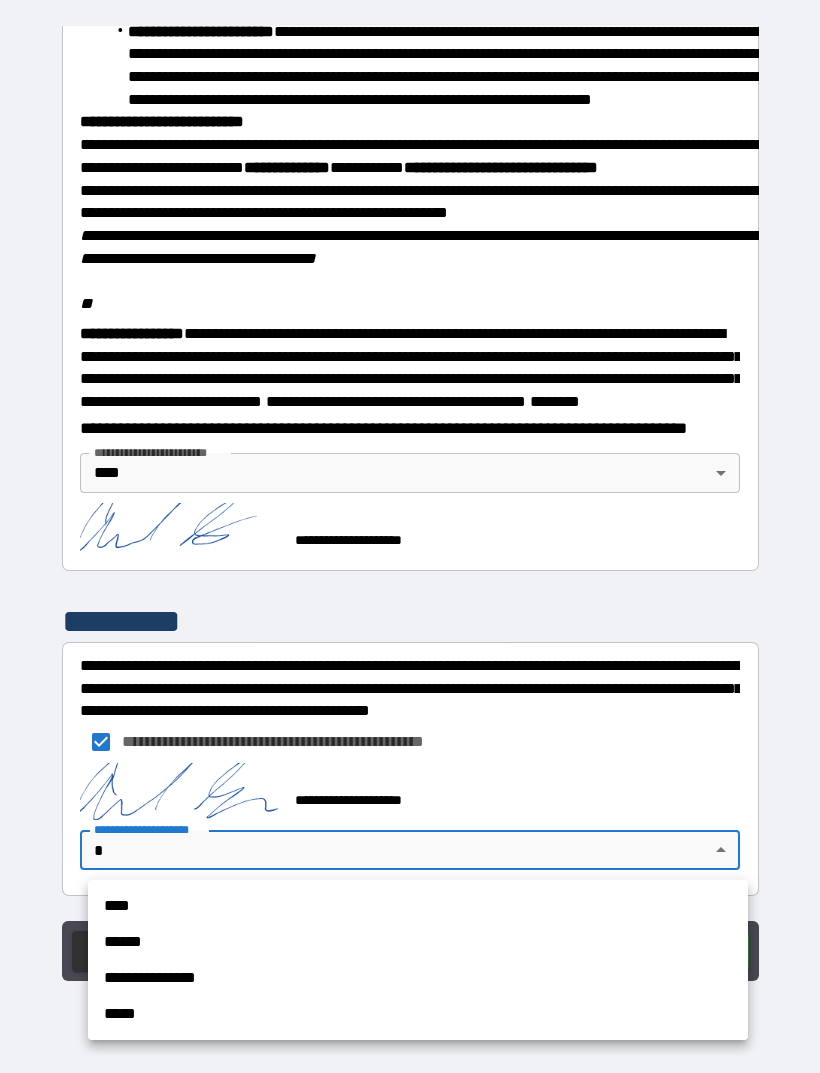 click on "****" at bounding box center [418, 906] 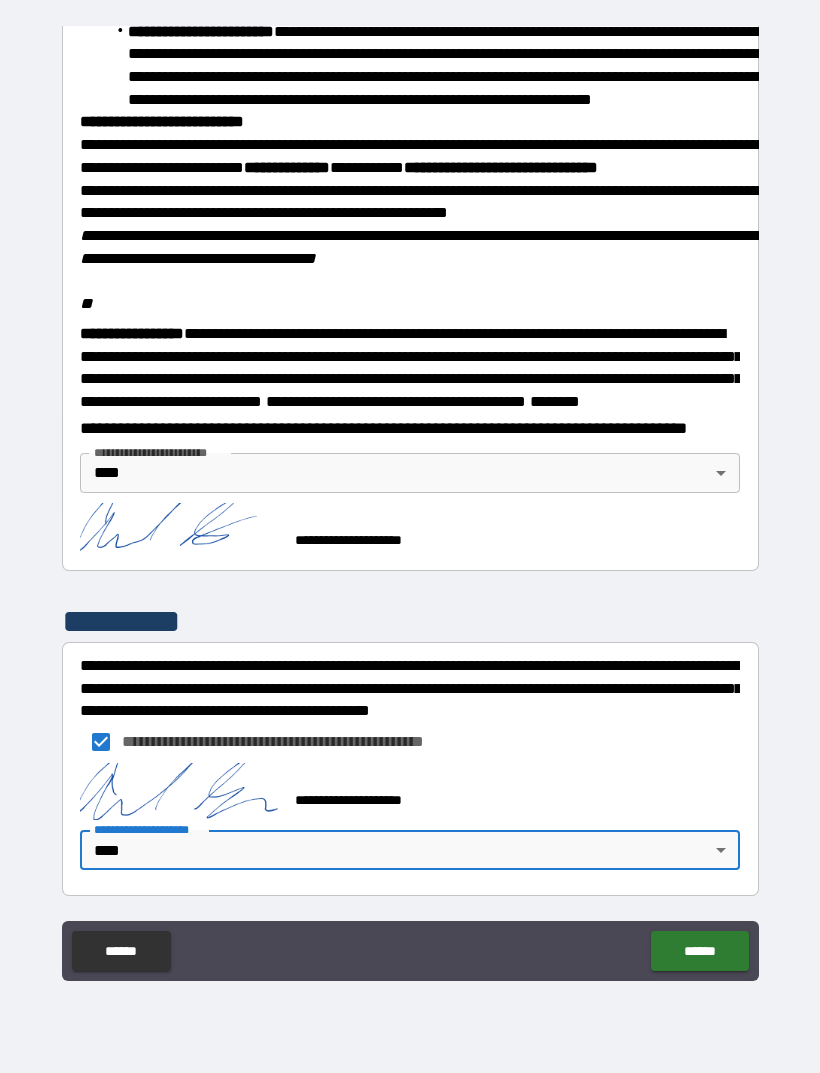 click on "******" at bounding box center [699, 951] 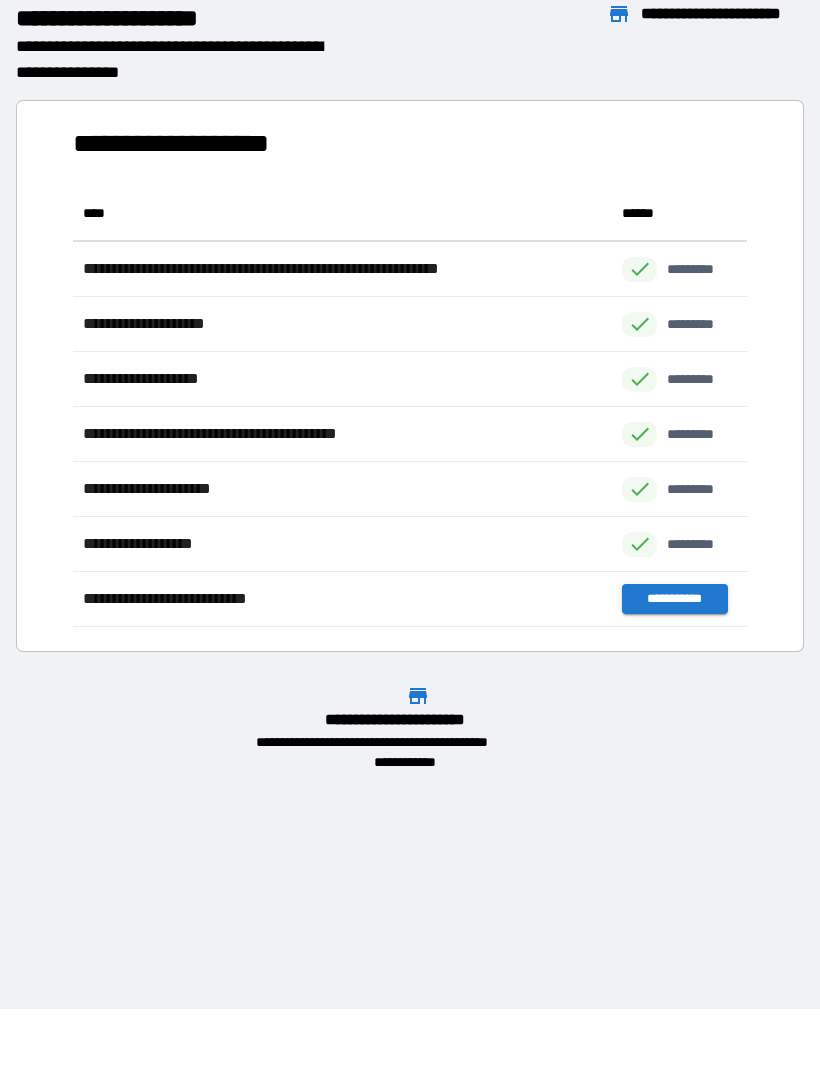 scroll, scrollTop: 1, scrollLeft: 1, axis: both 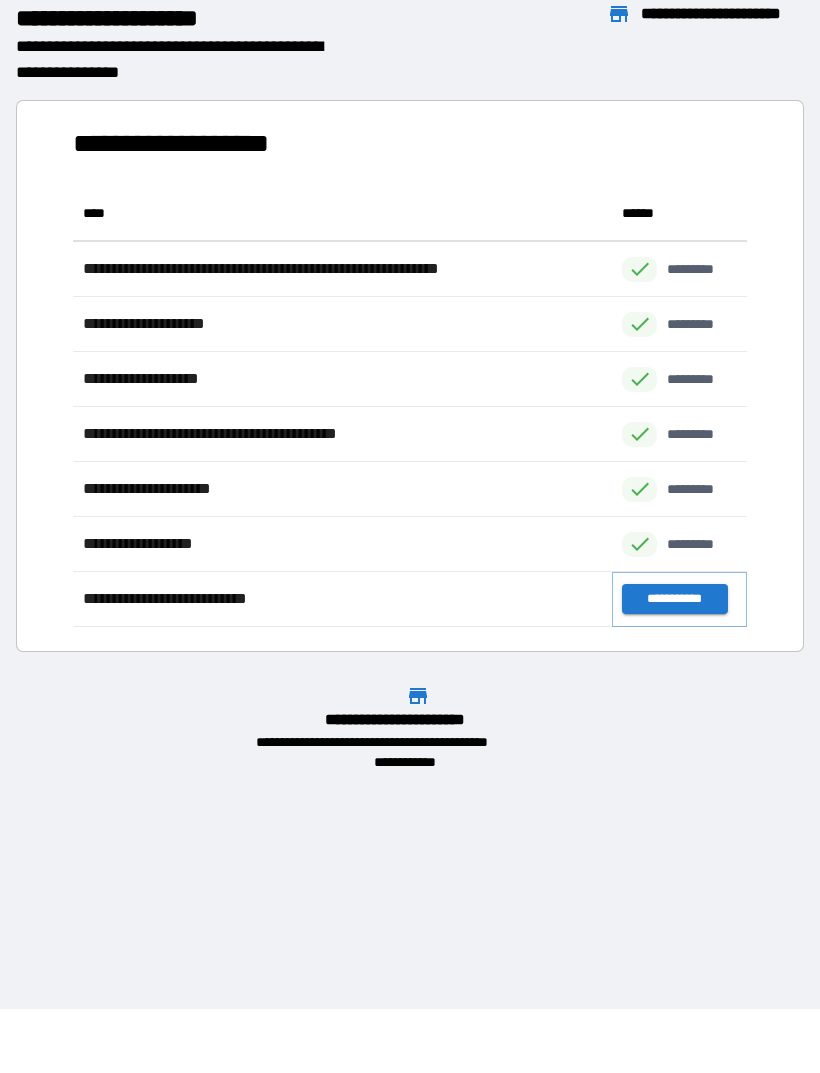click on "**********" at bounding box center (674, 599) 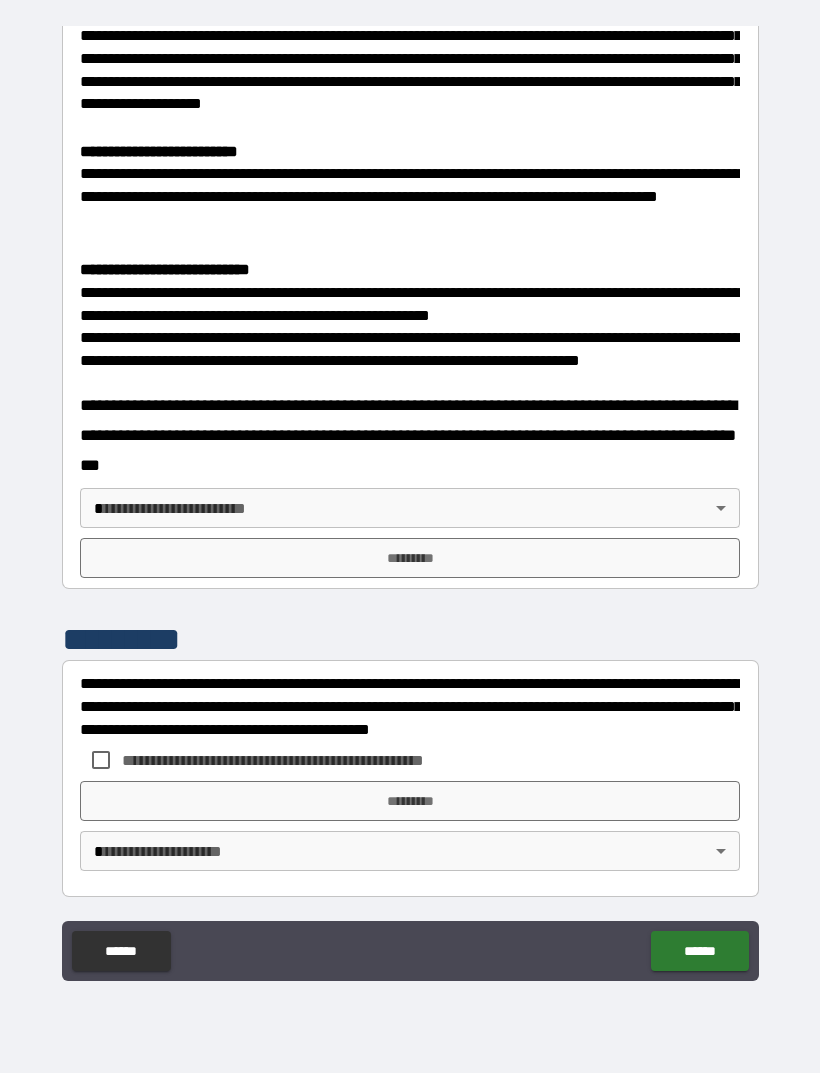scroll, scrollTop: 571, scrollLeft: 0, axis: vertical 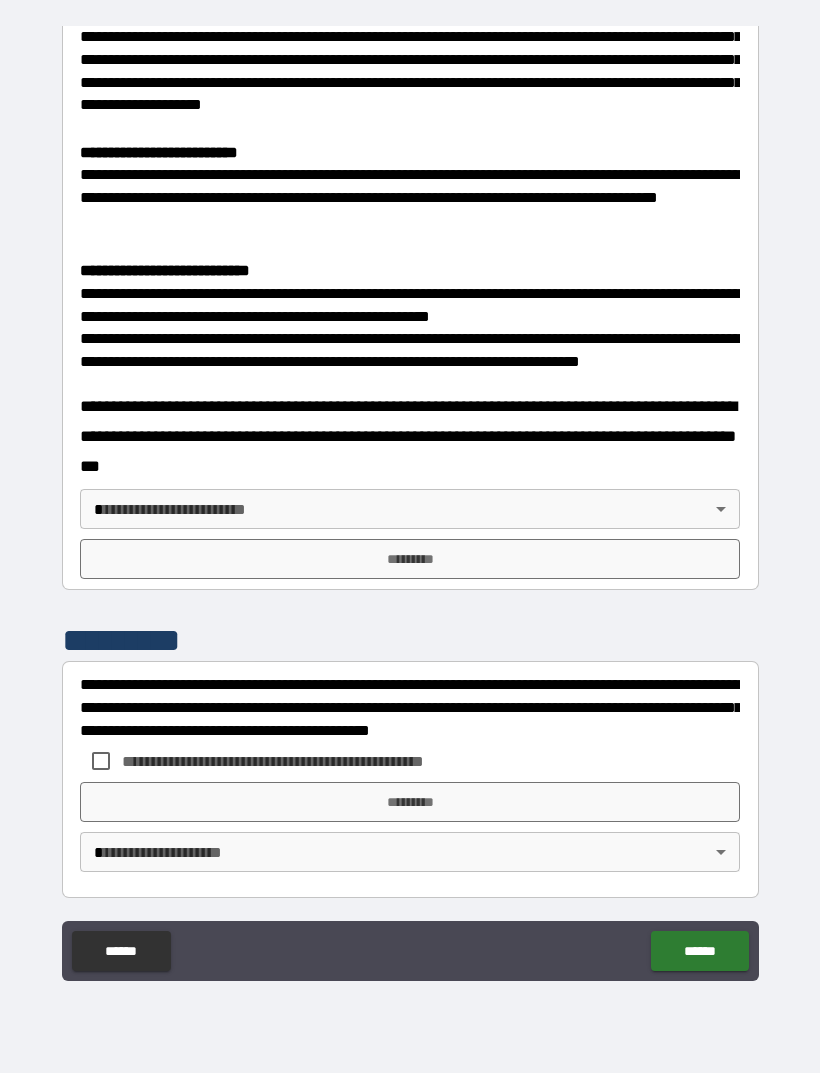 click on "**********" at bounding box center [410, 504] 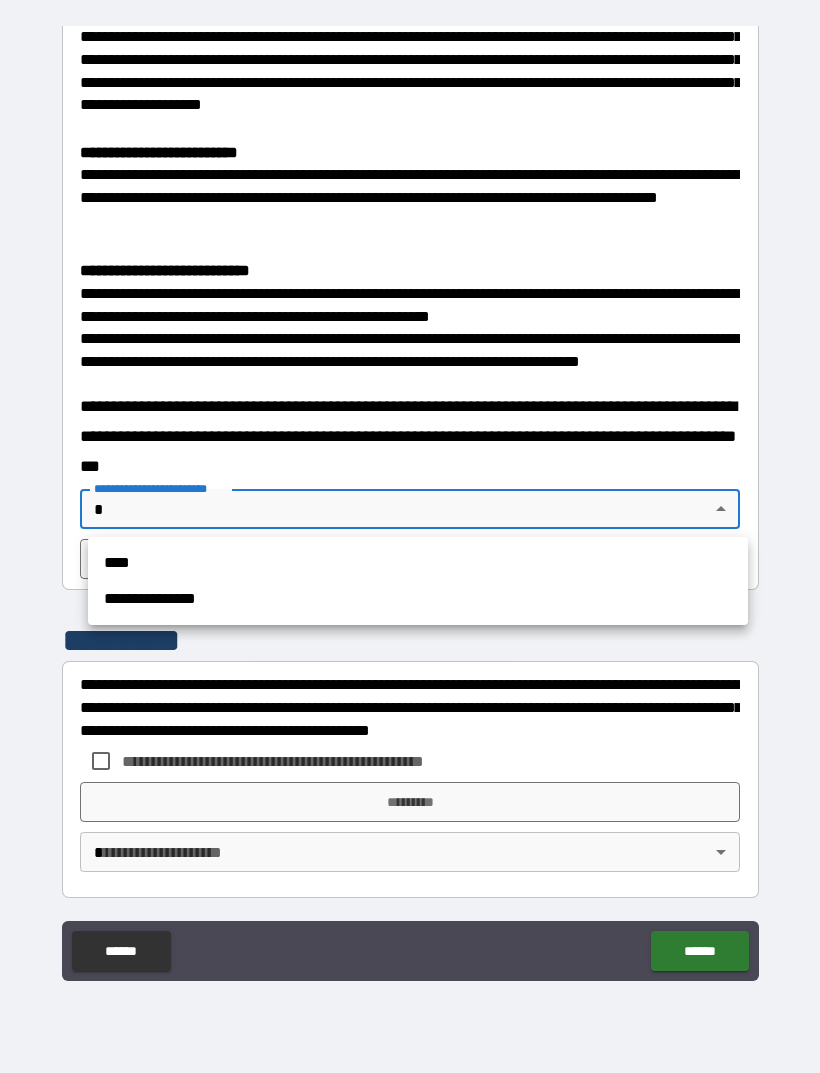 click on "****" at bounding box center [418, 563] 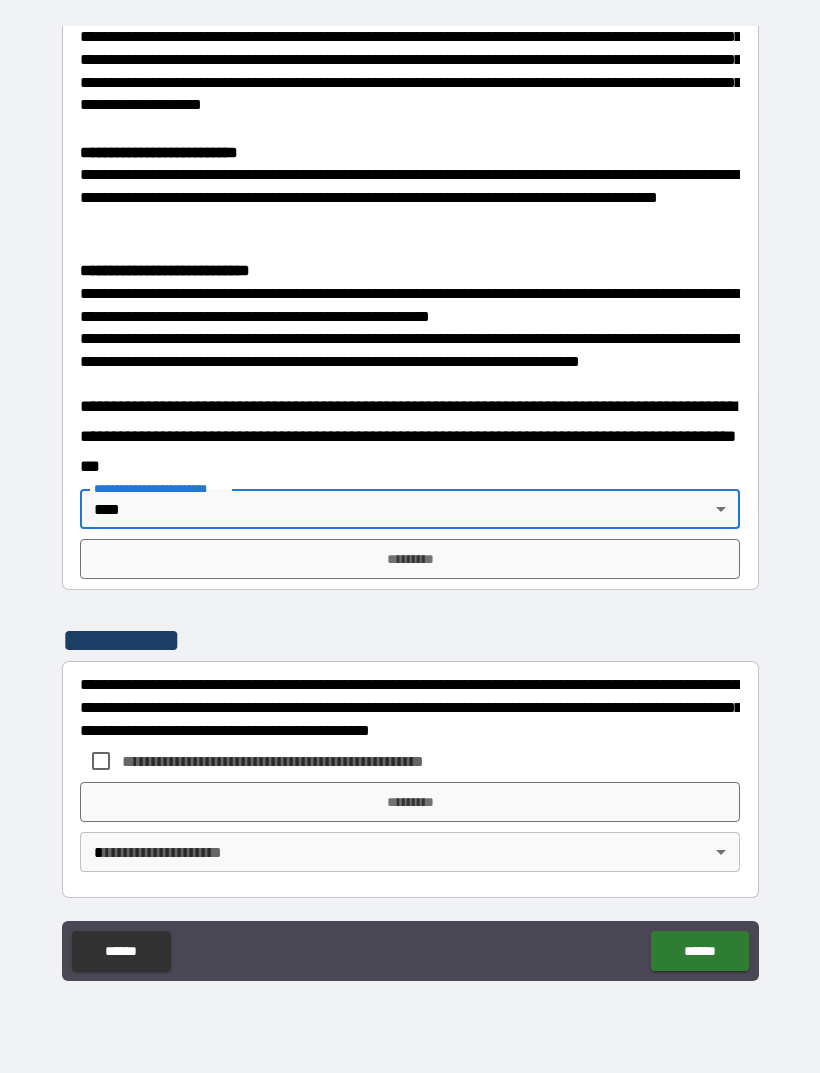 click on "*********" at bounding box center (410, 559) 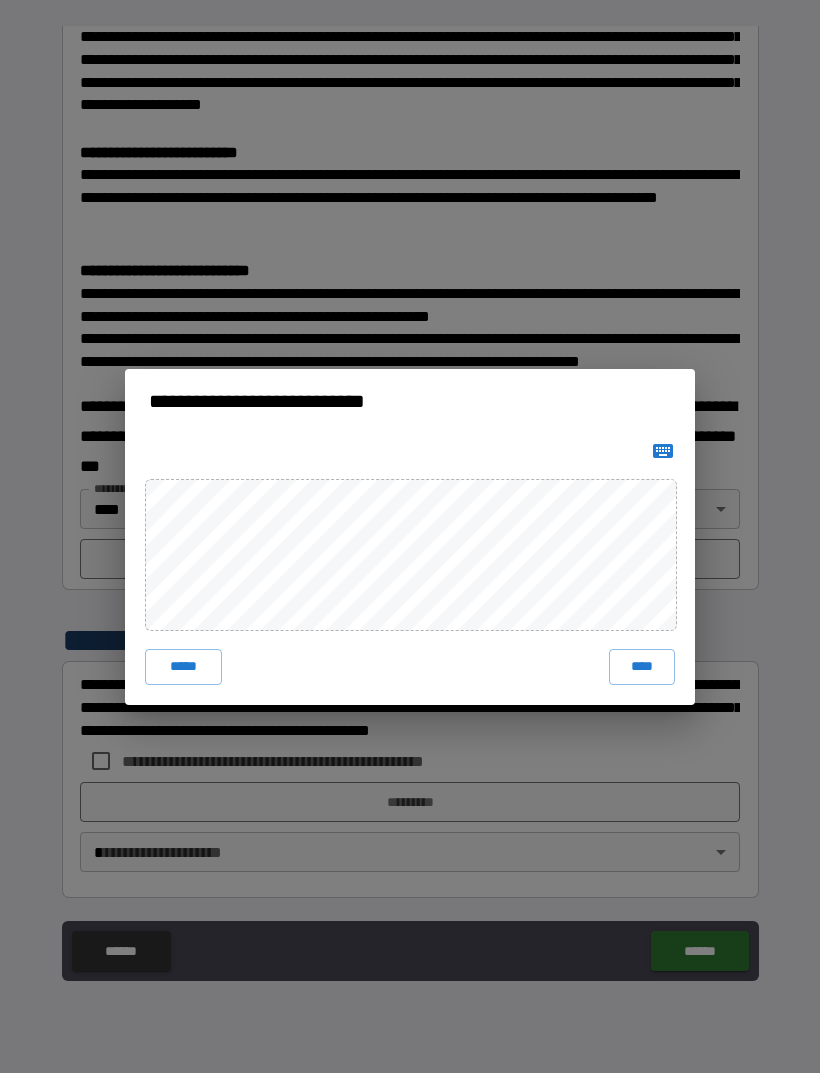 click on "****" at bounding box center [642, 667] 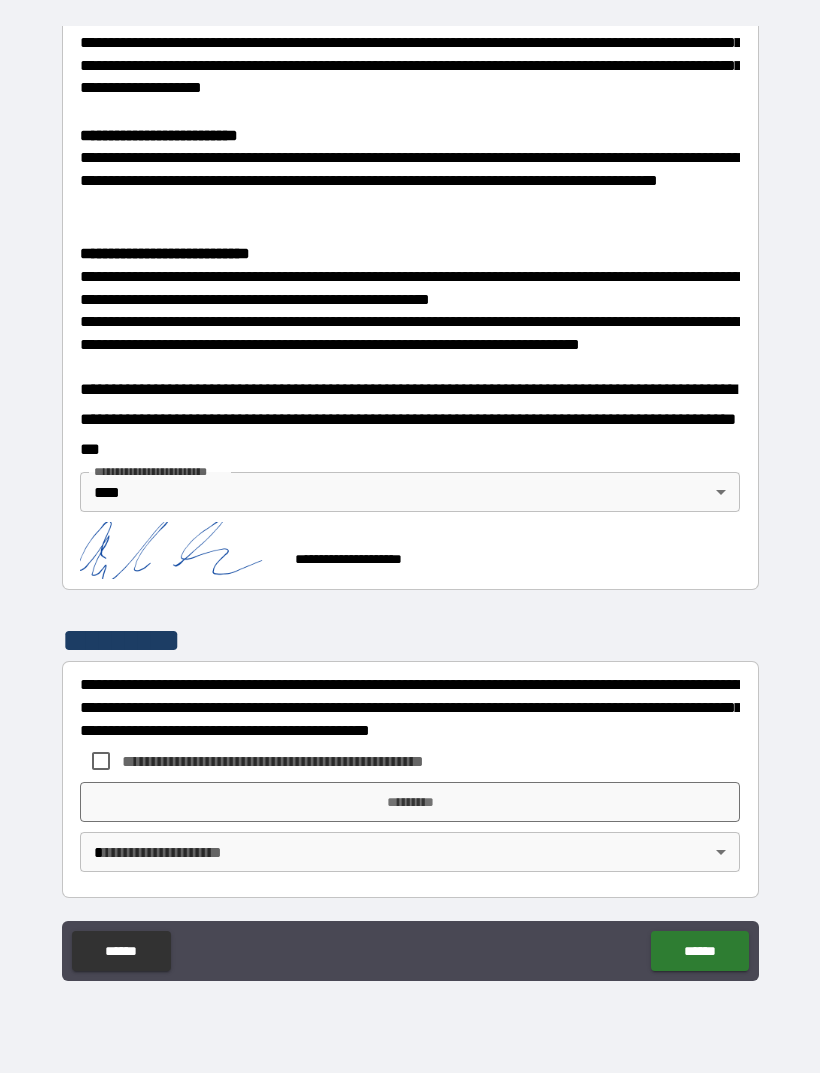 scroll, scrollTop: 588, scrollLeft: 0, axis: vertical 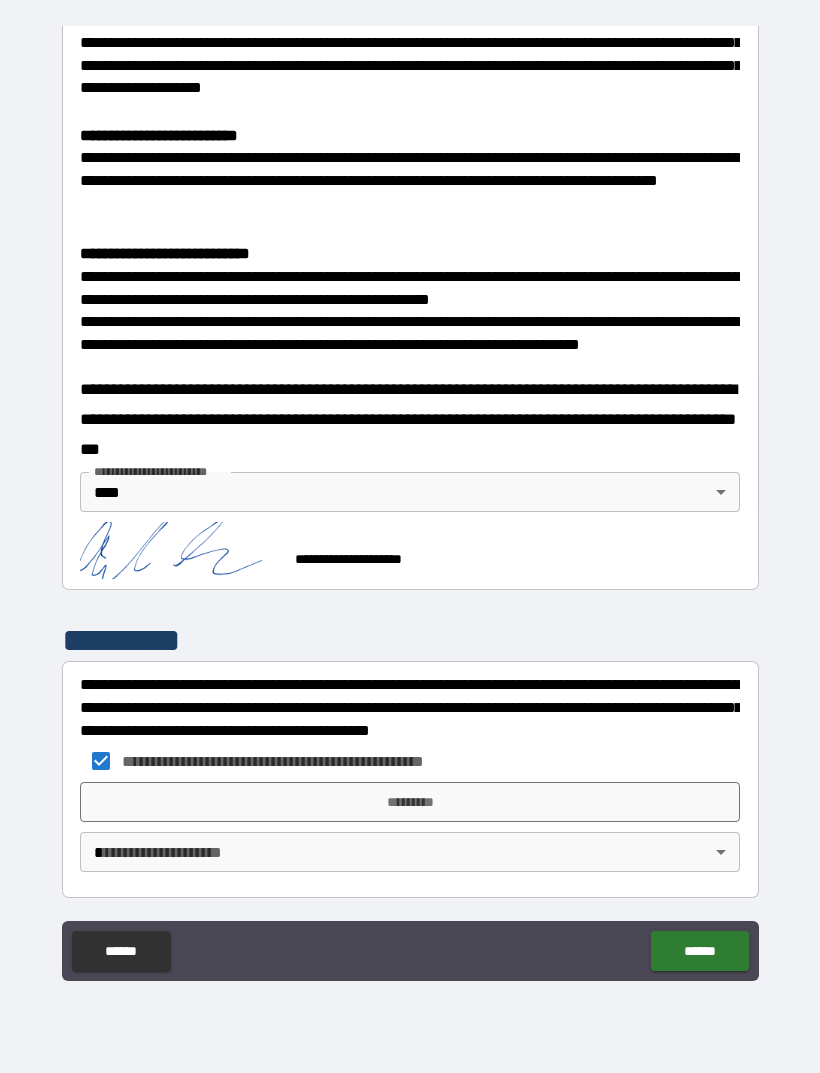 click on "*********" at bounding box center (410, 802) 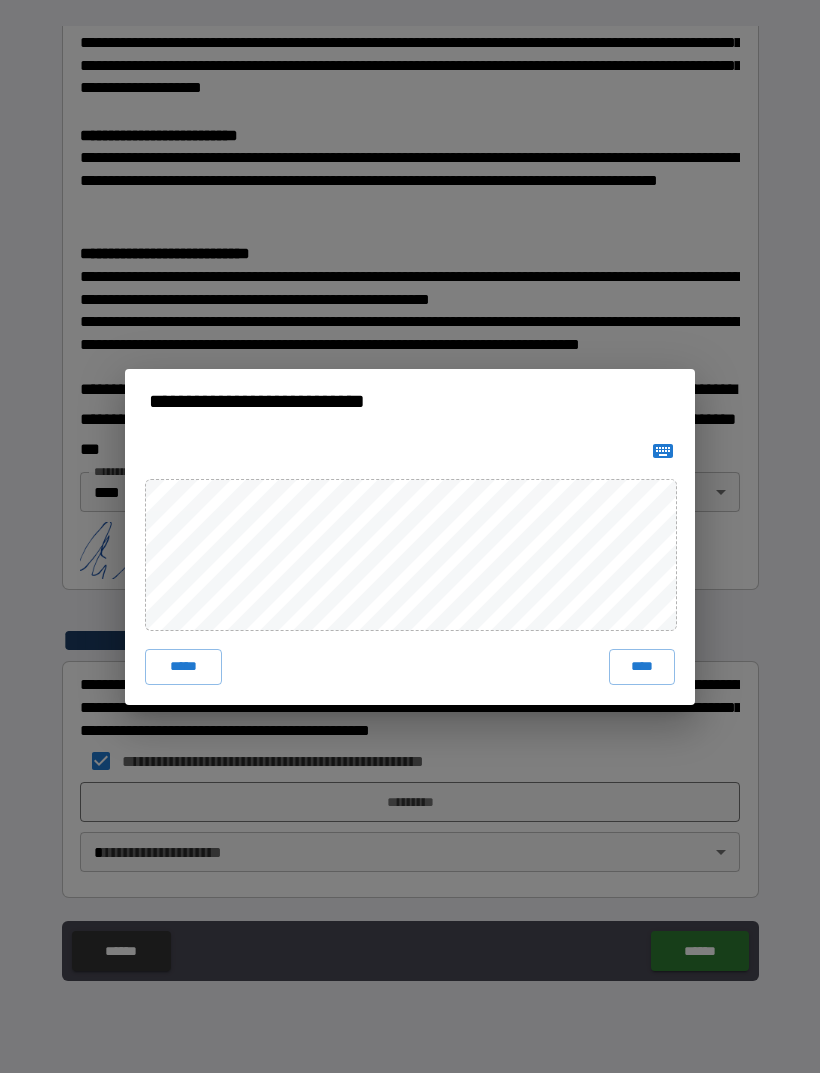 click on "****" at bounding box center [642, 667] 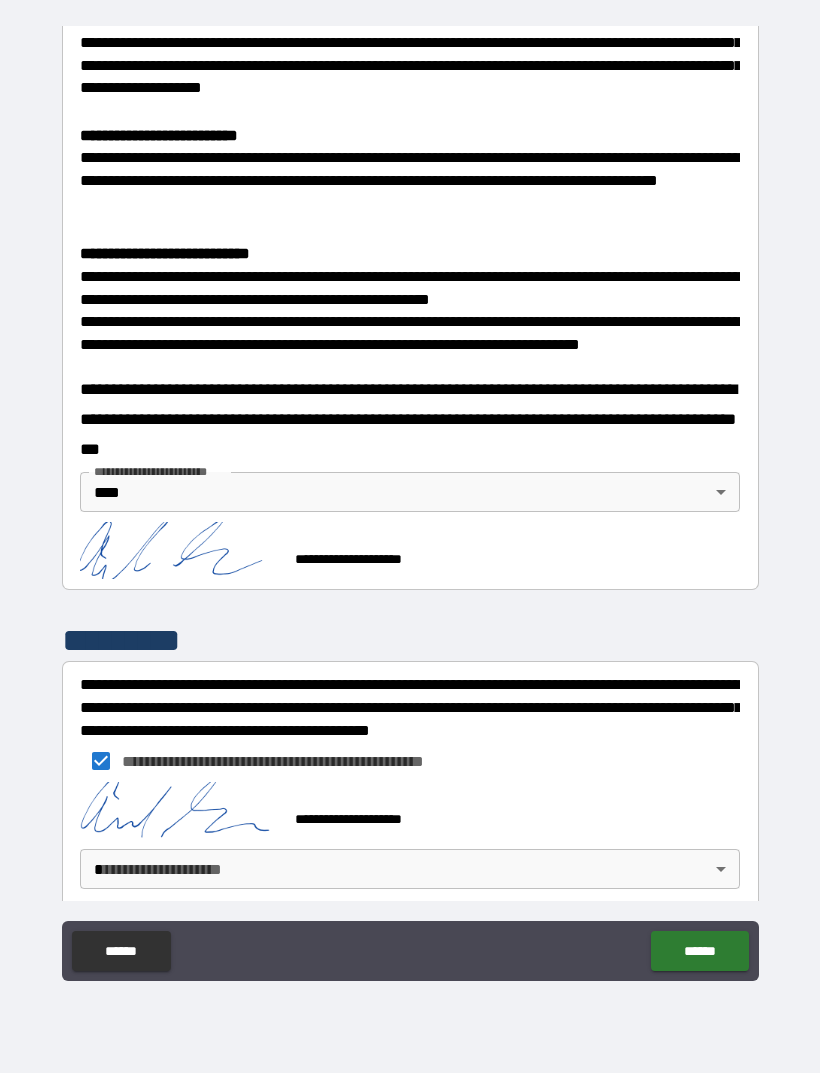 scroll, scrollTop: 578, scrollLeft: 0, axis: vertical 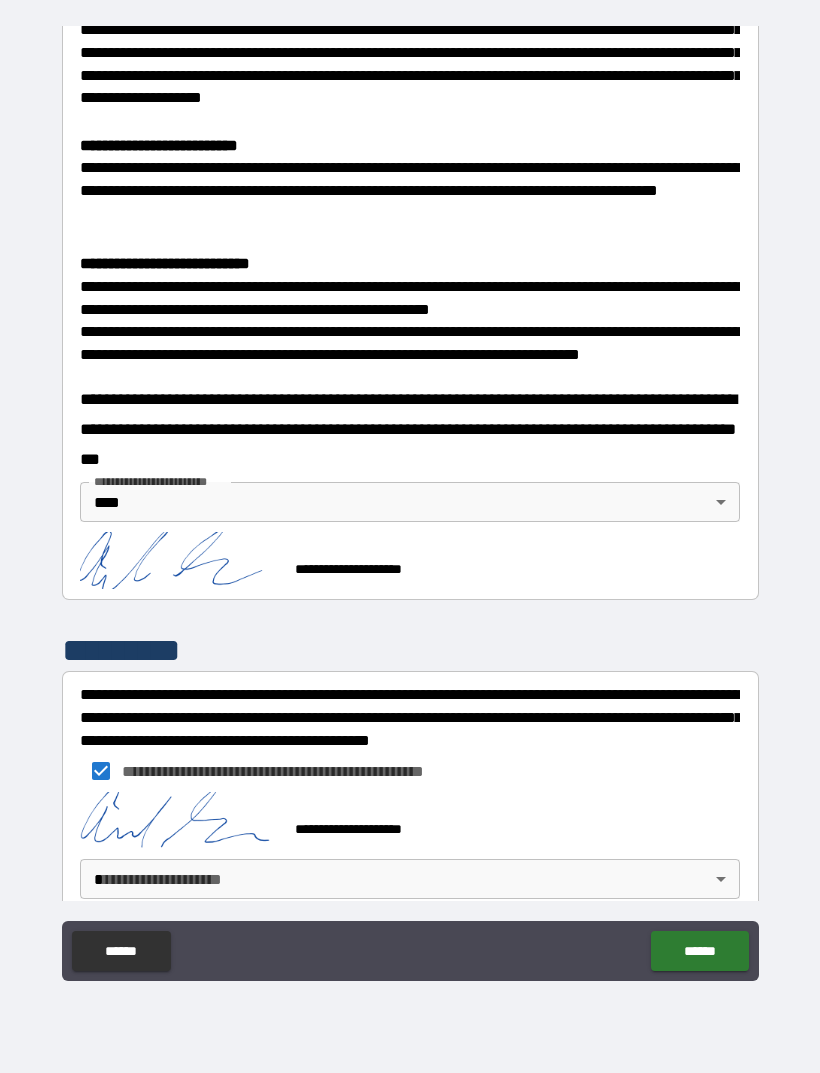 click on "**********" at bounding box center (410, 504) 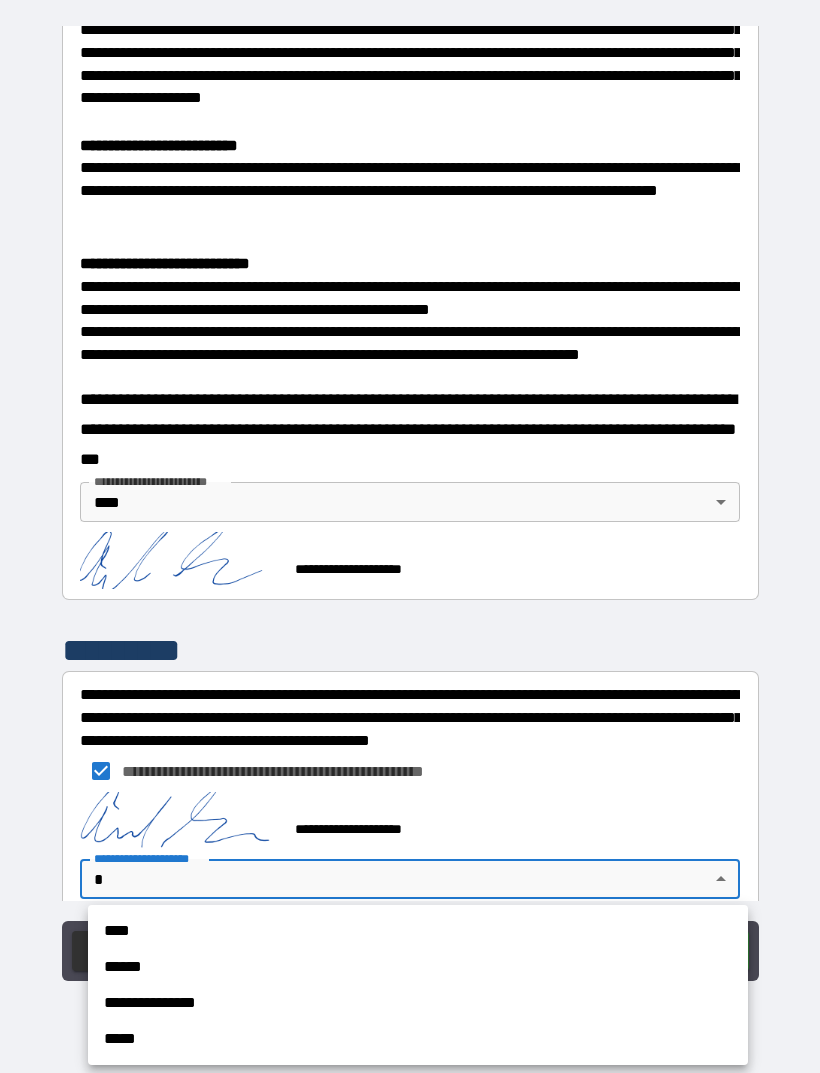 click on "****" at bounding box center (418, 931) 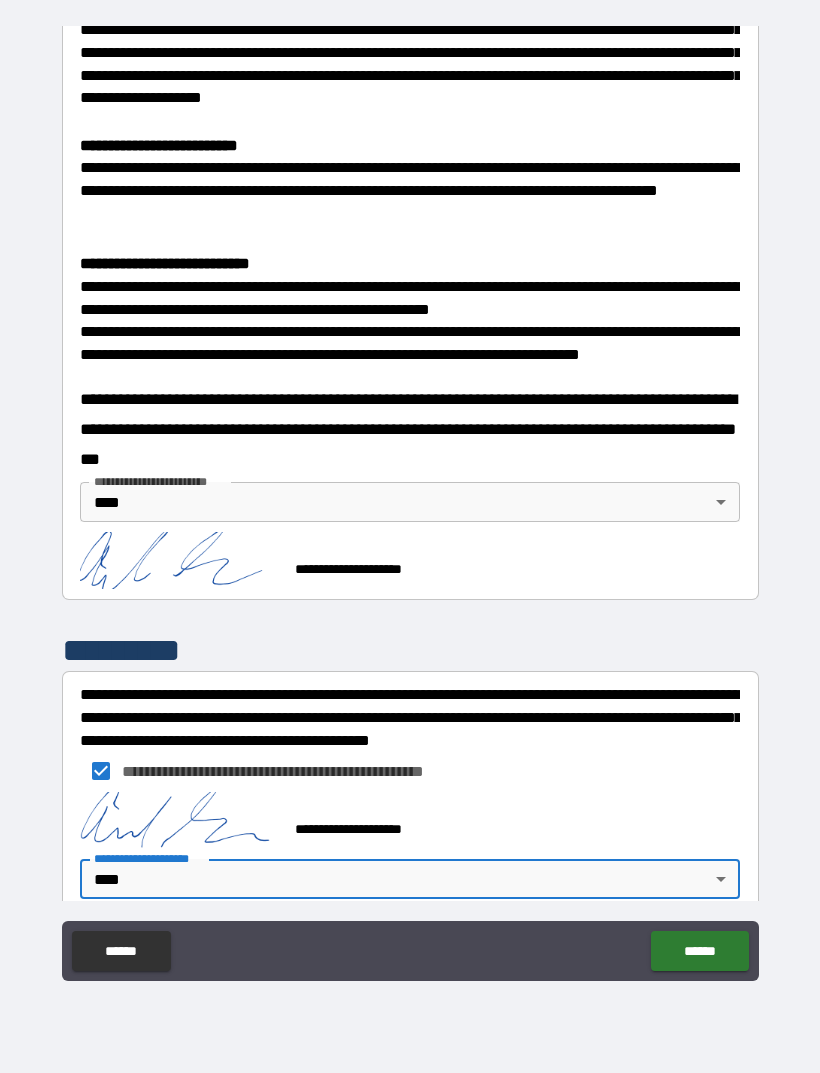 click on "******" at bounding box center [699, 951] 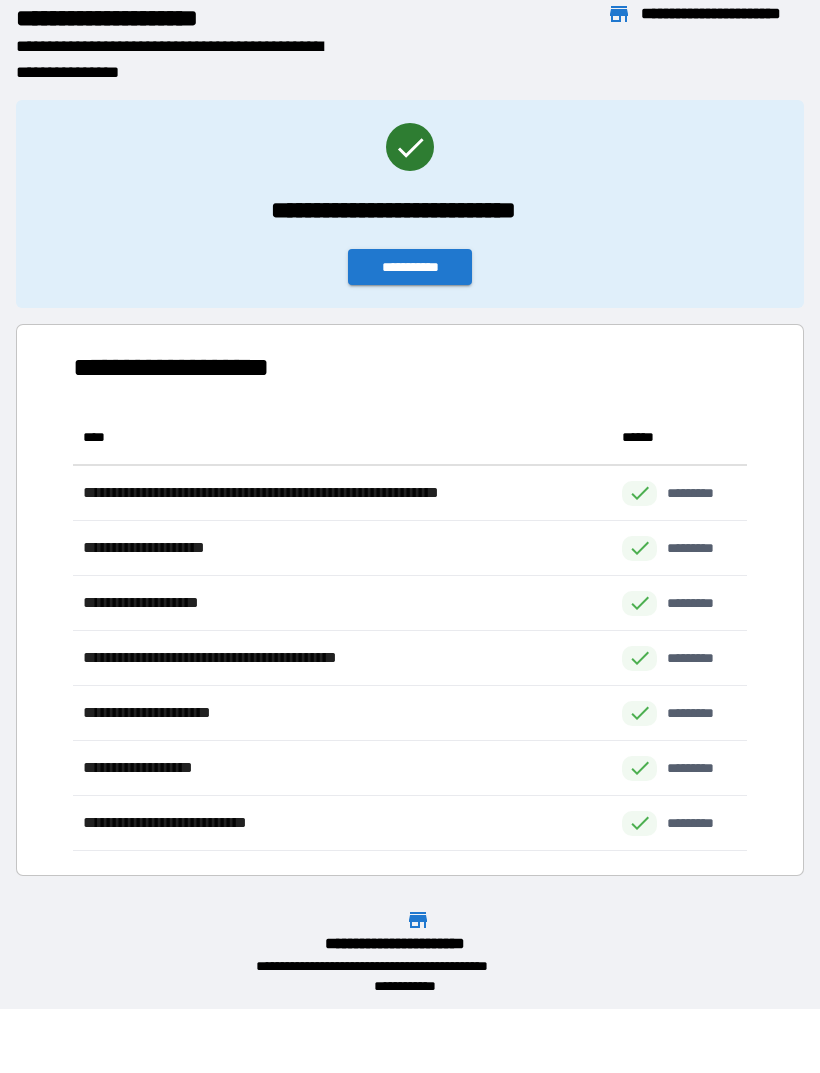 scroll, scrollTop: 441, scrollLeft: 674, axis: both 